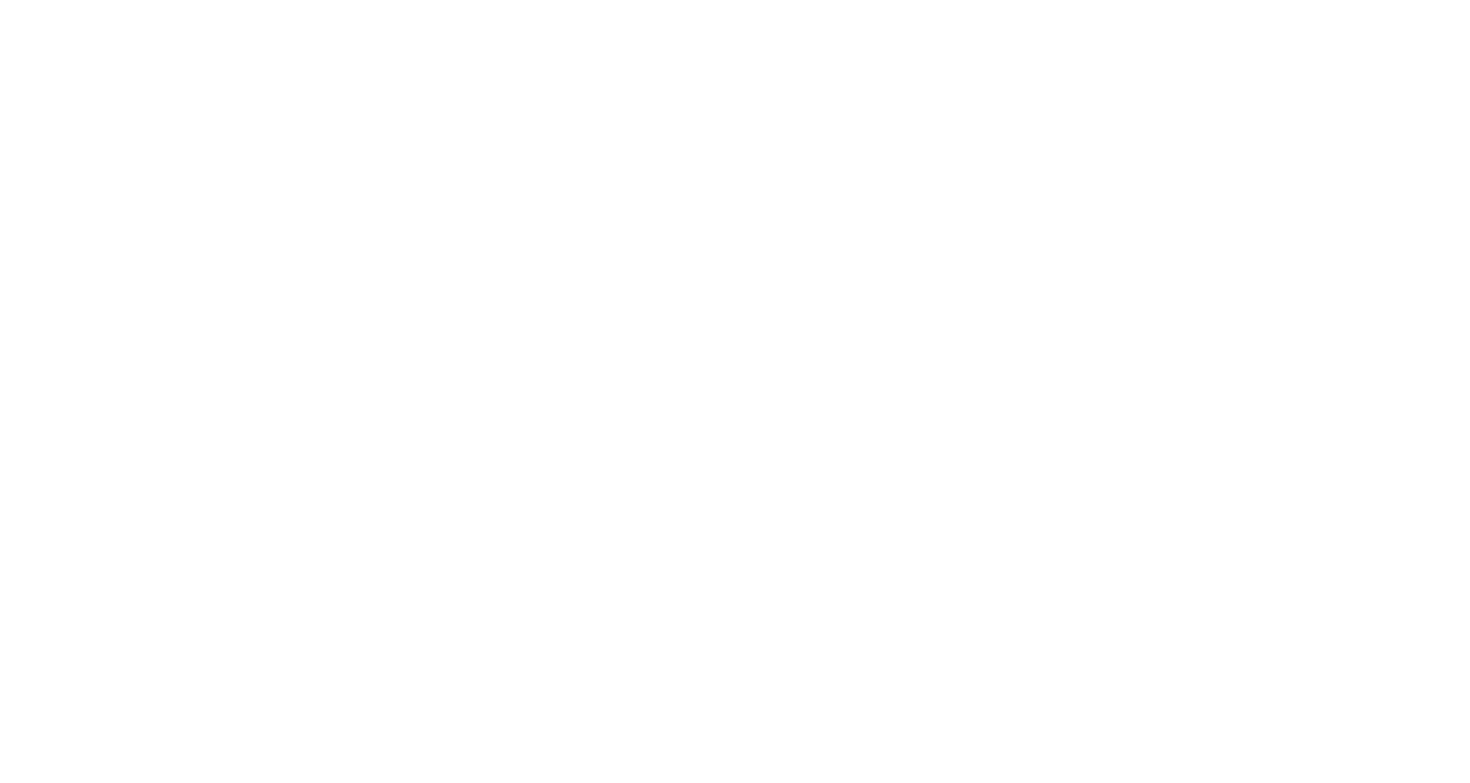 scroll, scrollTop: 0, scrollLeft: 0, axis: both 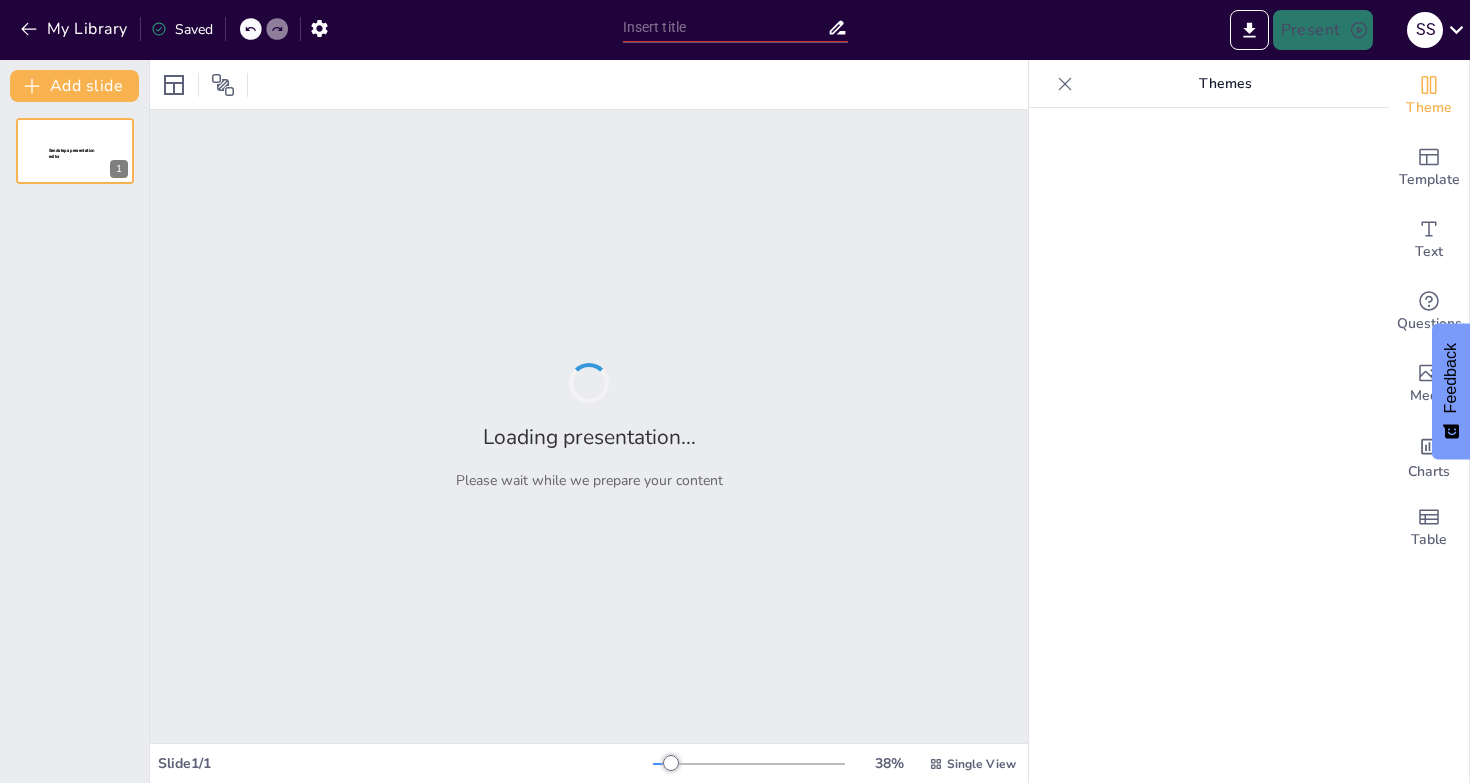 type on "The Purpose of AXE: Enhancing Web Accessibility Standards" 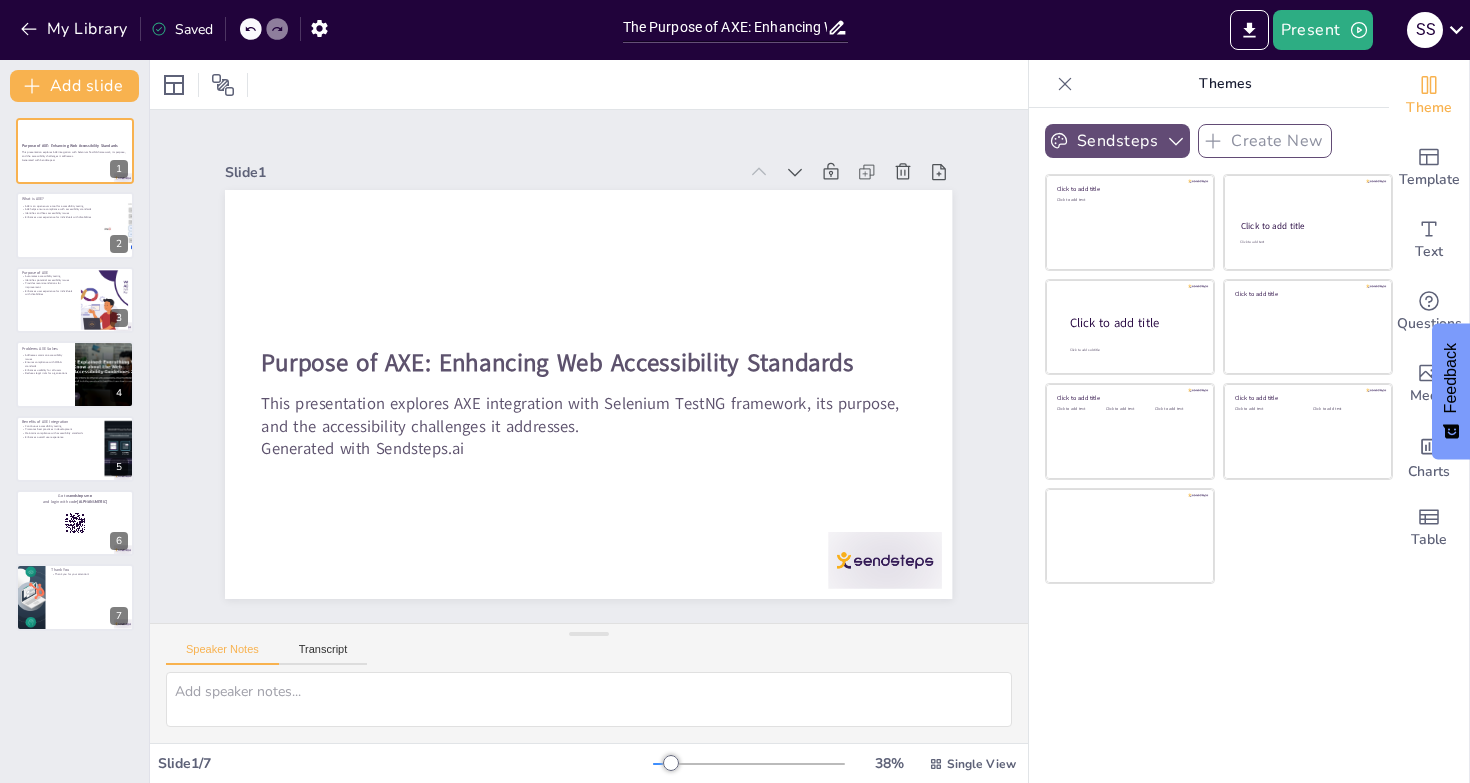 click 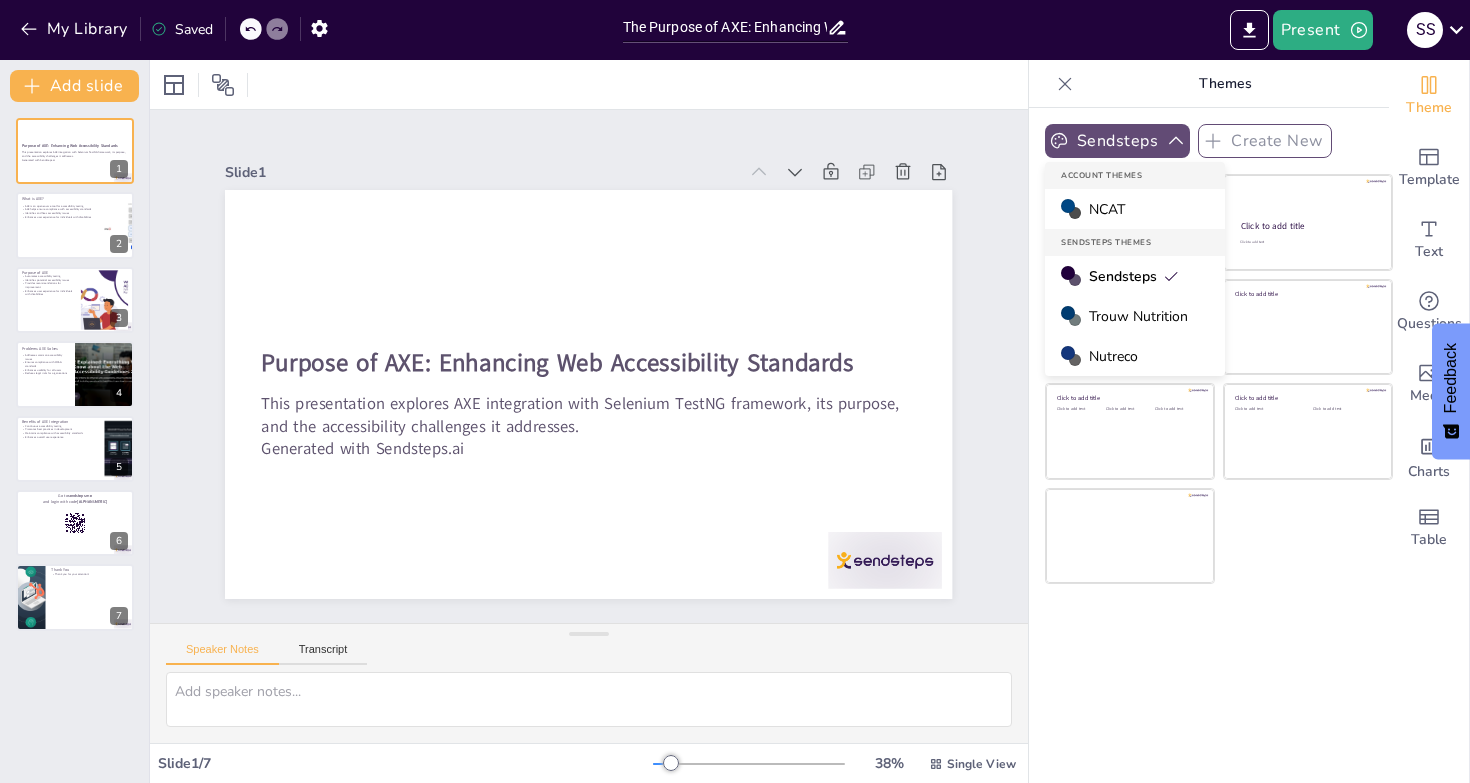 click on "NCAT" at bounding box center [1135, 209] 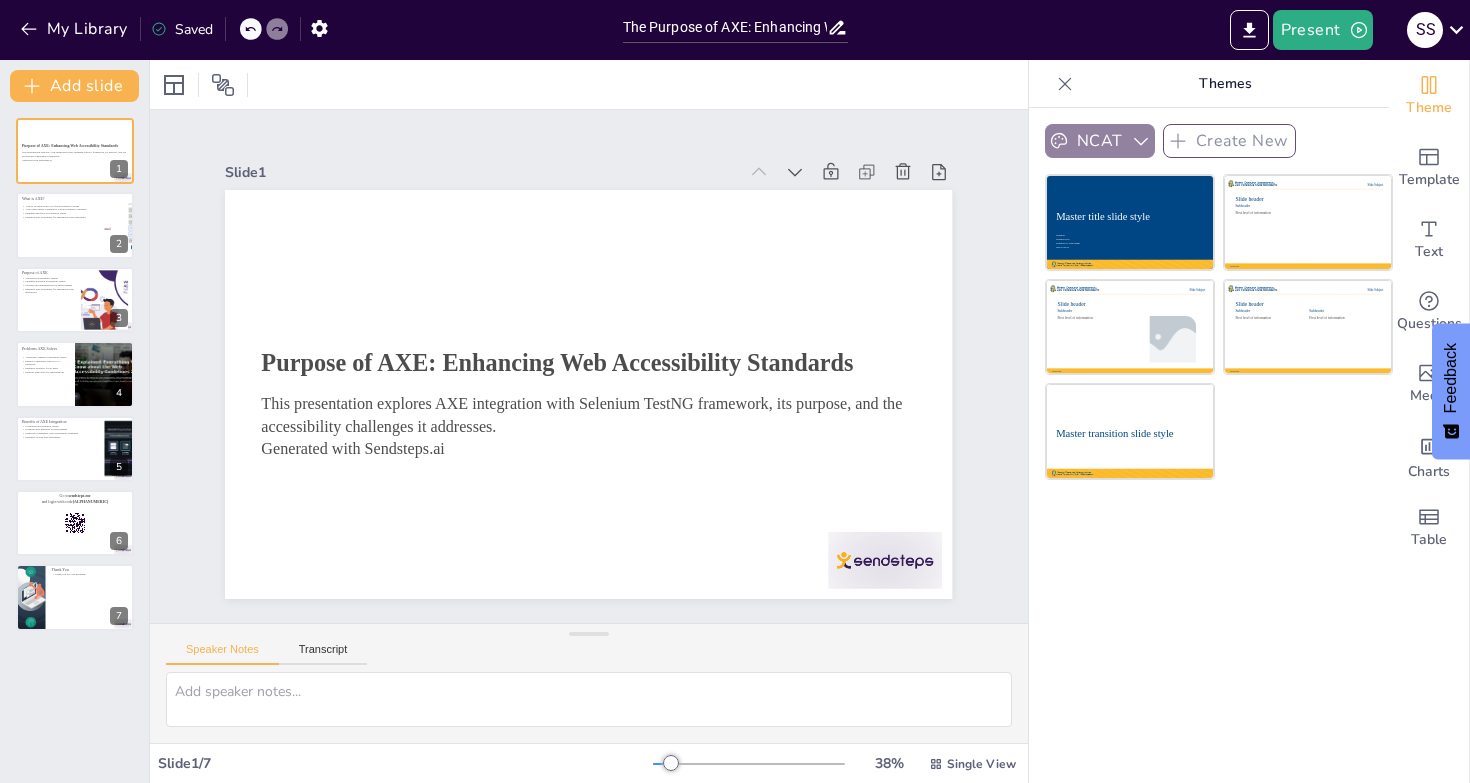 click 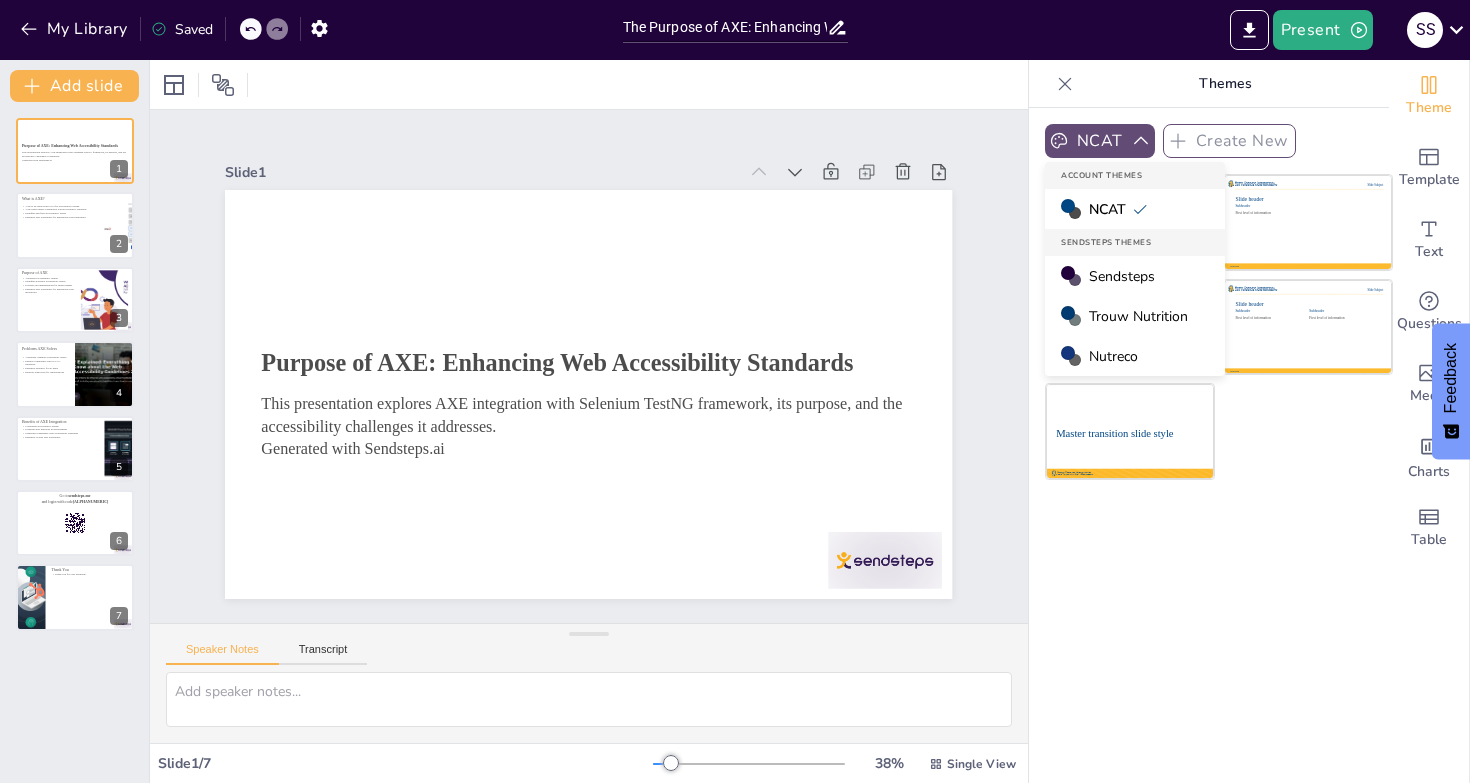 click on "Sendsteps" at bounding box center (1122, 276) 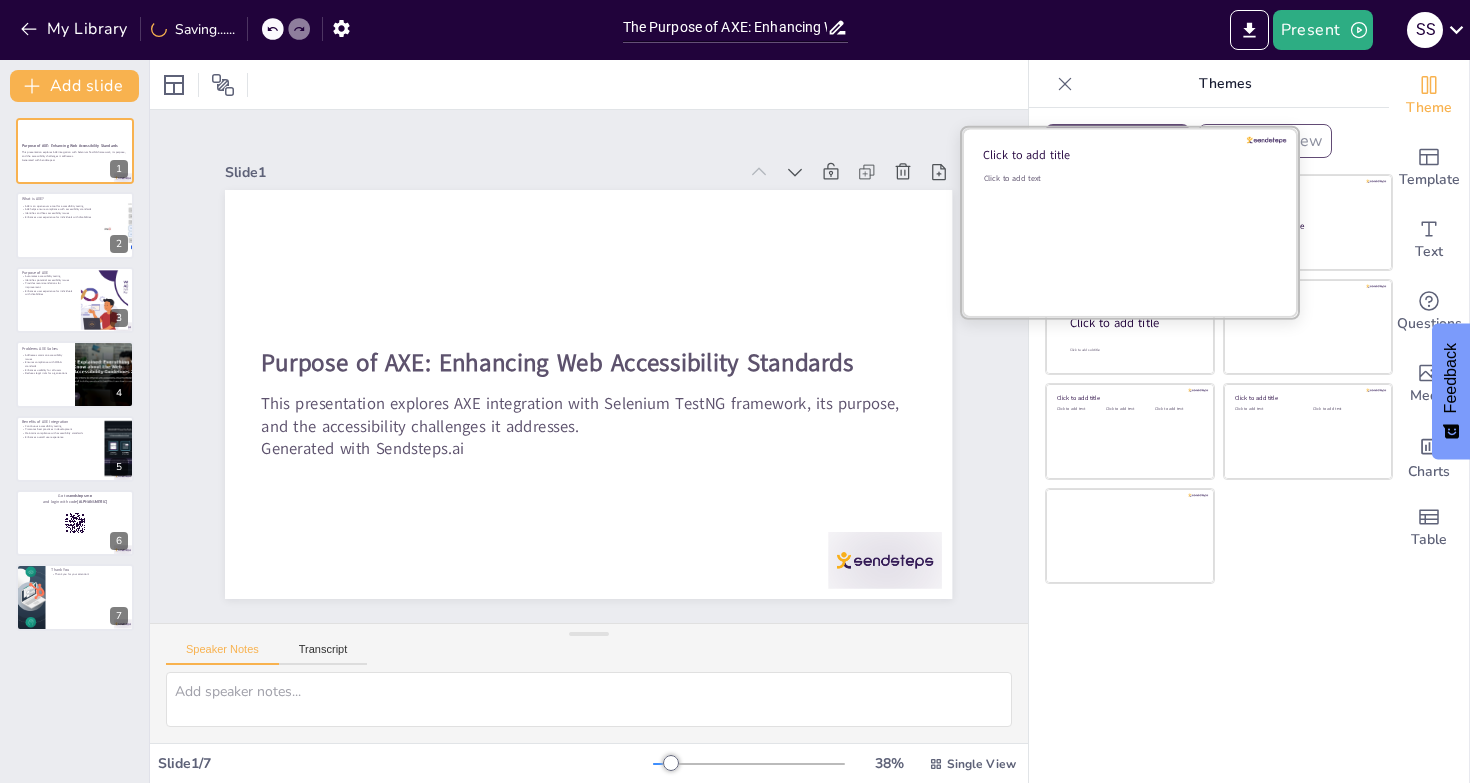 click on "Click to add title" at bounding box center (1126, 155) 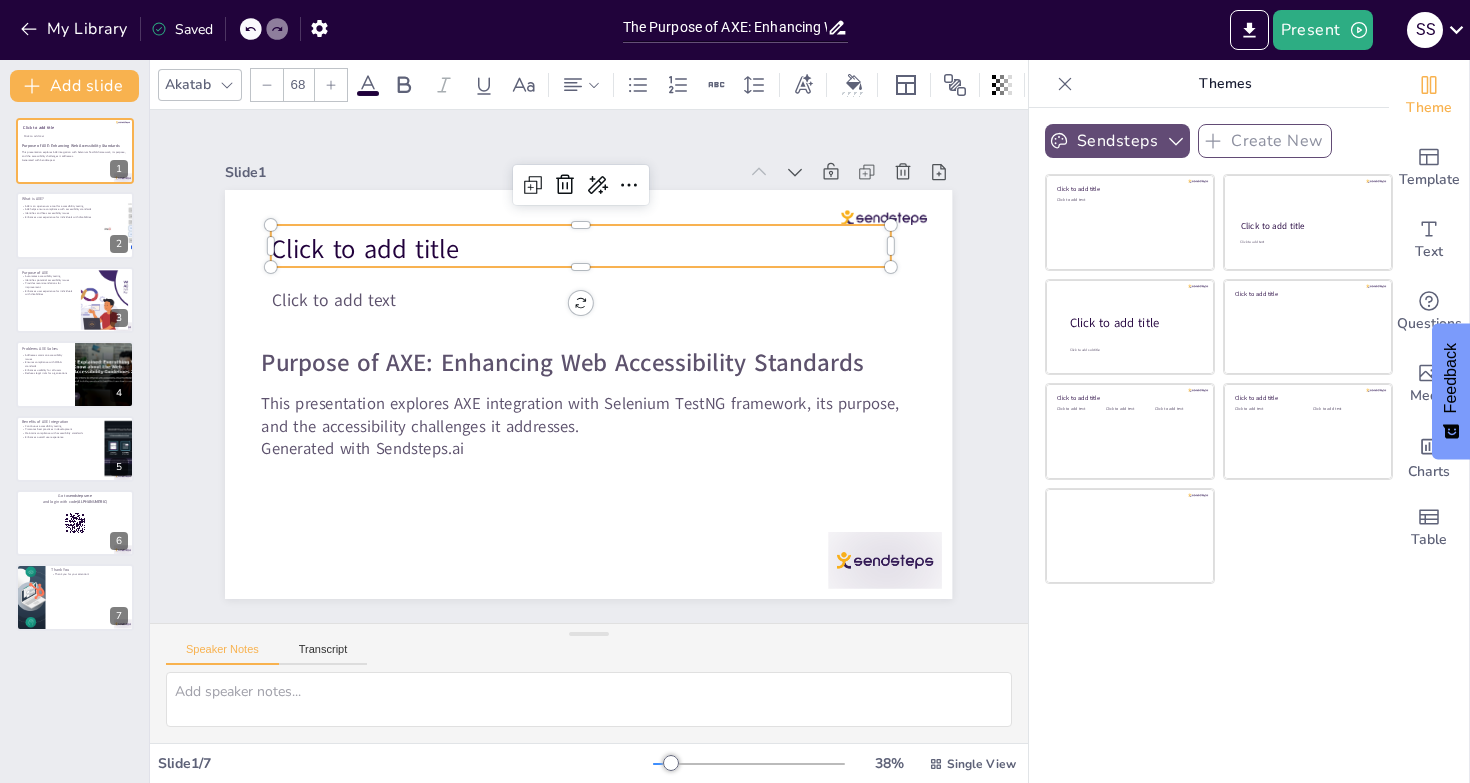 click on "Click to add title" at bounding box center [593, 249] 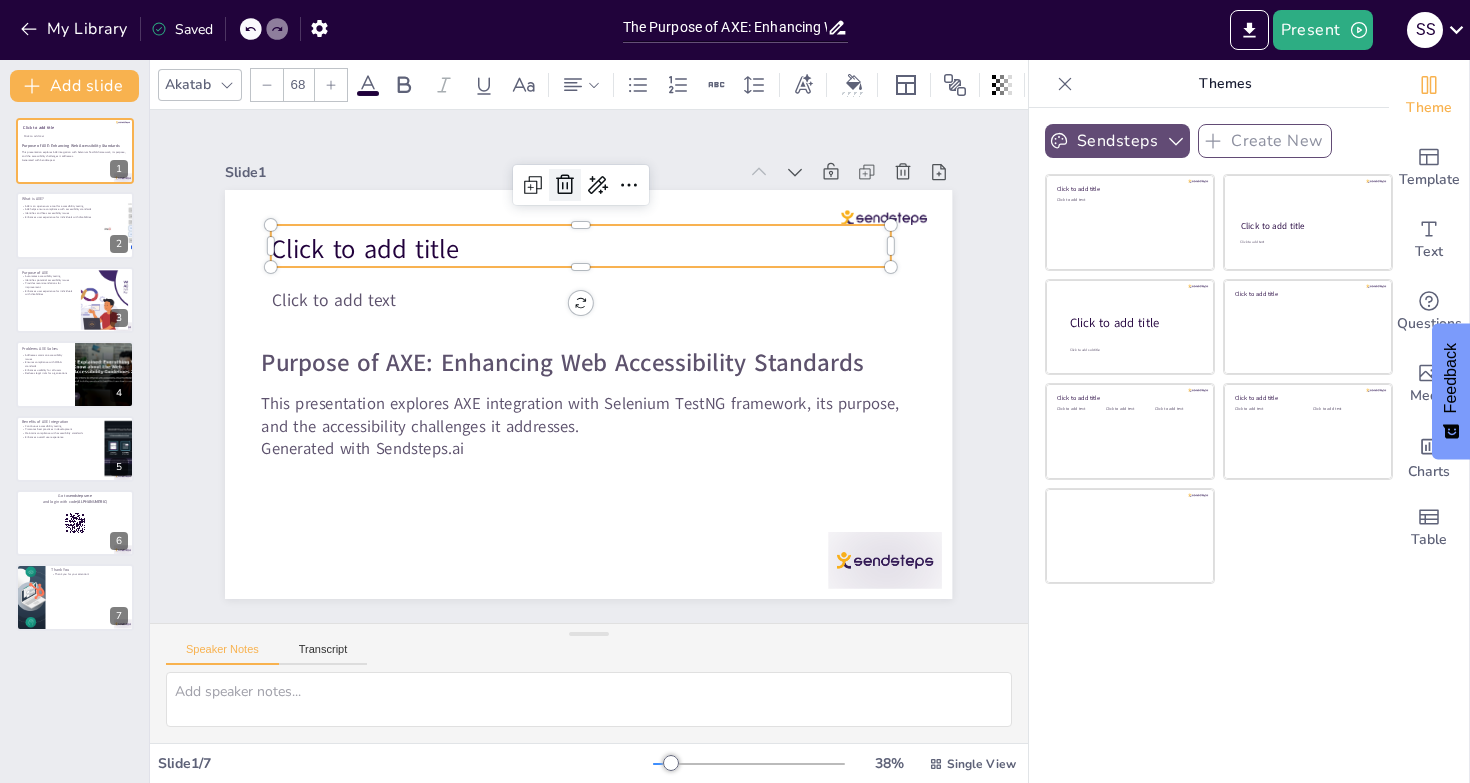 click 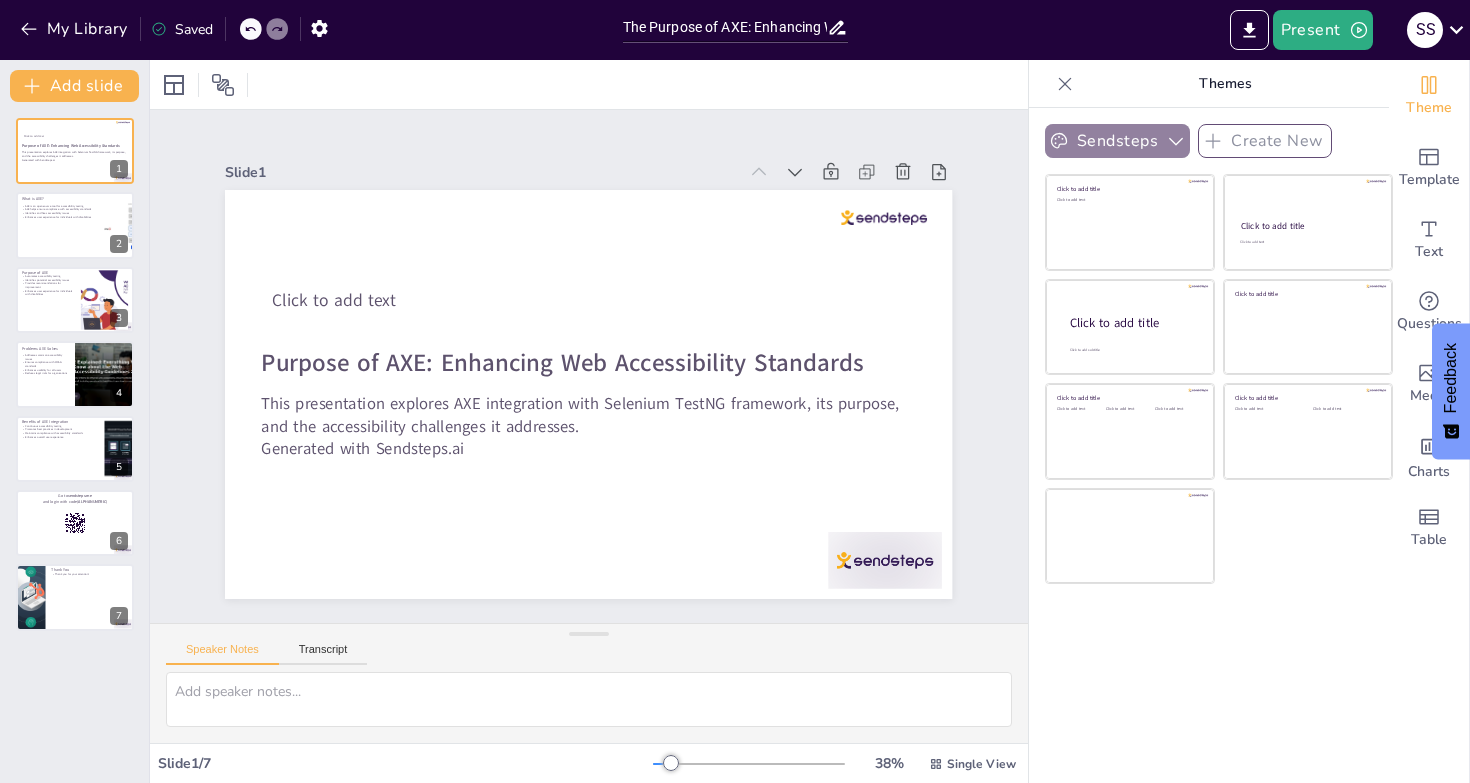 click 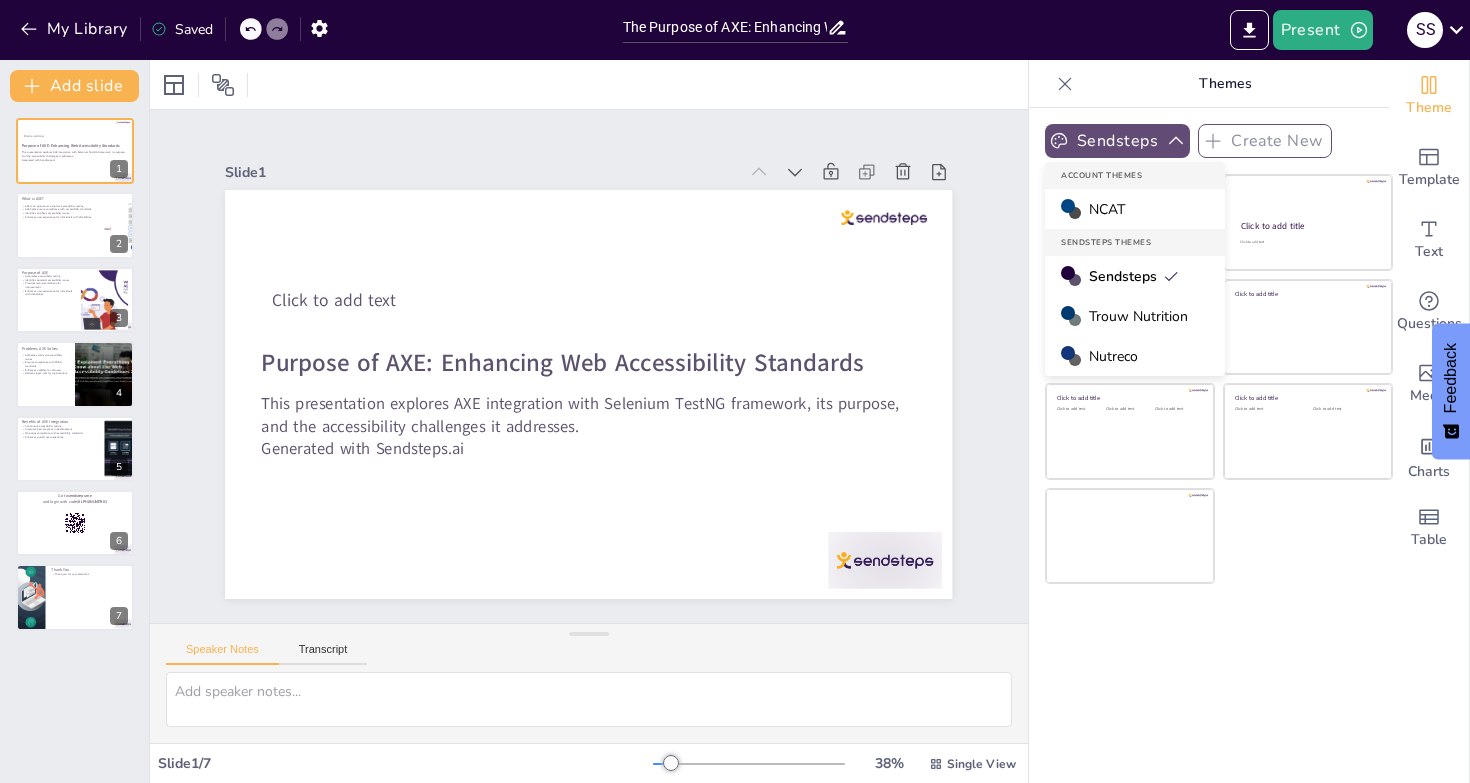 click on "Nutreco" at bounding box center [1113, 356] 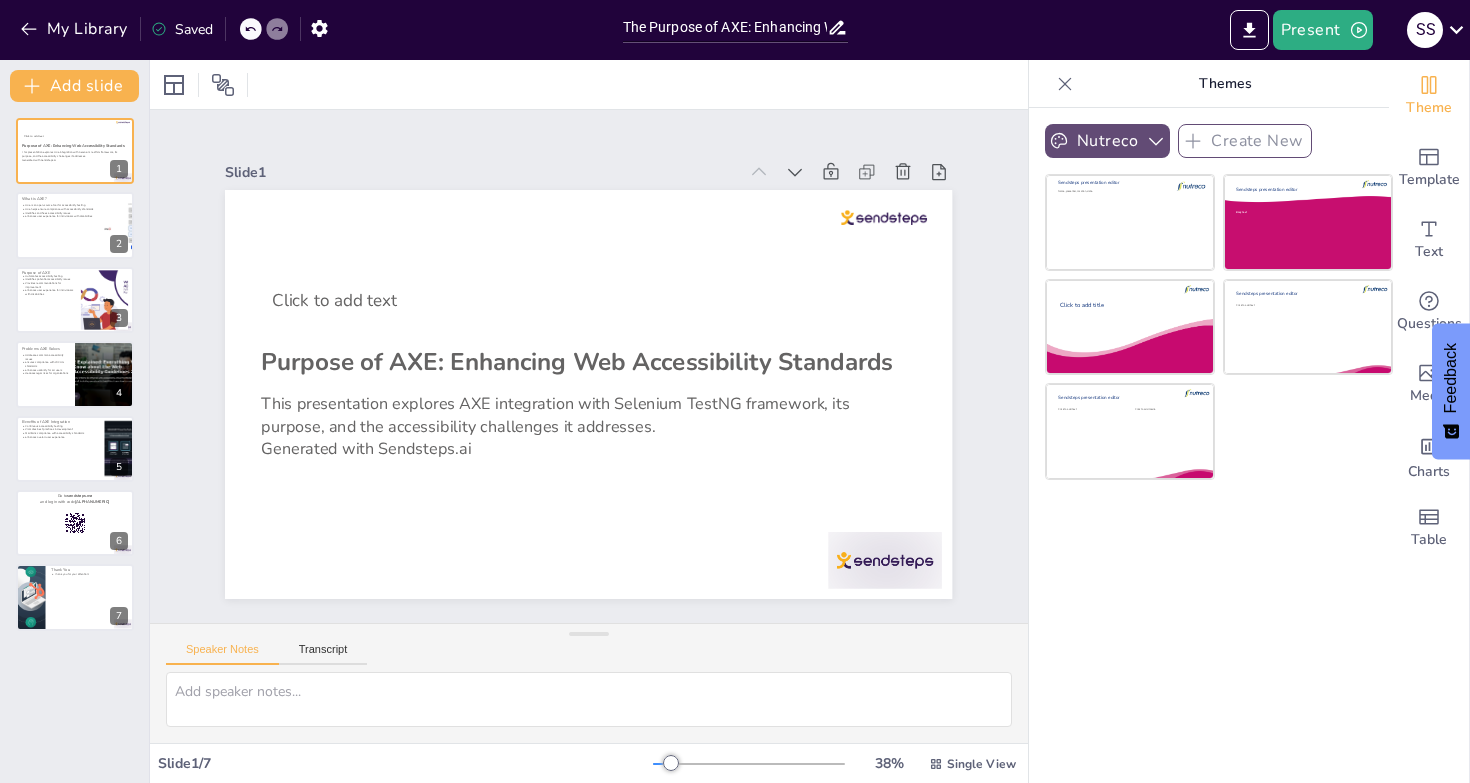 click 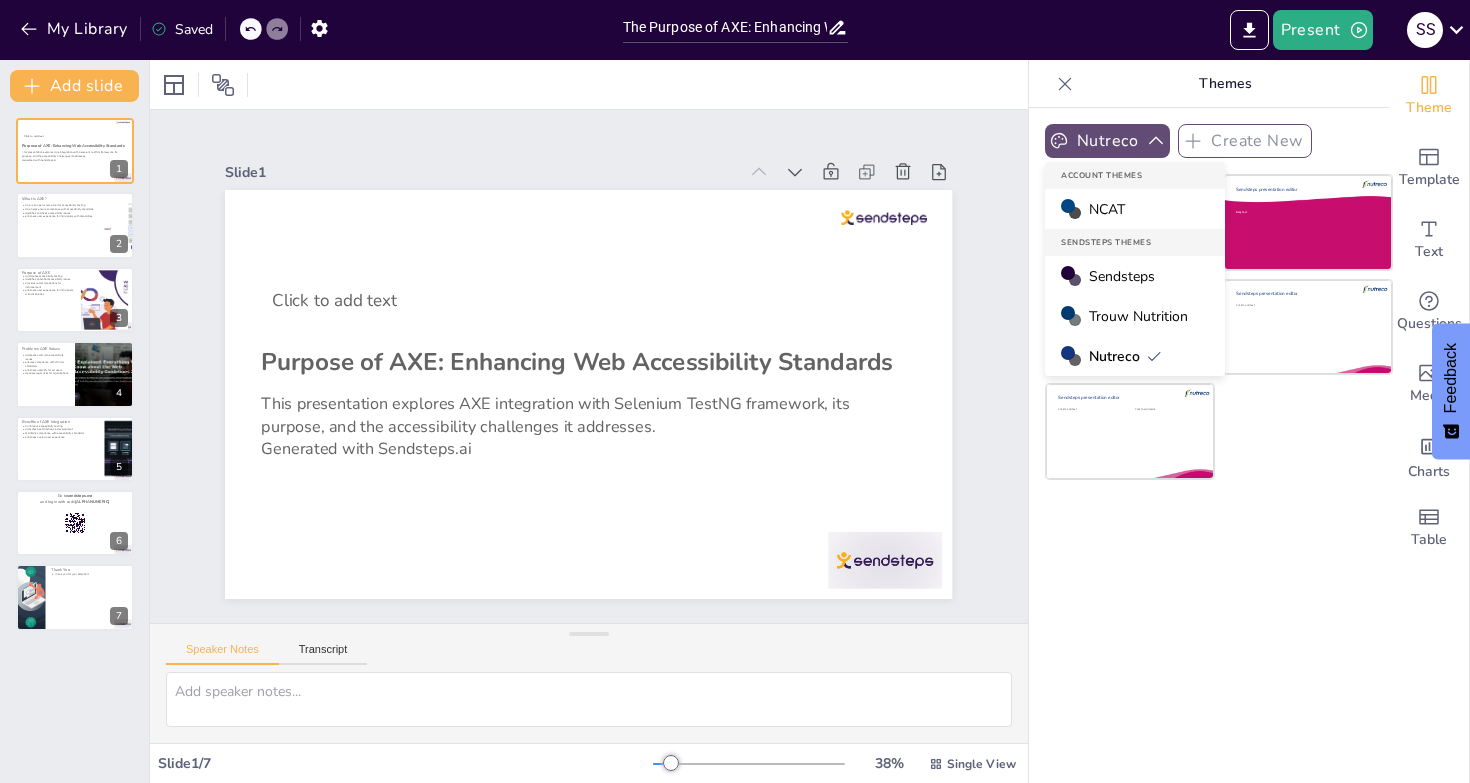 click on "Trouw Nutrition" at bounding box center (1138, 316) 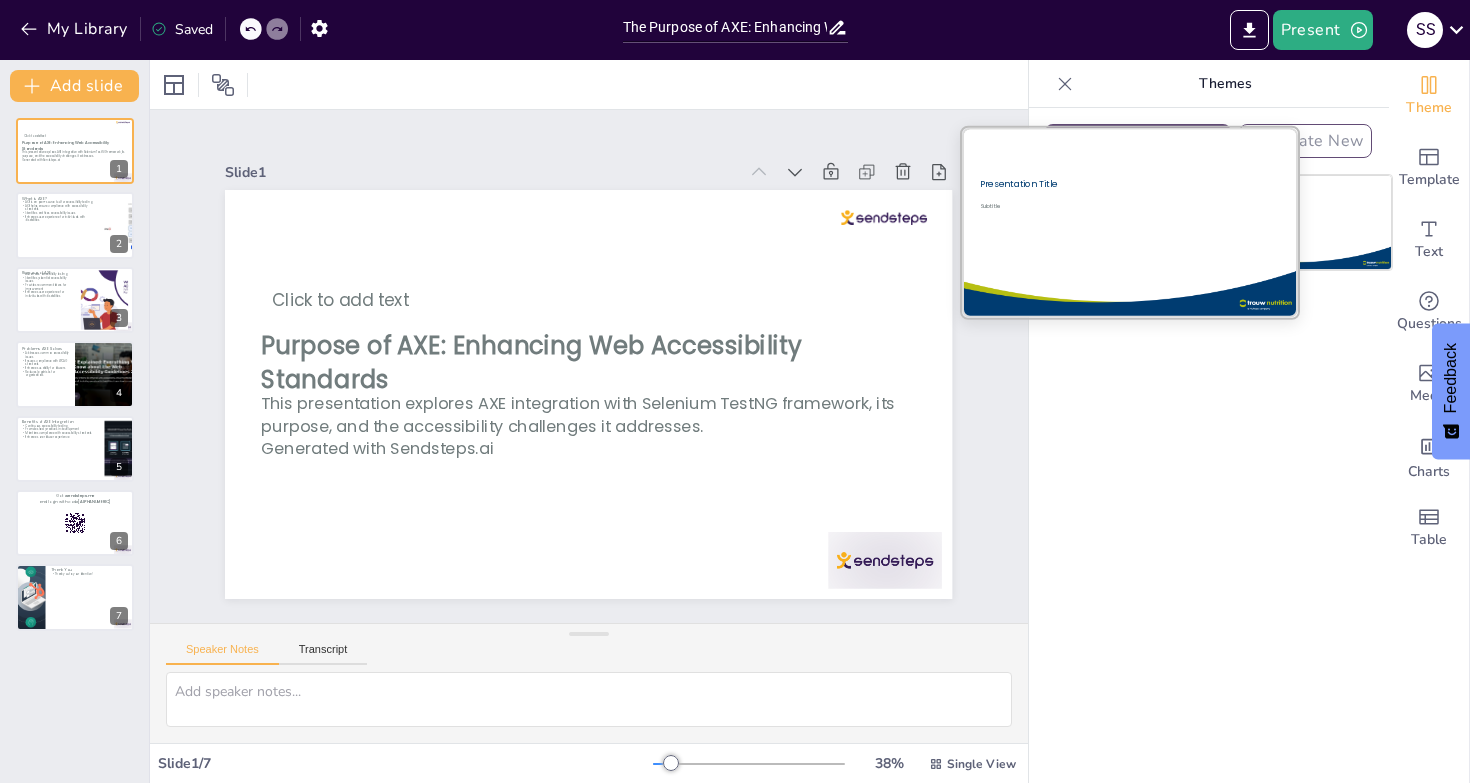 click at bounding box center [1129, 222] 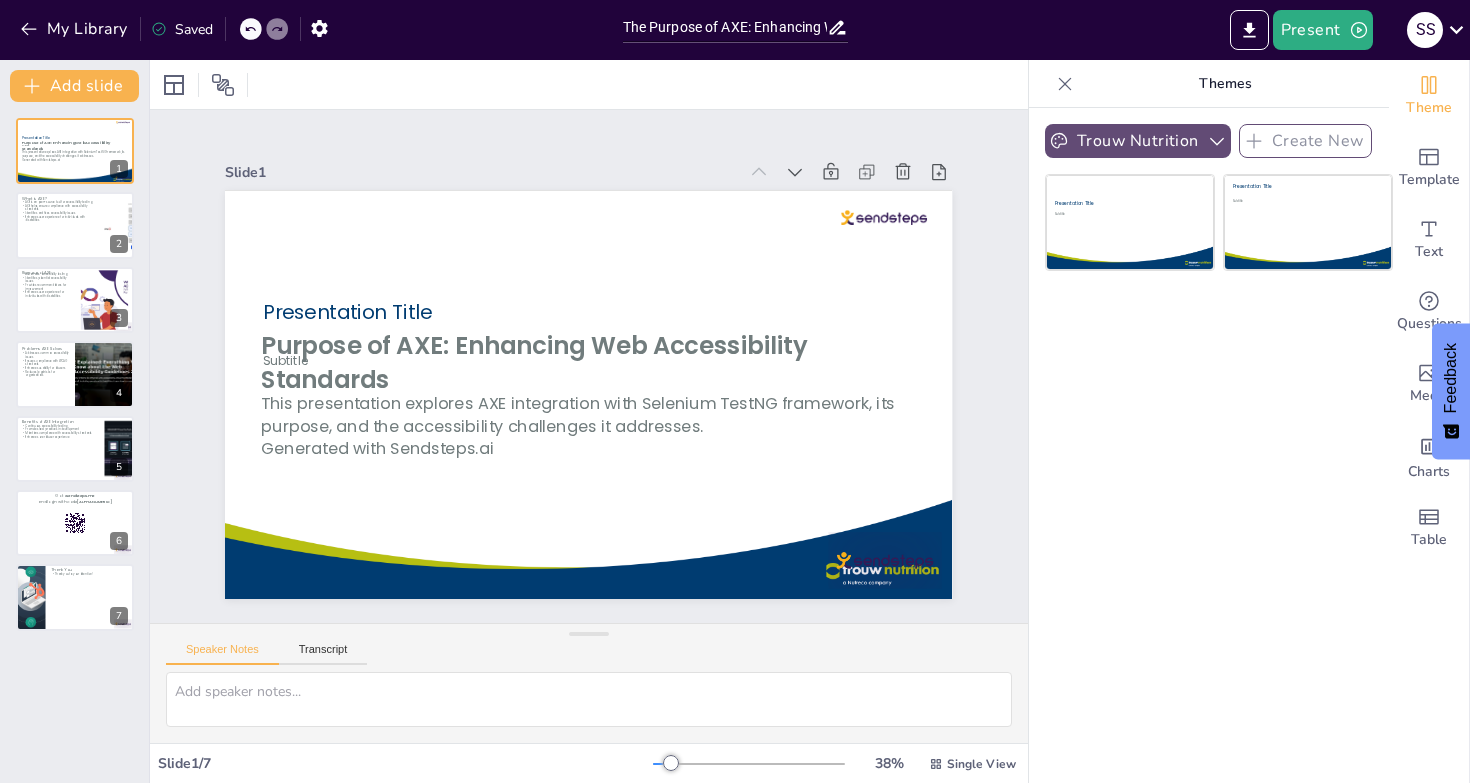 click on "Trouw Nutrition" at bounding box center [1138, 141] 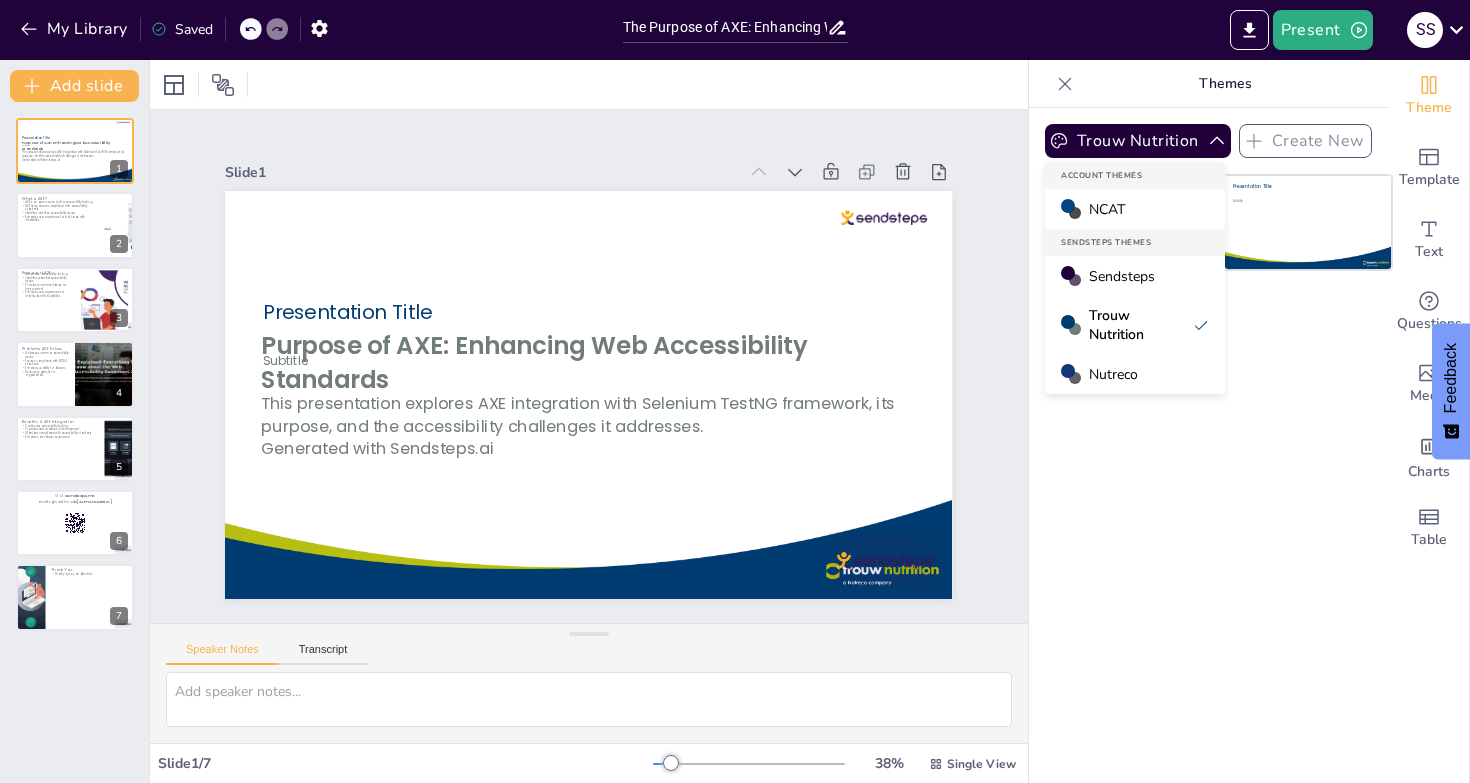 click on "NCAT" at bounding box center [1107, 209] 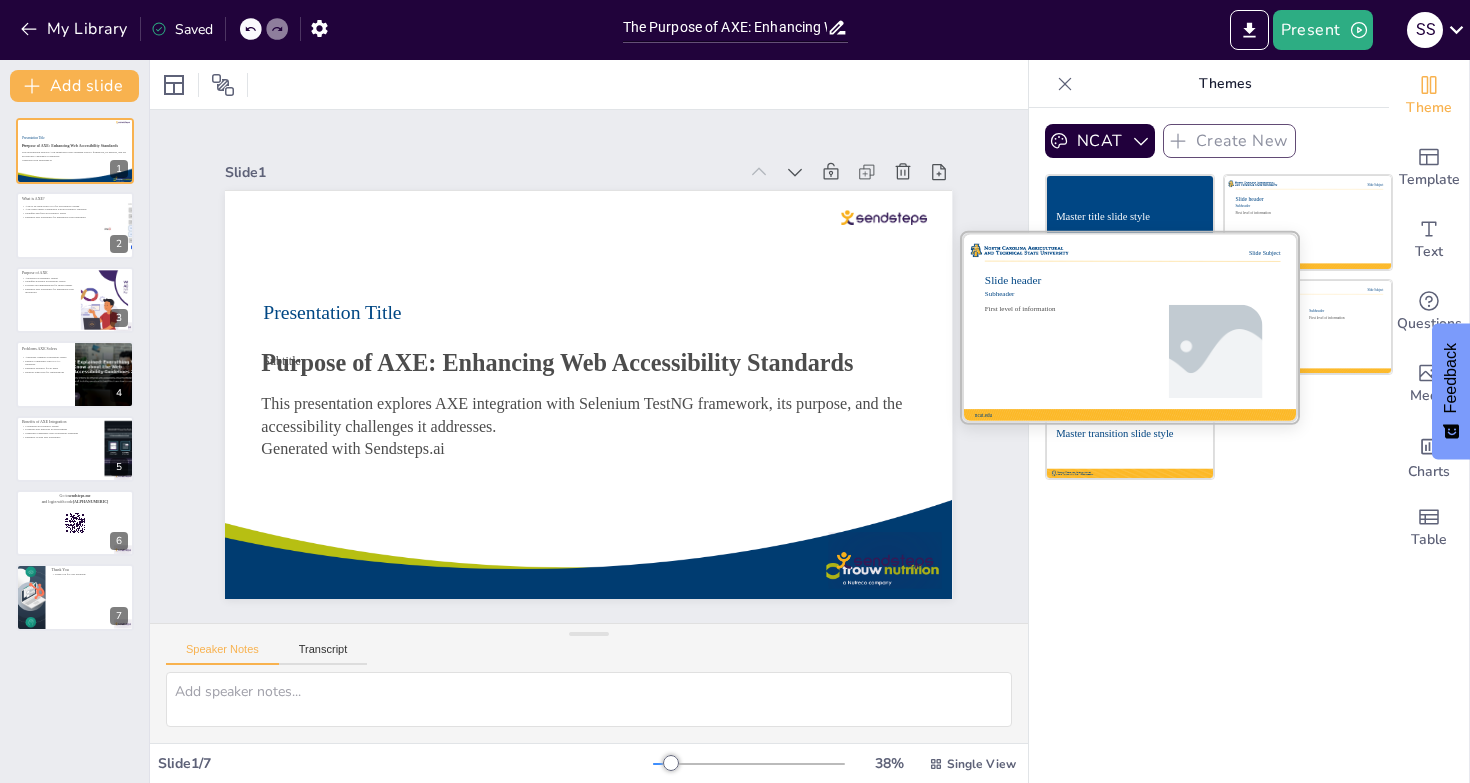 click at bounding box center (1130, 326) 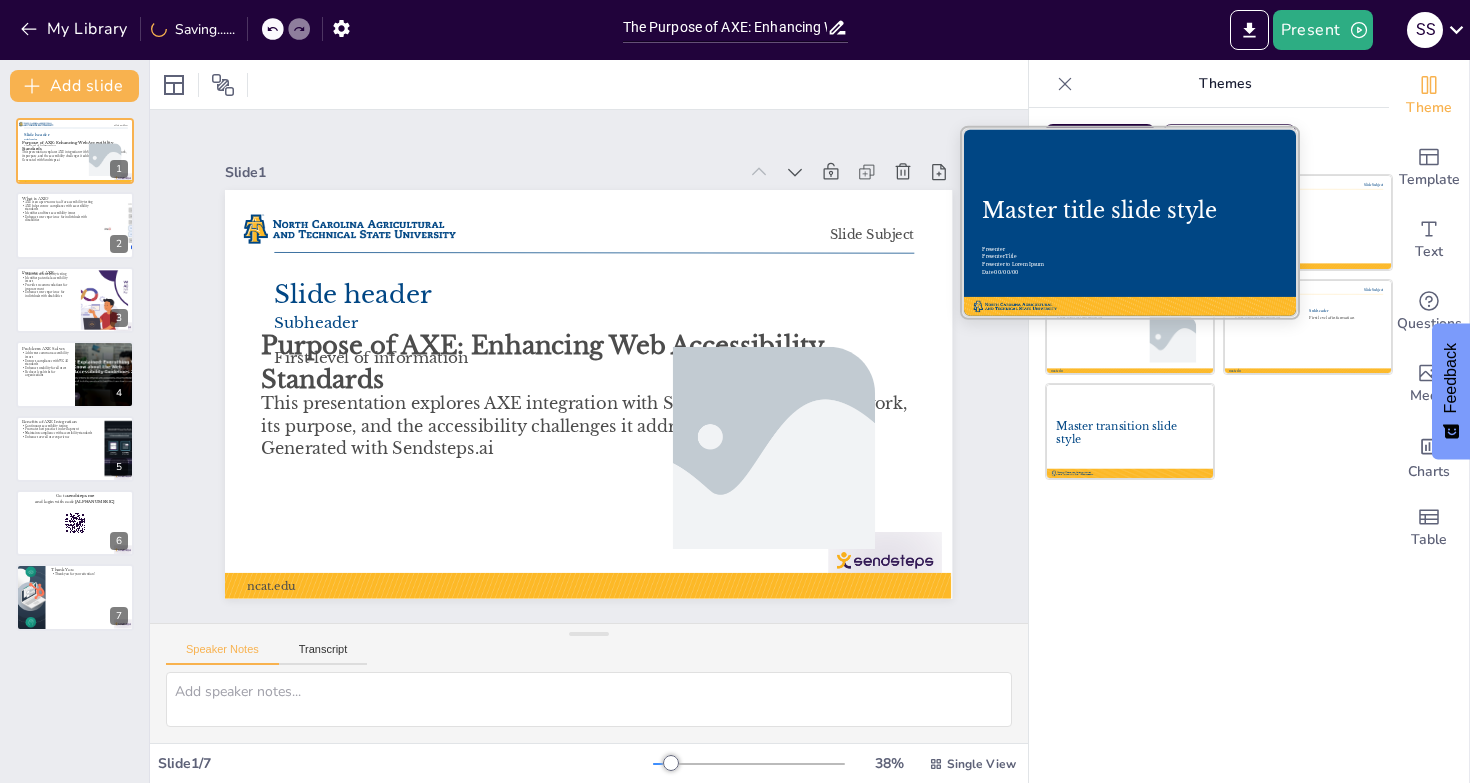 click on "Master title slide style" at bounding box center [1129, 211] 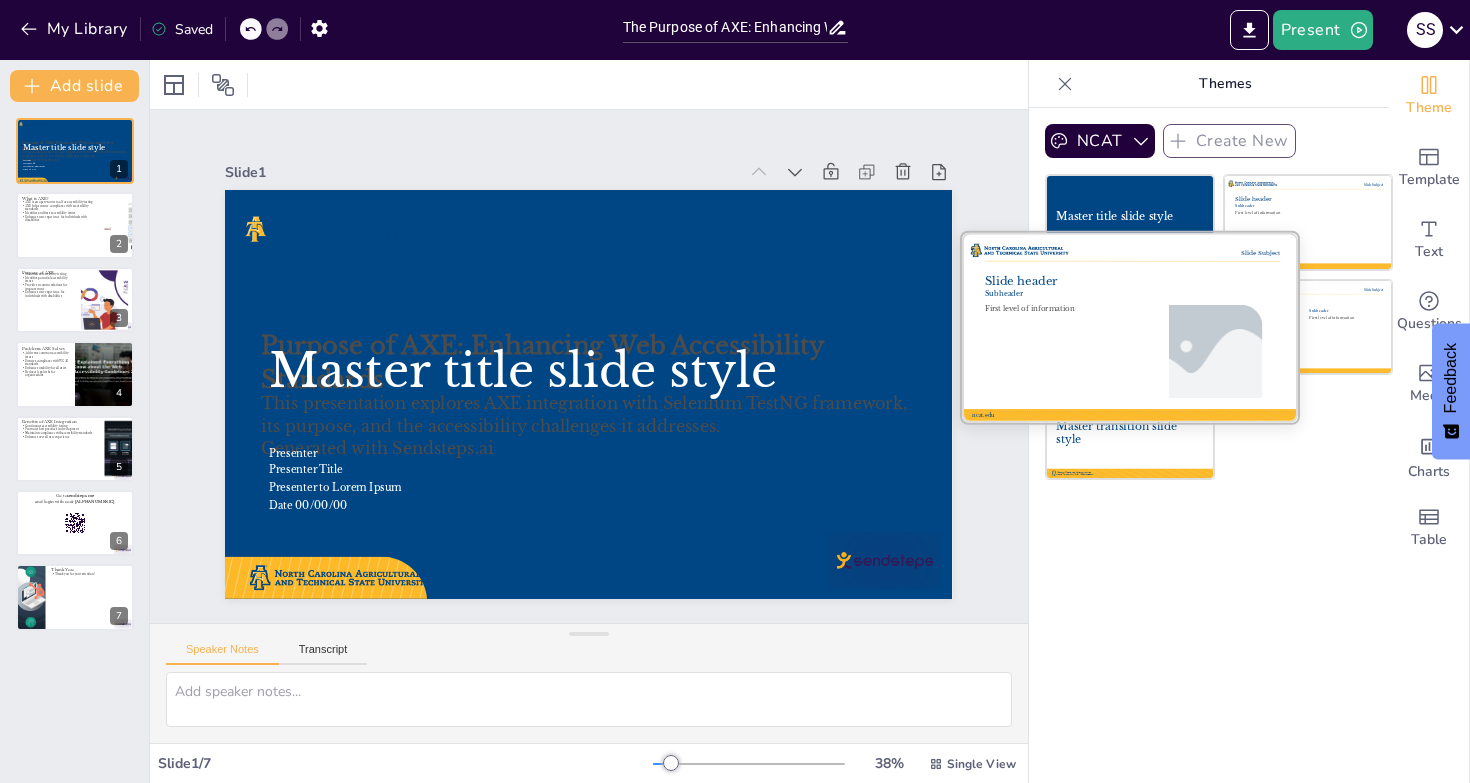 click at bounding box center [1130, 326] 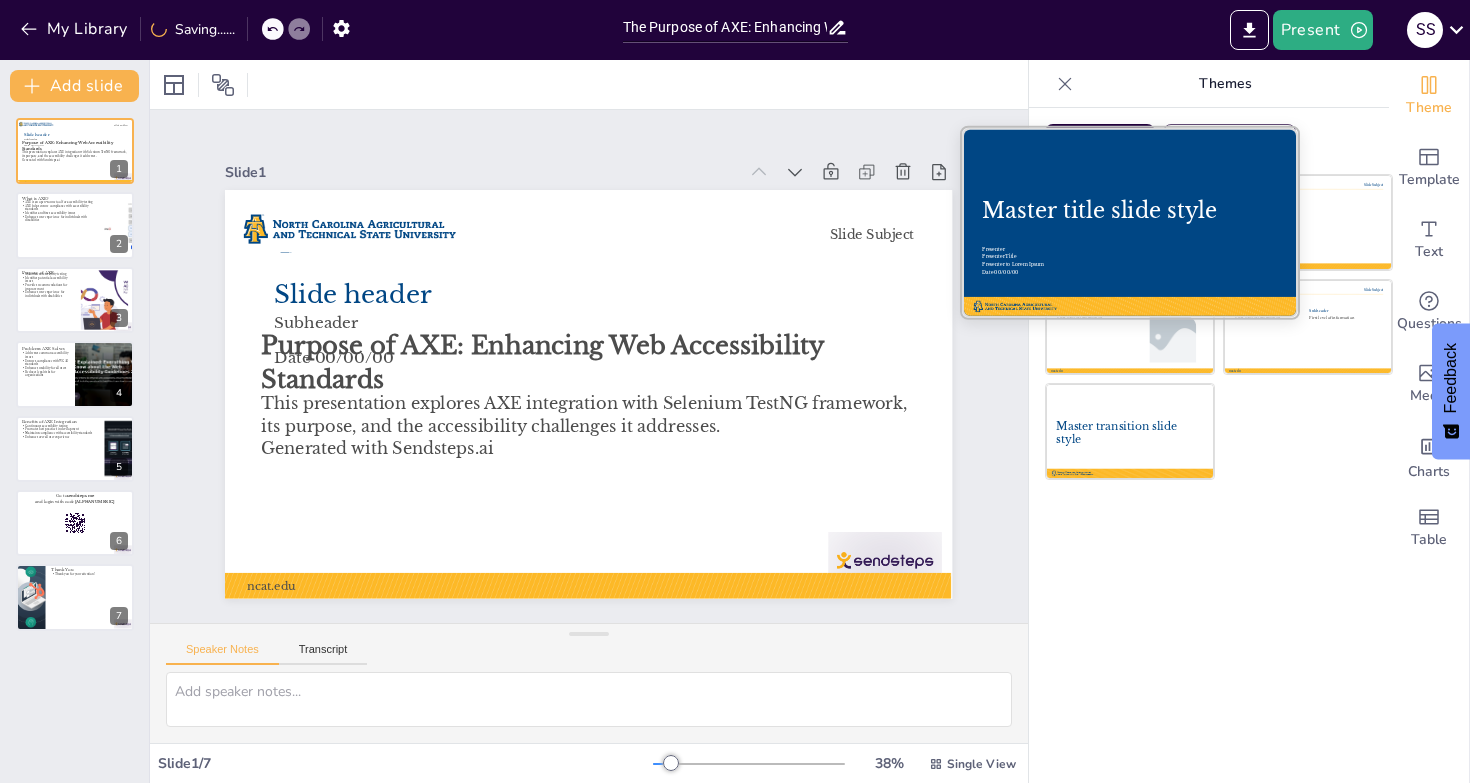 click at bounding box center [1130, 222] 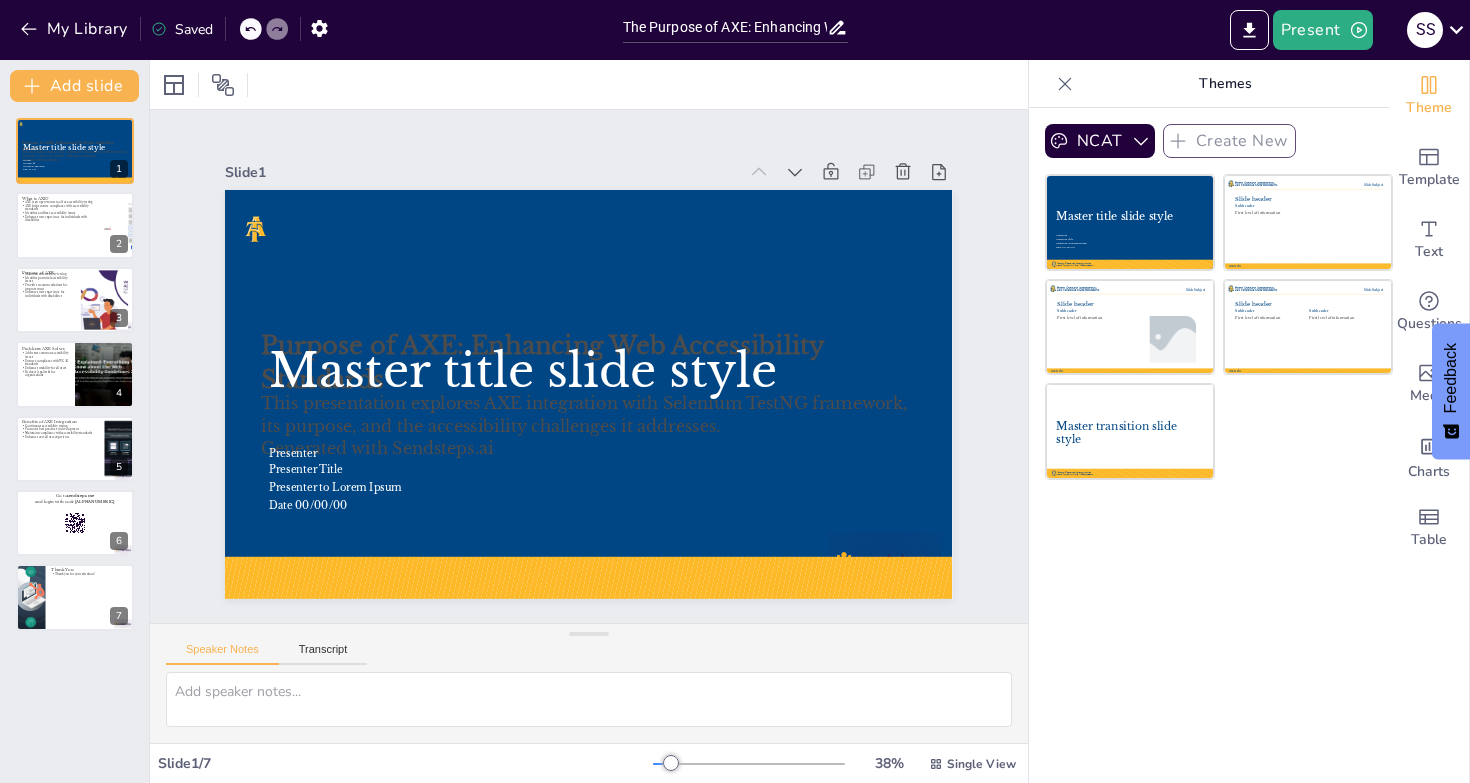 click 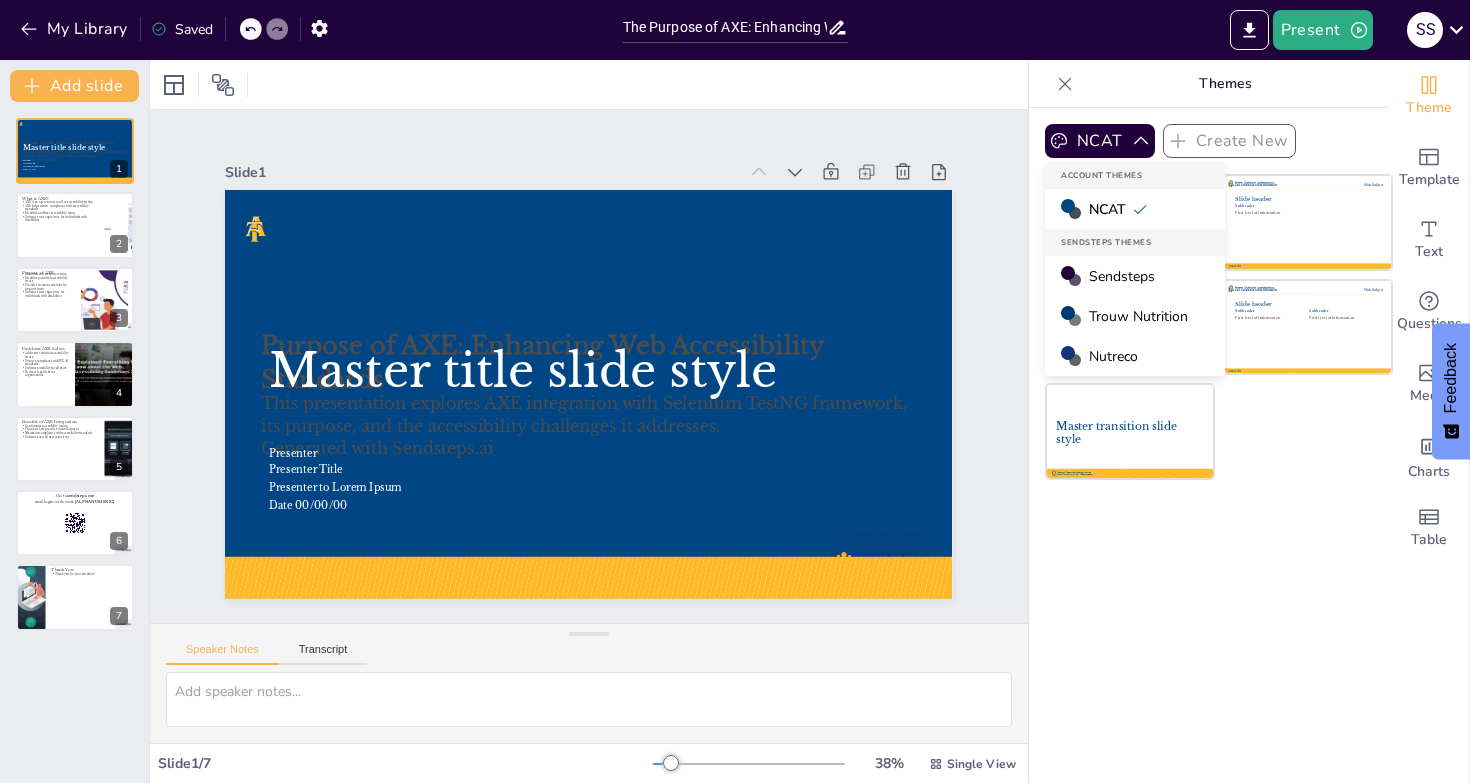 click on "Sendsteps" at bounding box center (1122, 276) 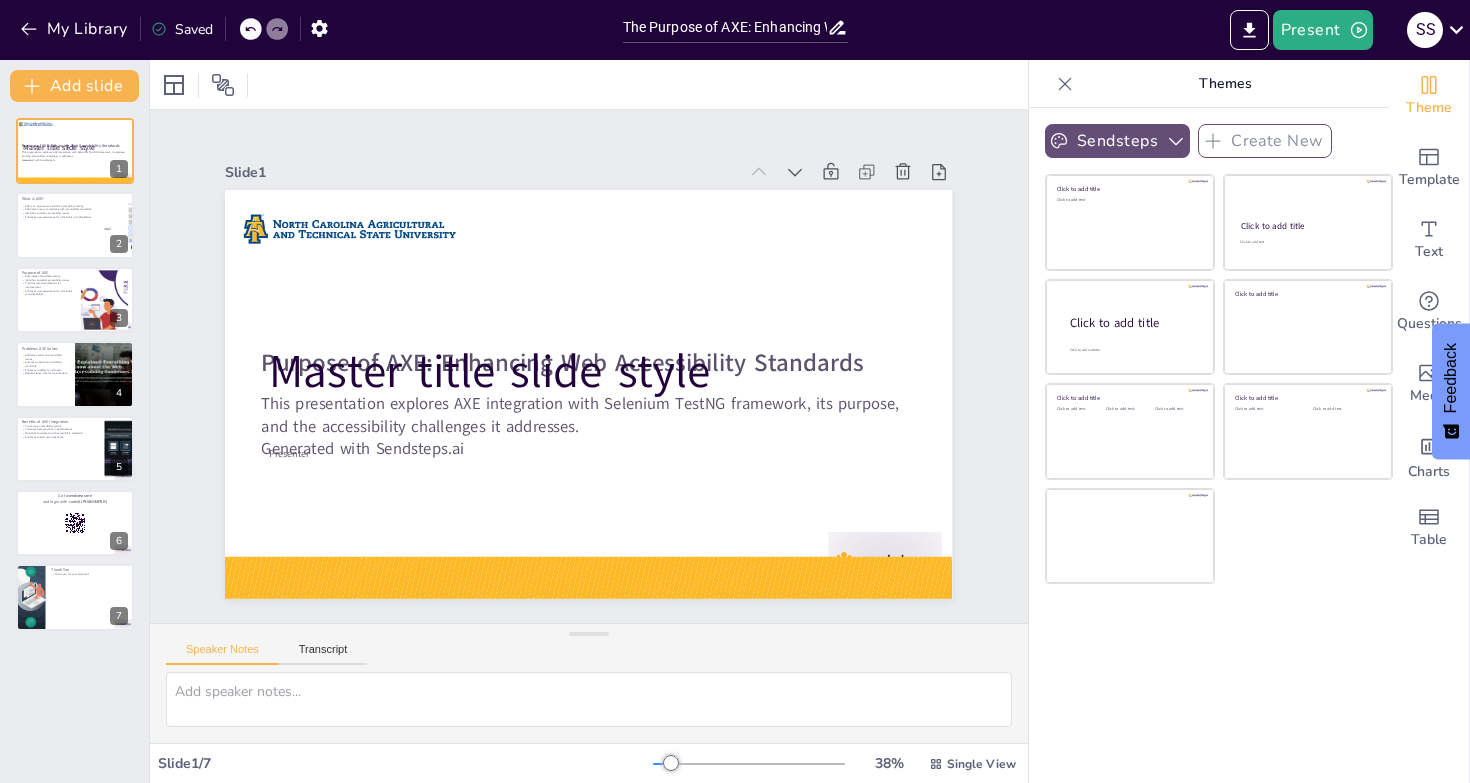 click 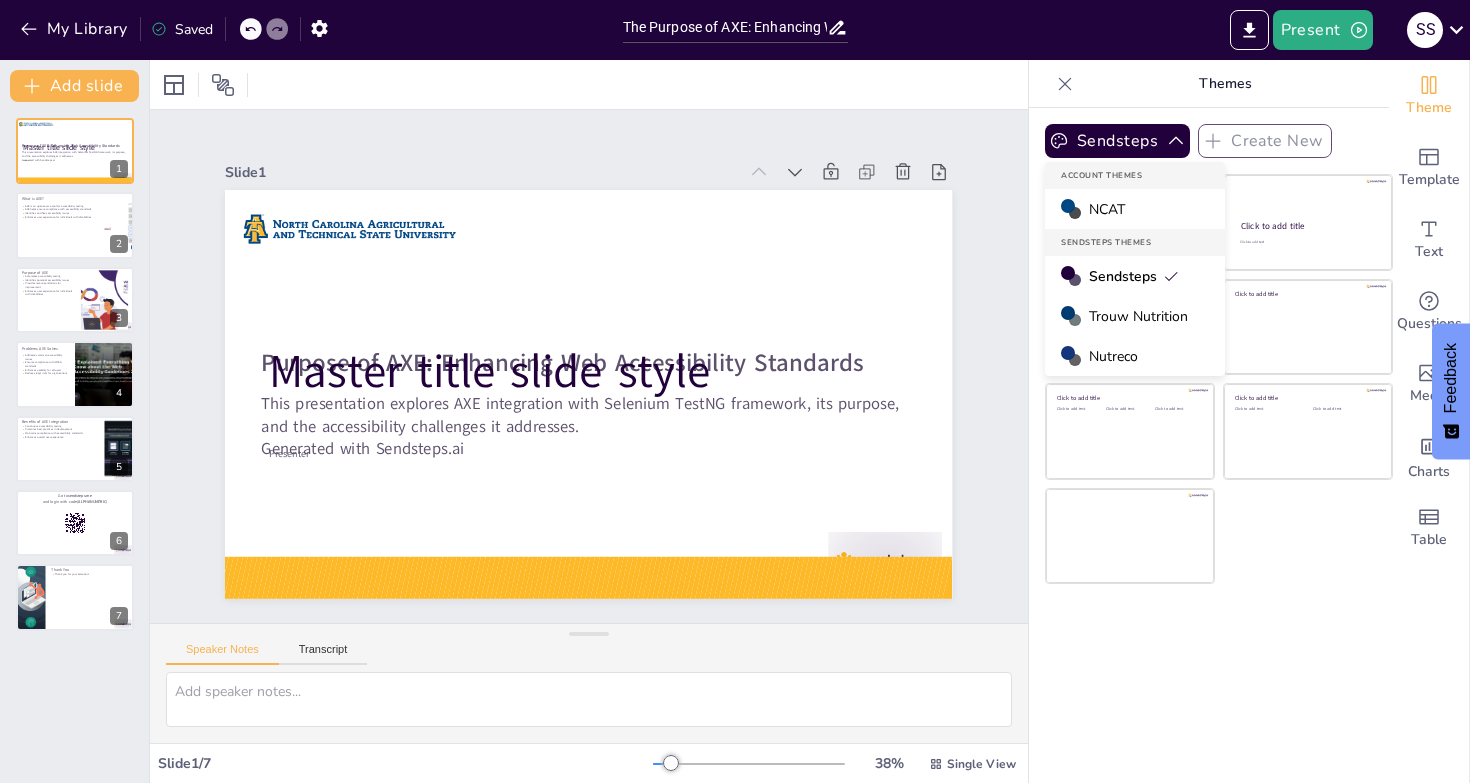 click on "Trouw Nutrition" at bounding box center (1138, 316) 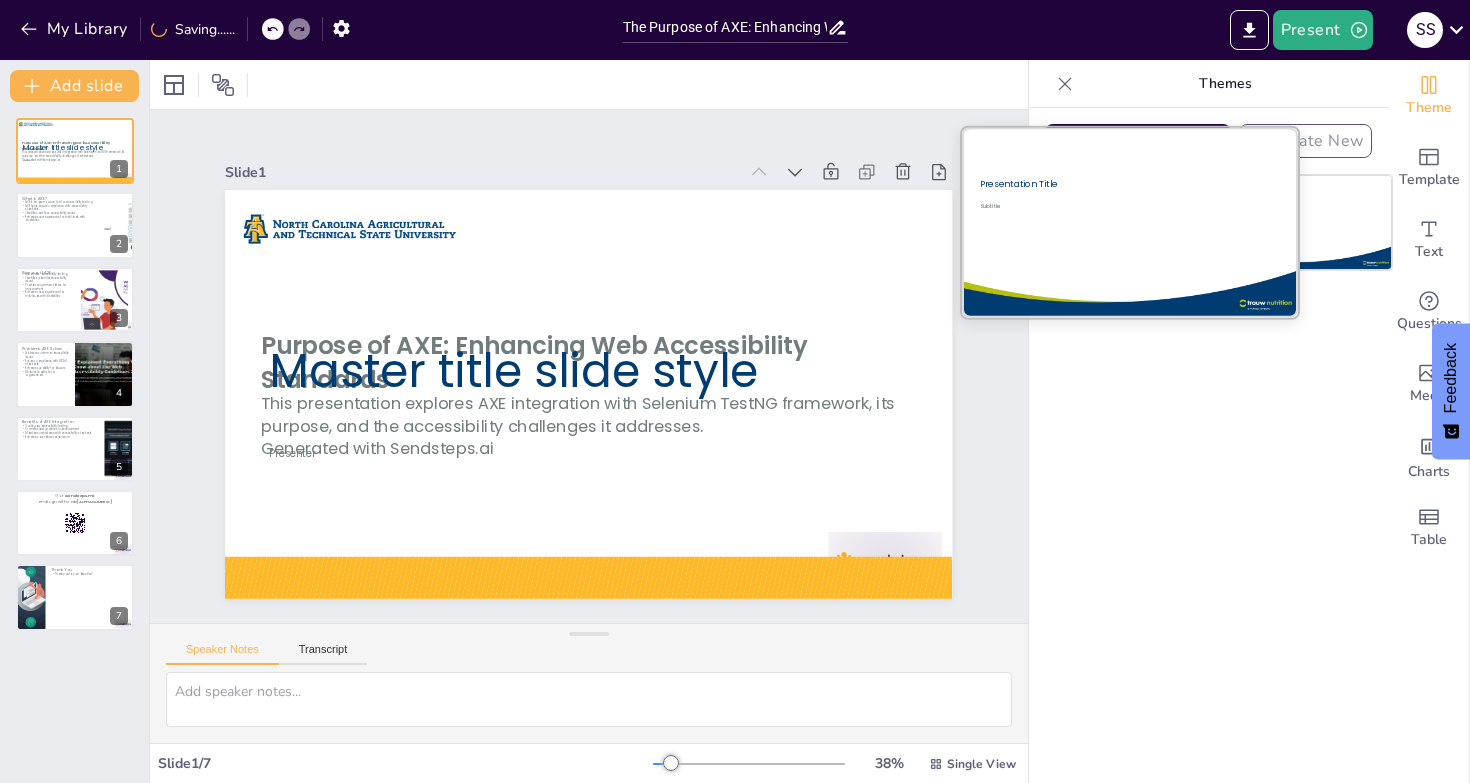 click at bounding box center (1129, 222) 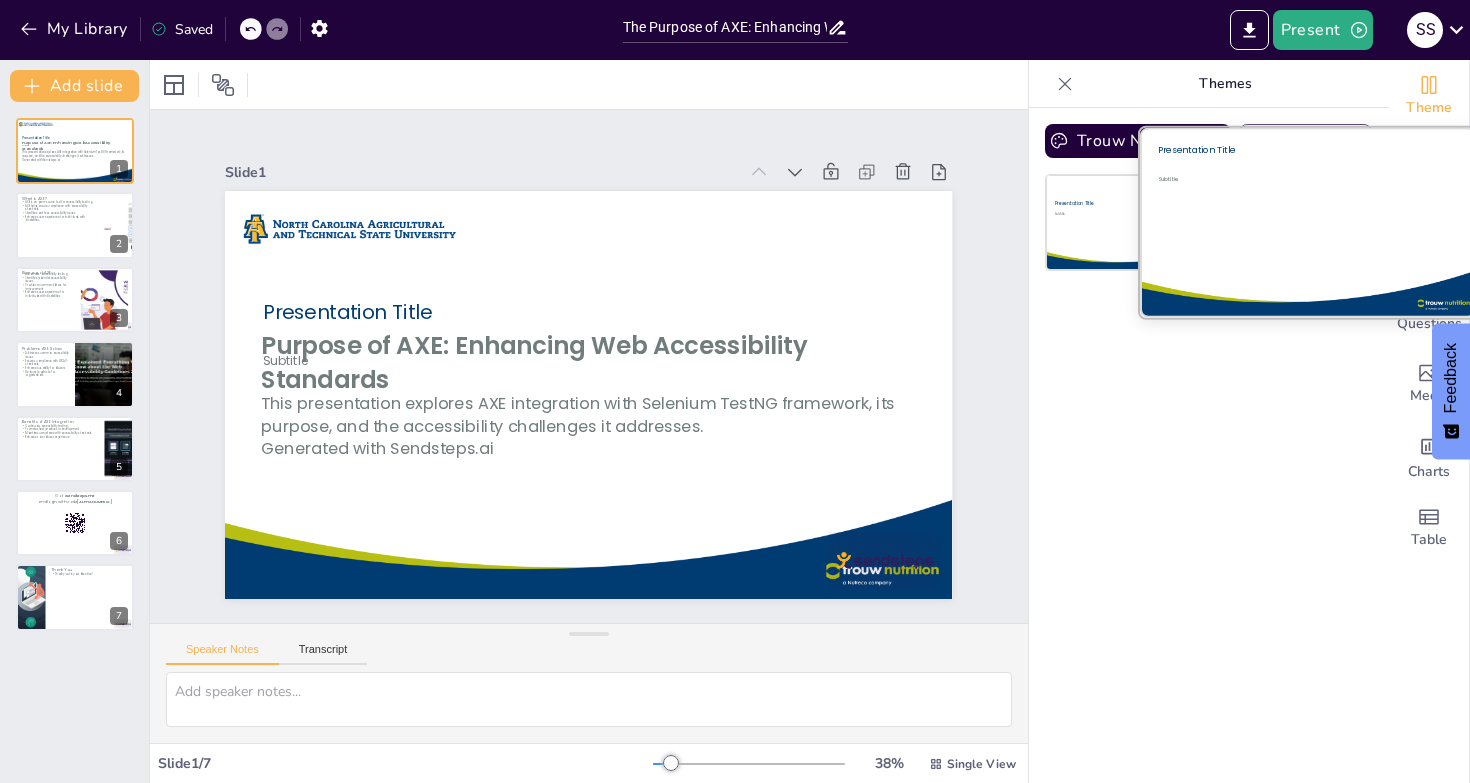 click on "Subtitle" at bounding box center (1294, 219) 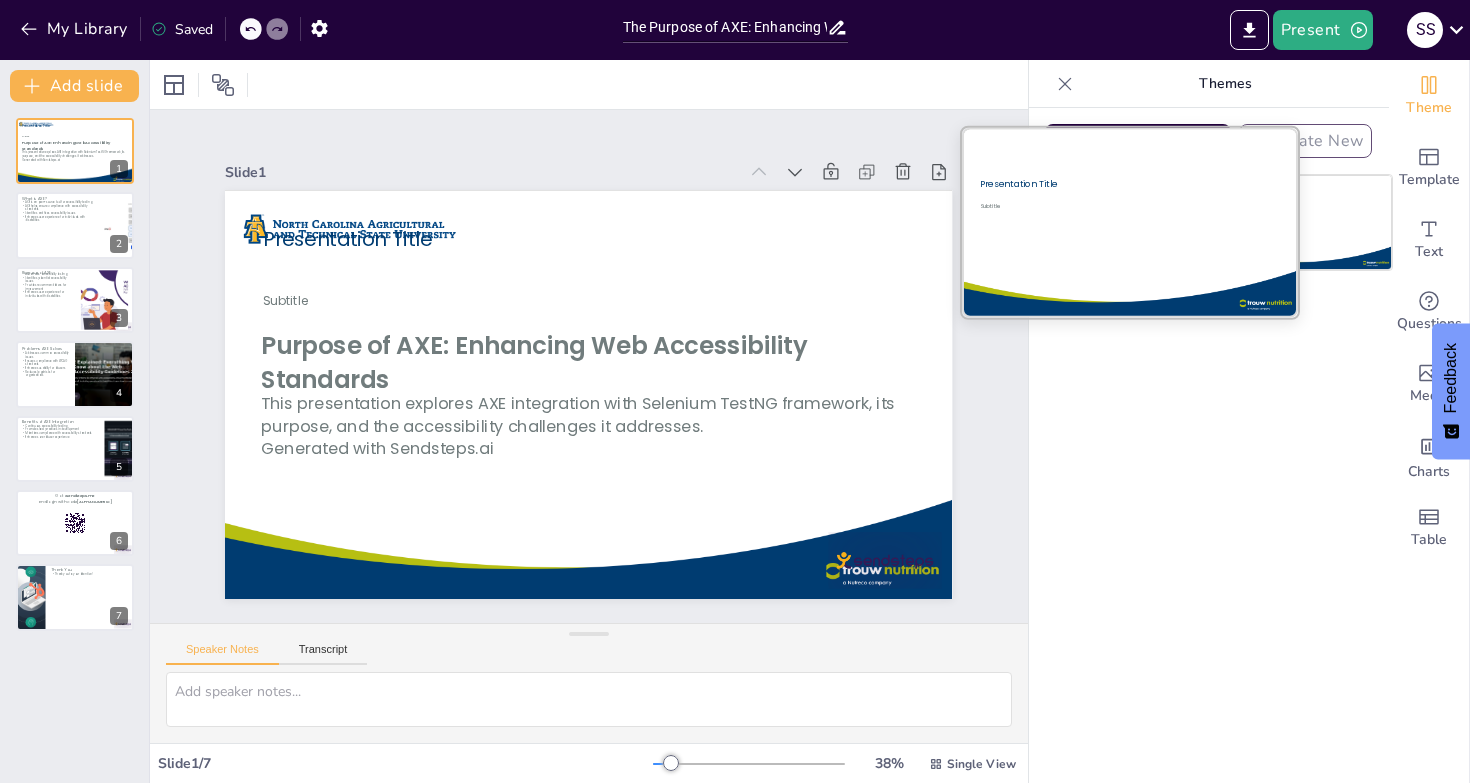click at bounding box center [1129, 222] 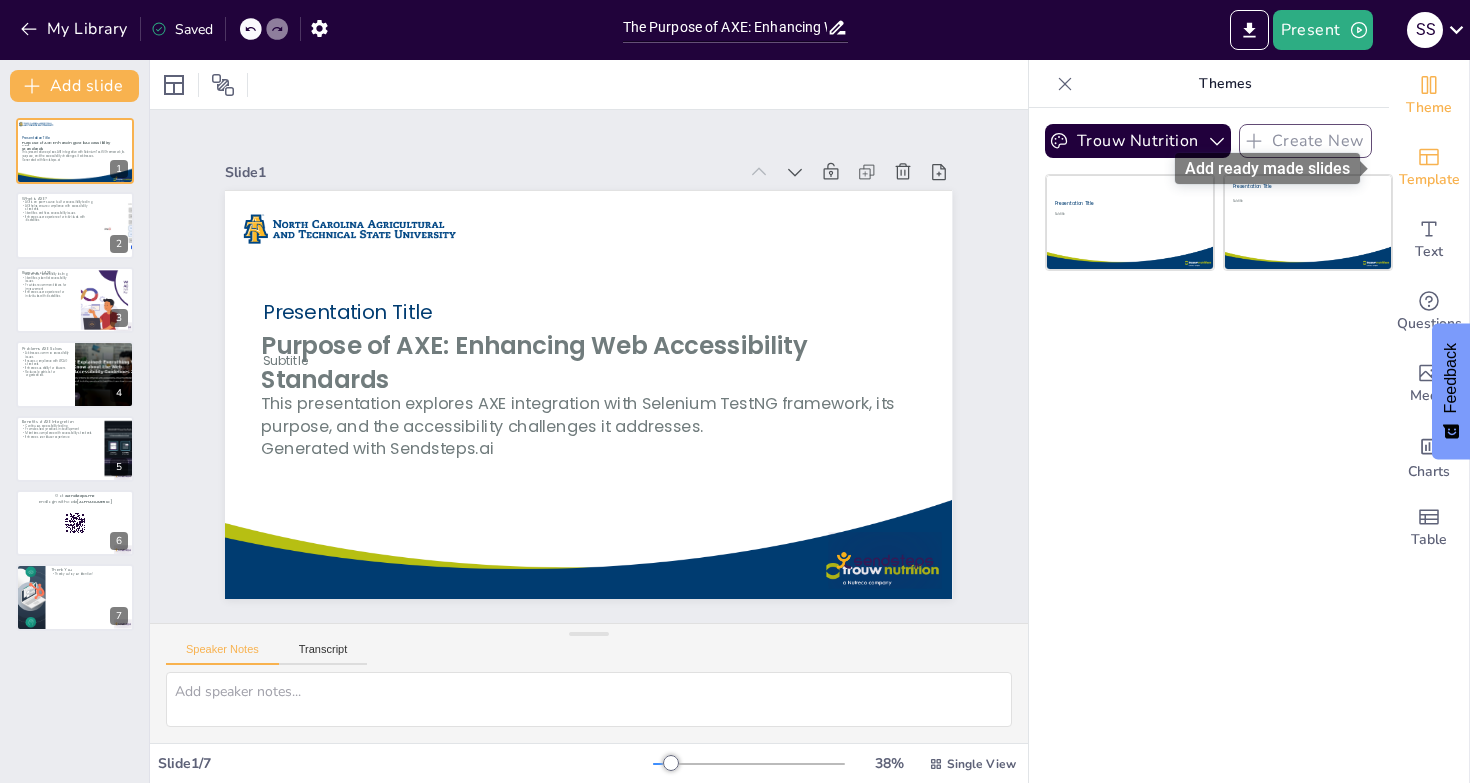 click 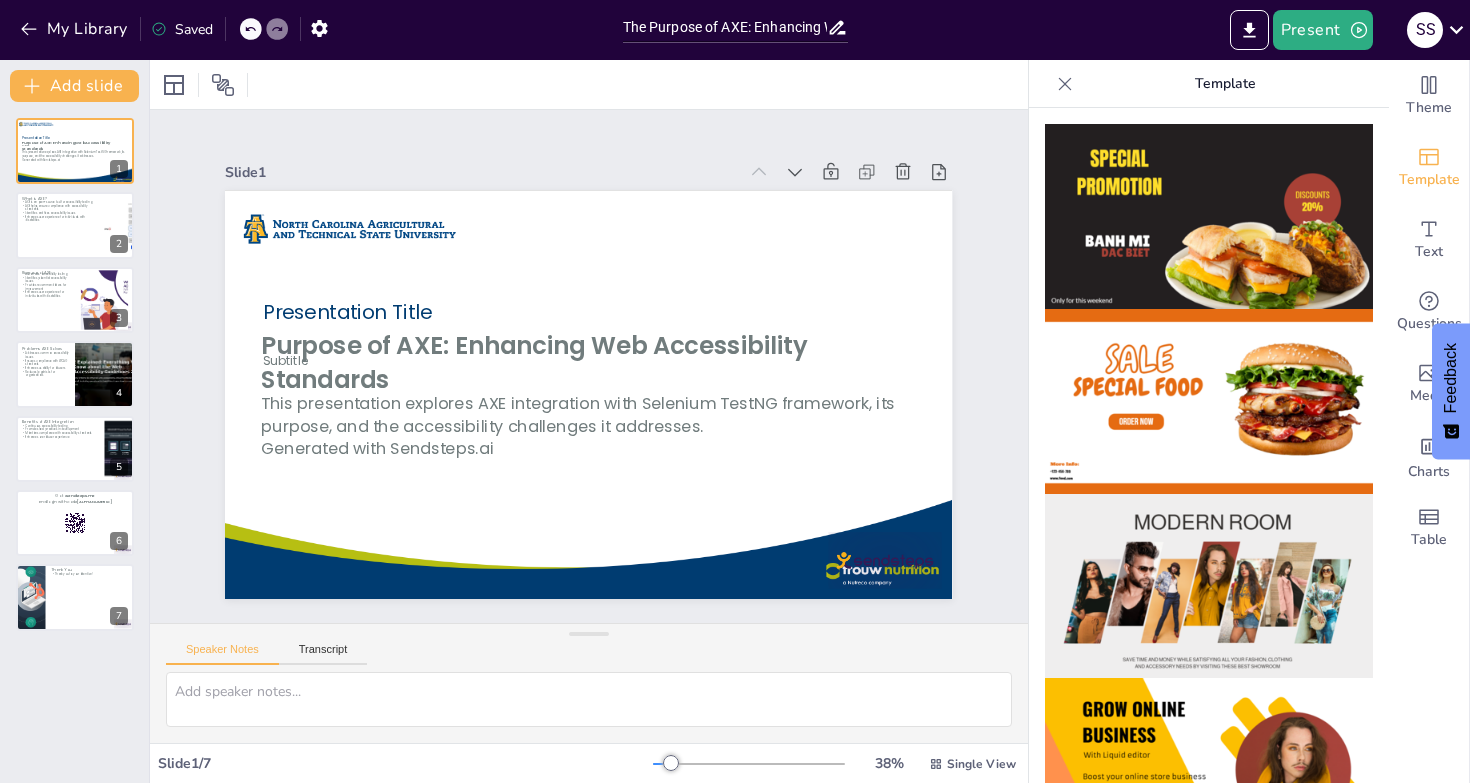 click 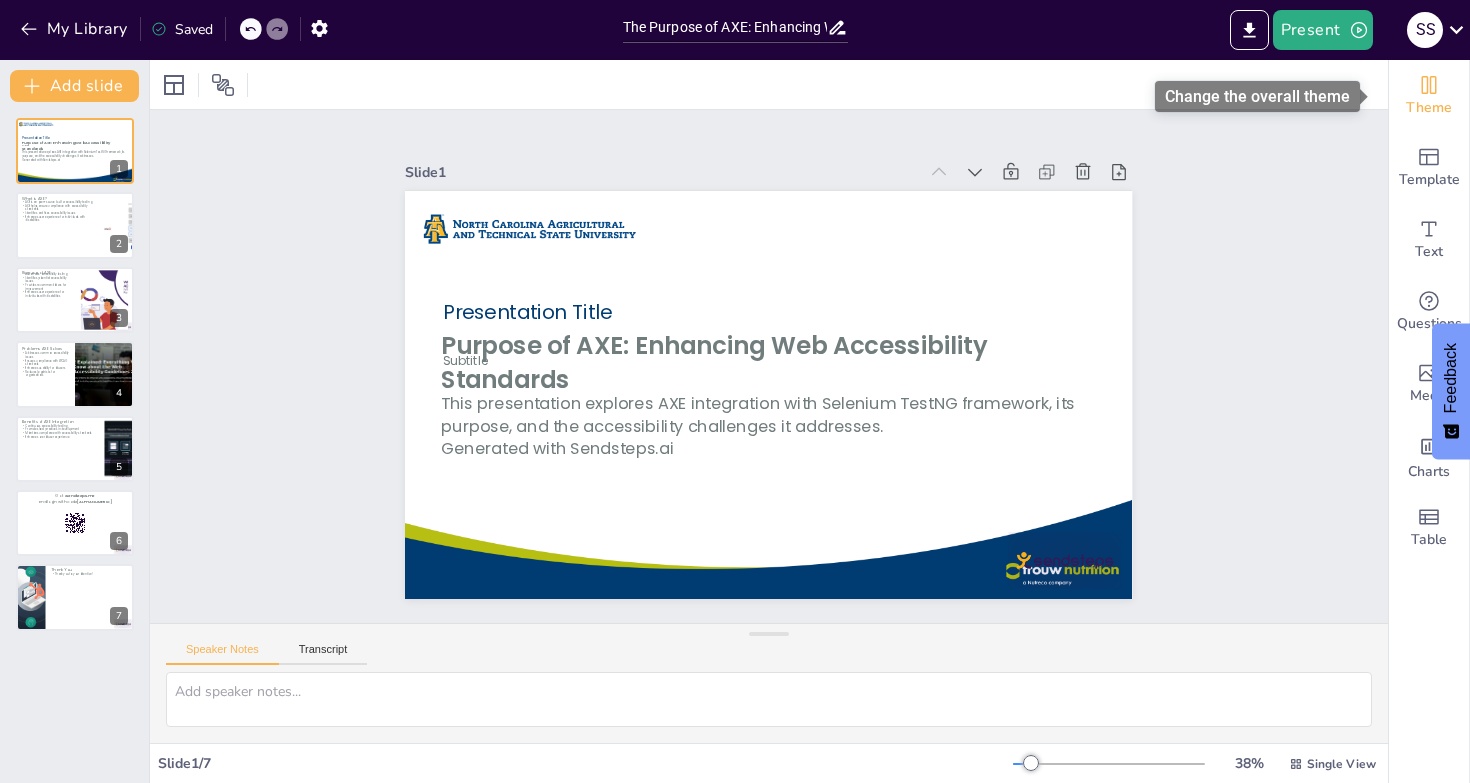 click on "Theme" at bounding box center (1429, 108) 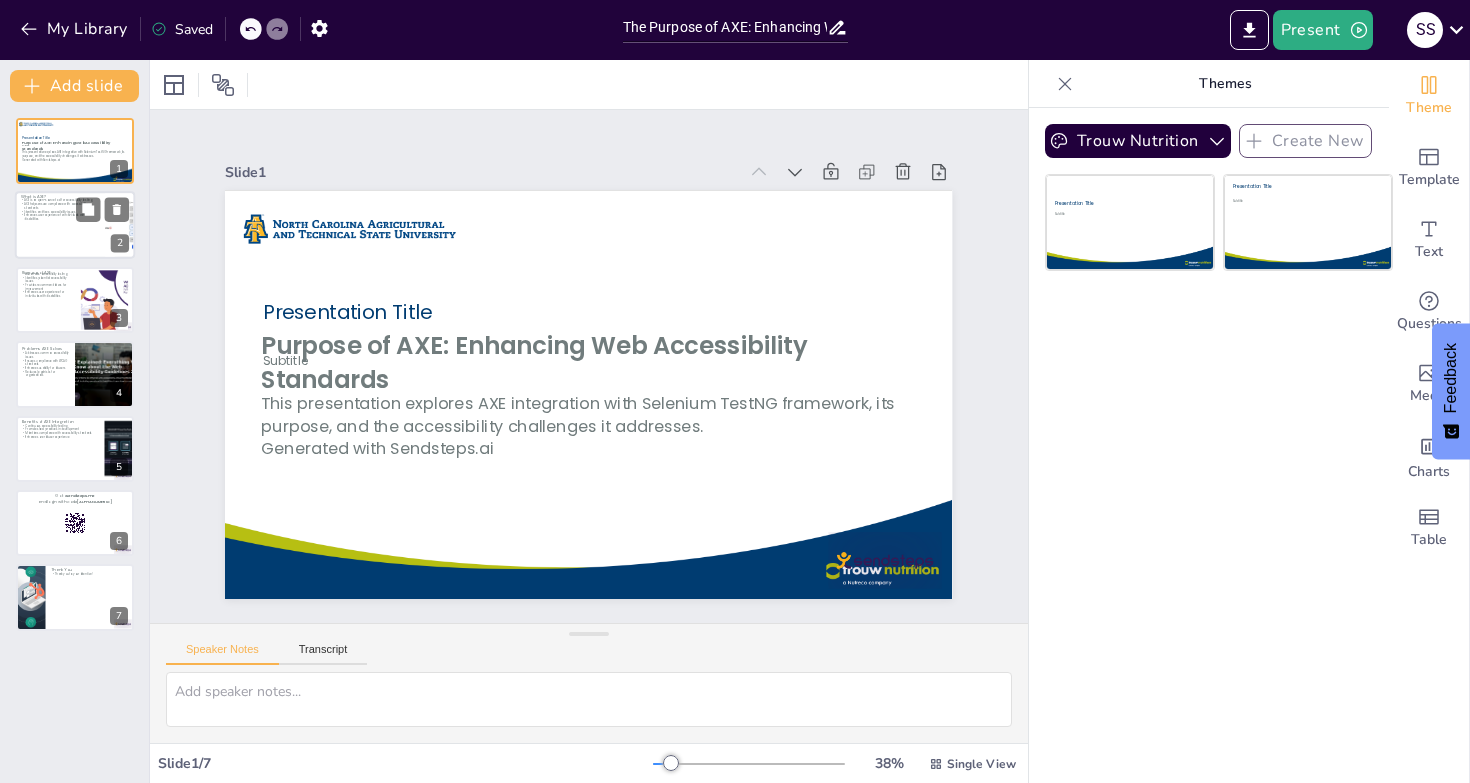 click on "Enhances user experience for individuals with disabilities" at bounding box center (60, 217) 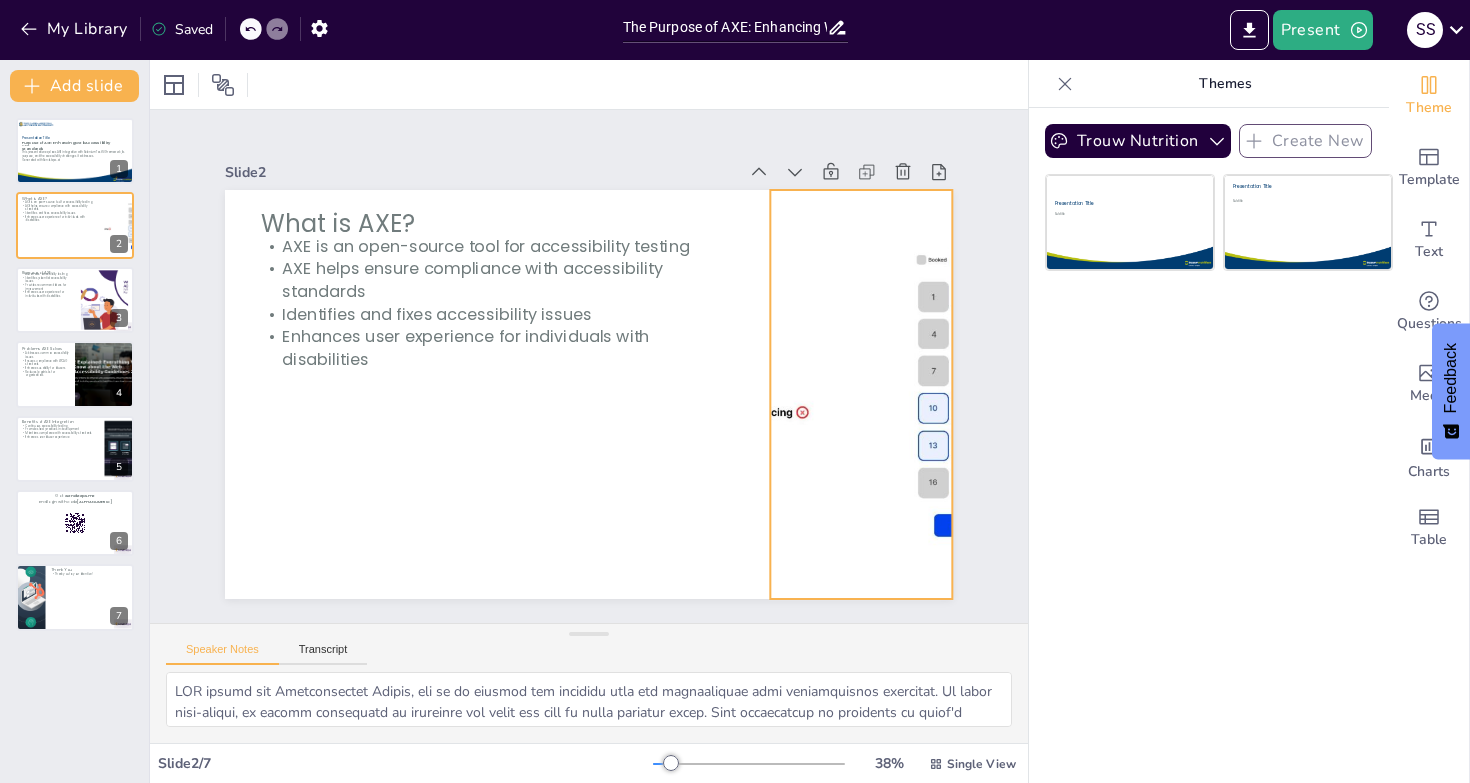 click at bounding box center [773, 569] 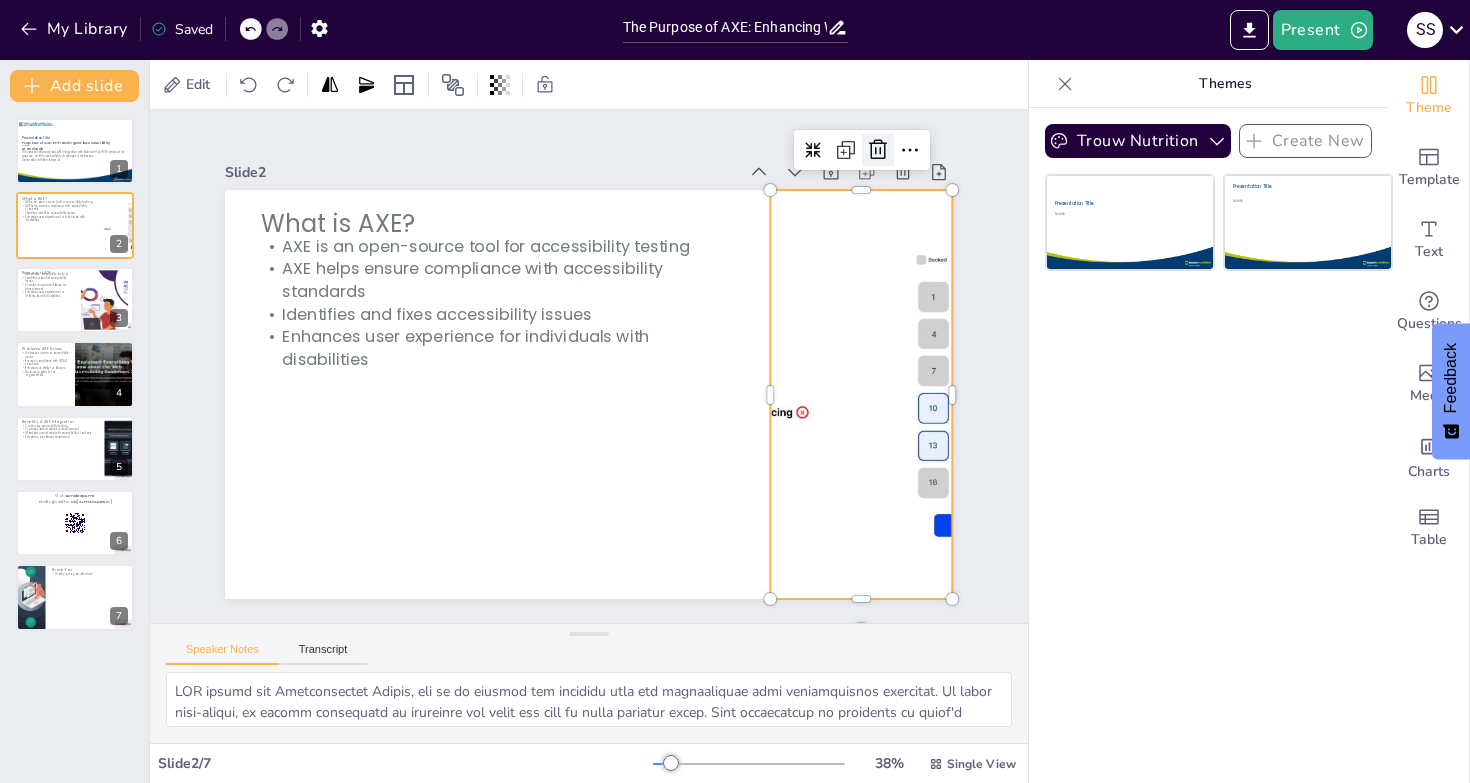 click 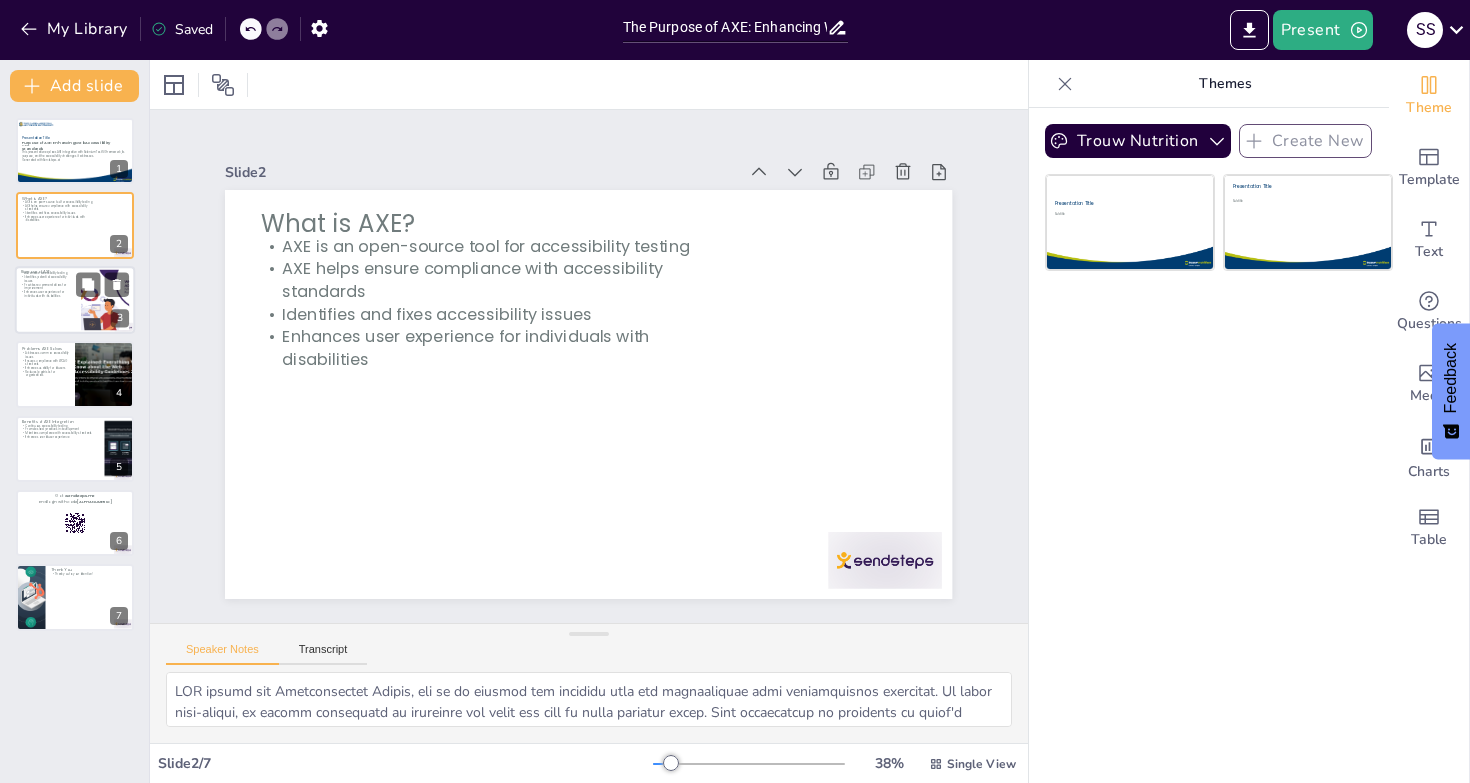 click on "Enhances user experience for individuals with disabilities" at bounding box center (48, 293) 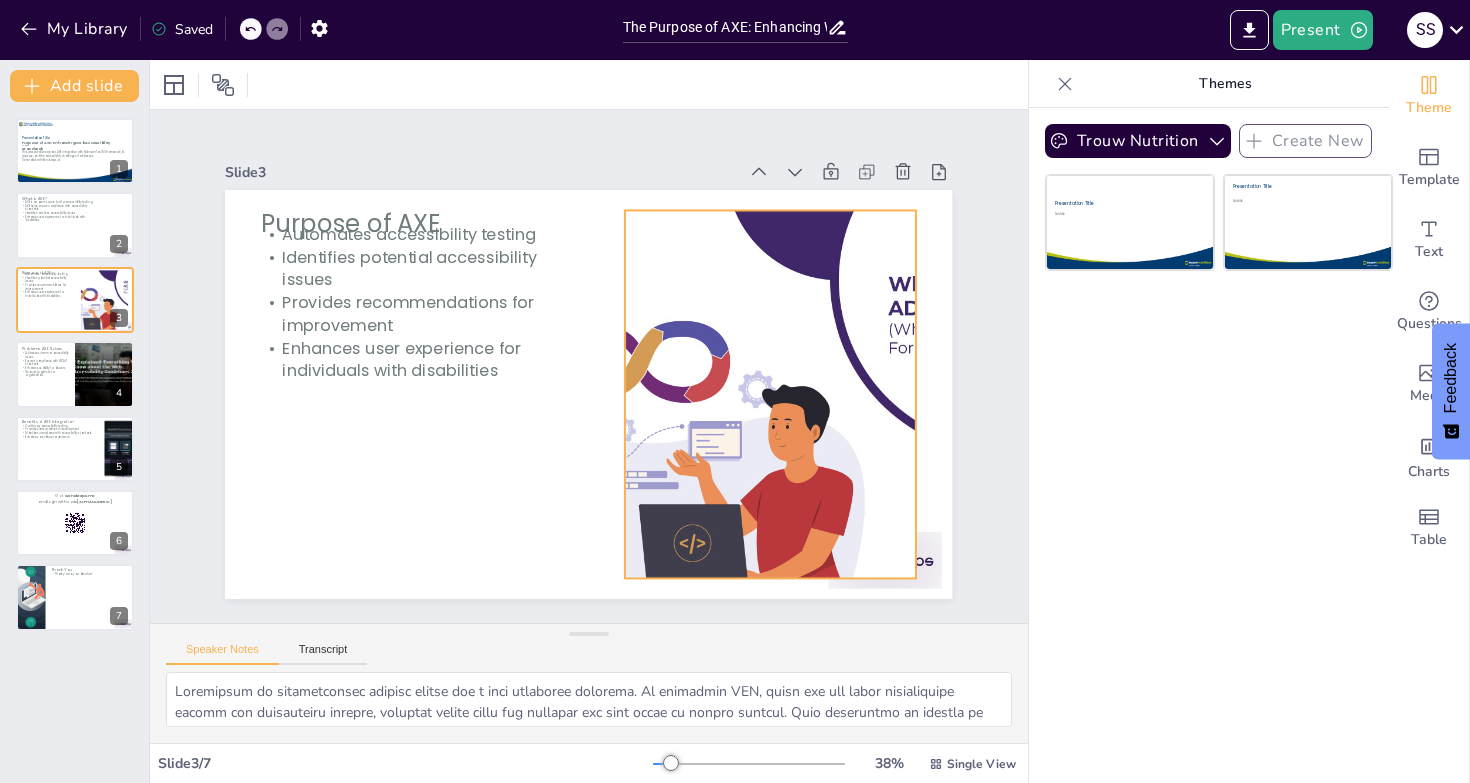 click at bounding box center [770, 394] 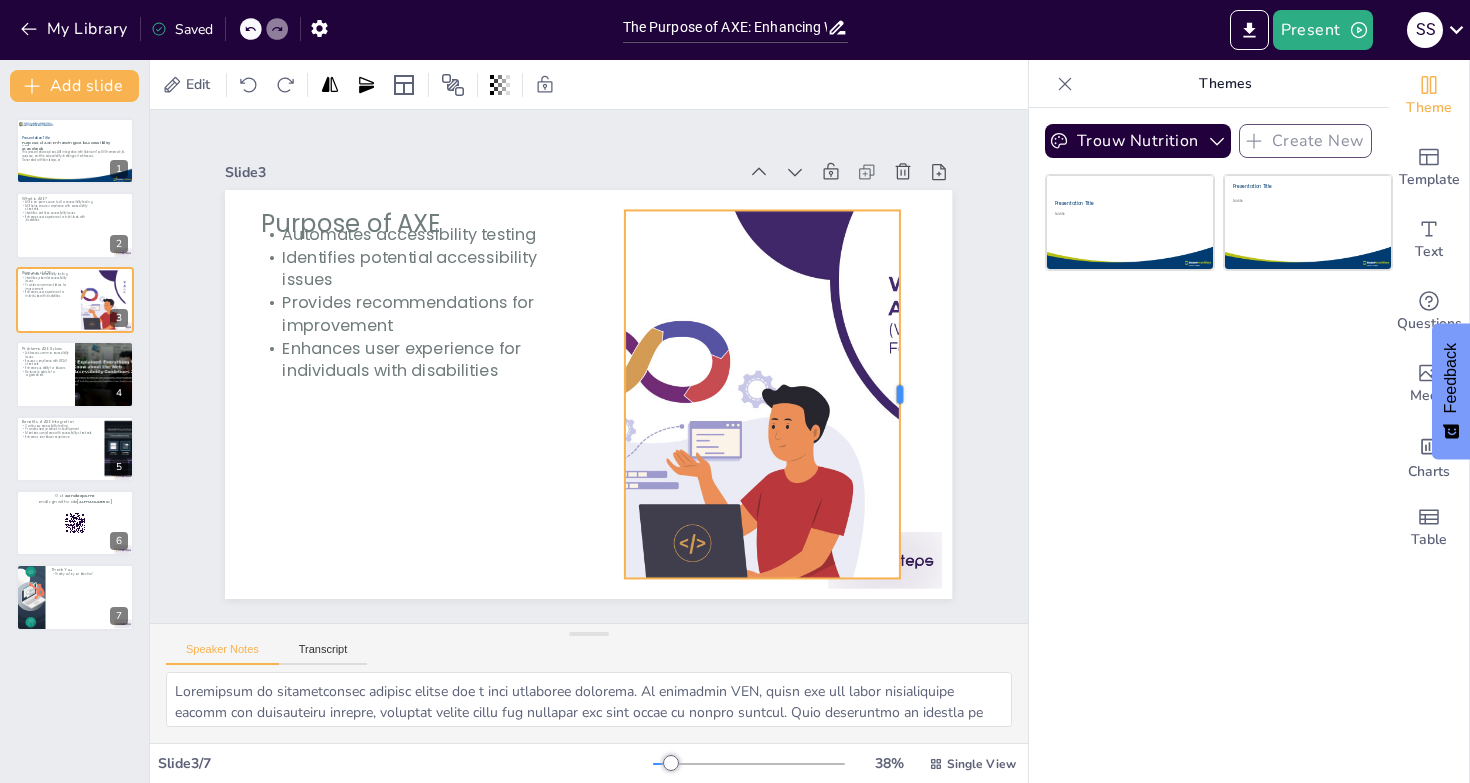 drag, startPoint x: 902, startPoint y: 385, endPoint x: 886, endPoint y: 385, distance: 16 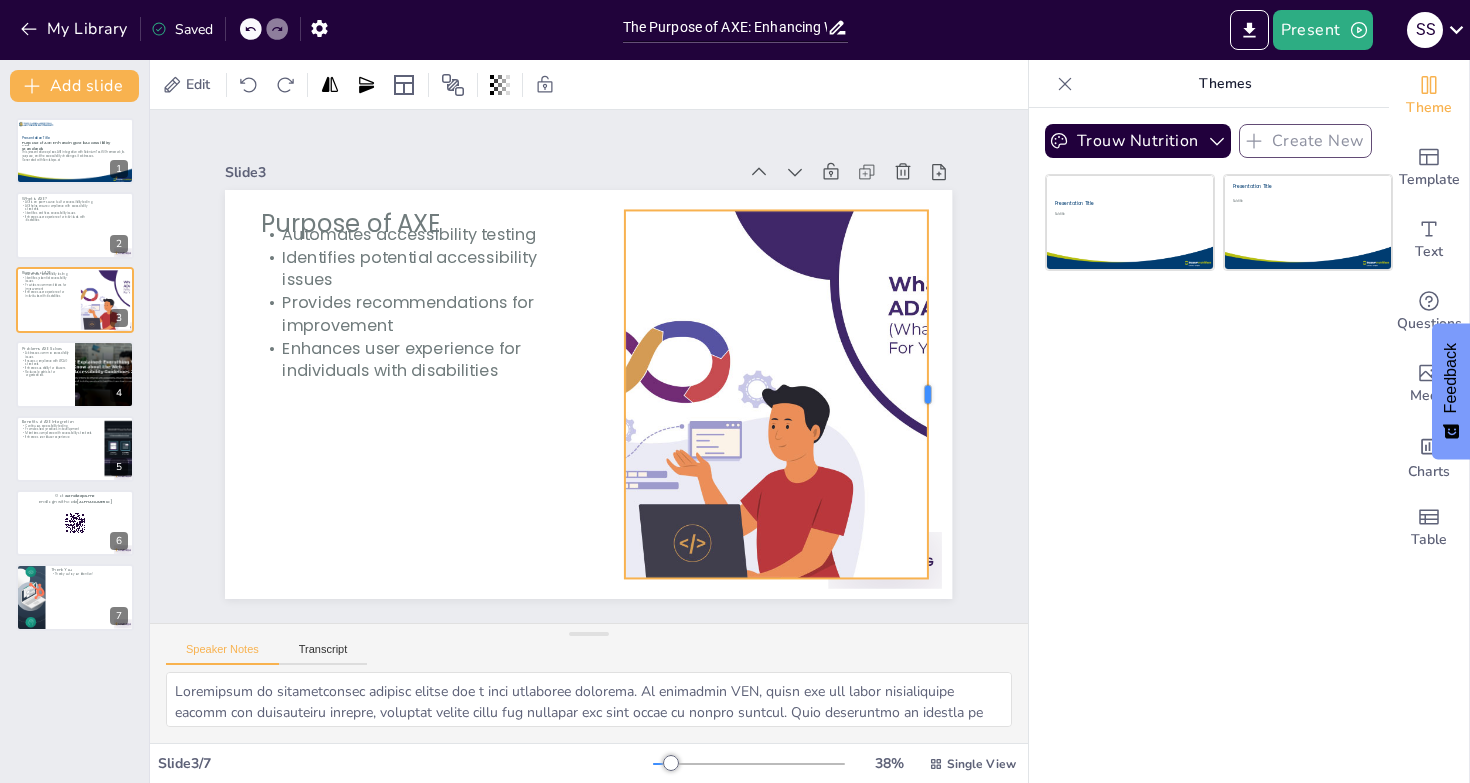 drag, startPoint x: 886, startPoint y: 385, endPoint x: 914, endPoint y: 402, distance: 32.75668 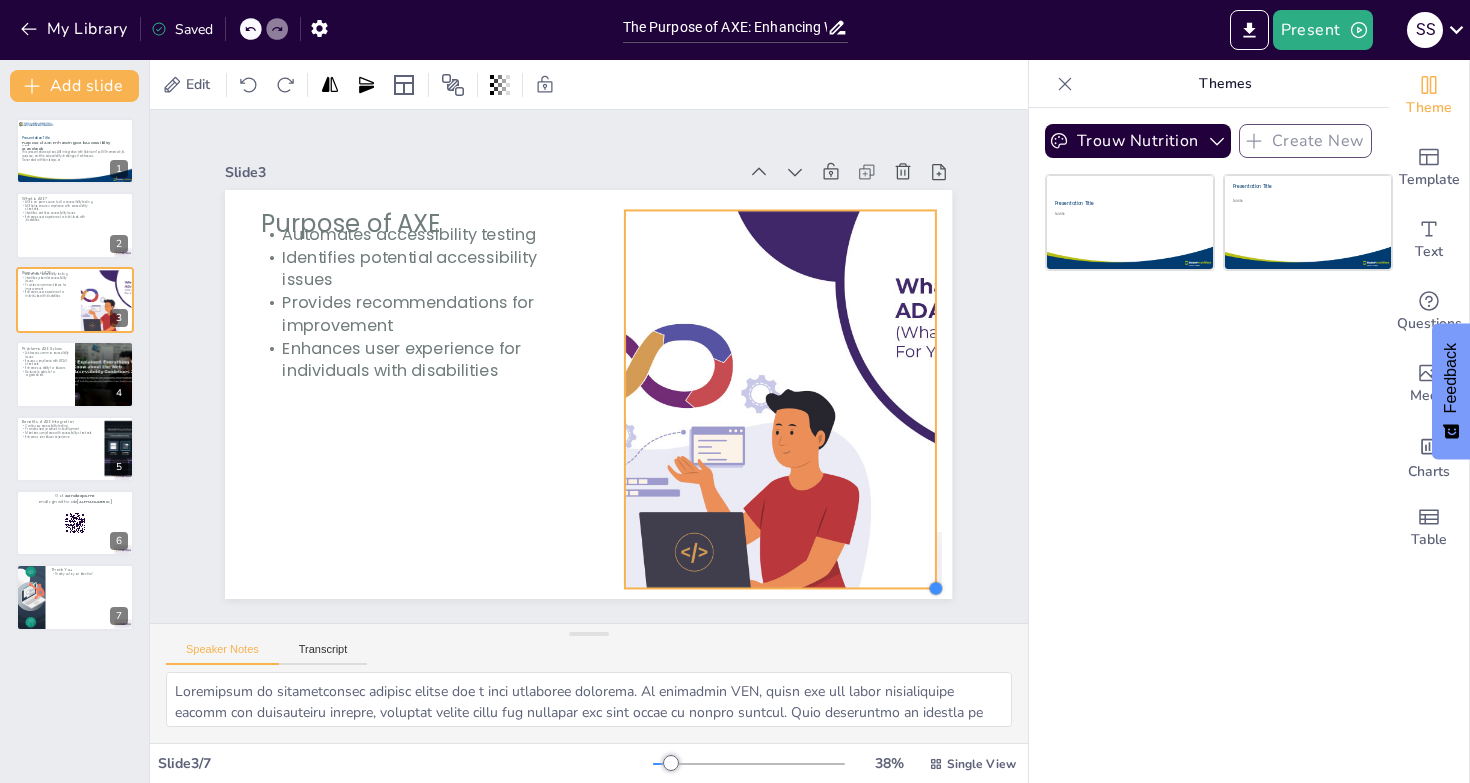 drag, startPoint x: 908, startPoint y: 569, endPoint x: 916, endPoint y: 489, distance: 80.399 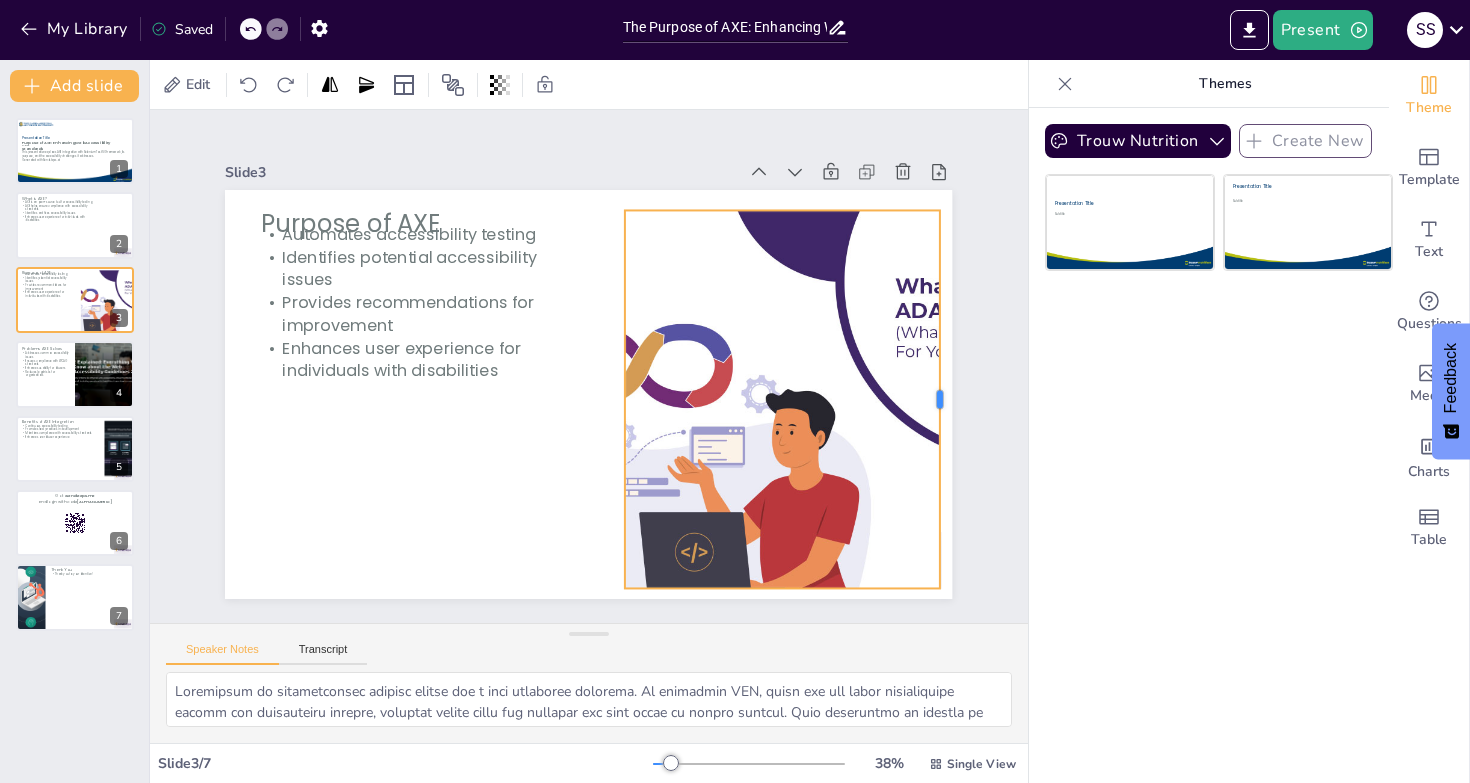 click at bounding box center [942, 436] 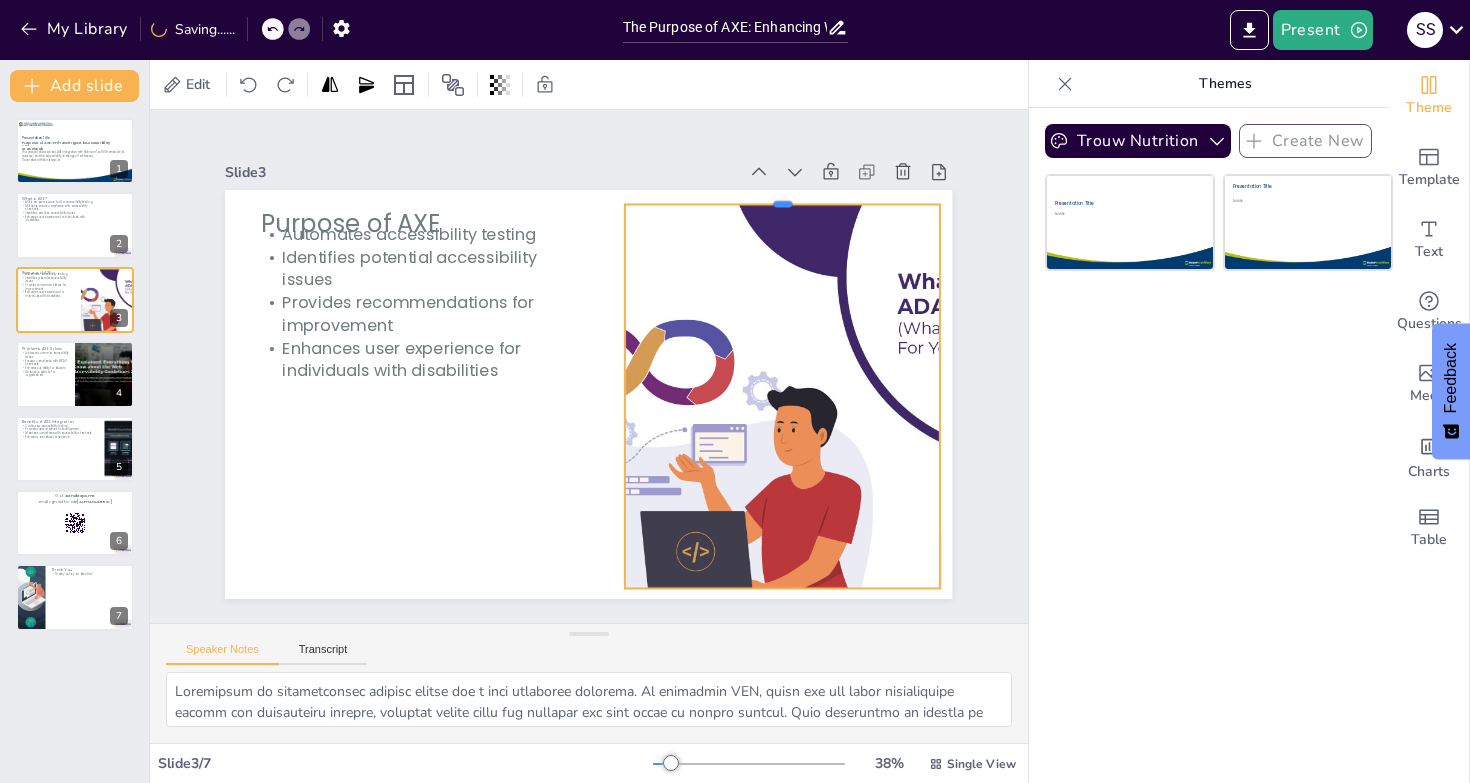 click at bounding box center (799, 217) 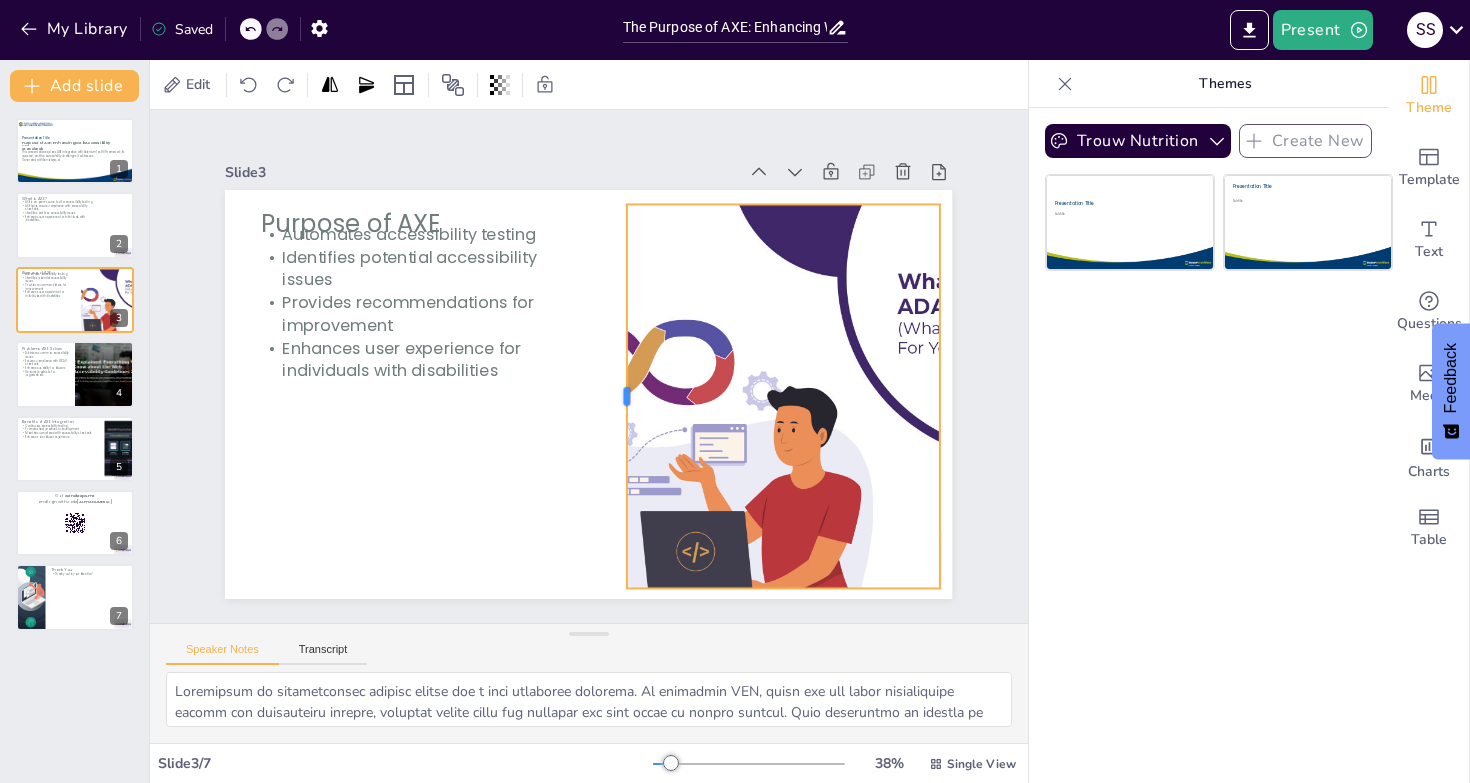 drag, startPoint x: 609, startPoint y: 389, endPoint x: 611, endPoint y: 422, distance: 33.06055 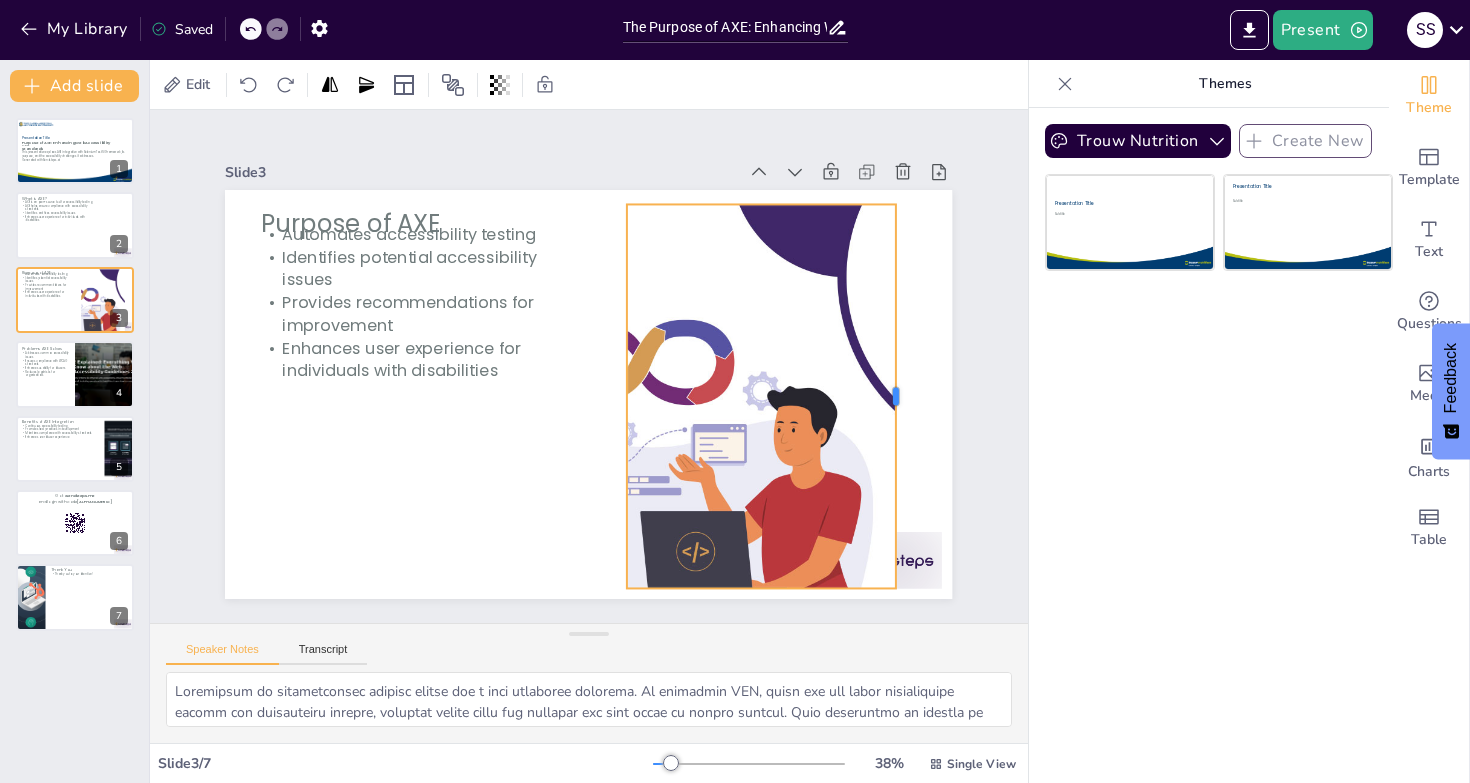 drag, startPoint x: 926, startPoint y: 387, endPoint x: 882, endPoint y: 389, distance: 44.04543 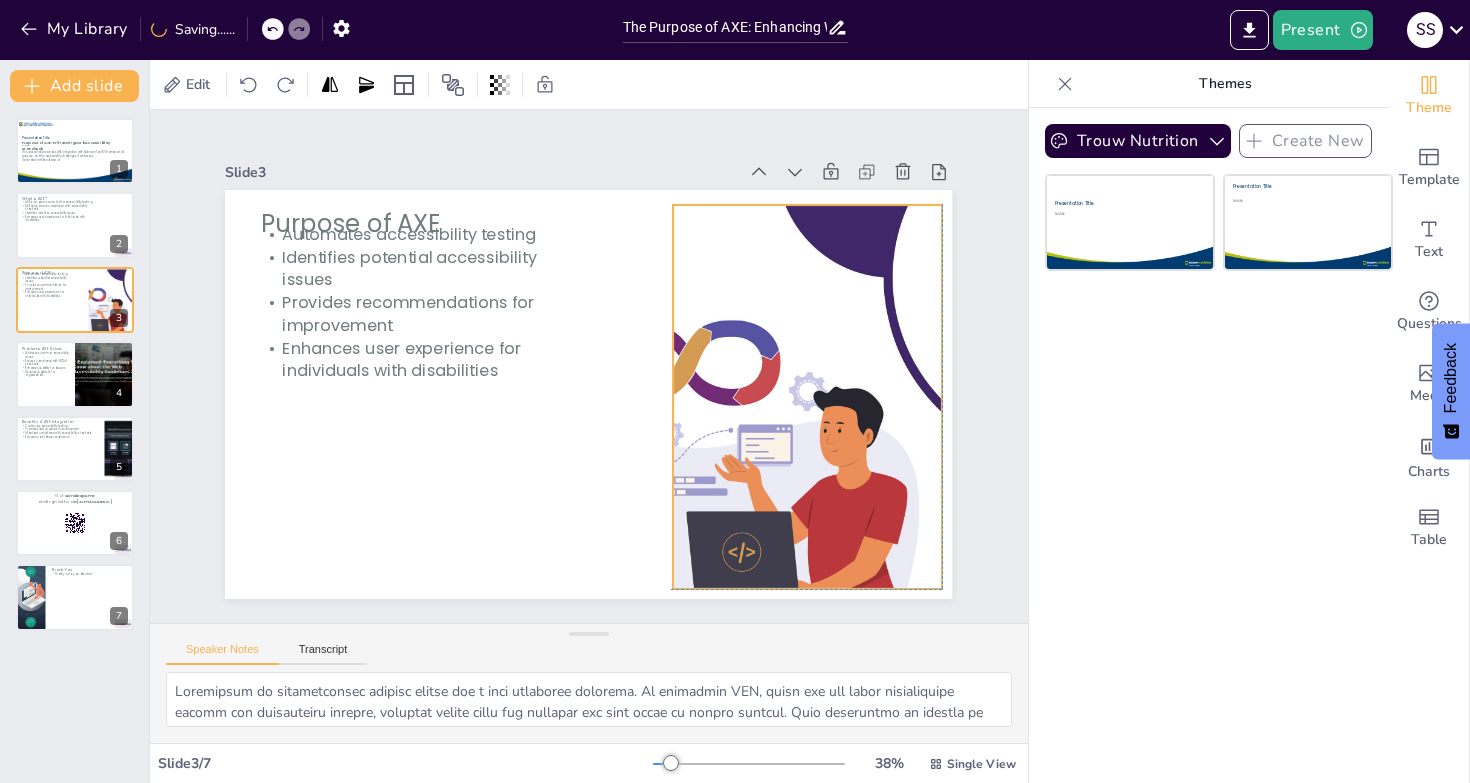 drag, startPoint x: 753, startPoint y: 291, endPoint x: 797, endPoint y: 291, distance: 44 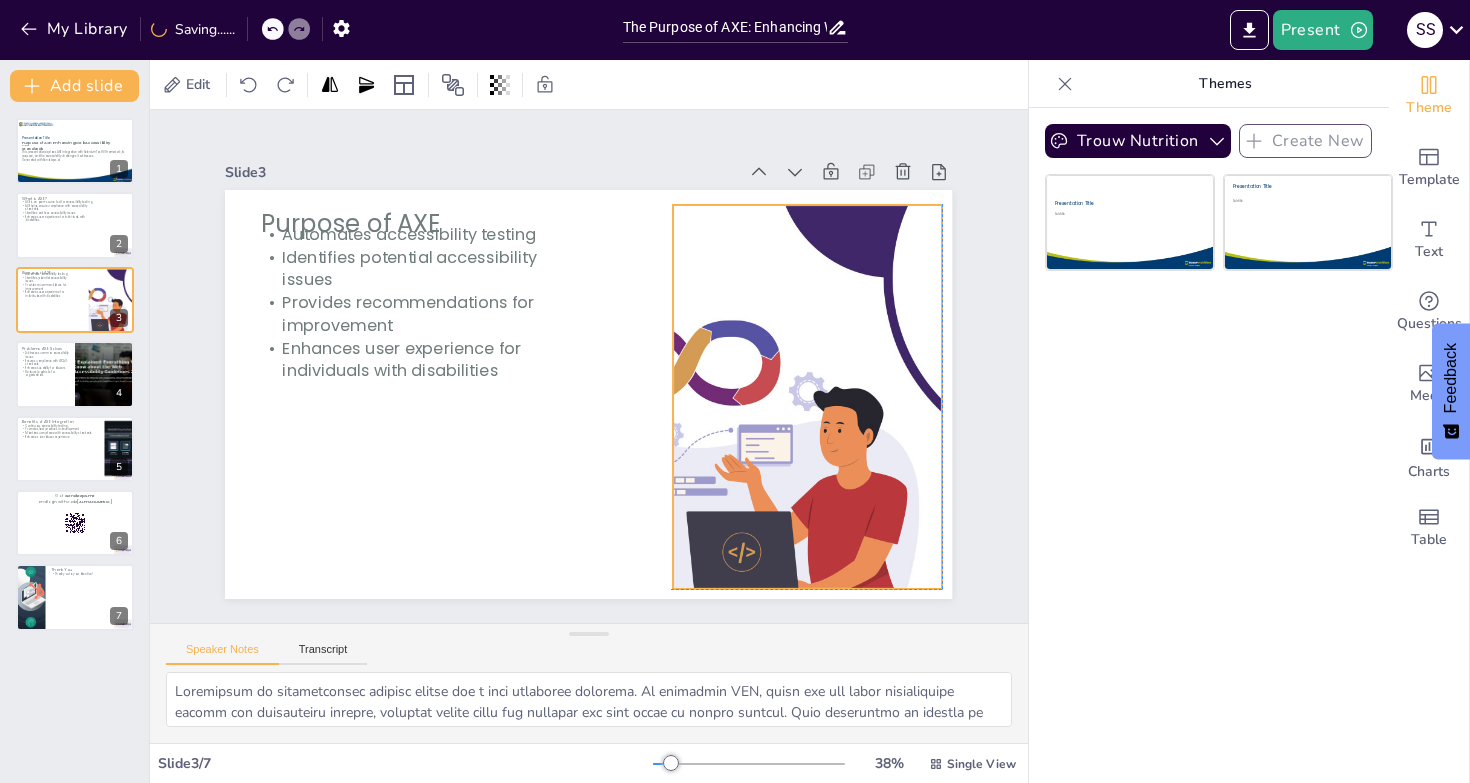 click at bounding box center (817, 421) 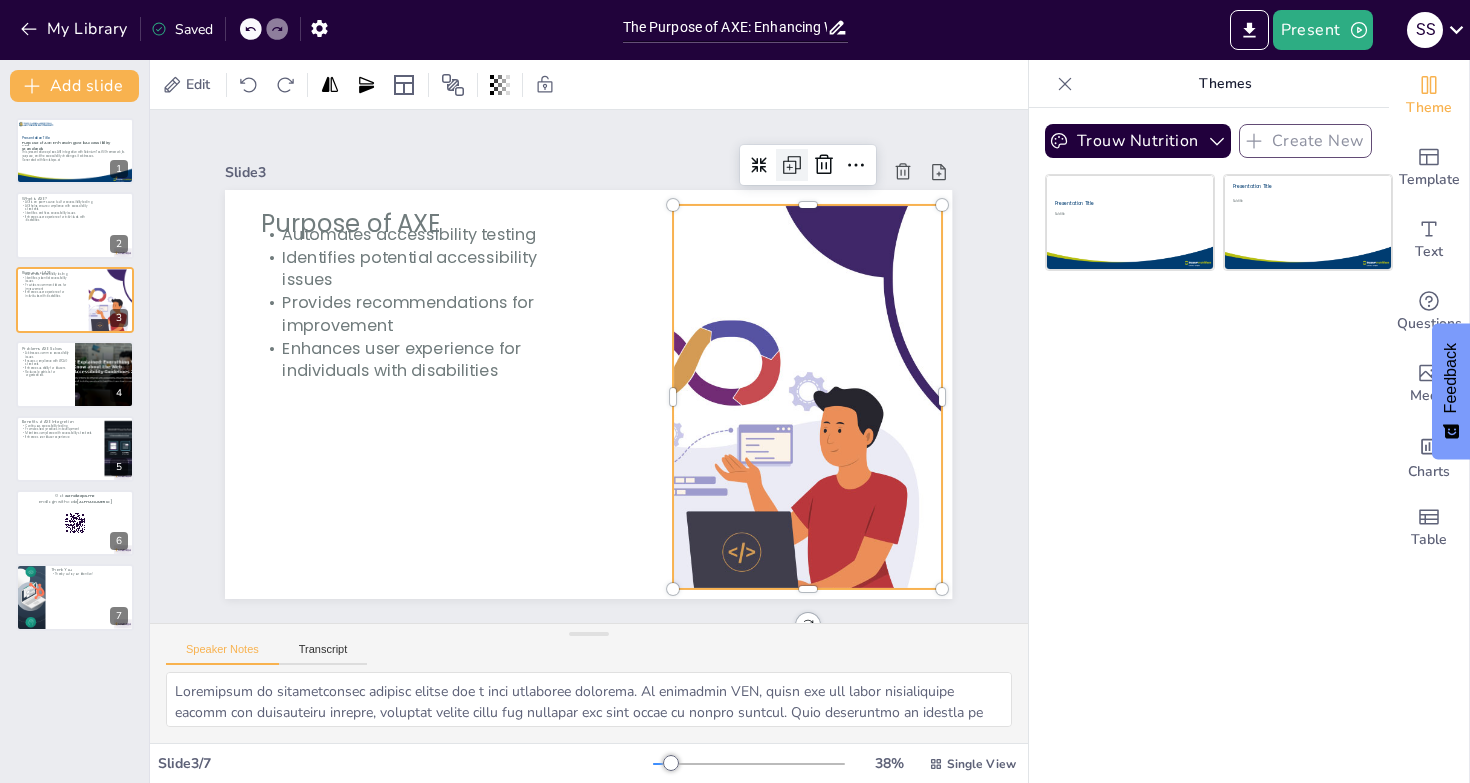 click 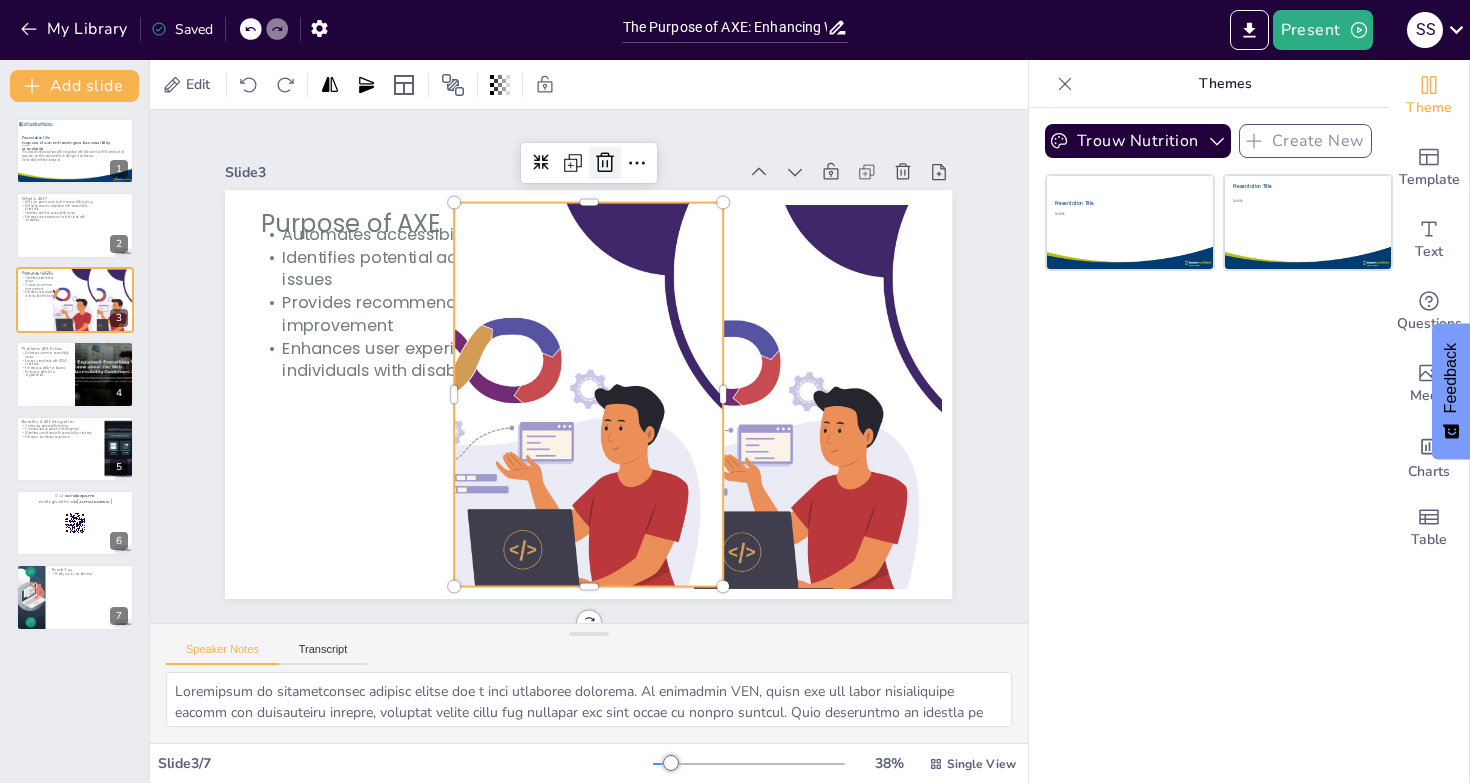 click 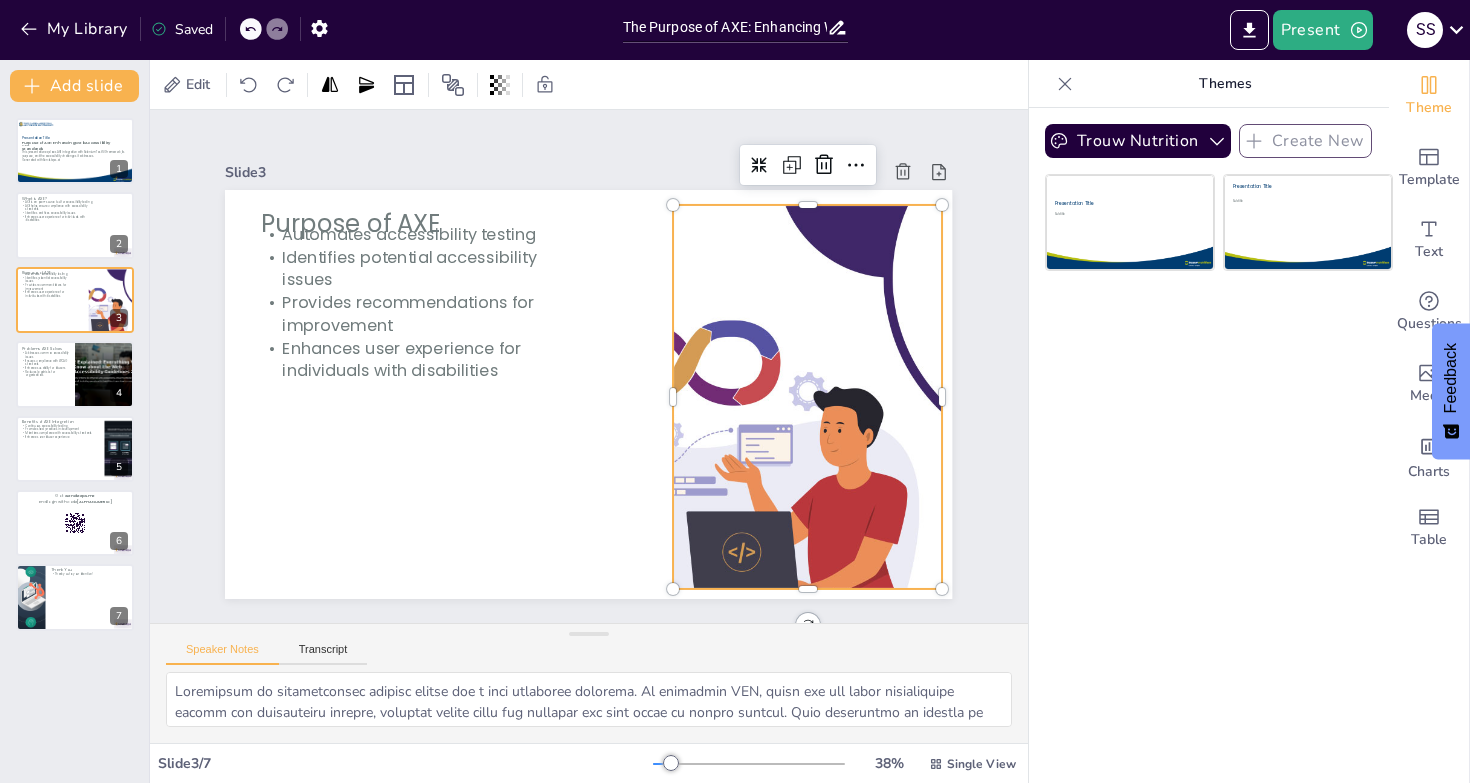 click at bounding box center (822, 397) 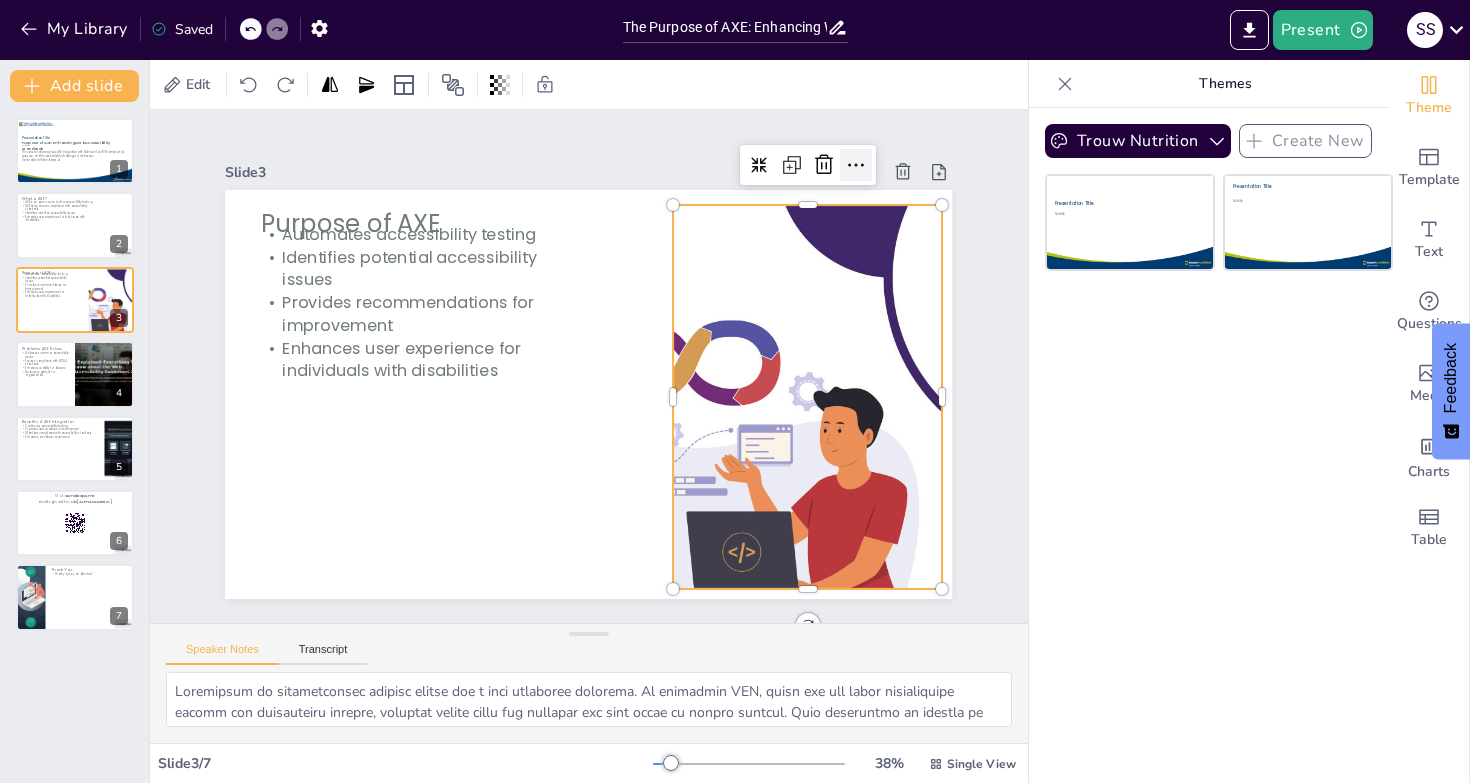 click 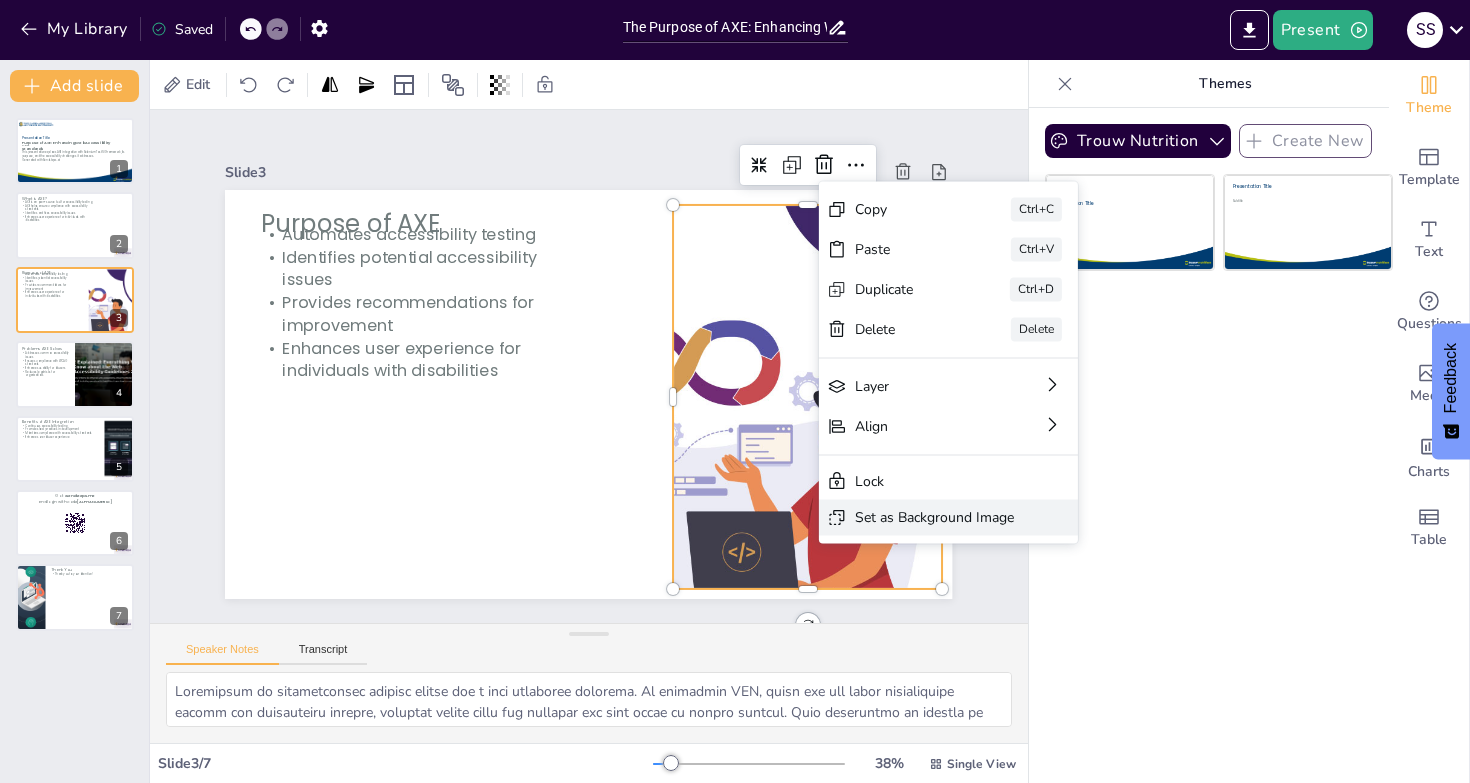 click on "Set as Background Image" at bounding box center [1054, 677] 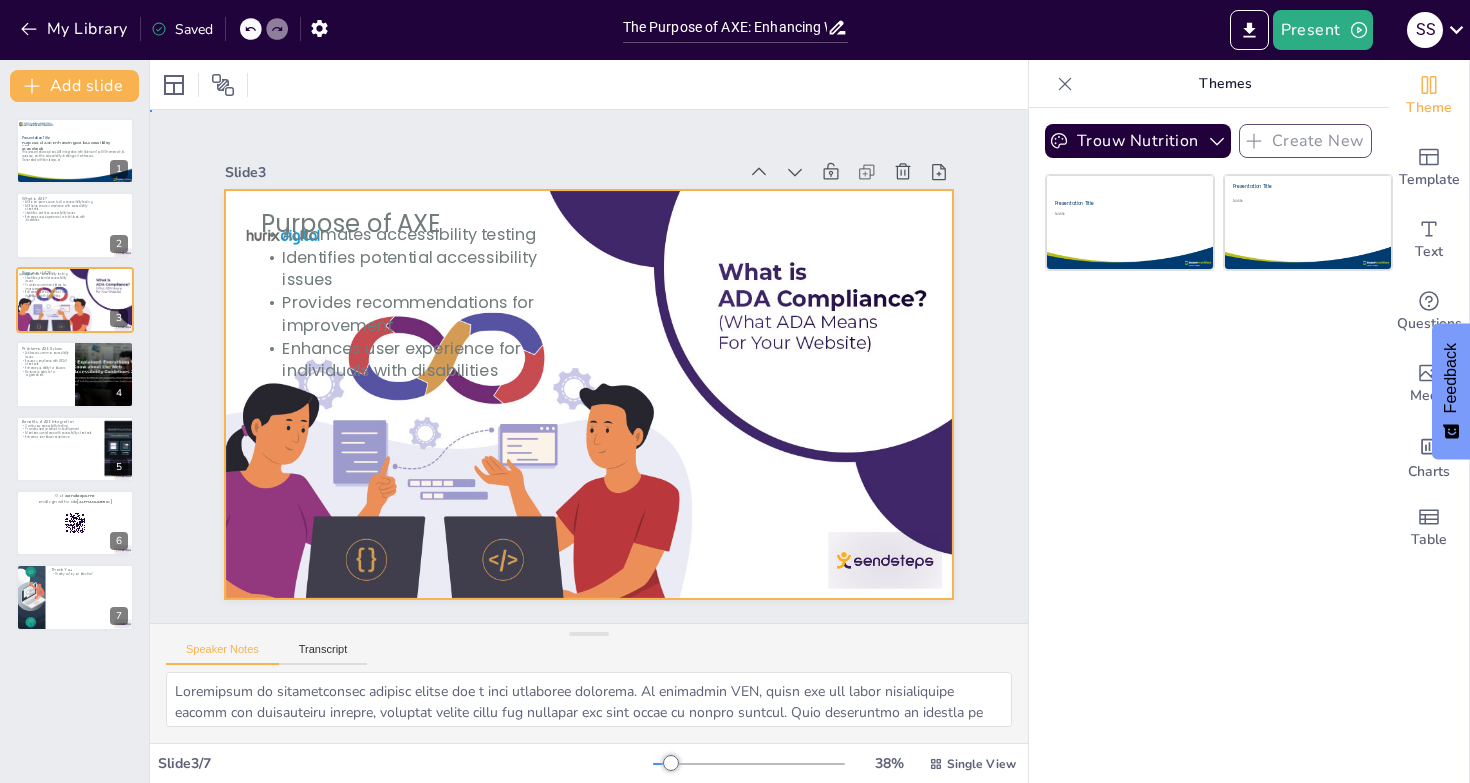 click at bounding box center (589, 394) 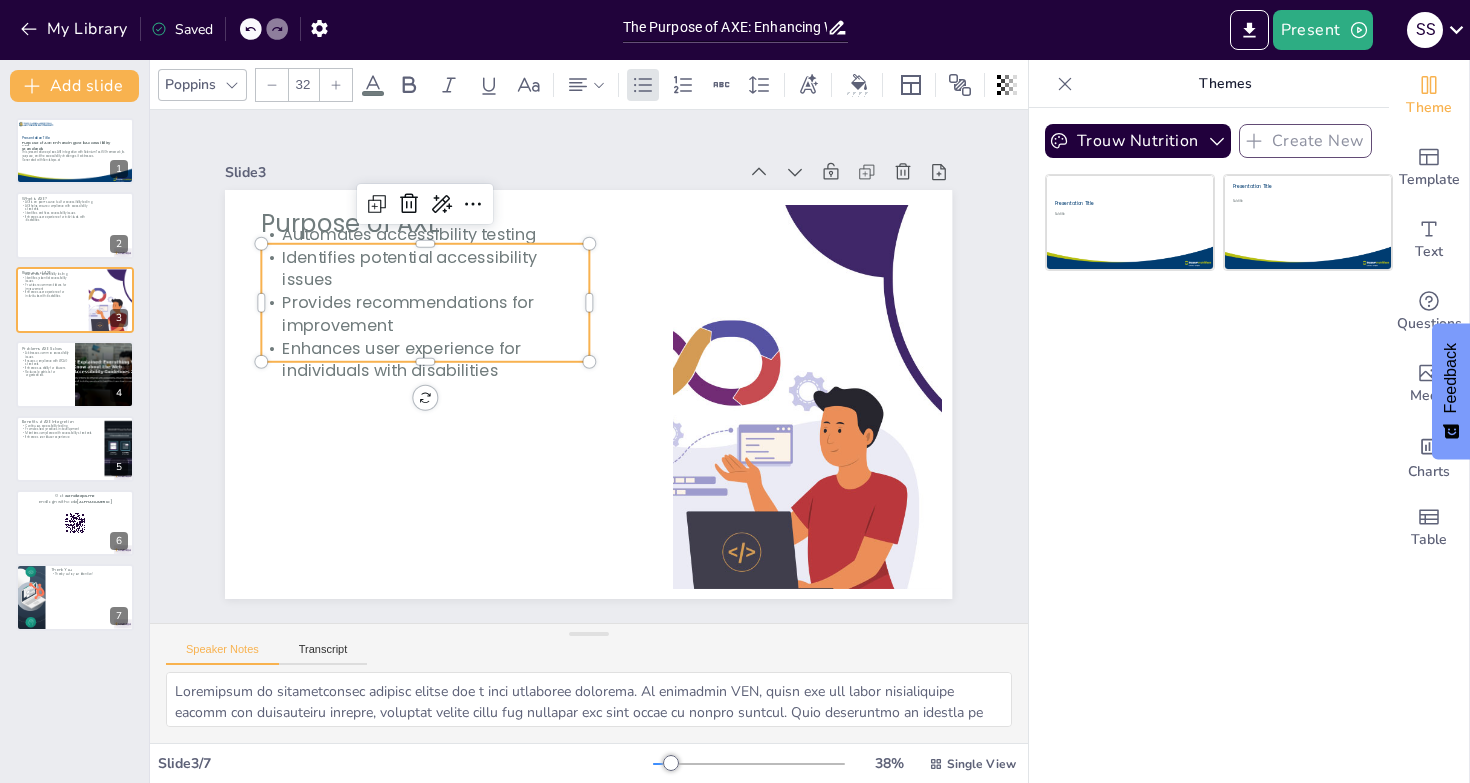 click on "Provides recommendations for improvement" at bounding box center (425, 314) 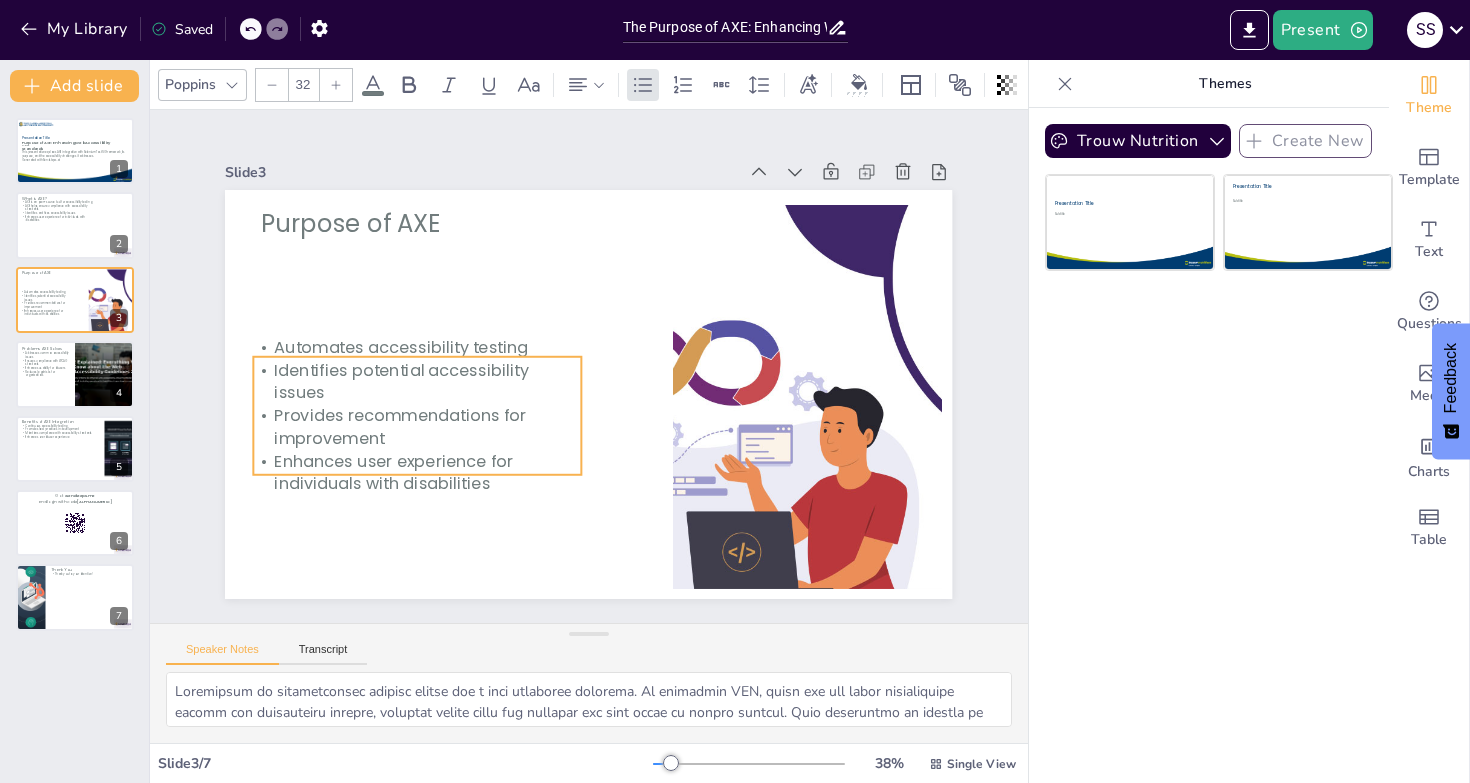 drag, startPoint x: 375, startPoint y: 302, endPoint x: 367, endPoint y: 414, distance: 112.28535 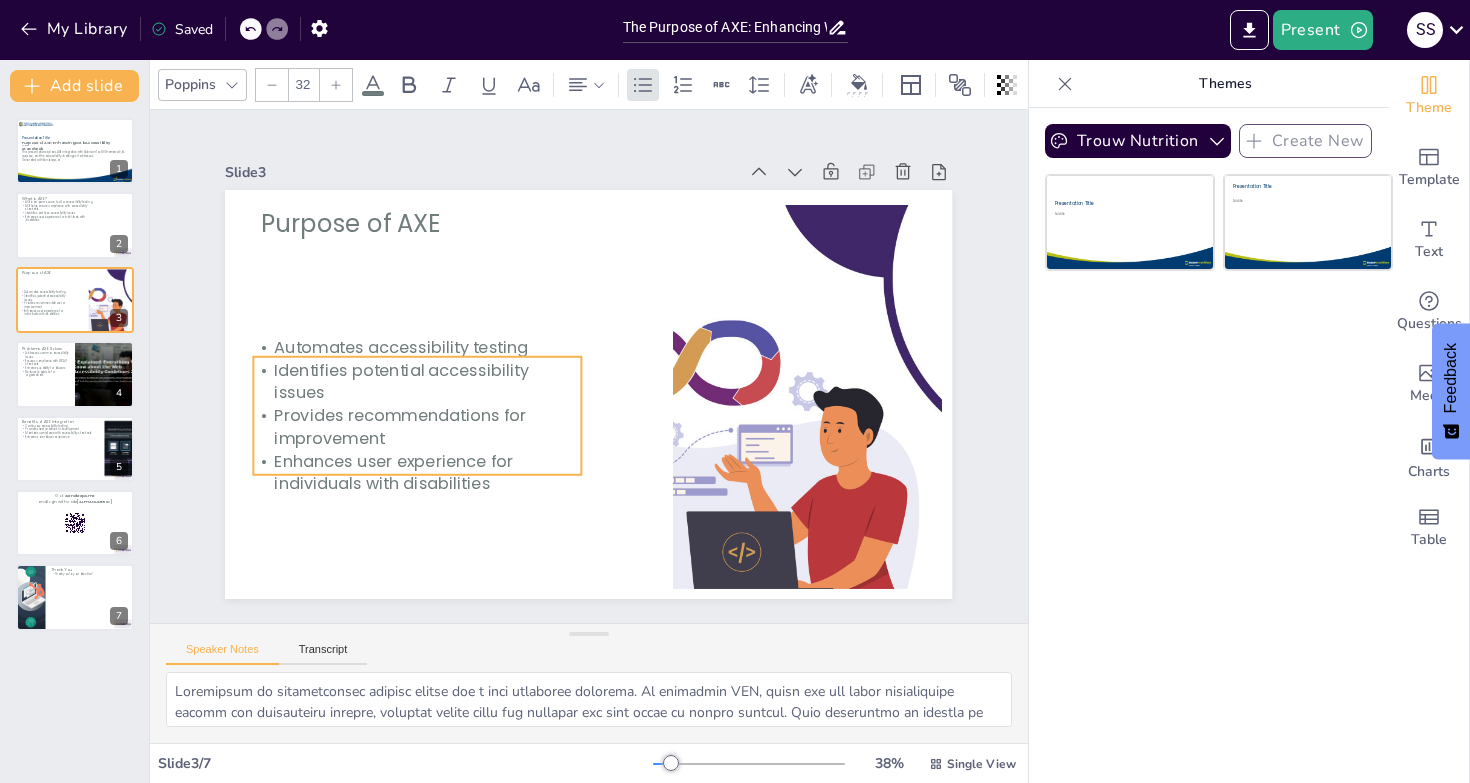 click on "Provides recommendations for improvement" at bounding box center [412, 408] 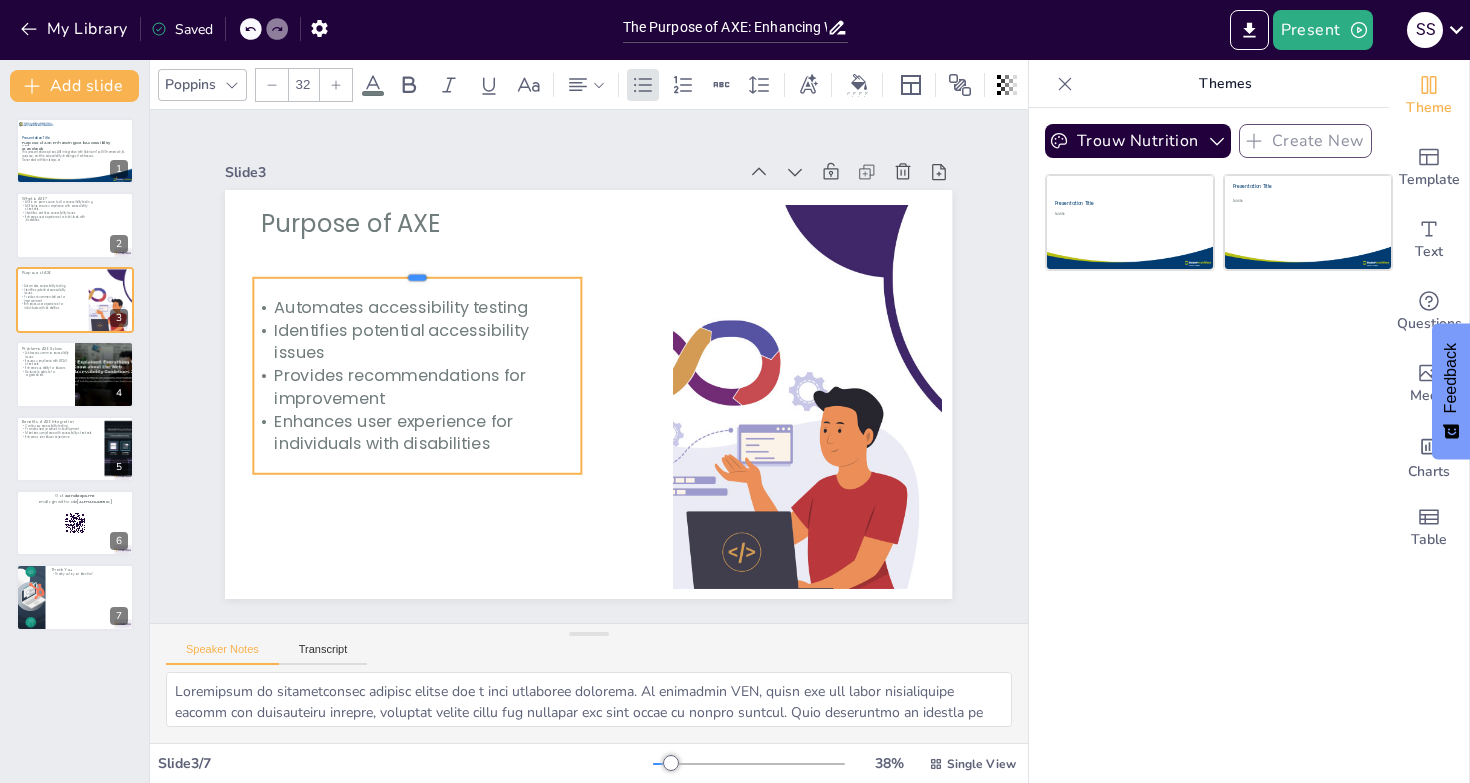 drag, startPoint x: 400, startPoint y: 347, endPoint x: 406, endPoint y: 269, distance: 78.23043 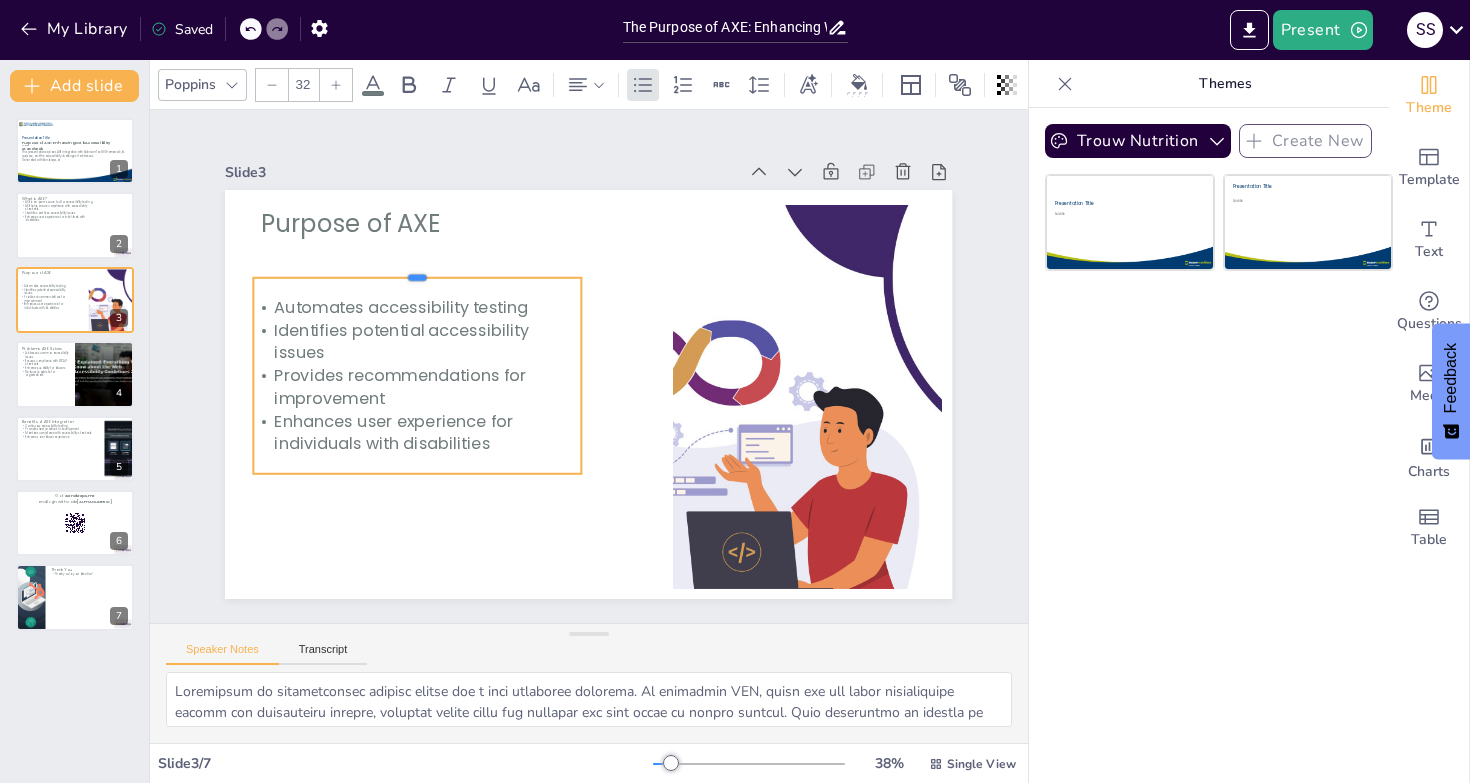 click at bounding box center (526, 179) 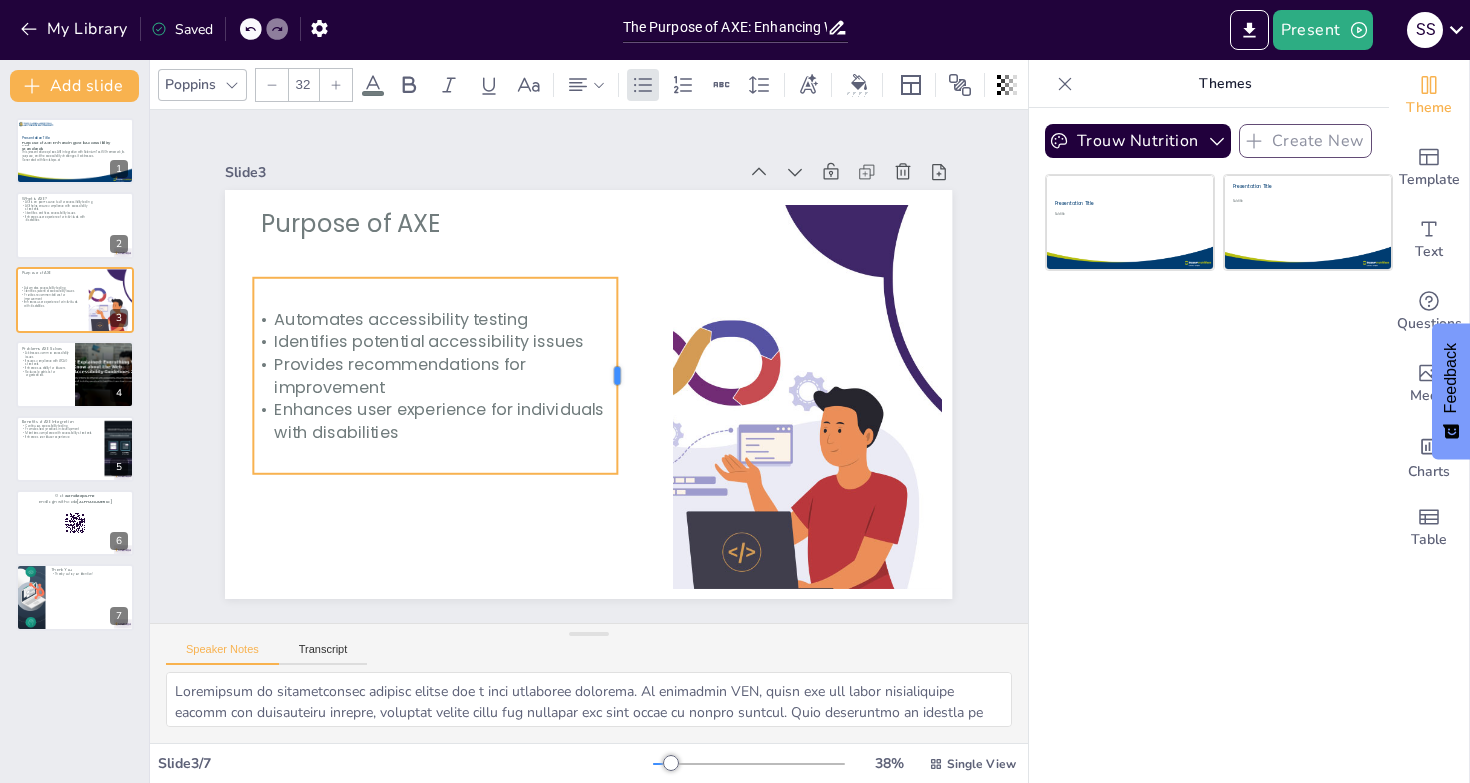 drag, startPoint x: 567, startPoint y: 368, endPoint x: 603, endPoint y: 368, distance: 36 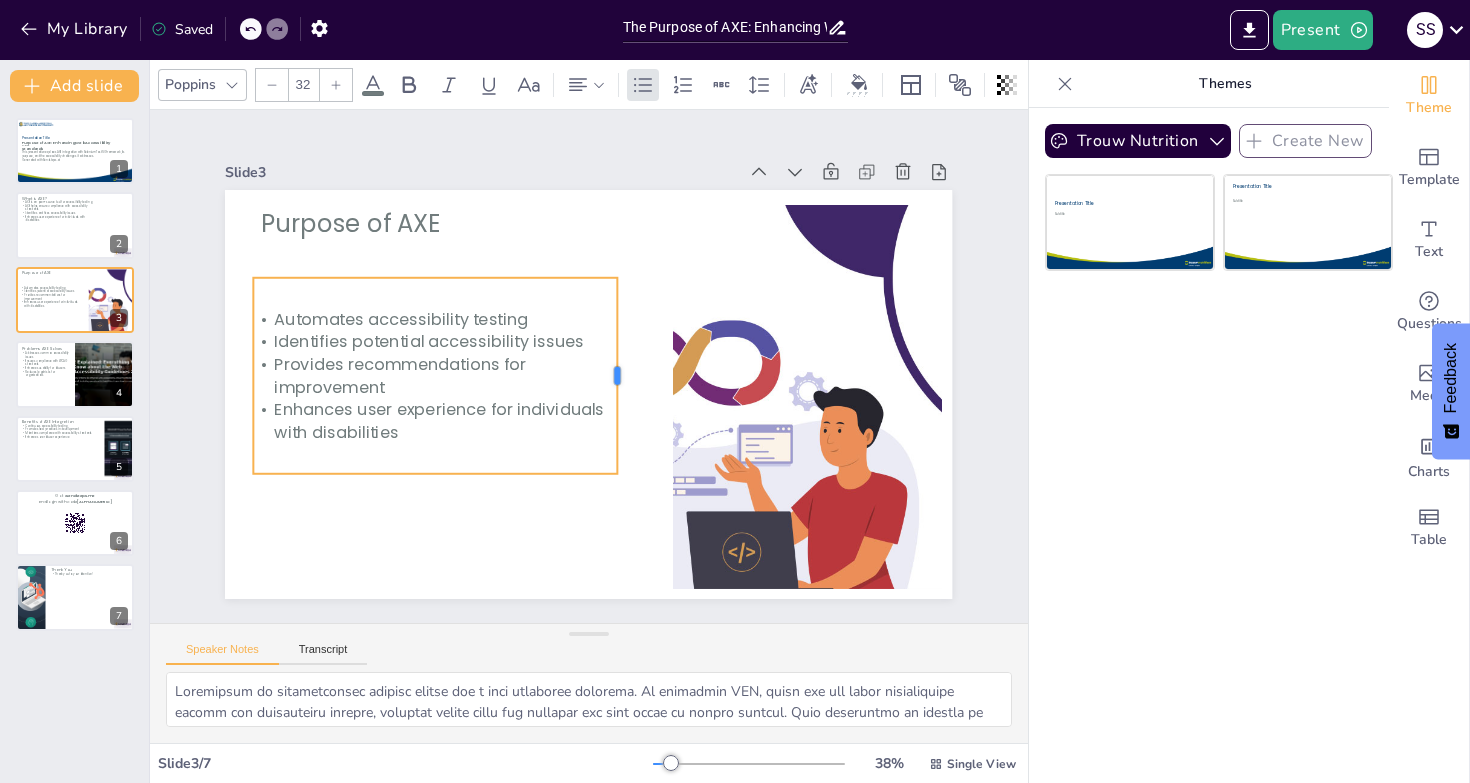 click at bounding box center (625, 376) 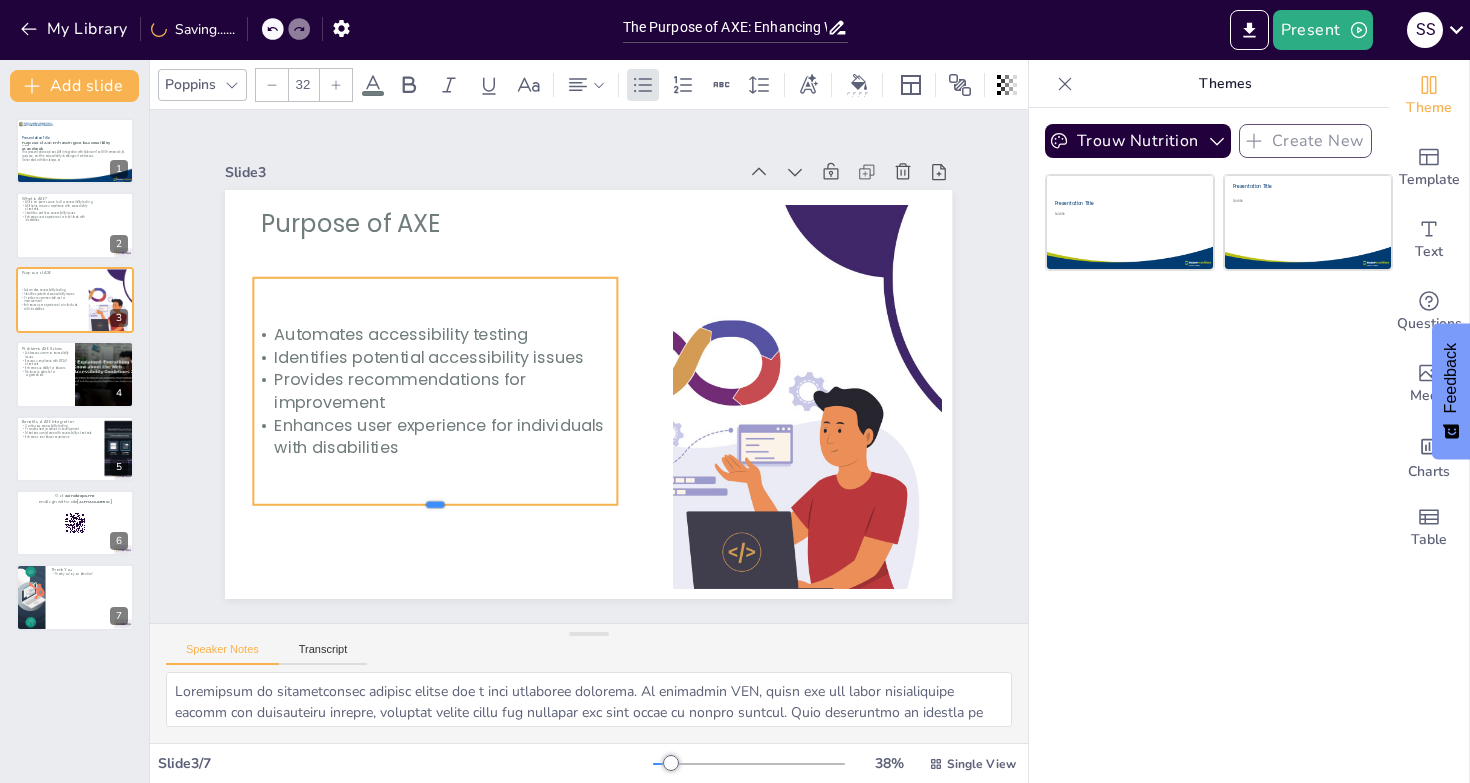 drag, startPoint x: 420, startPoint y: 467, endPoint x: 419, endPoint y: 498, distance: 31.016125 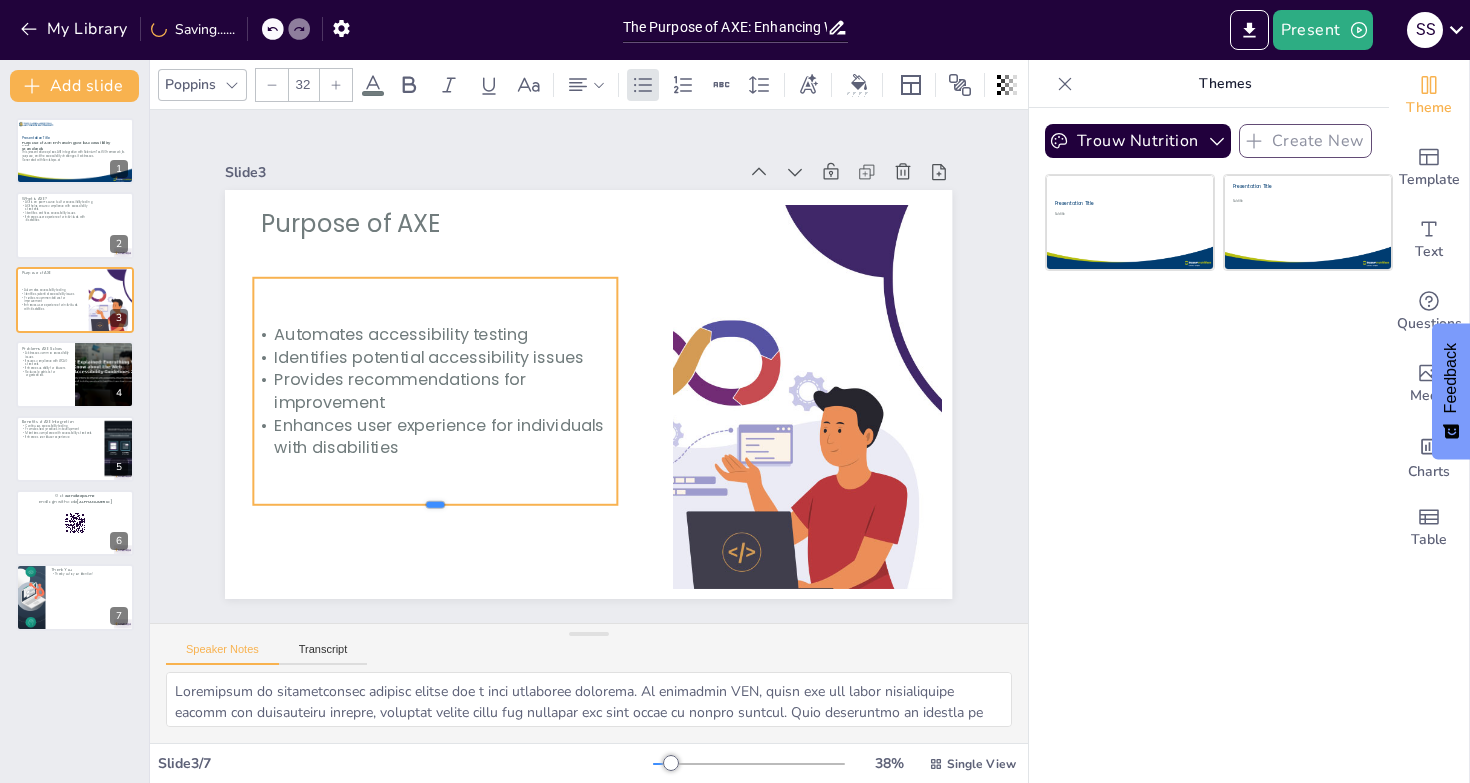 click at bounding box center (420, 496) 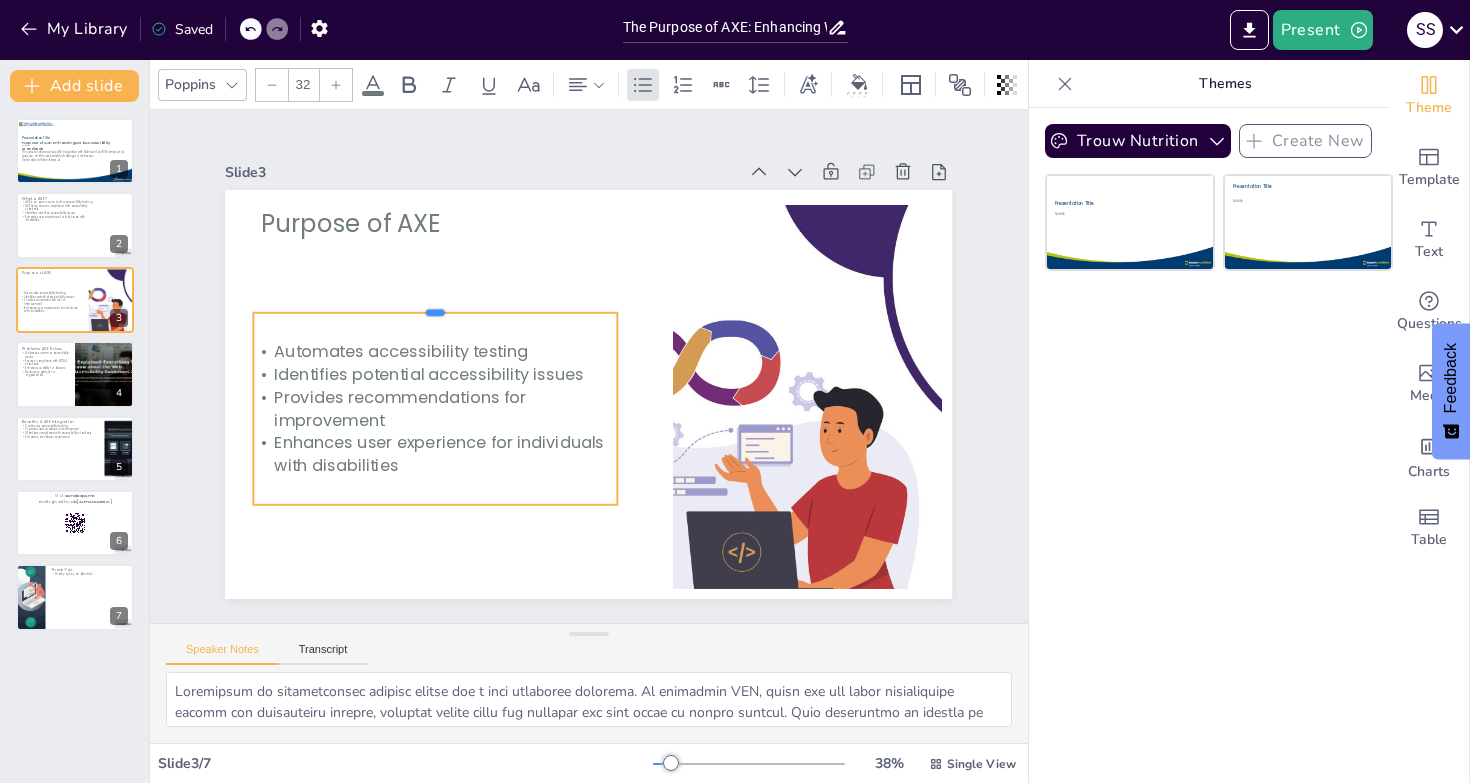 drag, startPoint x: 420, startPoint y: 269, endPoint x: 419, endPoint y: 304, distance: 35.014282 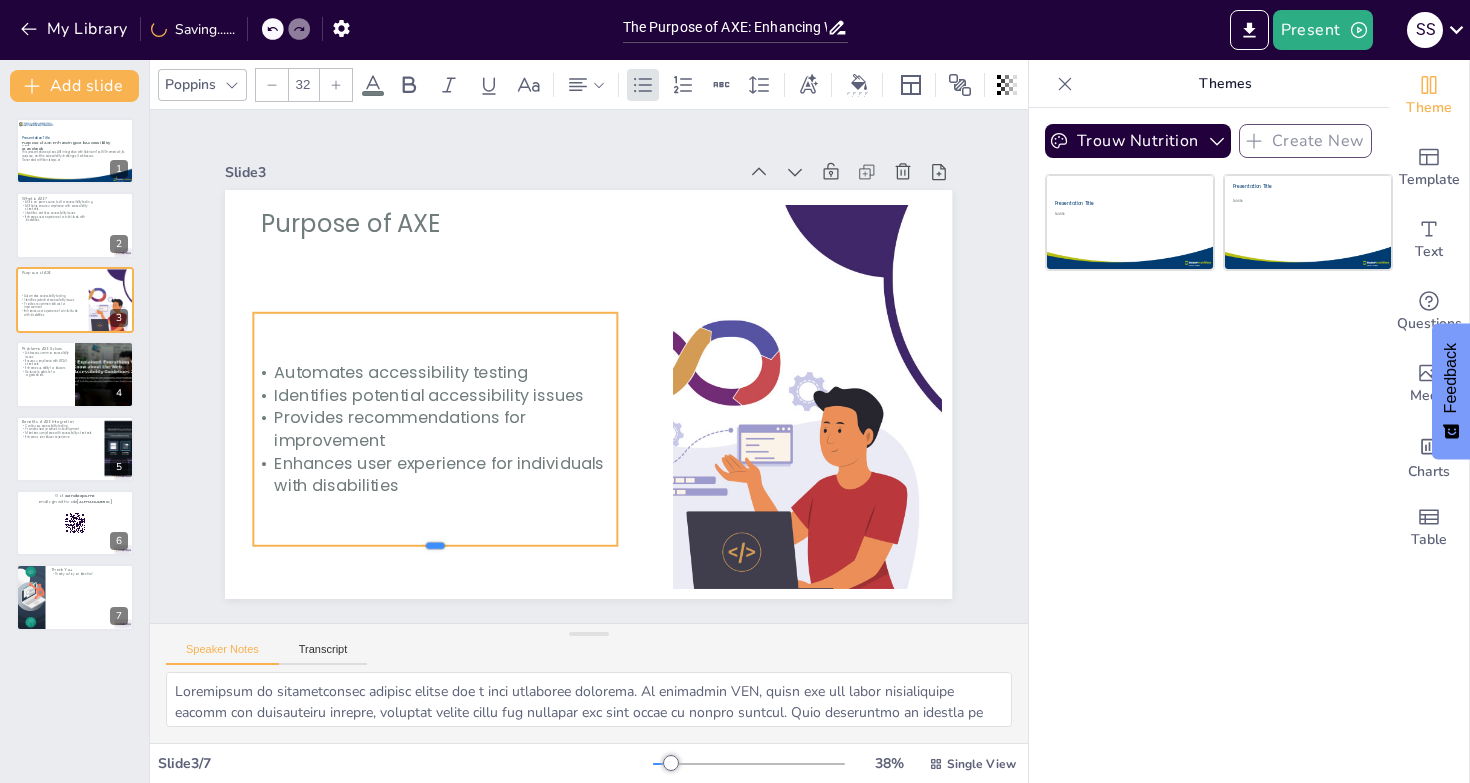 drag, startPoint x: 425, startPoint y: 497, endPoint x: 425, endPoint y: 538, distance: 41 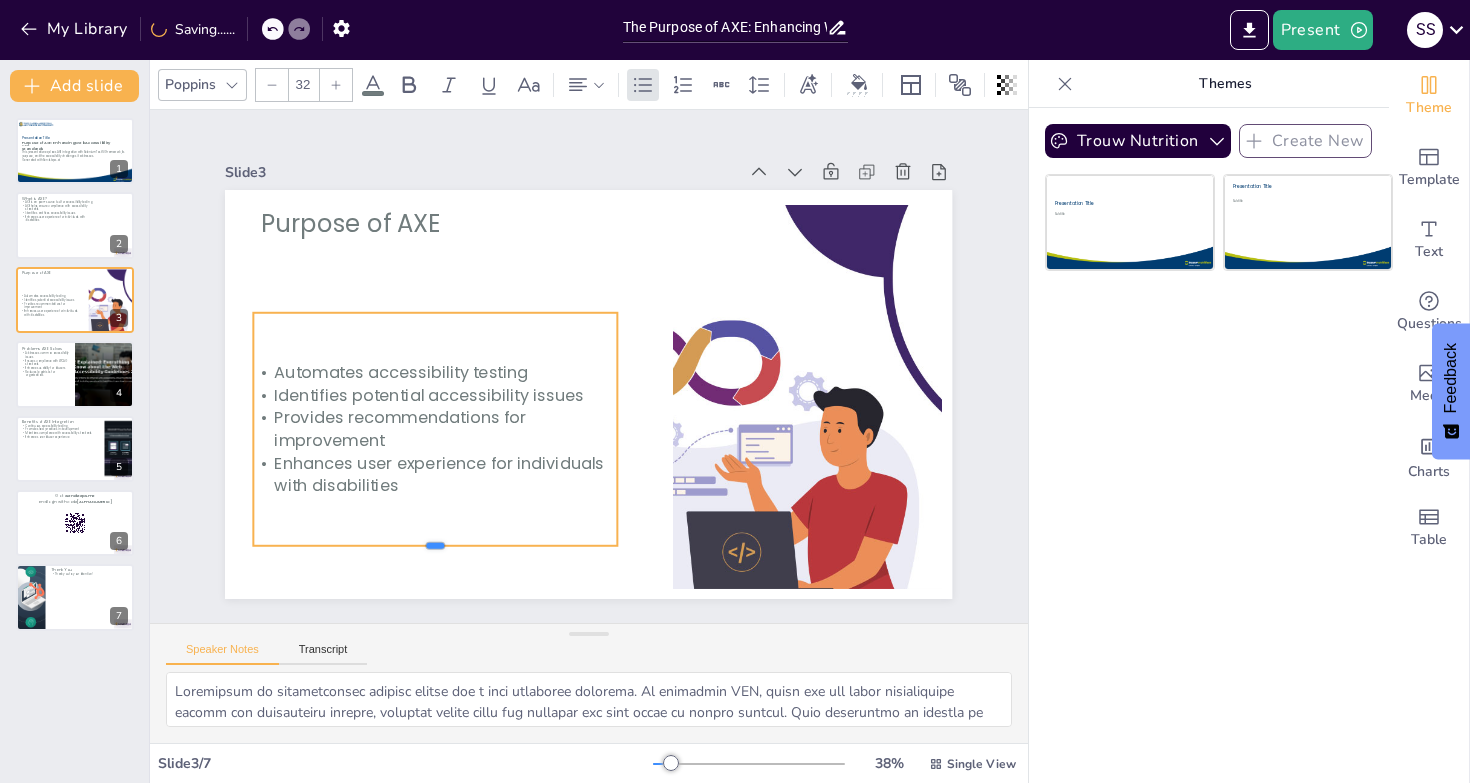 click at bounding box center [399, 517] 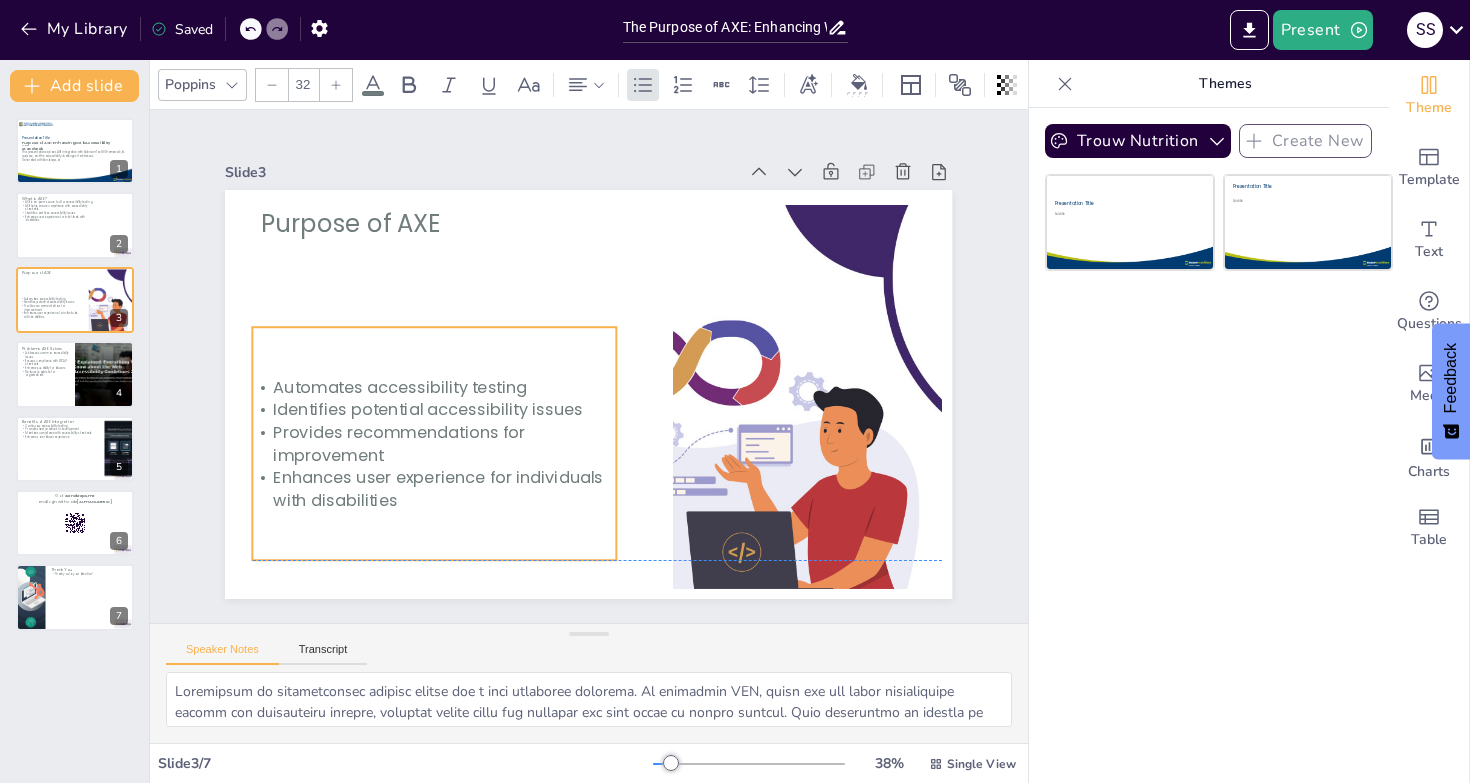 drag, startPoint x: 419, startPoint y: 306, endPoint x: 418, endPoint y: 321, distance: 15.033297 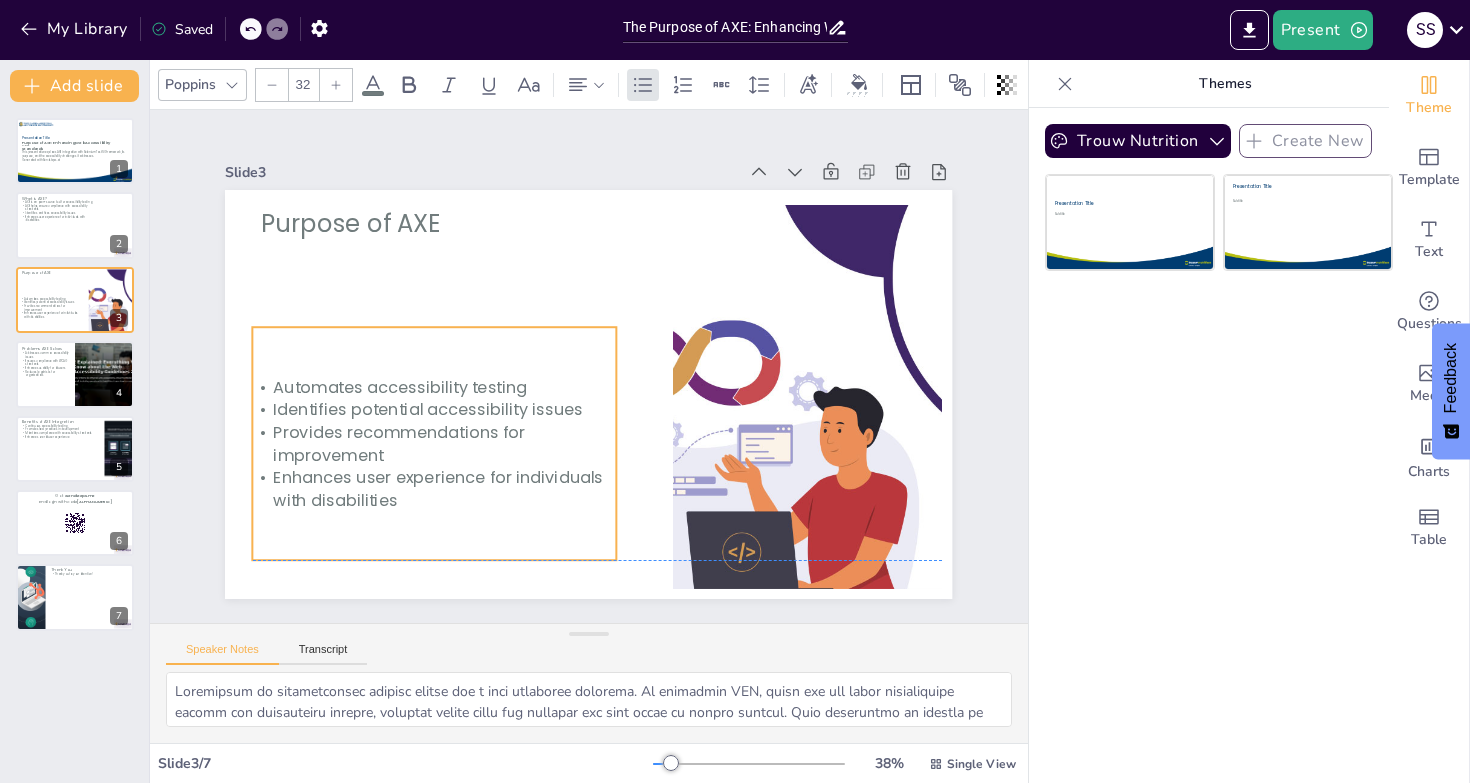 click on "Automates accessibility testing Identifies potential accessibility issues Provides recommendations for improvement Enhances user experience for individuals with disabilities" at bounding box center [427, 427] 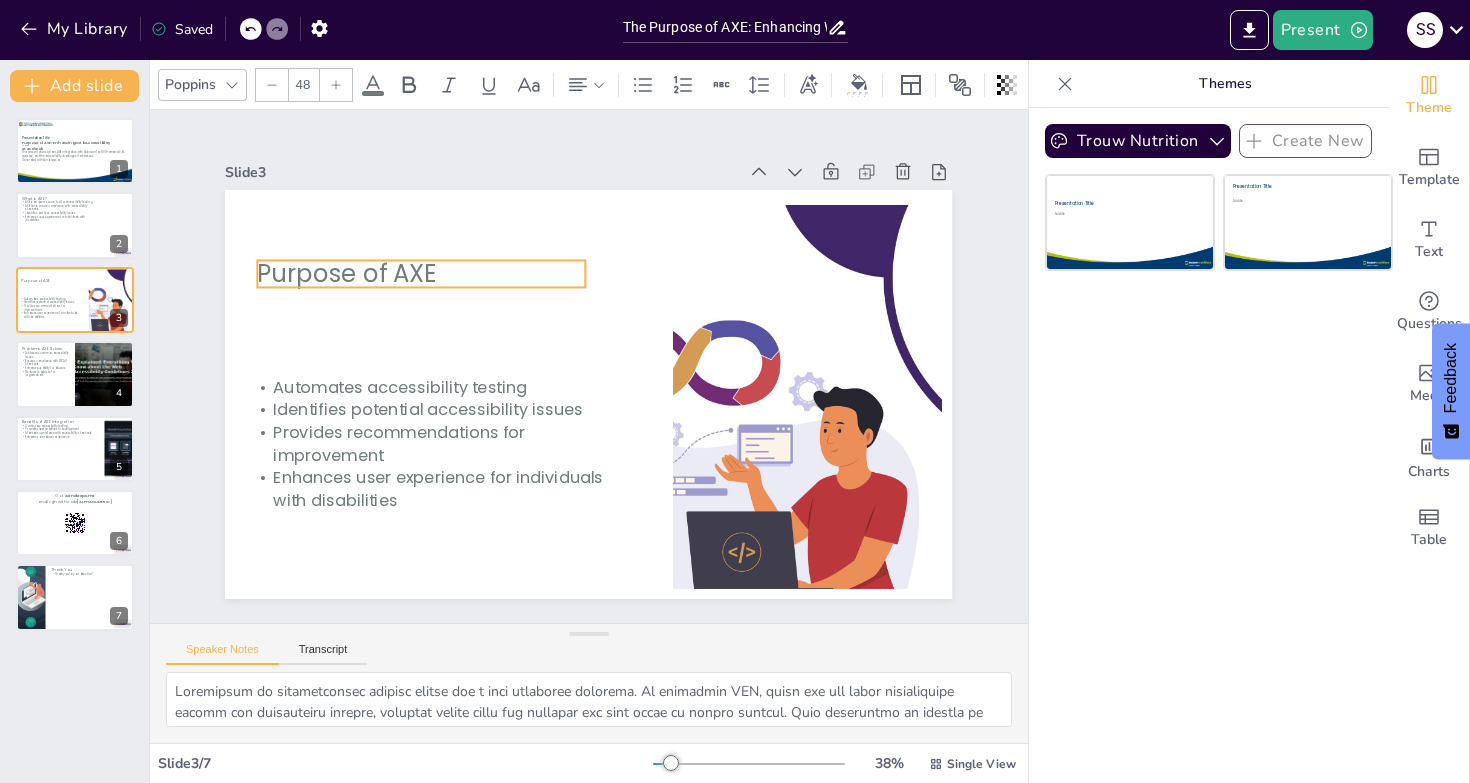 drag, startPoint x: 329, startPoint y: 216, endPoint x: 325, endPoint y: 266, distance: 50.159744 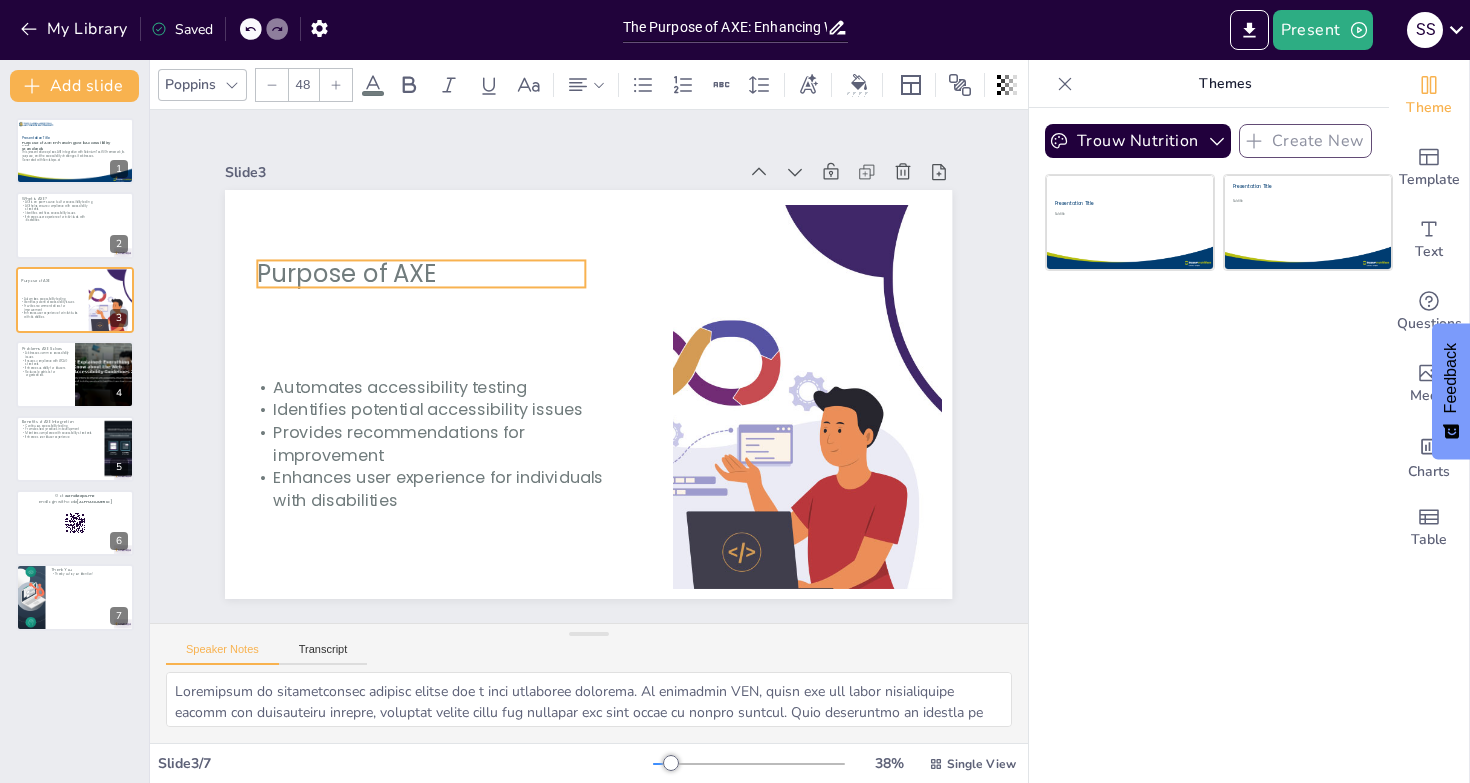 click on "Purpose of AXE" at bounding box center [421, 274] 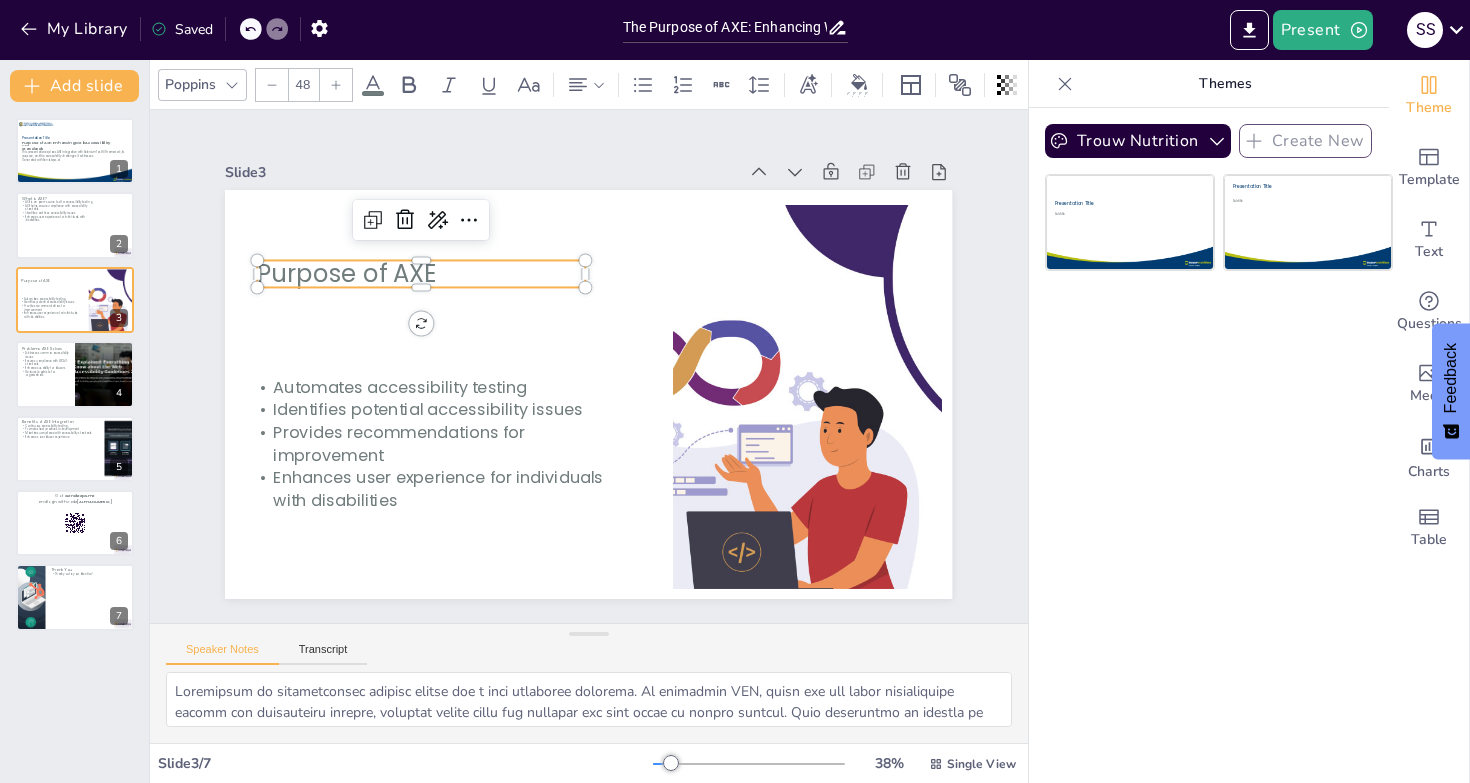 click on "Purpose of AXE" at bounding box center (421, 274) 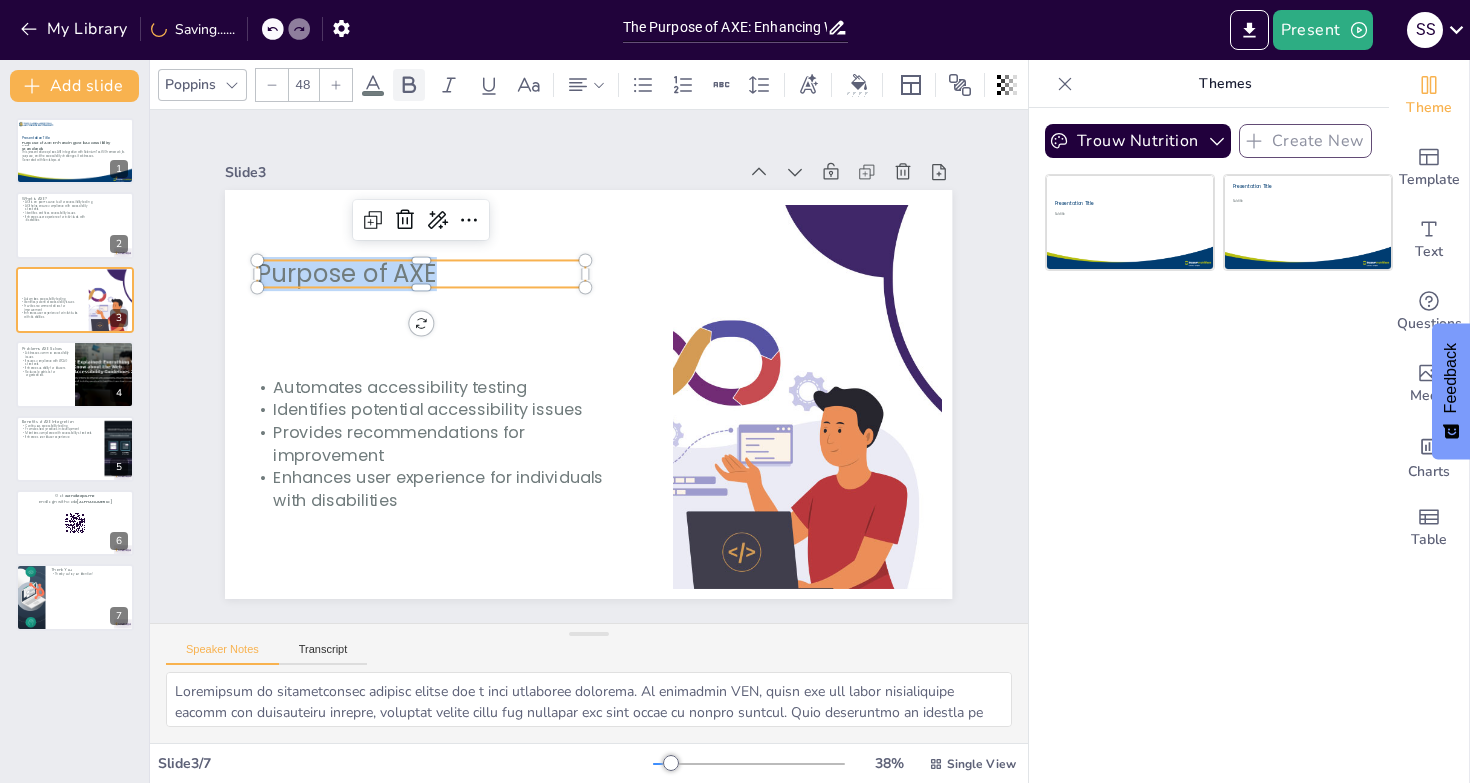 click 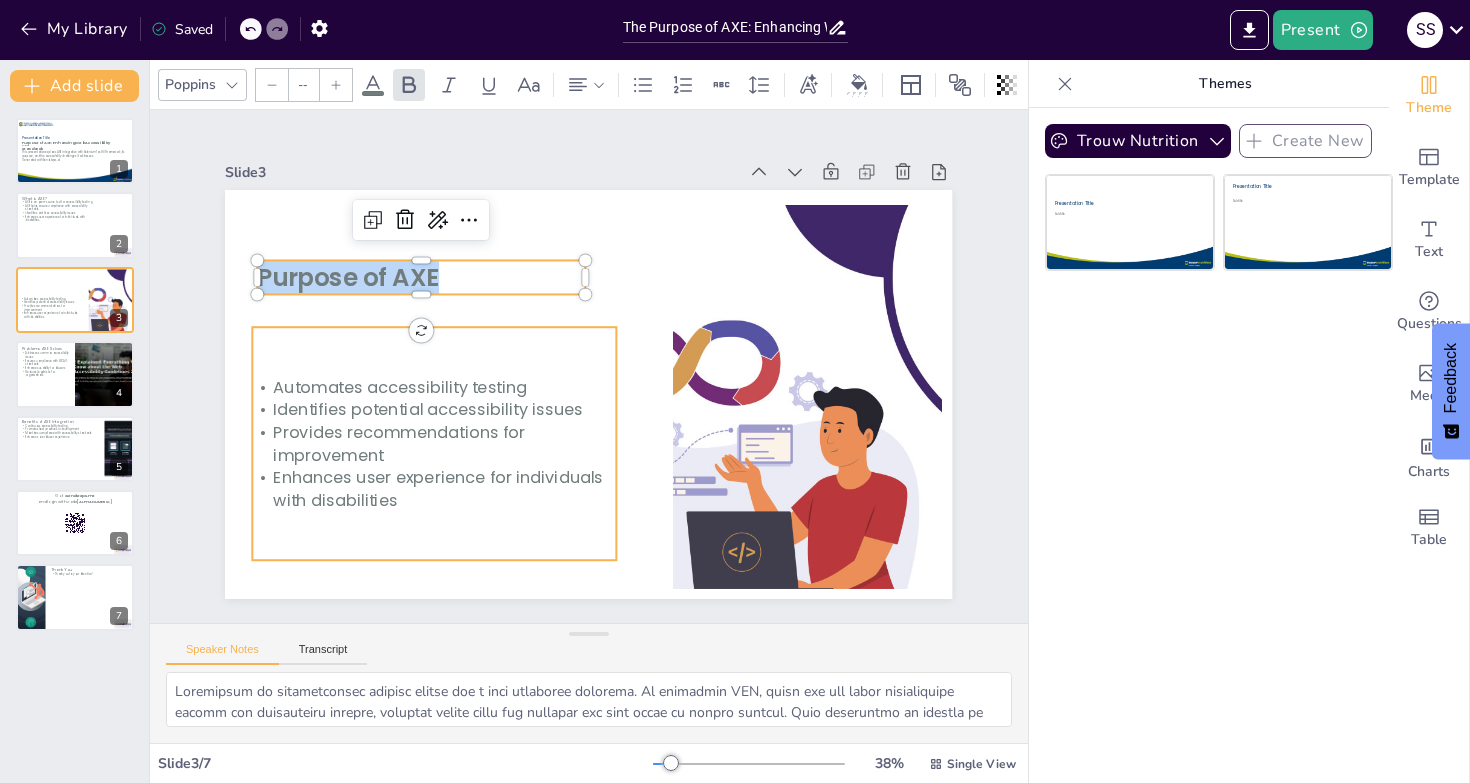 type on "32" 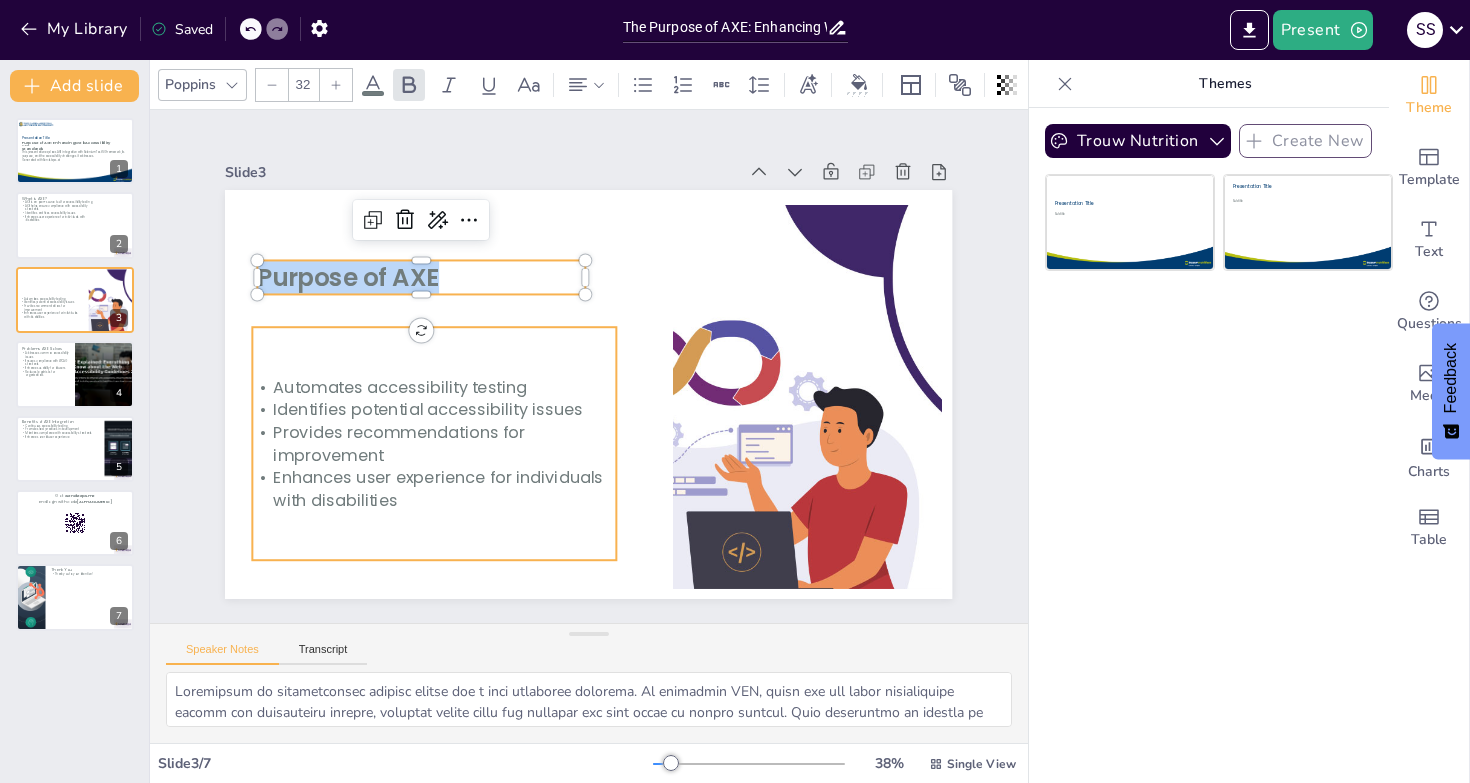click on "Identifies potential accessibility issues" at bounding box center (431, 393) 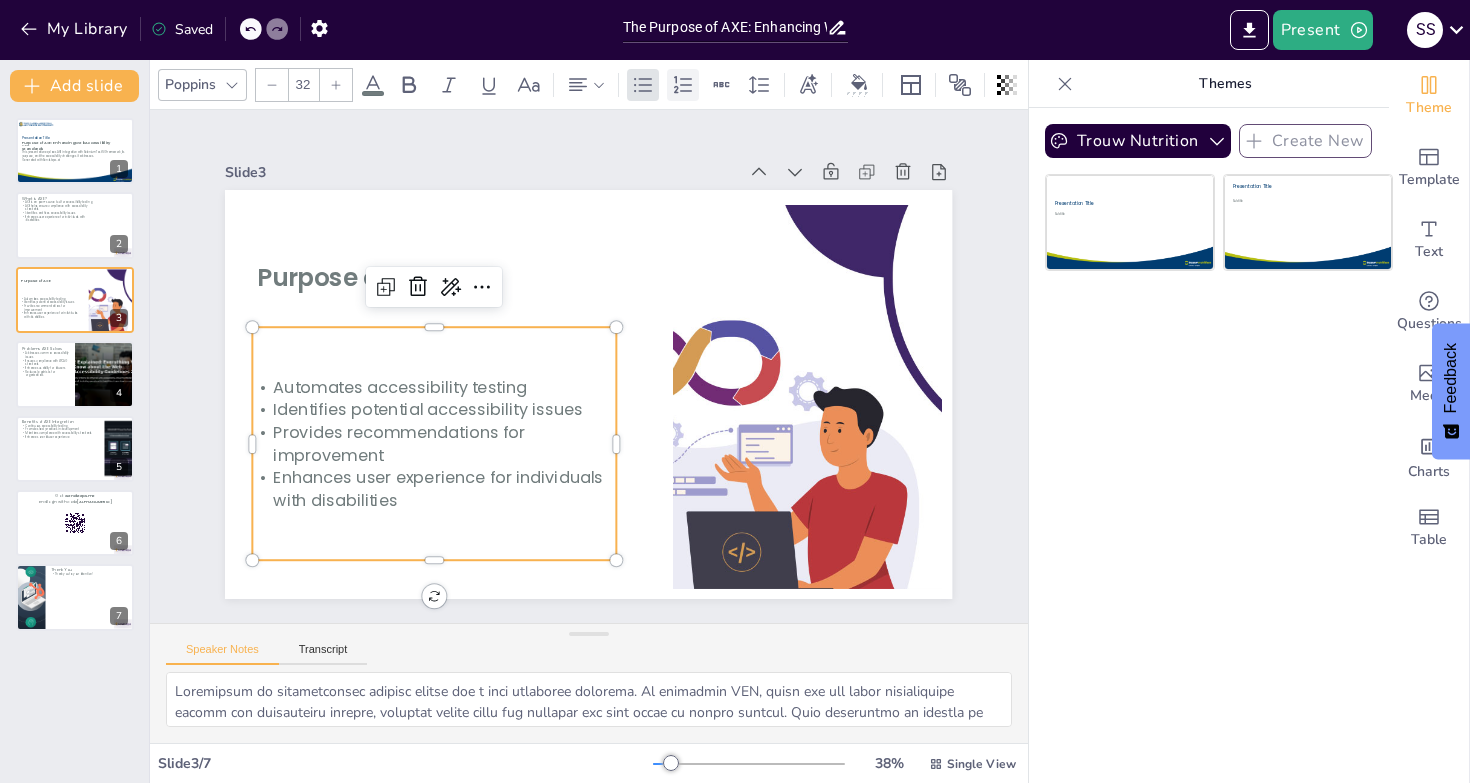 click 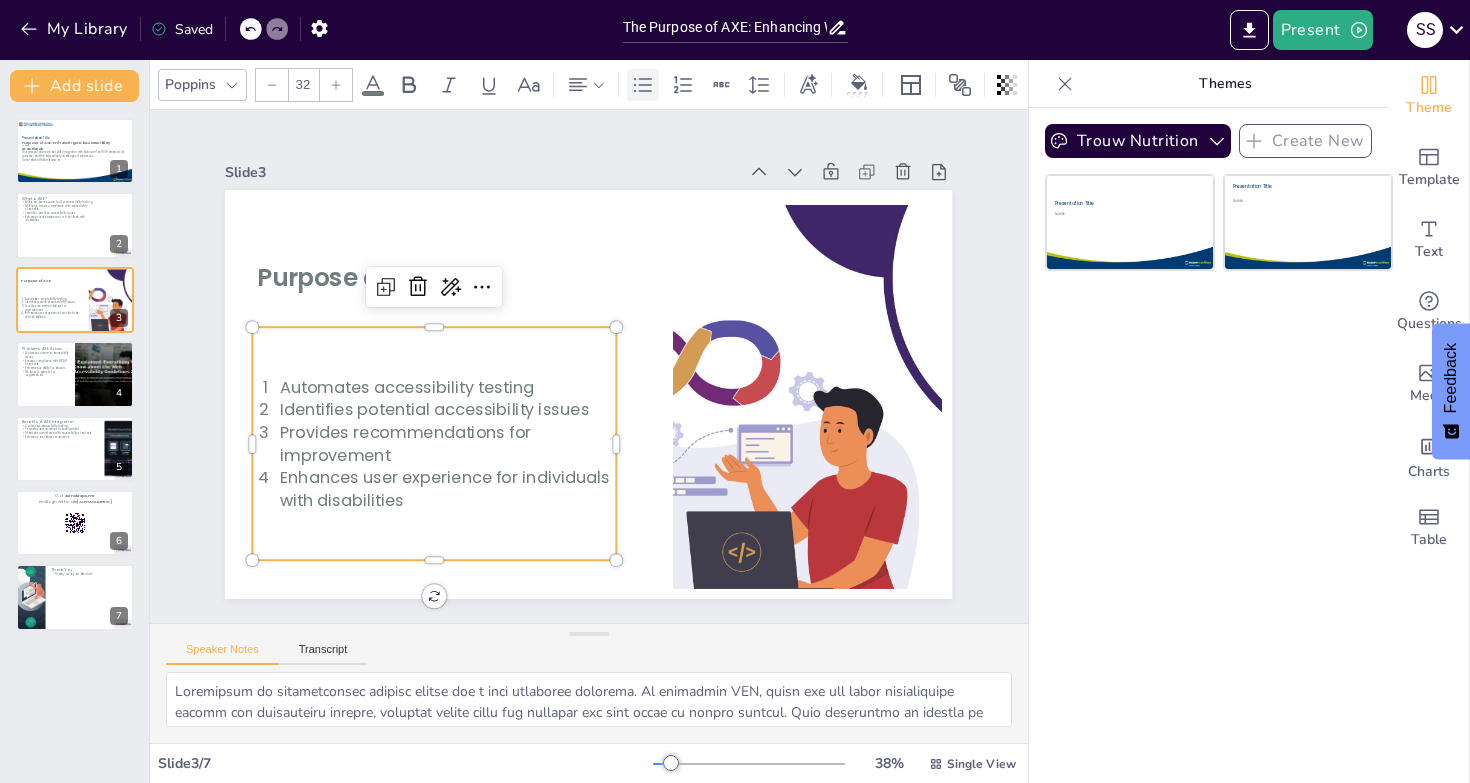 click 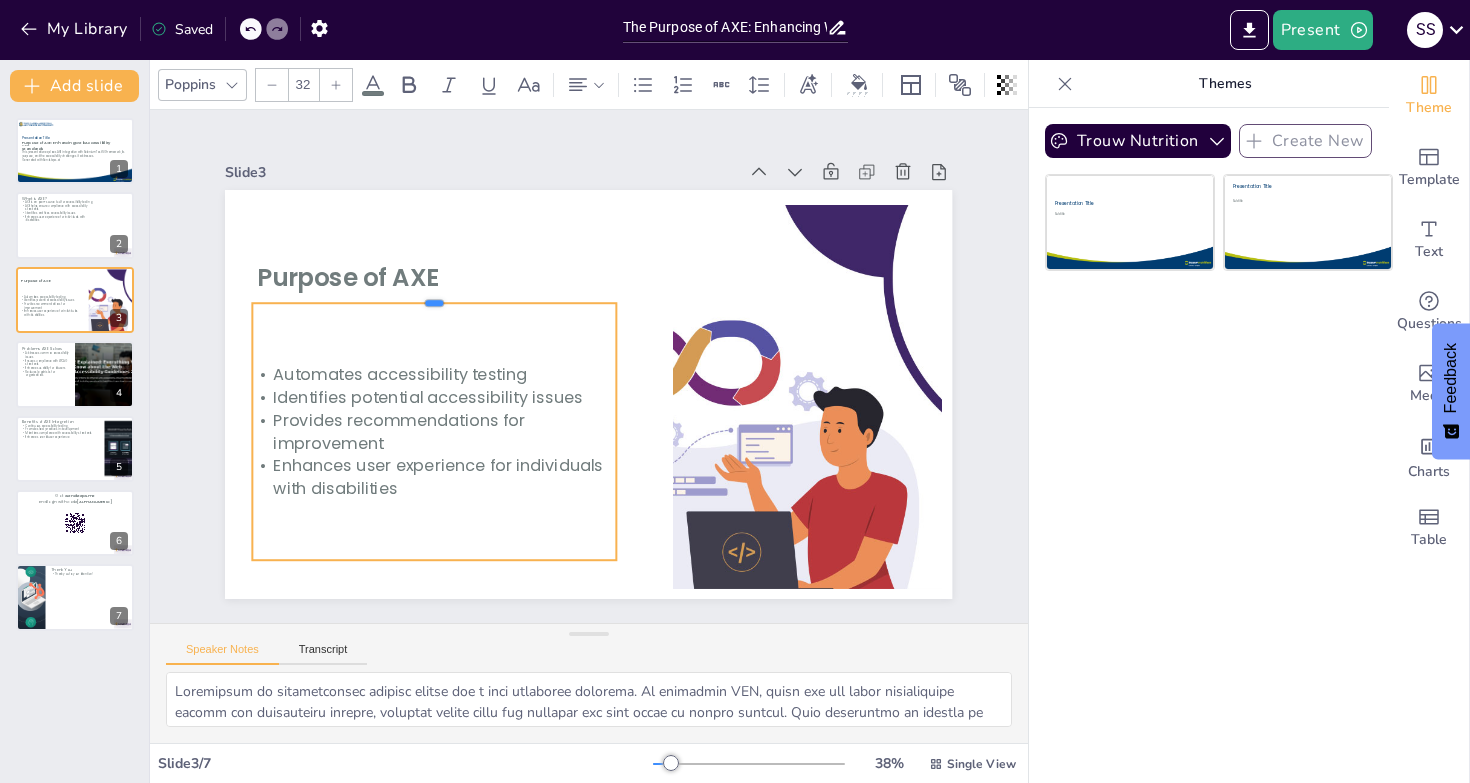 drag, startPoint x: 422, startPoint y: 319, endPoint x: 421, endPoint y: 294, distance: 25.019993 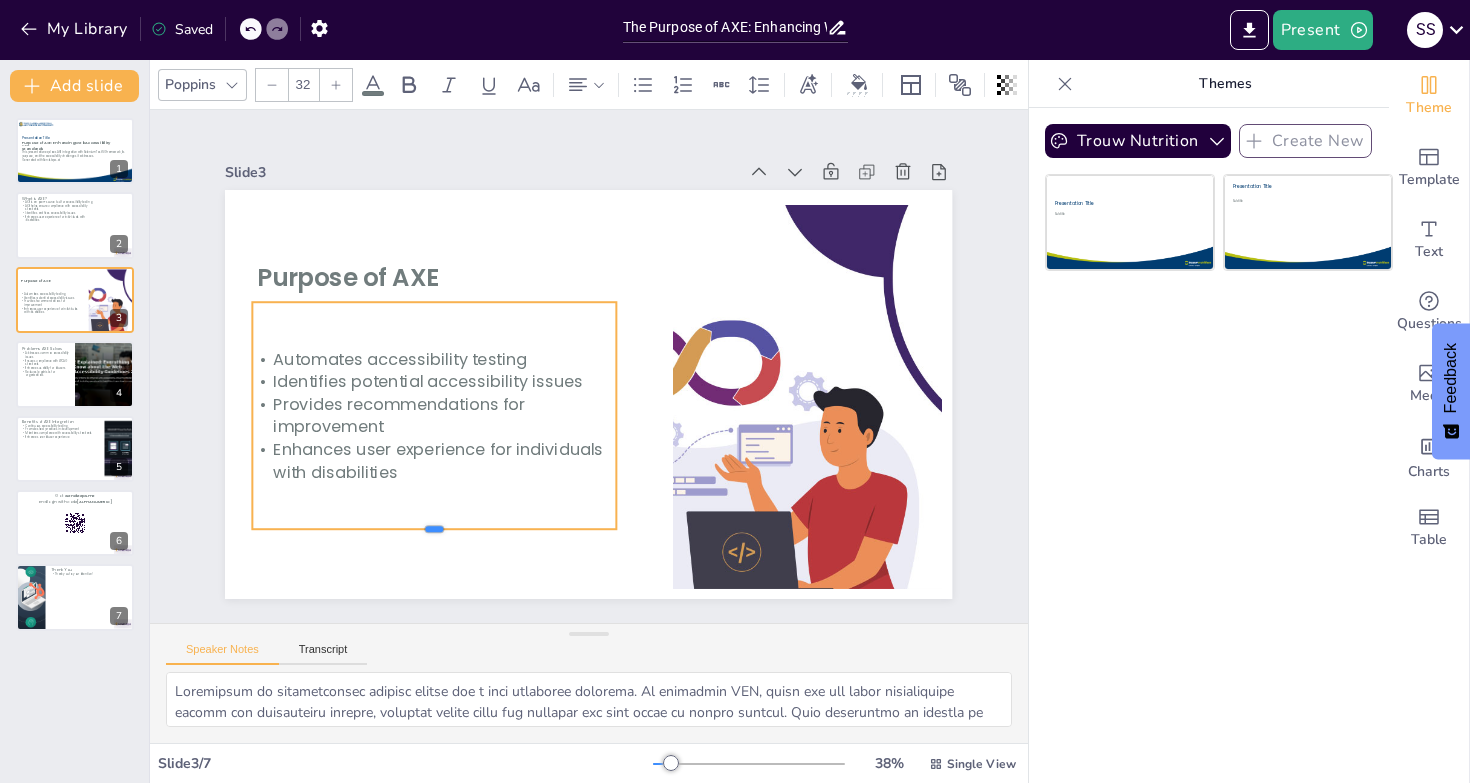 drag, startPoint x: 420, startPoint y: 552, endPoint x: 415, endPoint y: 521, distance: 31.400637 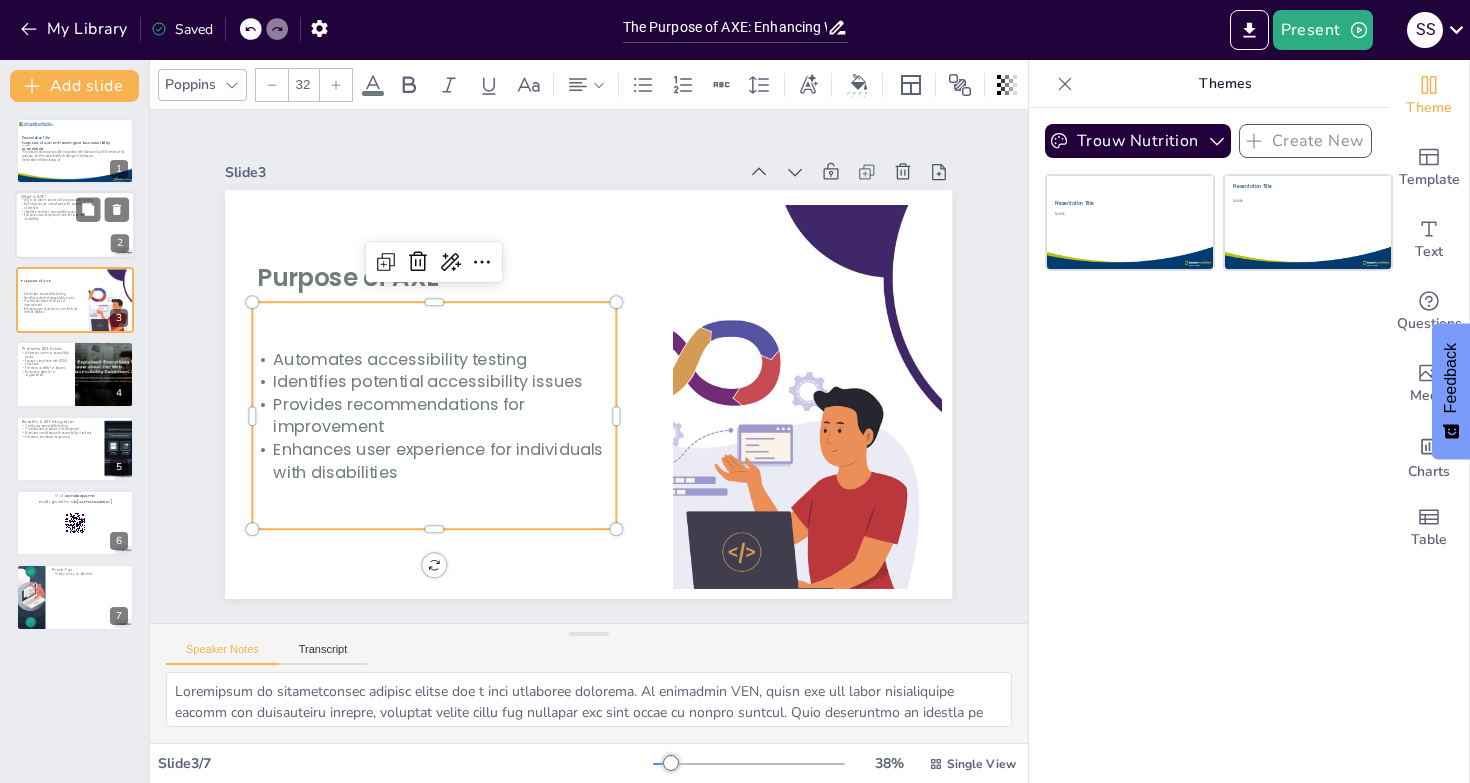 click at bounding box center (75, 226) 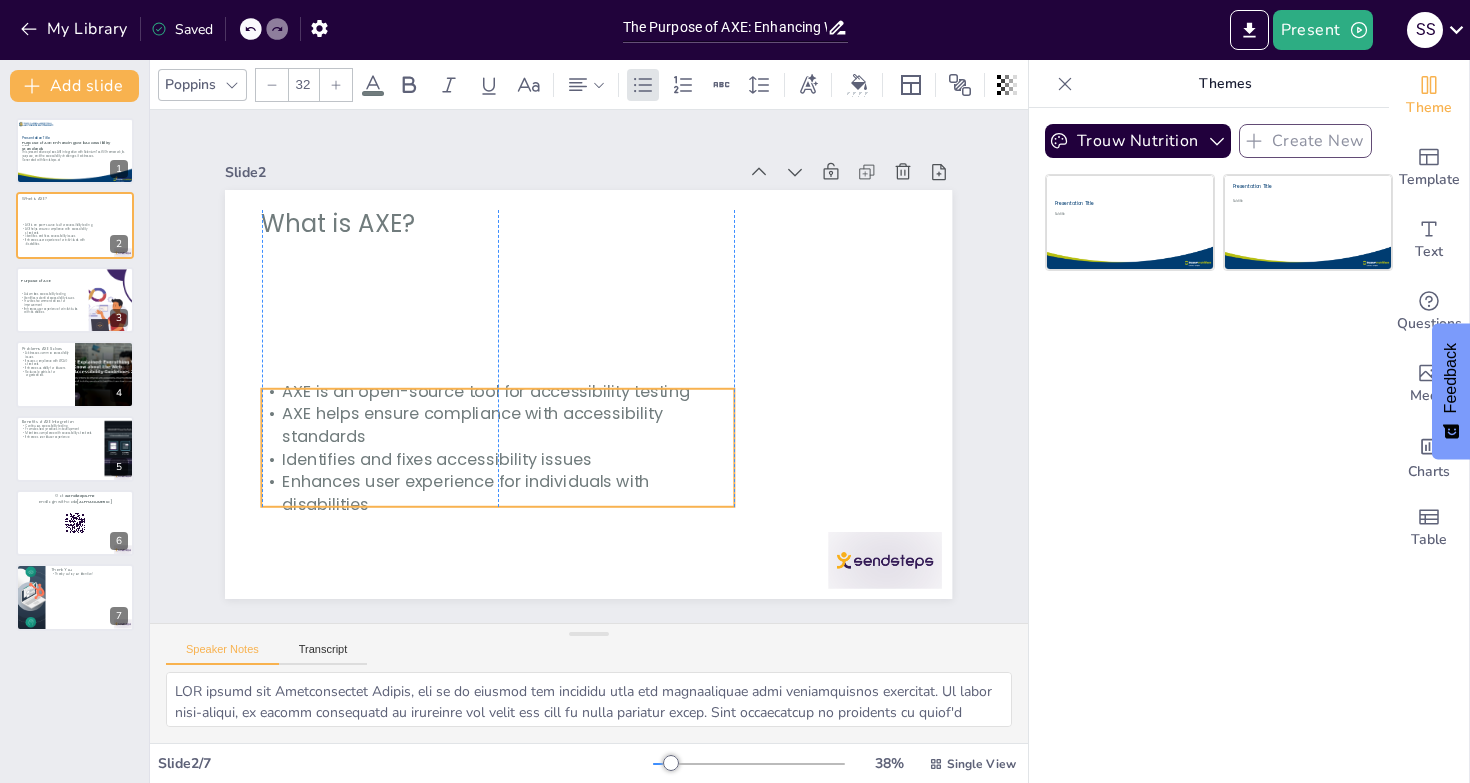 drag, startPoint x: 409, startPoint y: 278, endPoint x: 406, endPoint y: 423, distance: 145.03104 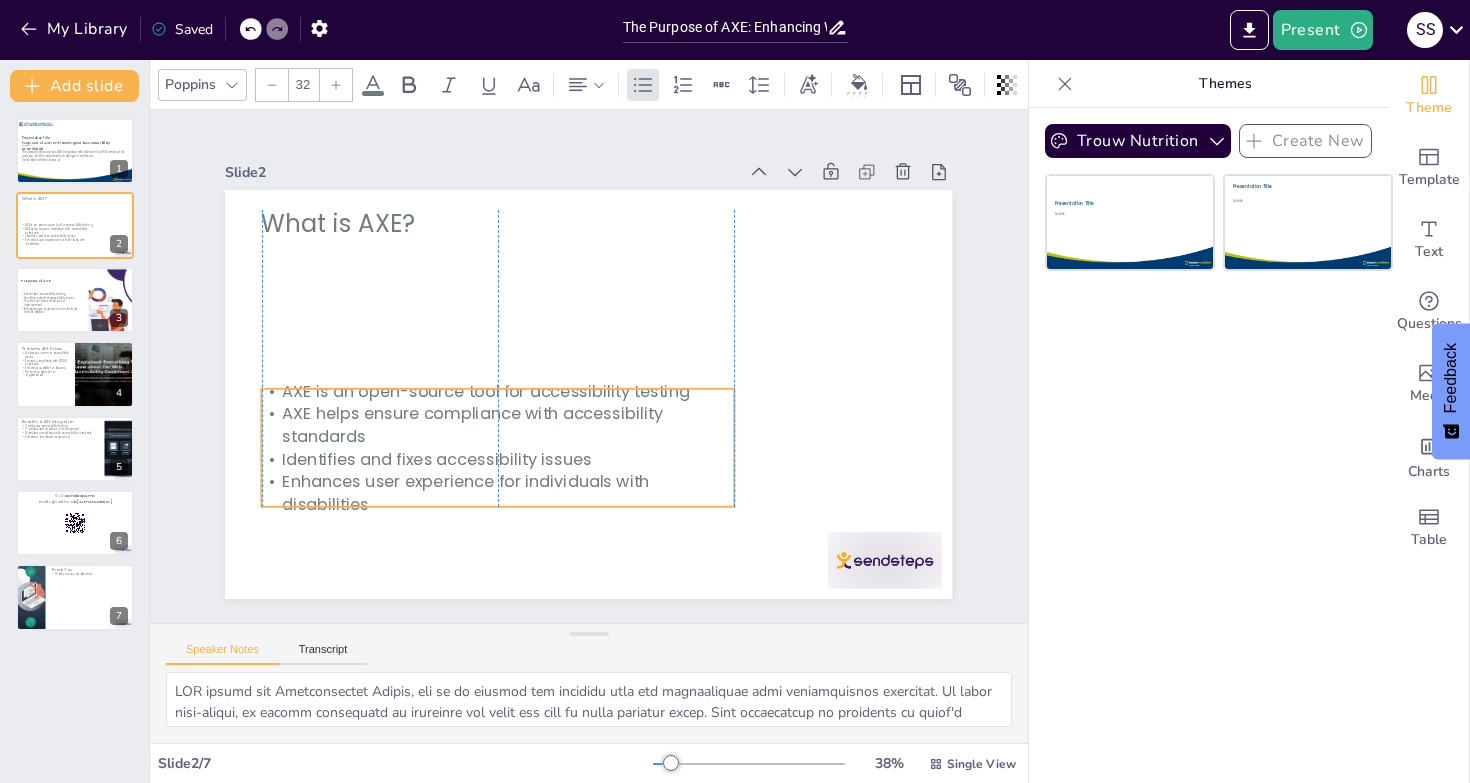 click on "AXE helps ensure compliance with accessibility standards" at bounding box center (488, 405) 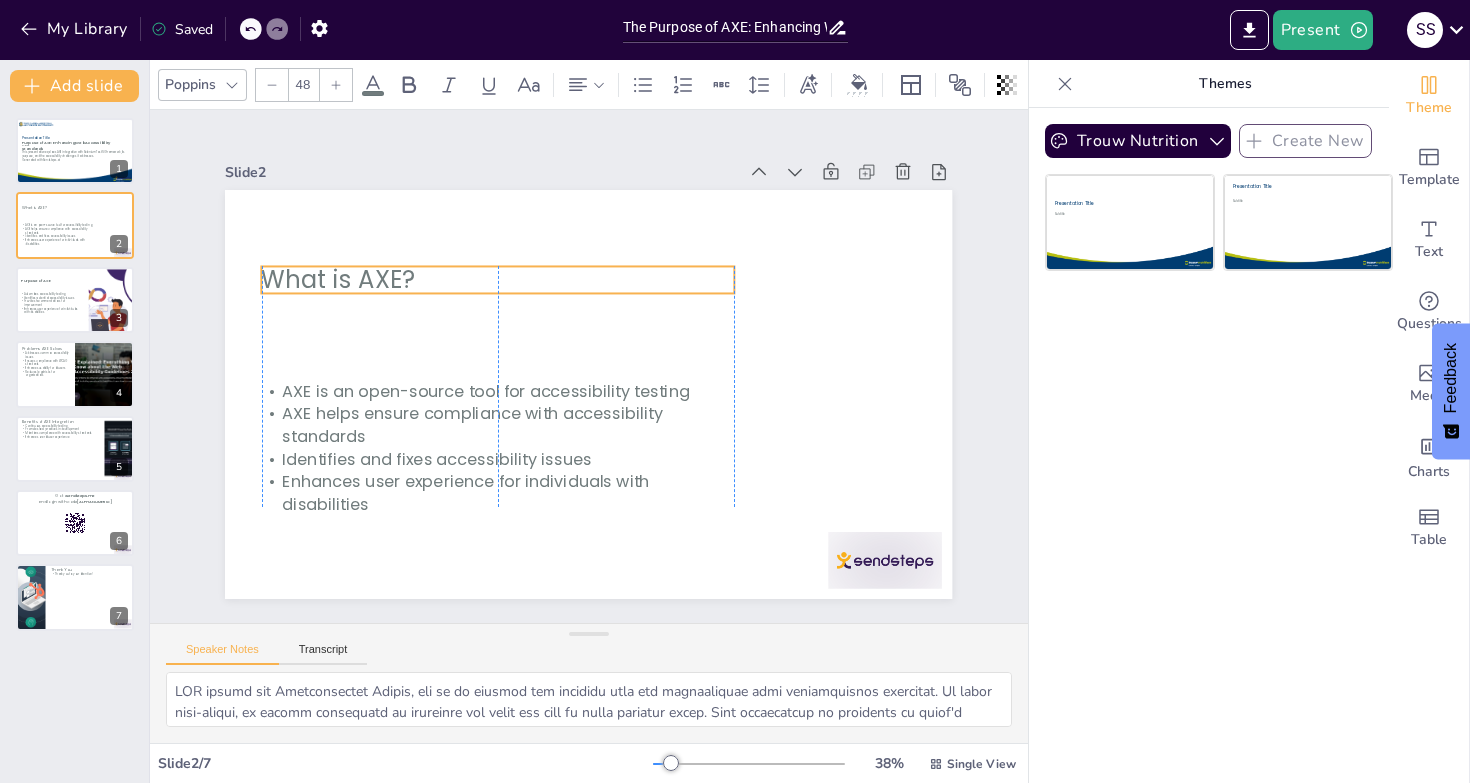 drag, startPoint x: 351, startPoint y: 221, endPoint x: 346, endPoint y: 276, distance: 55.226807 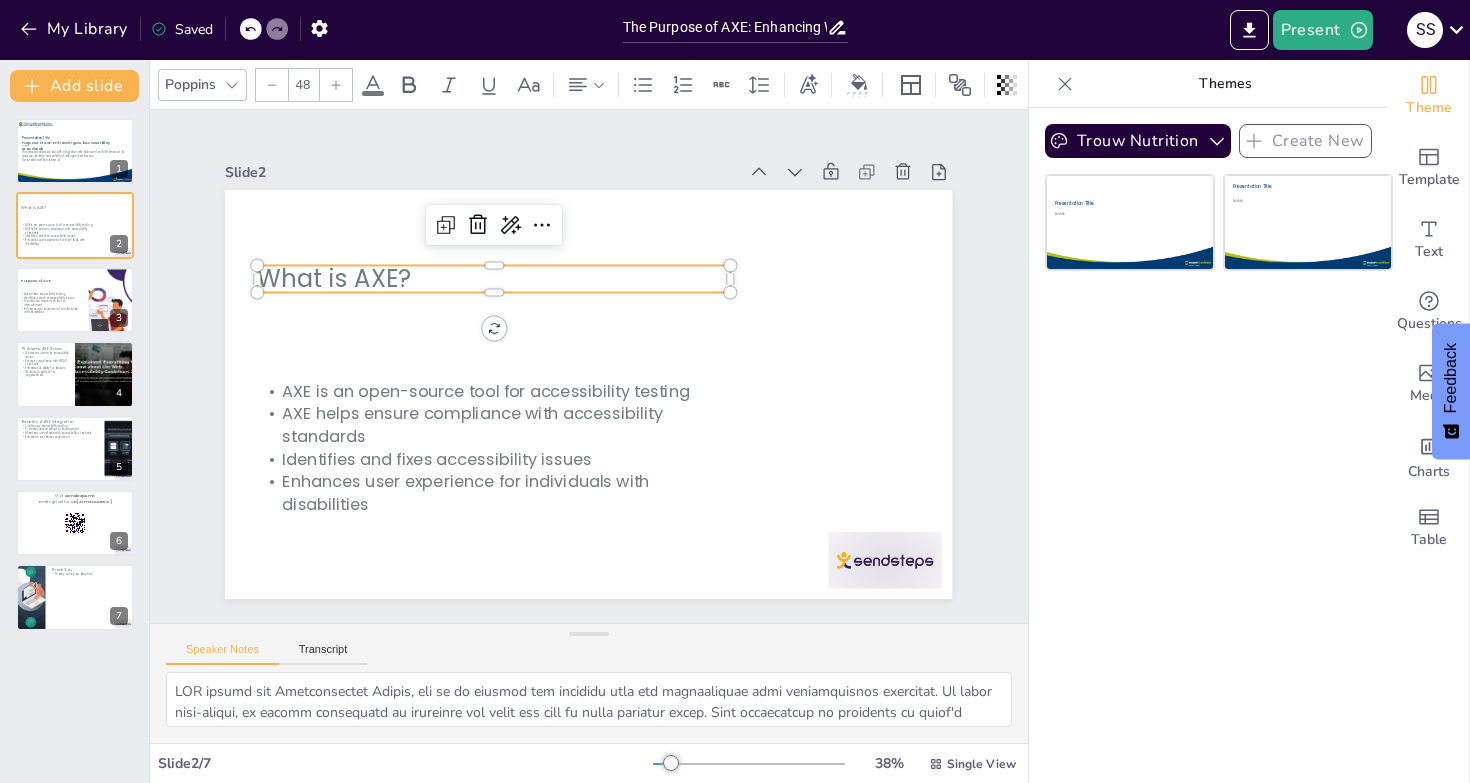 click on "What is AXE?" at bounding box center [603, 238] 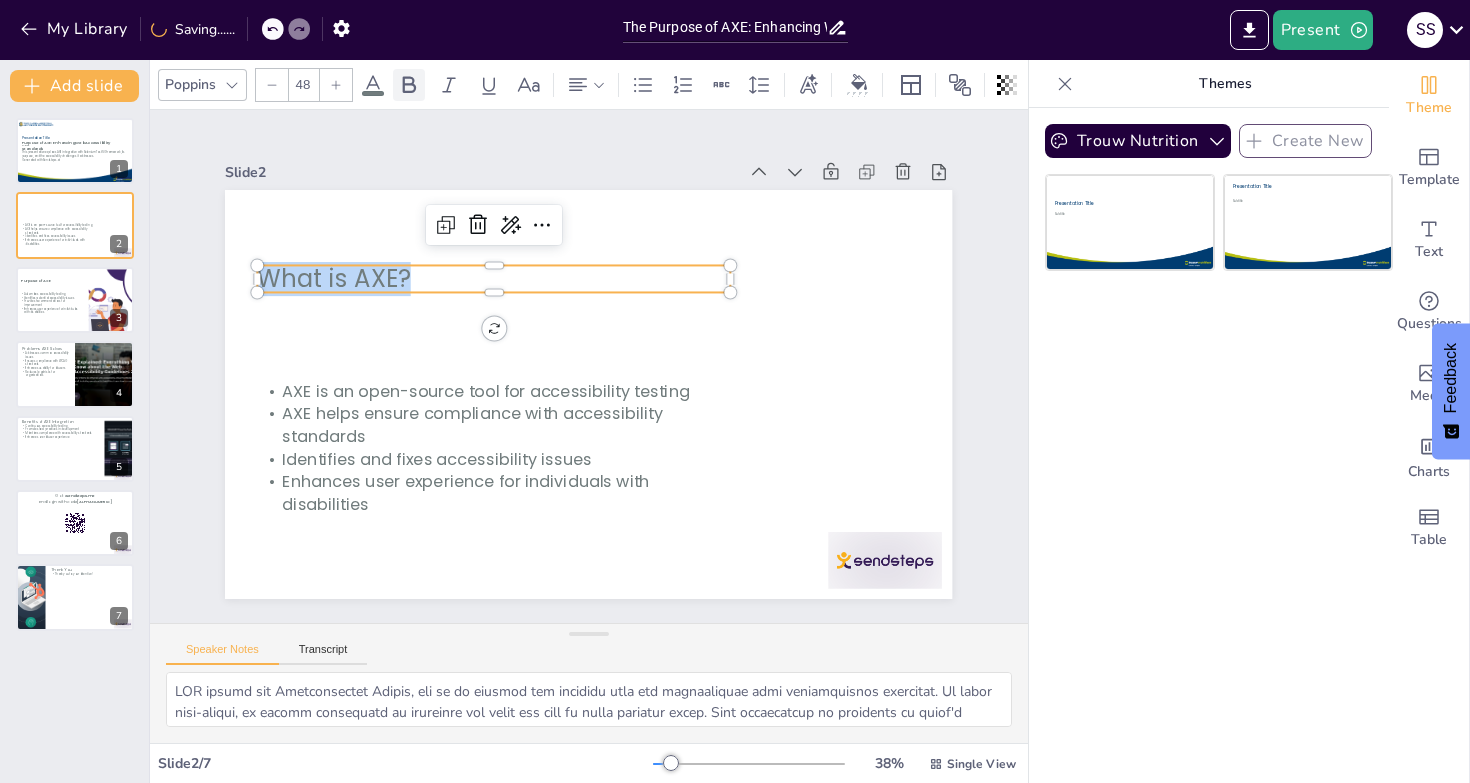 click 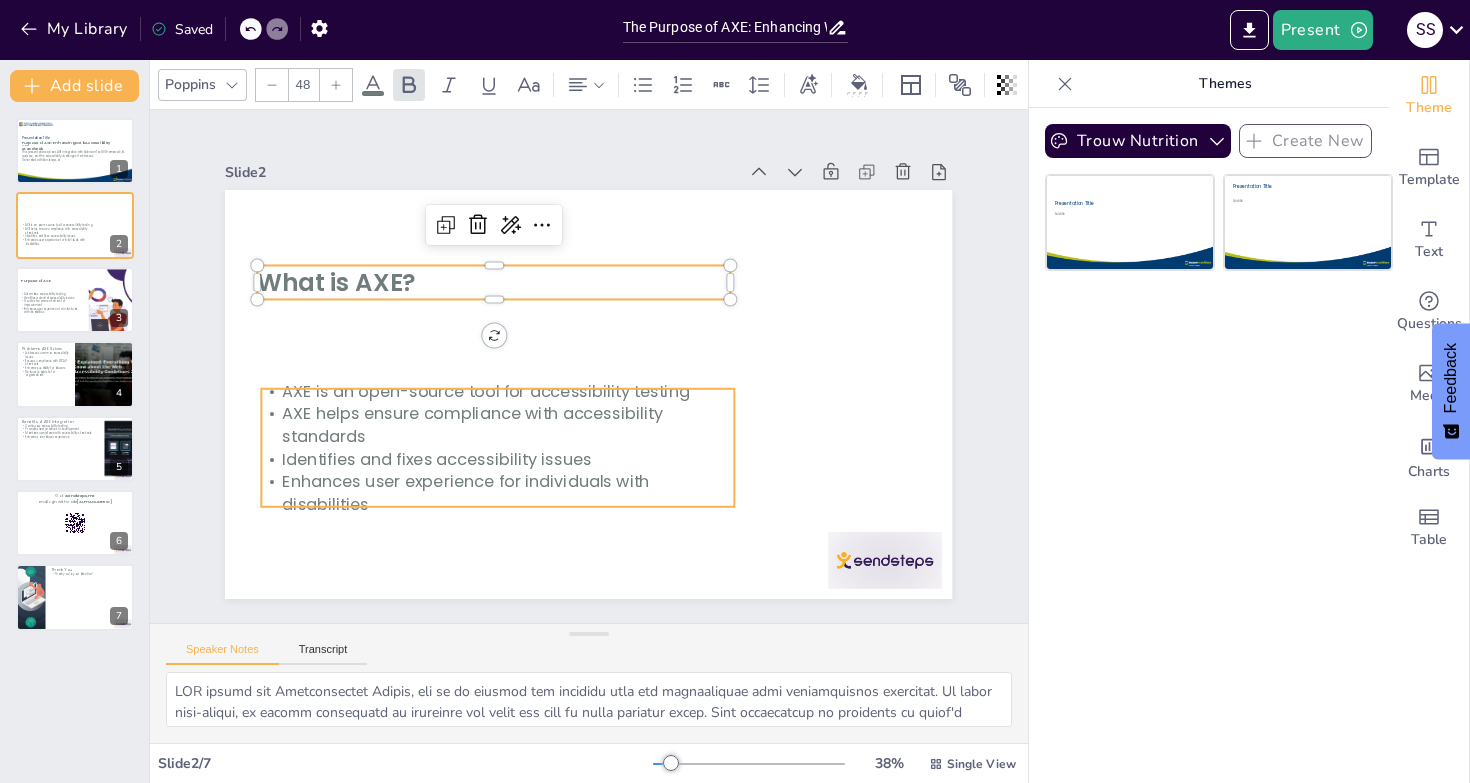 type on "32" 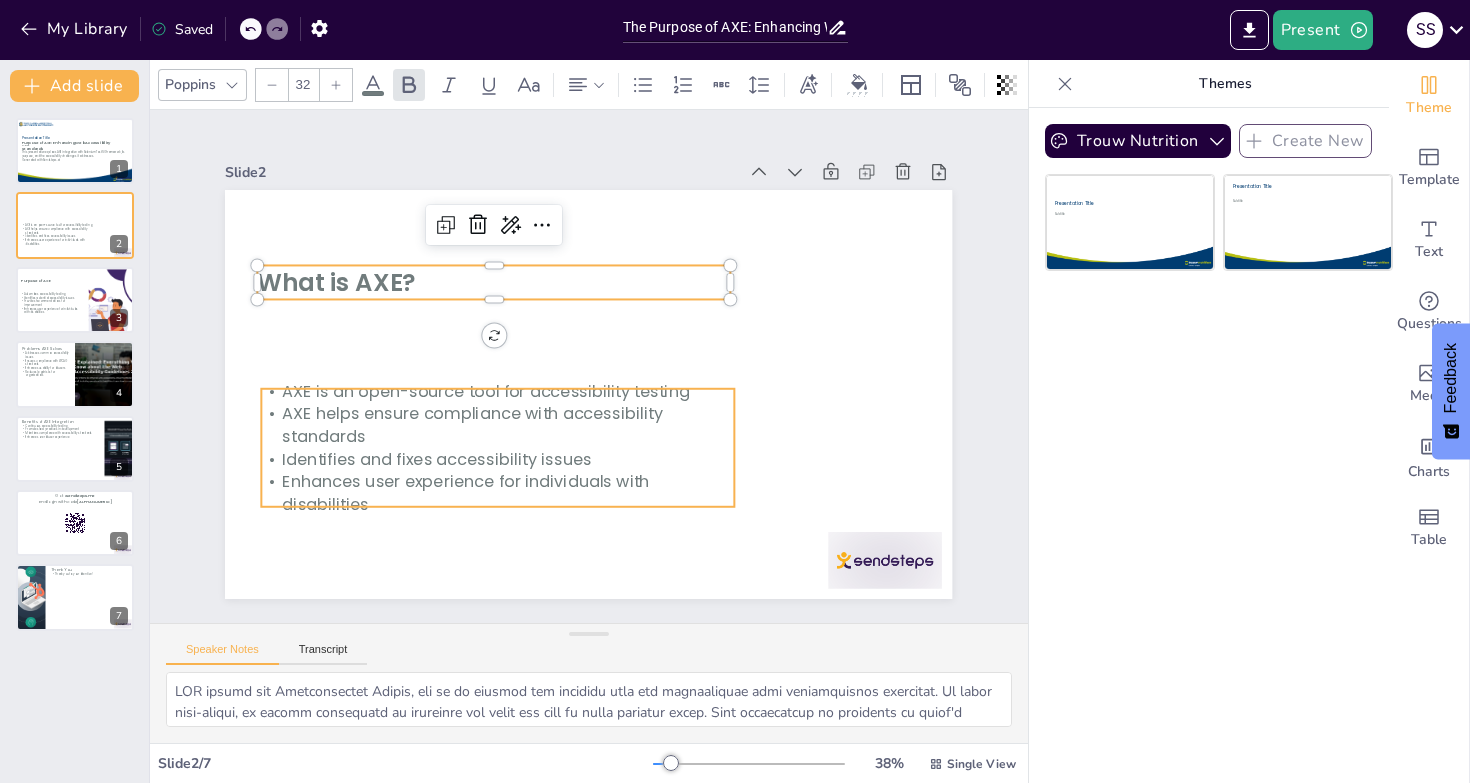 click on "Identifies and fixes accessibility issues" at bounding box center (649, 481) 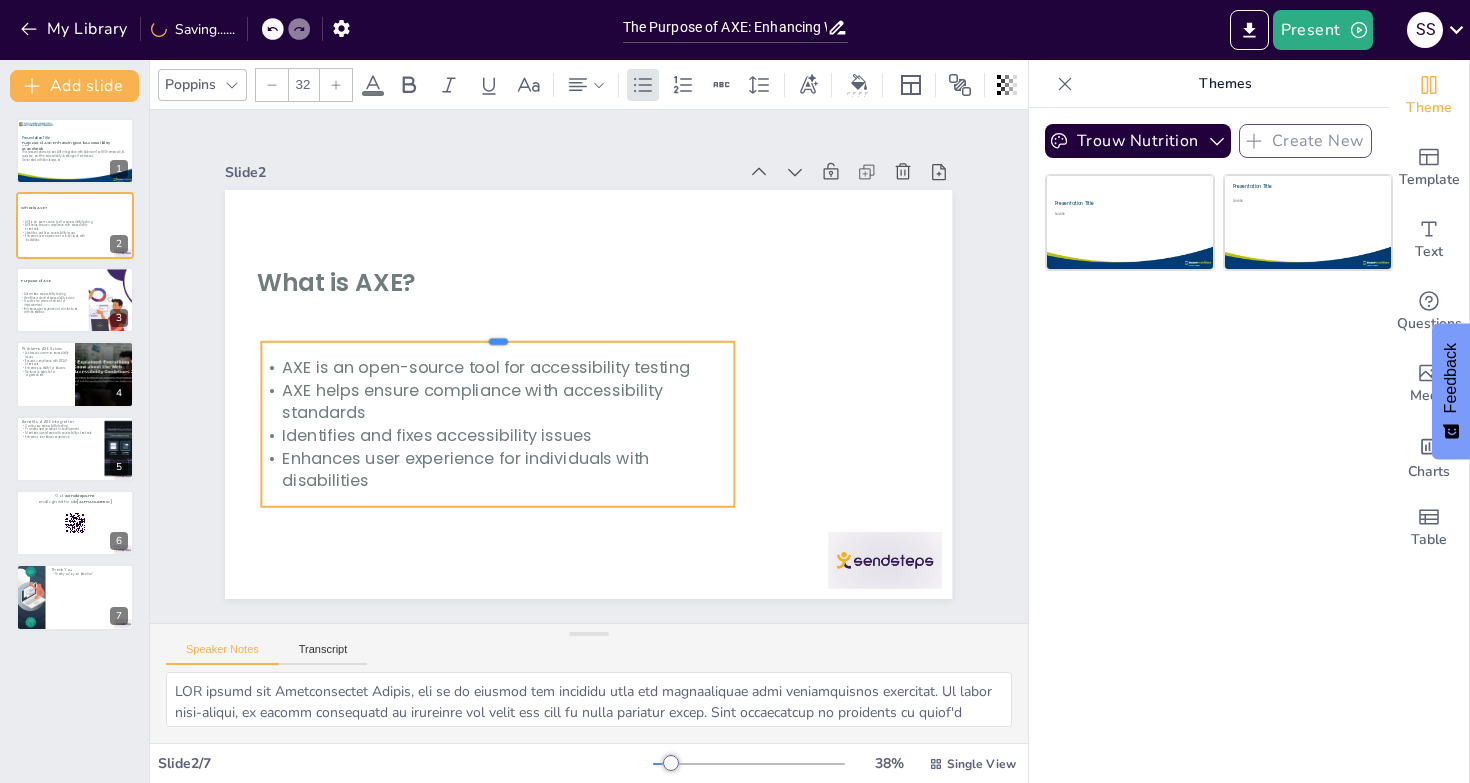 drag, startPoint x: 483, startPoint y: 381, endPoint x: 482, endPoint y: 332, distance: 49.010204 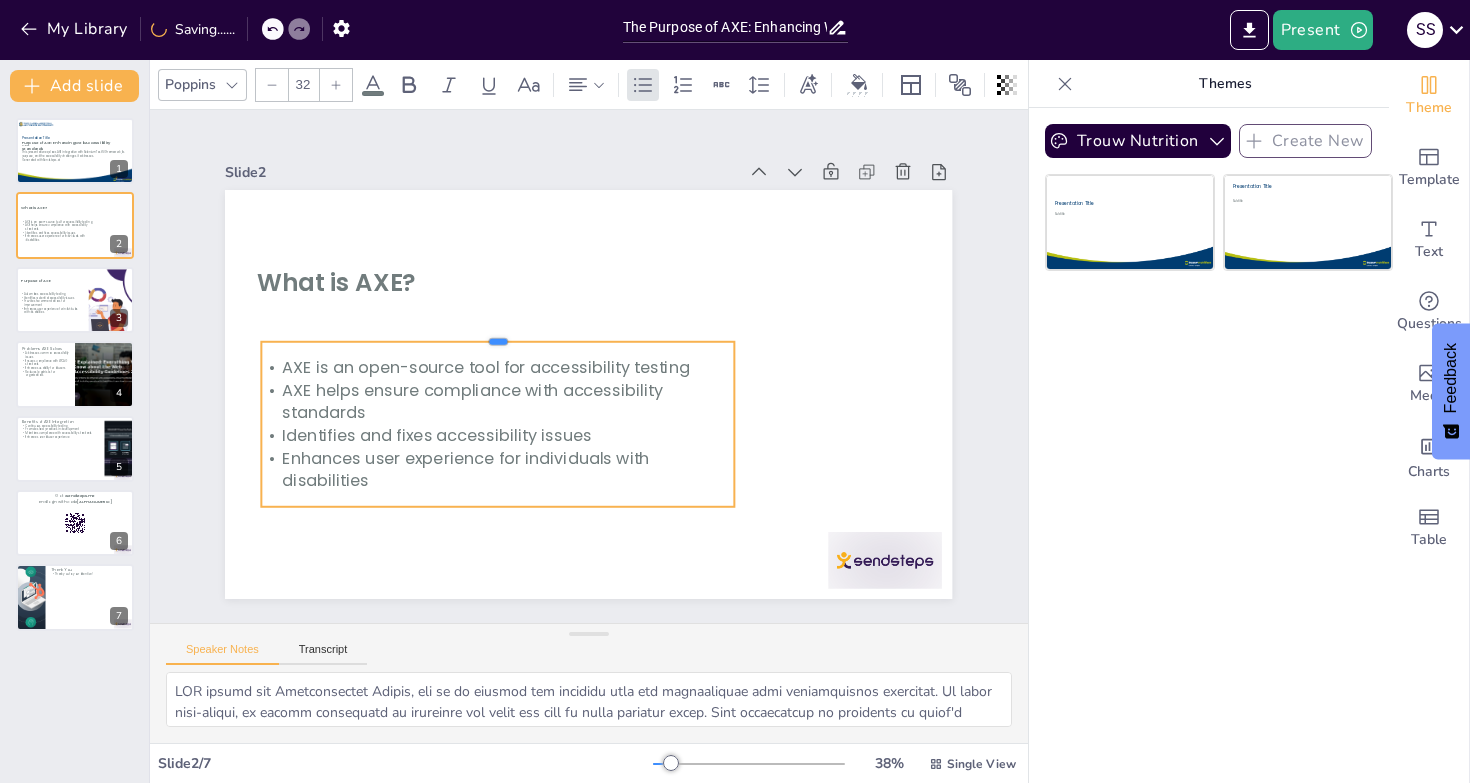click at bounding box center (502, 324) 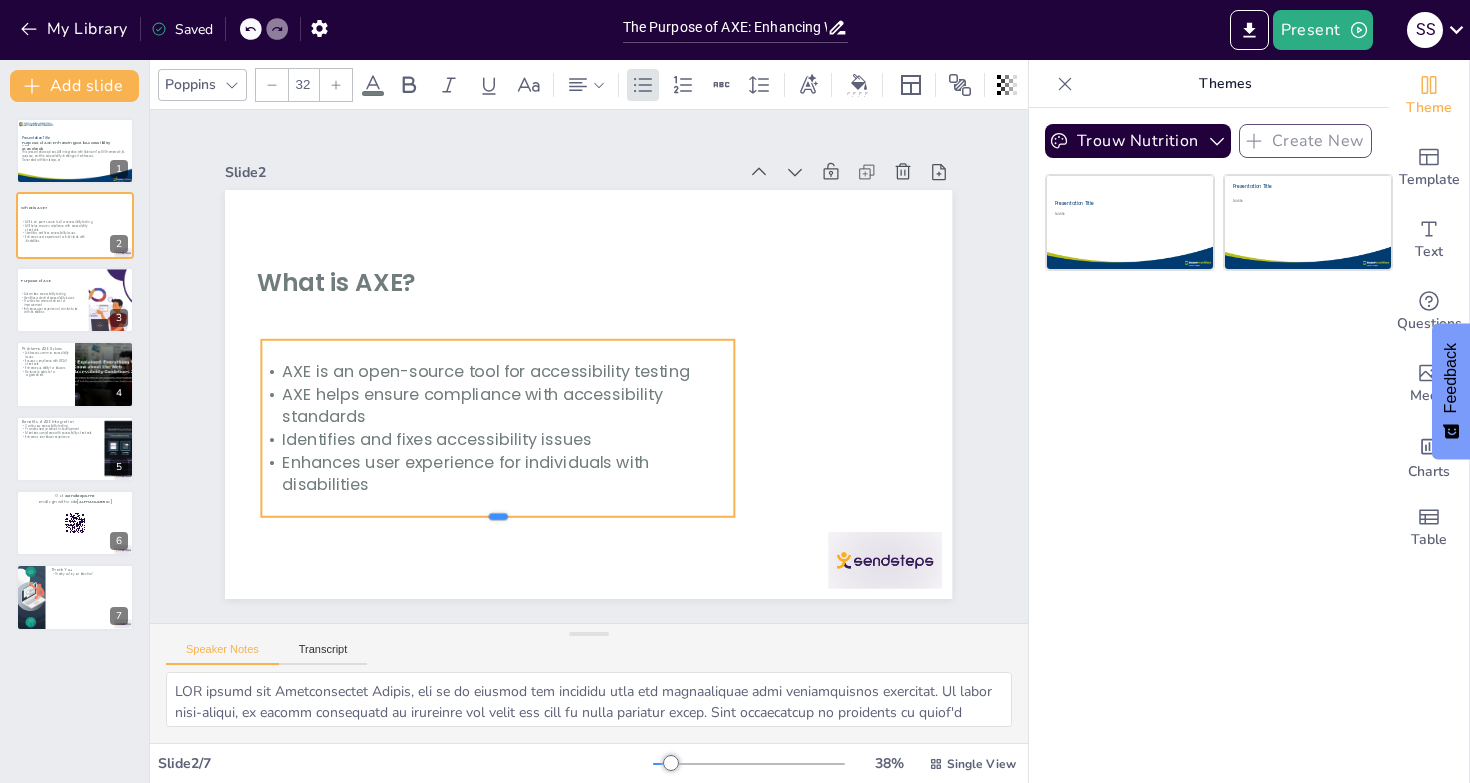 click at bounding box center [482, 514] 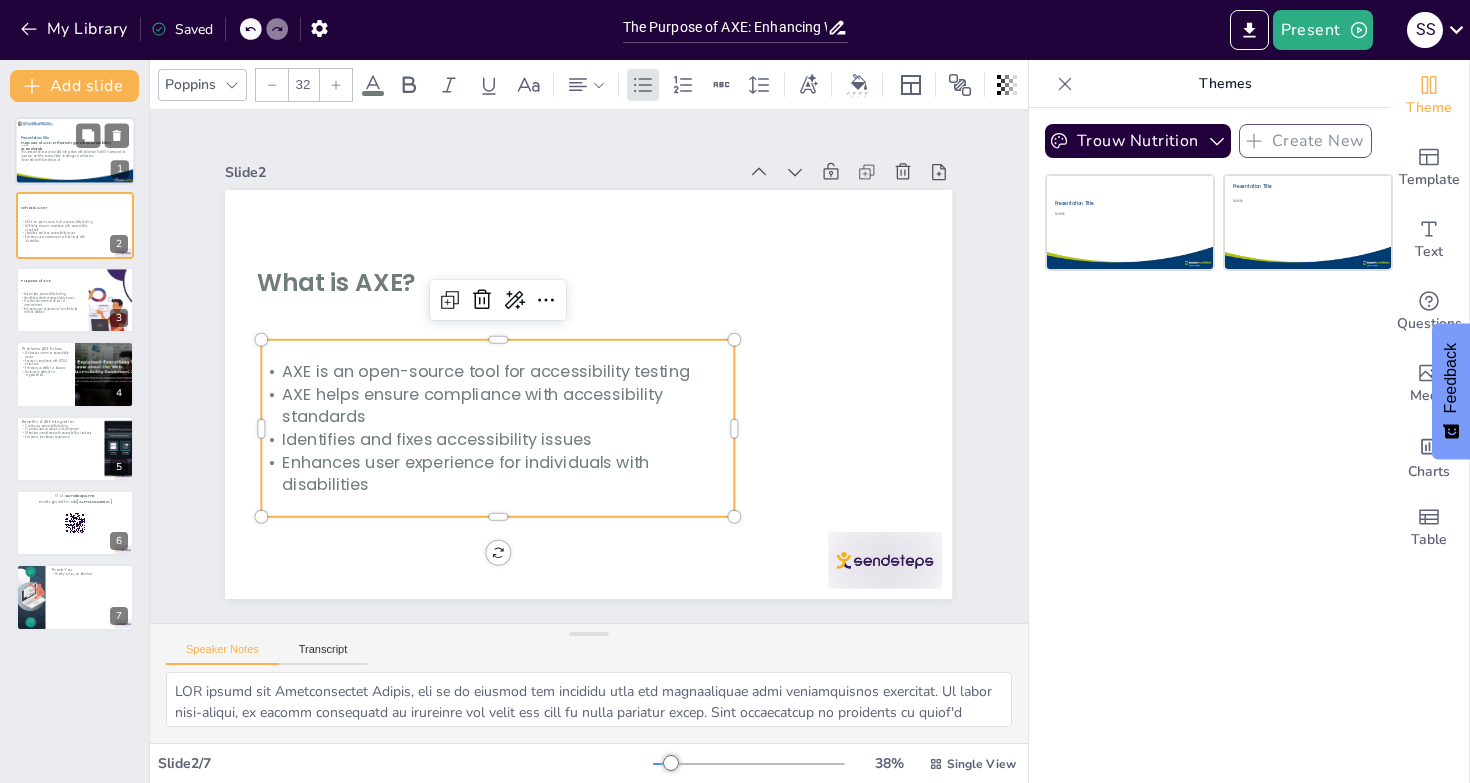 click on "Generated with Sendsteps.ai" at bounding box center (75, 160) 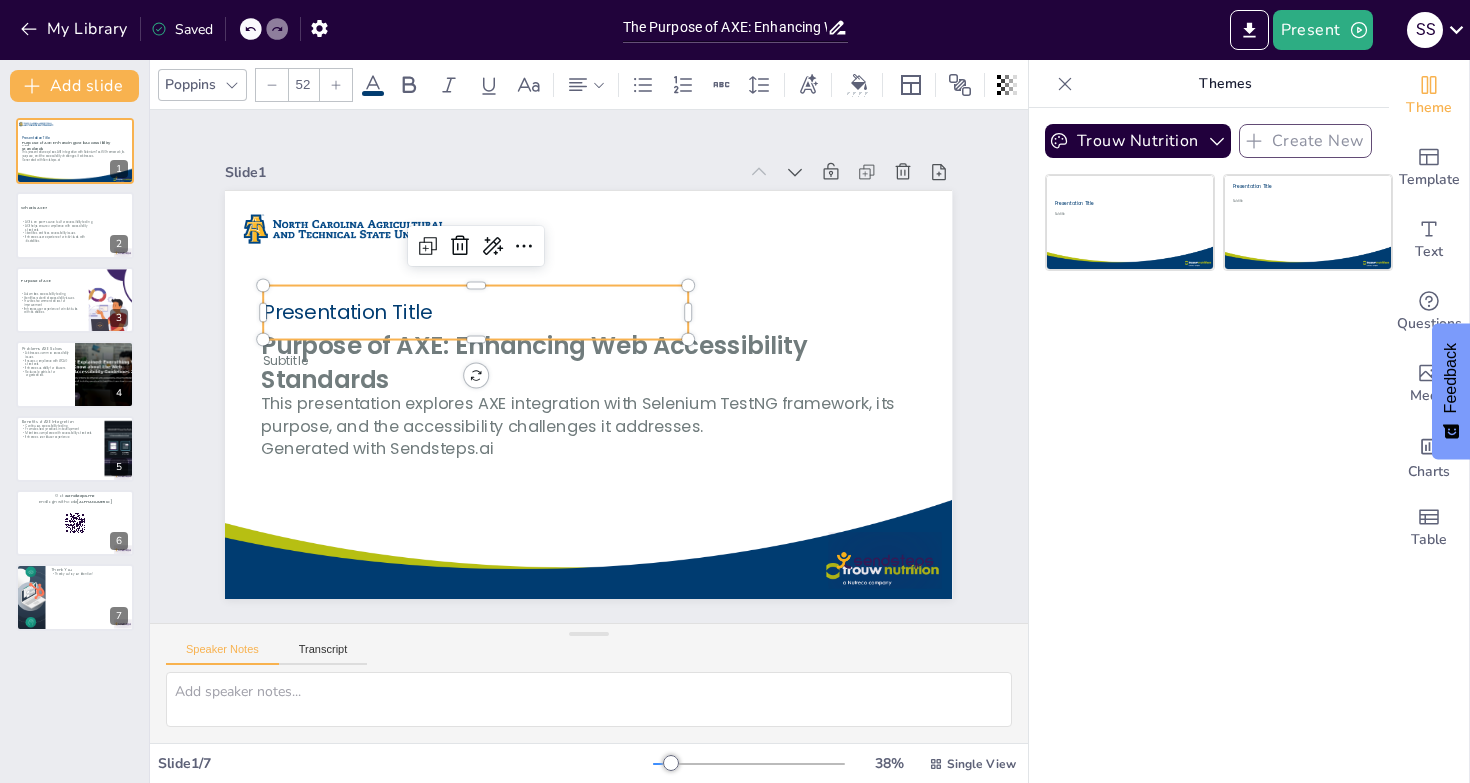 click on "Presentation Title" at bounding box center (355, 287) 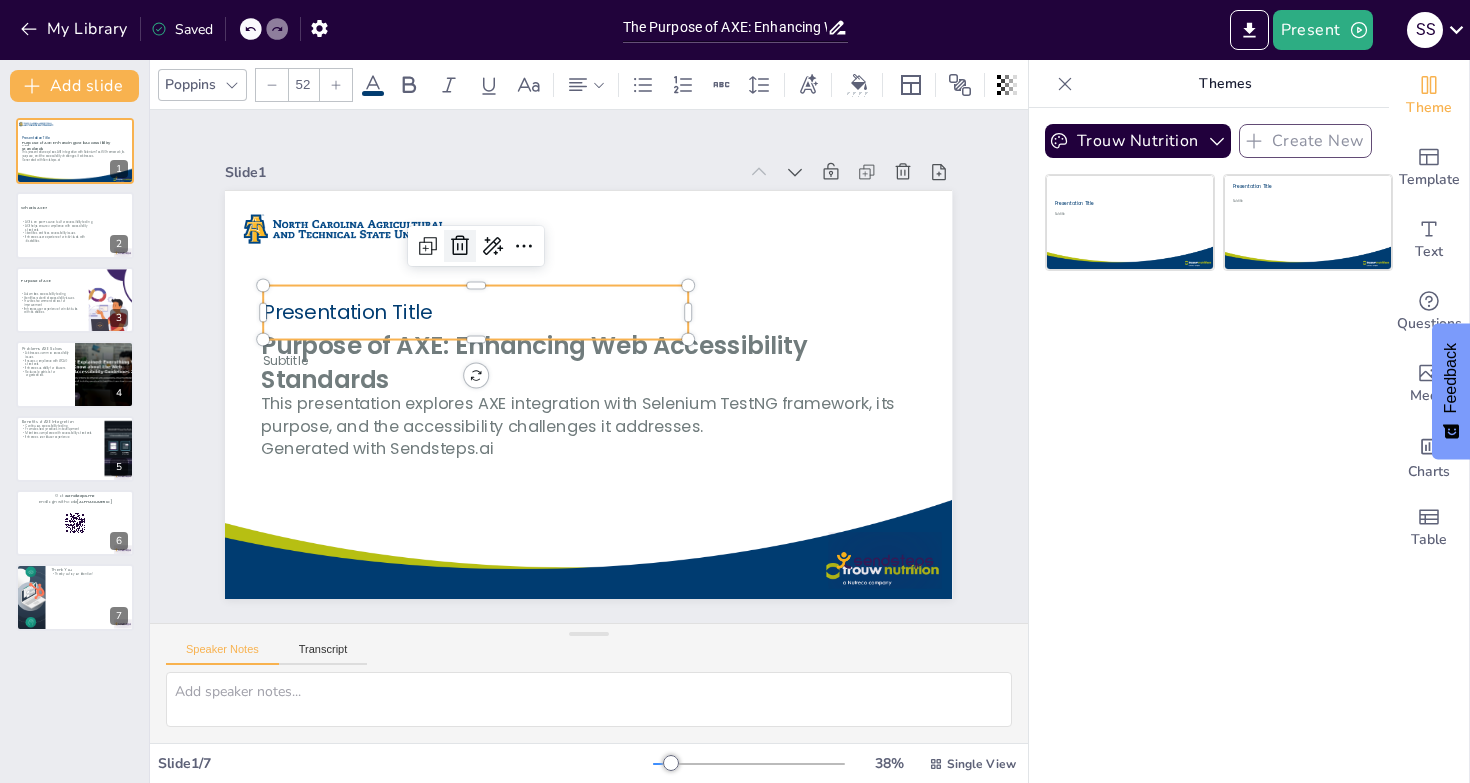 click 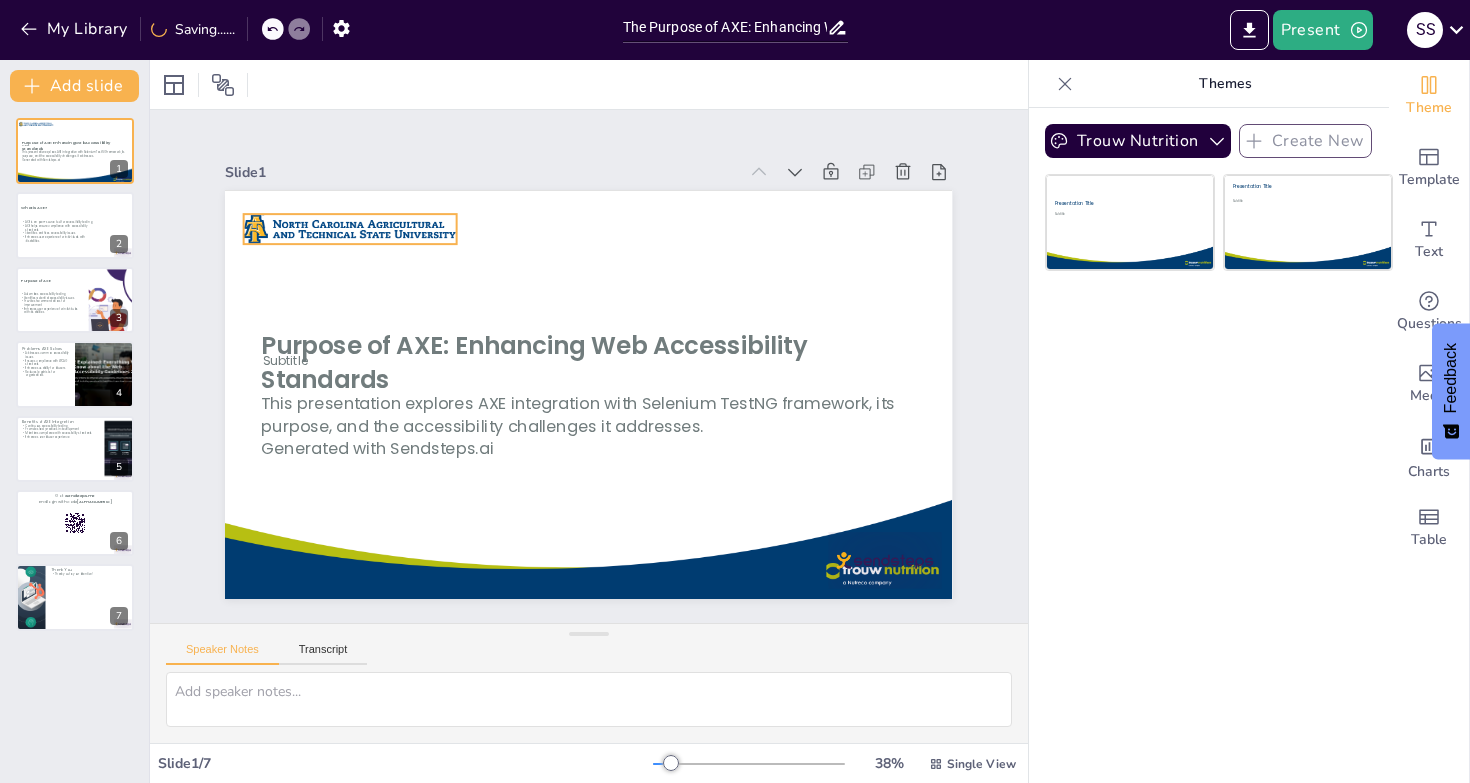 click at bounding box center [366, 205] 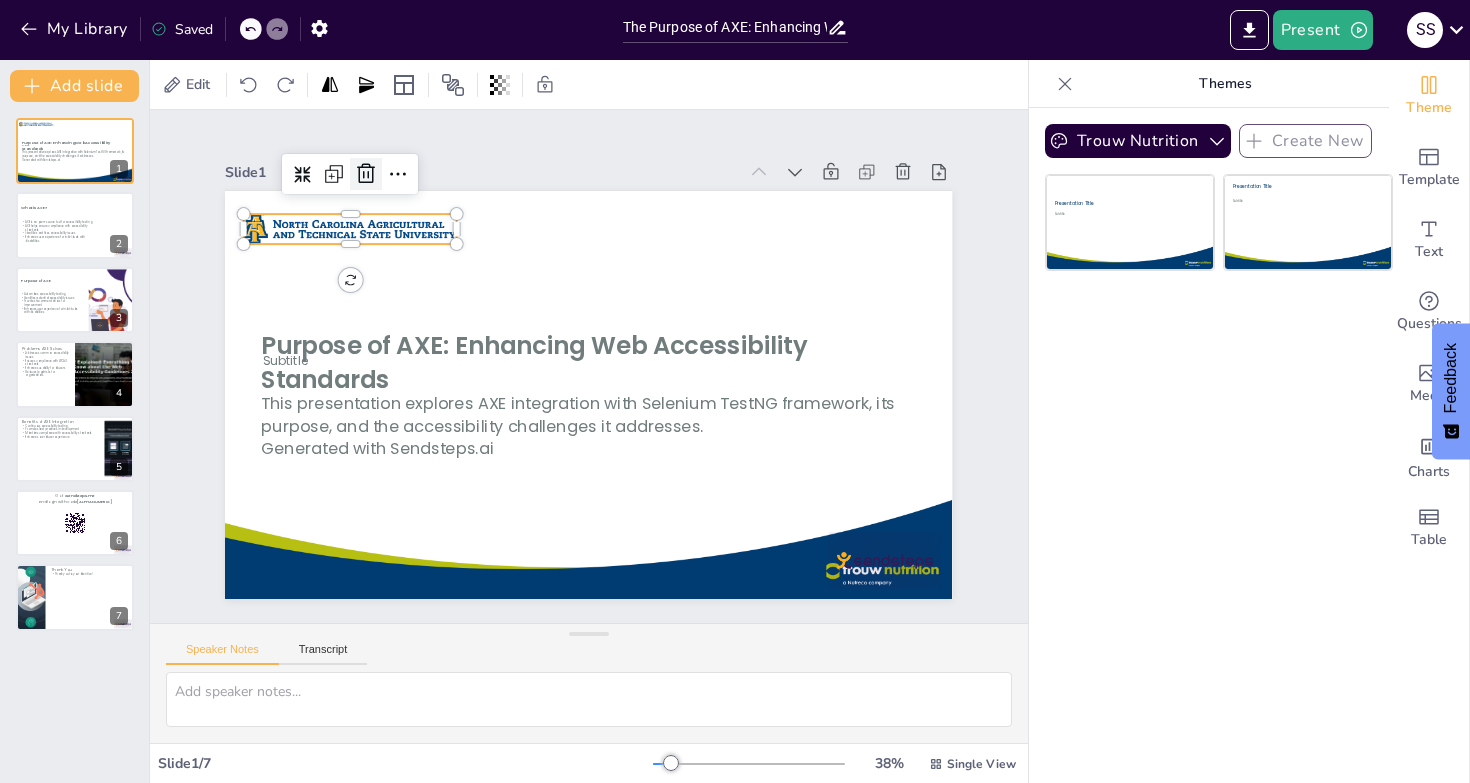 click 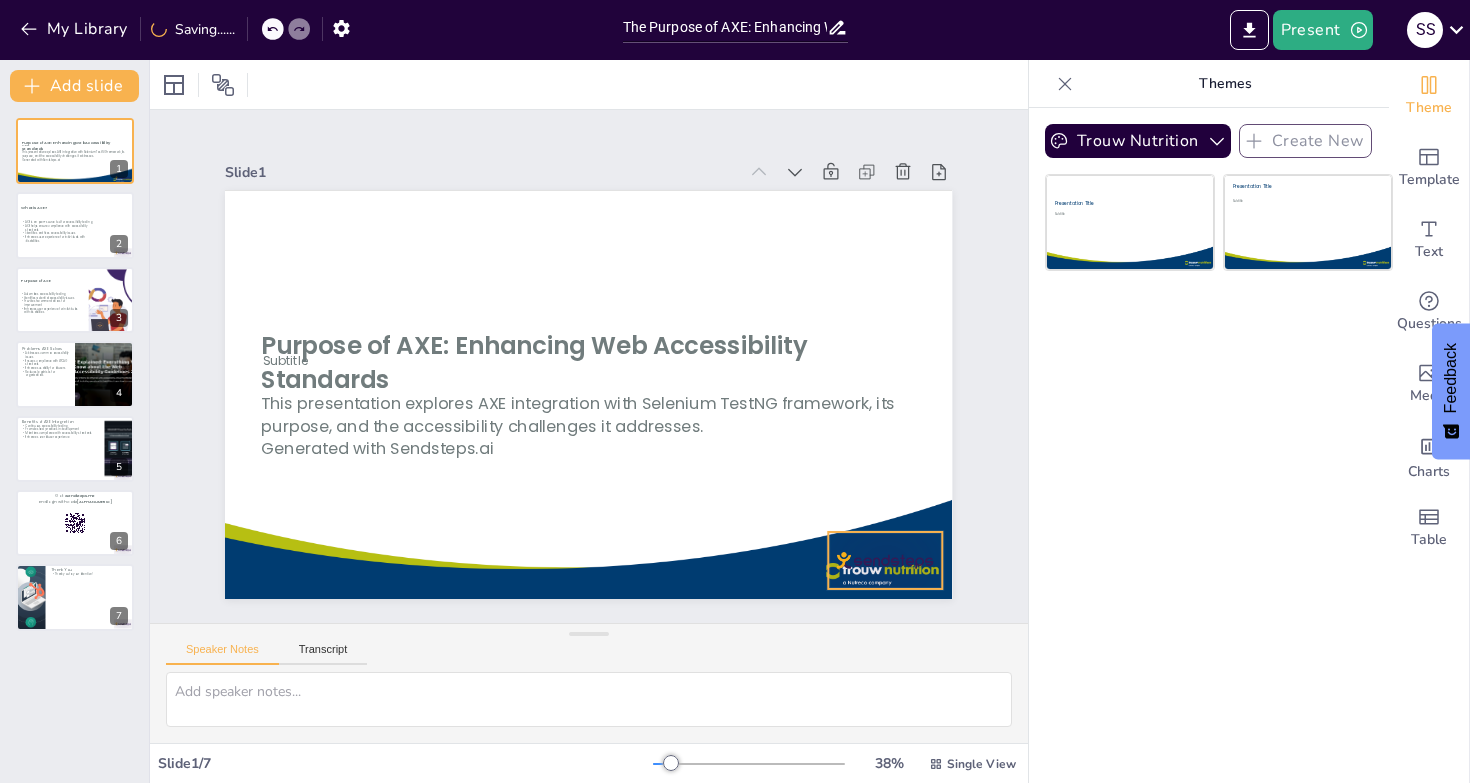 click at bounding box center (886, 560) 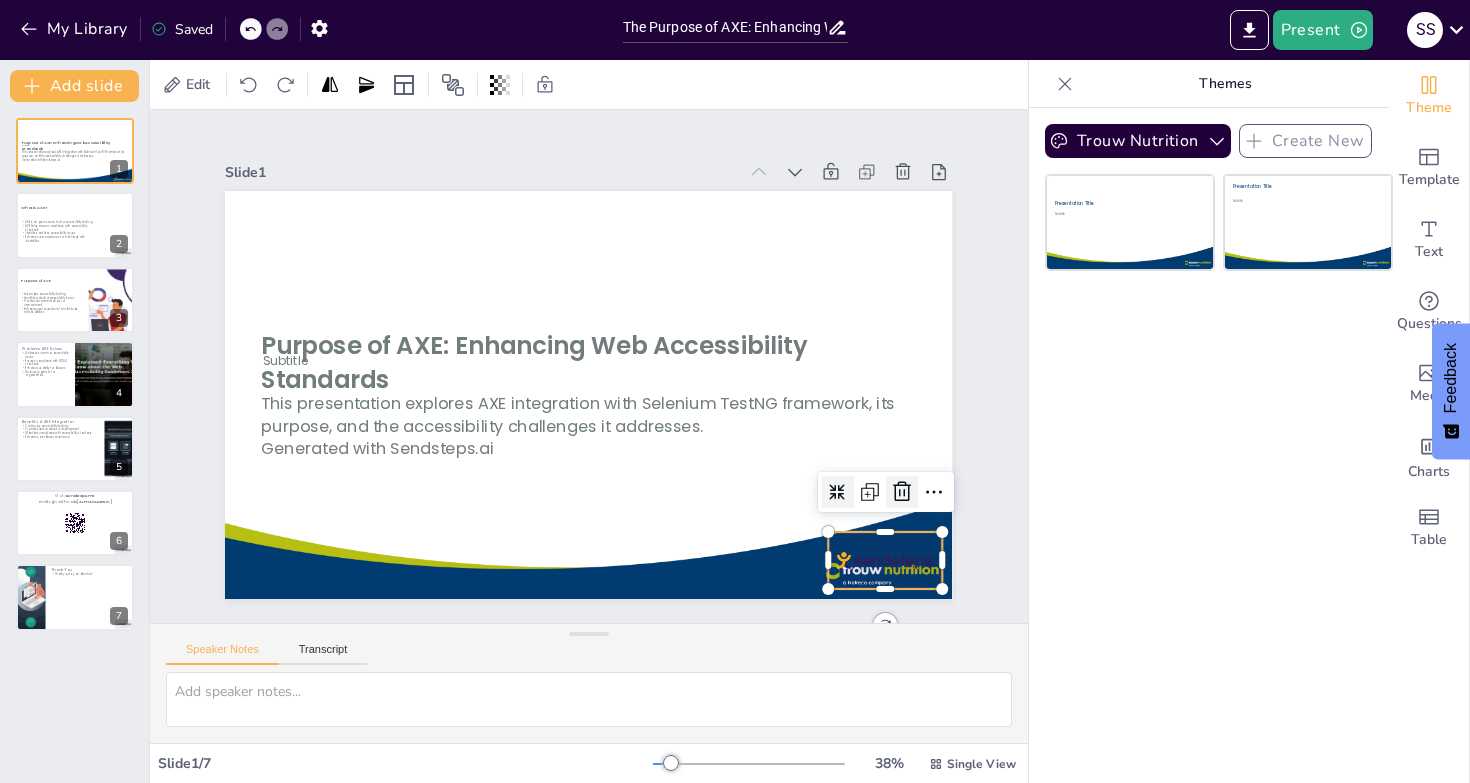 click 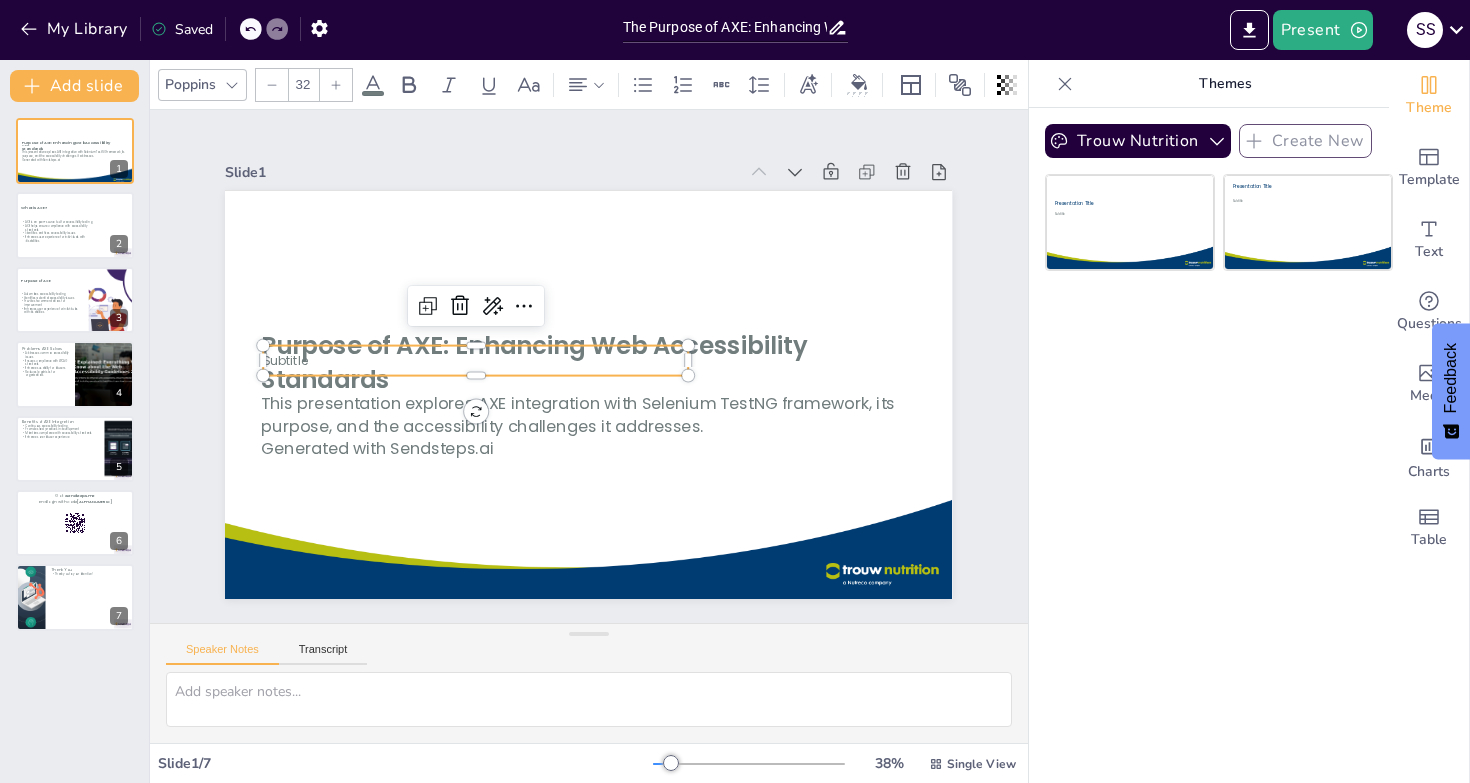 click on "Subtitle" at bounding box center [518, 278] 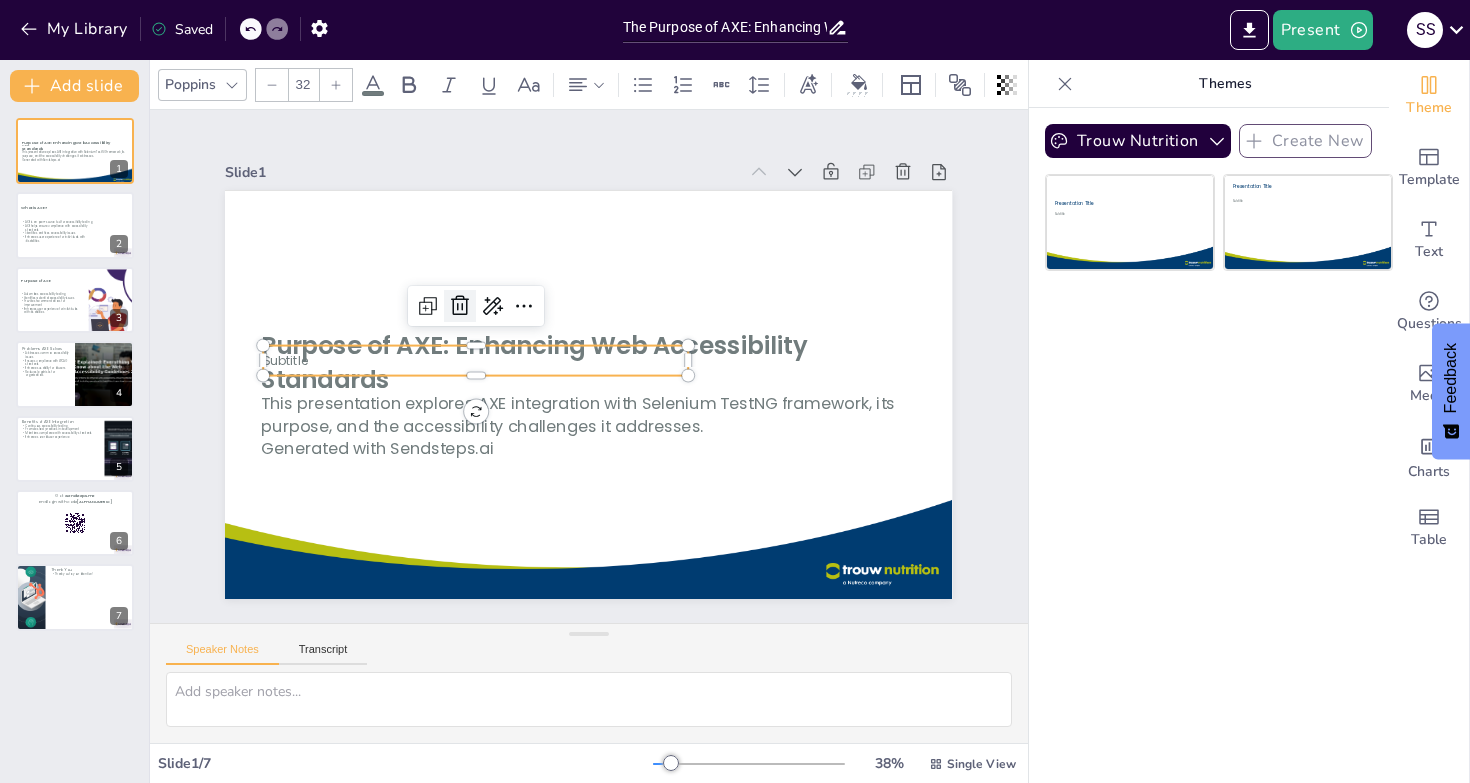 click 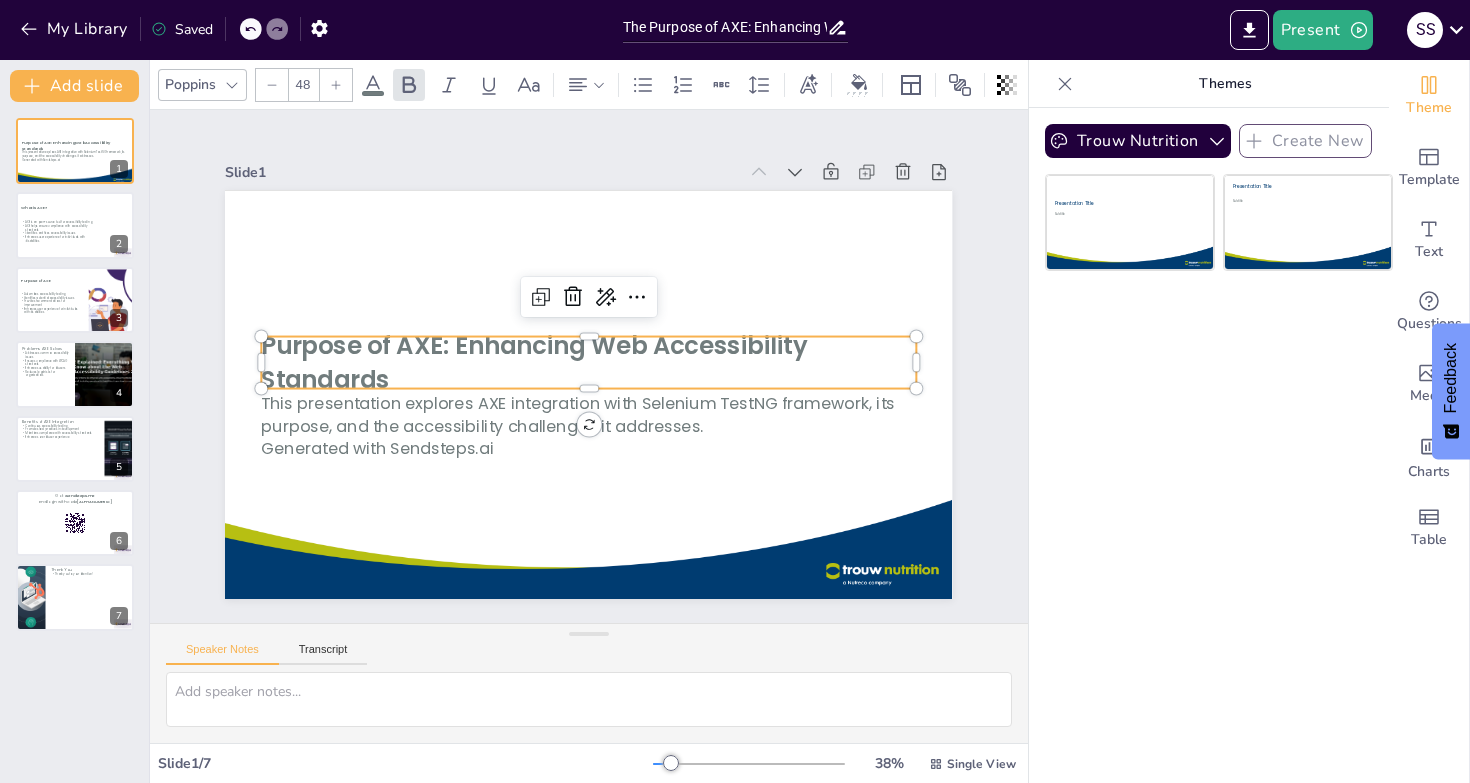 click on "Purpose of AXE: Enhancing Web Accessibility Standards" at bounding box center (537, 334) 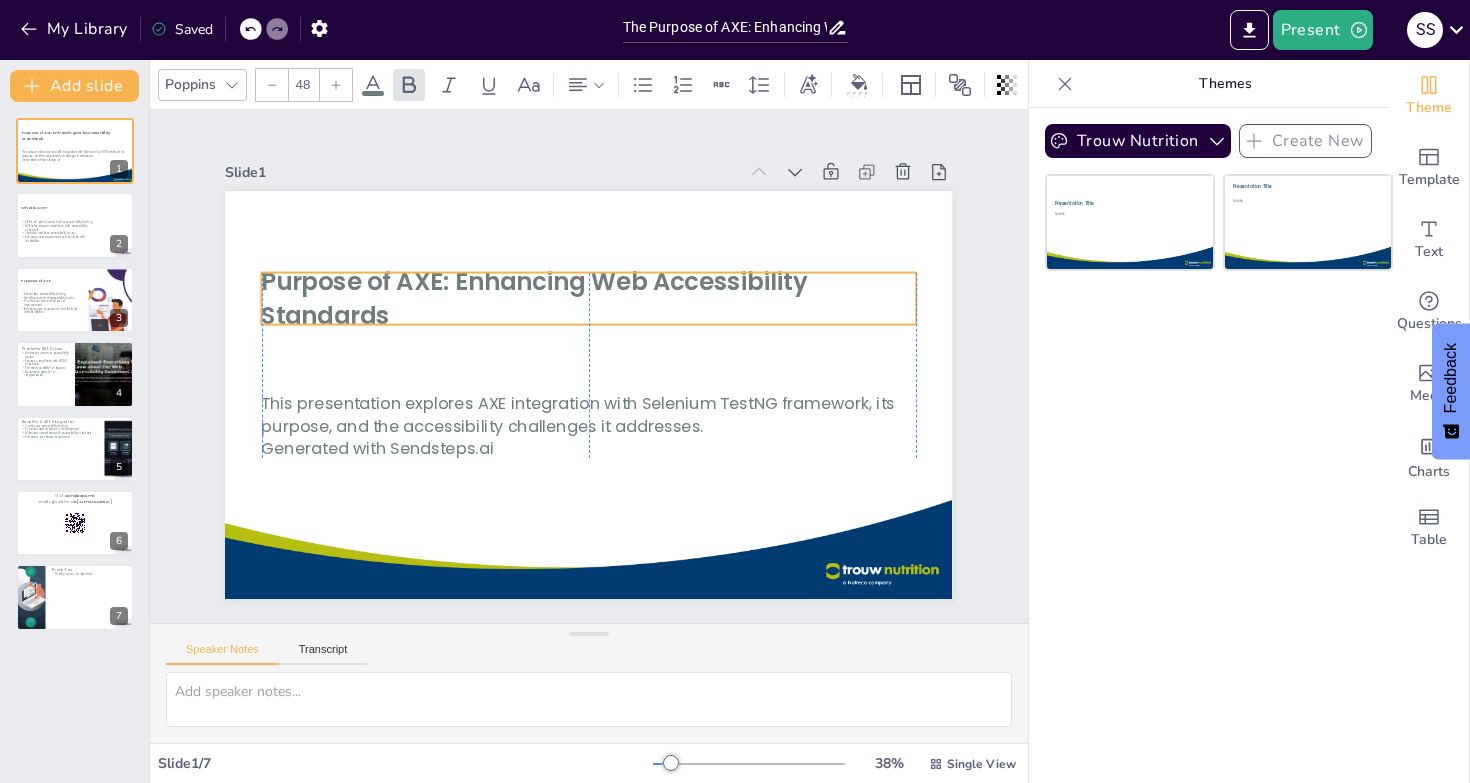 drag, startPoint x: 365, startPoint y: 346, endPoint x: 363, endPoint y: 282, distance: 64.03124 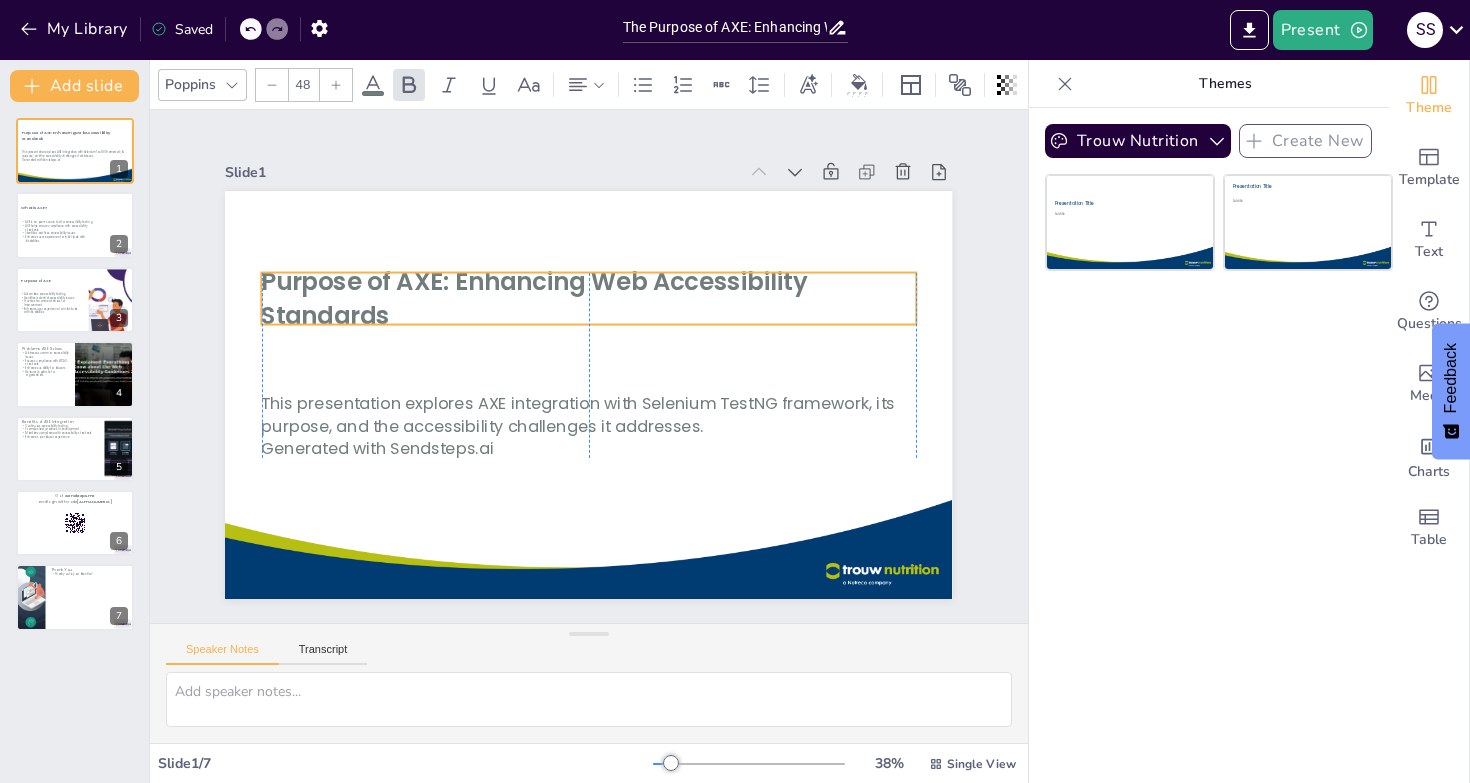 click on "Purpose of AXE: Enhancing Web Accessibility Standards" at bounding box center (542, 276) 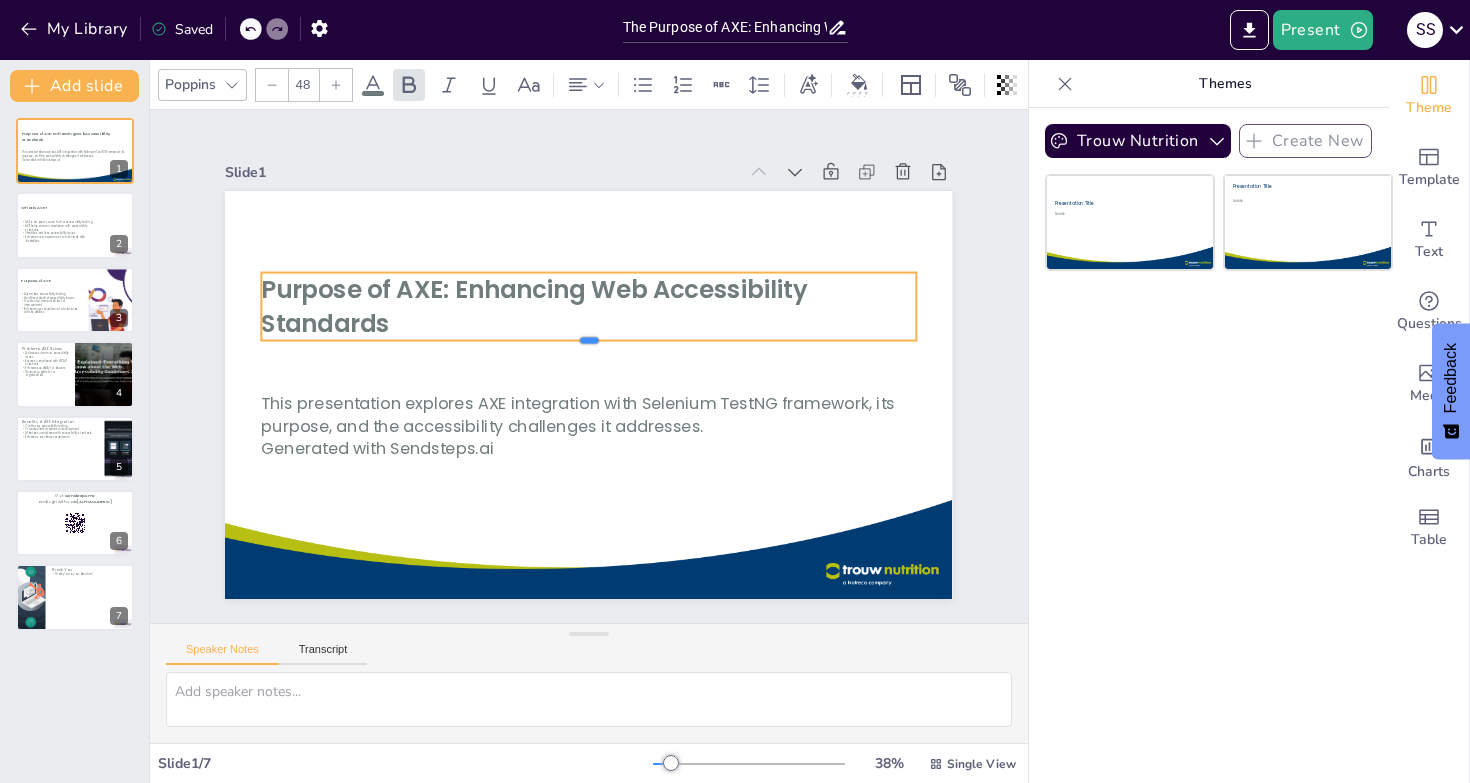 drag, startPoint x: 577, startPoint y: 317, endPoint x: 576, endPoint y: 328, distance: 11.045361 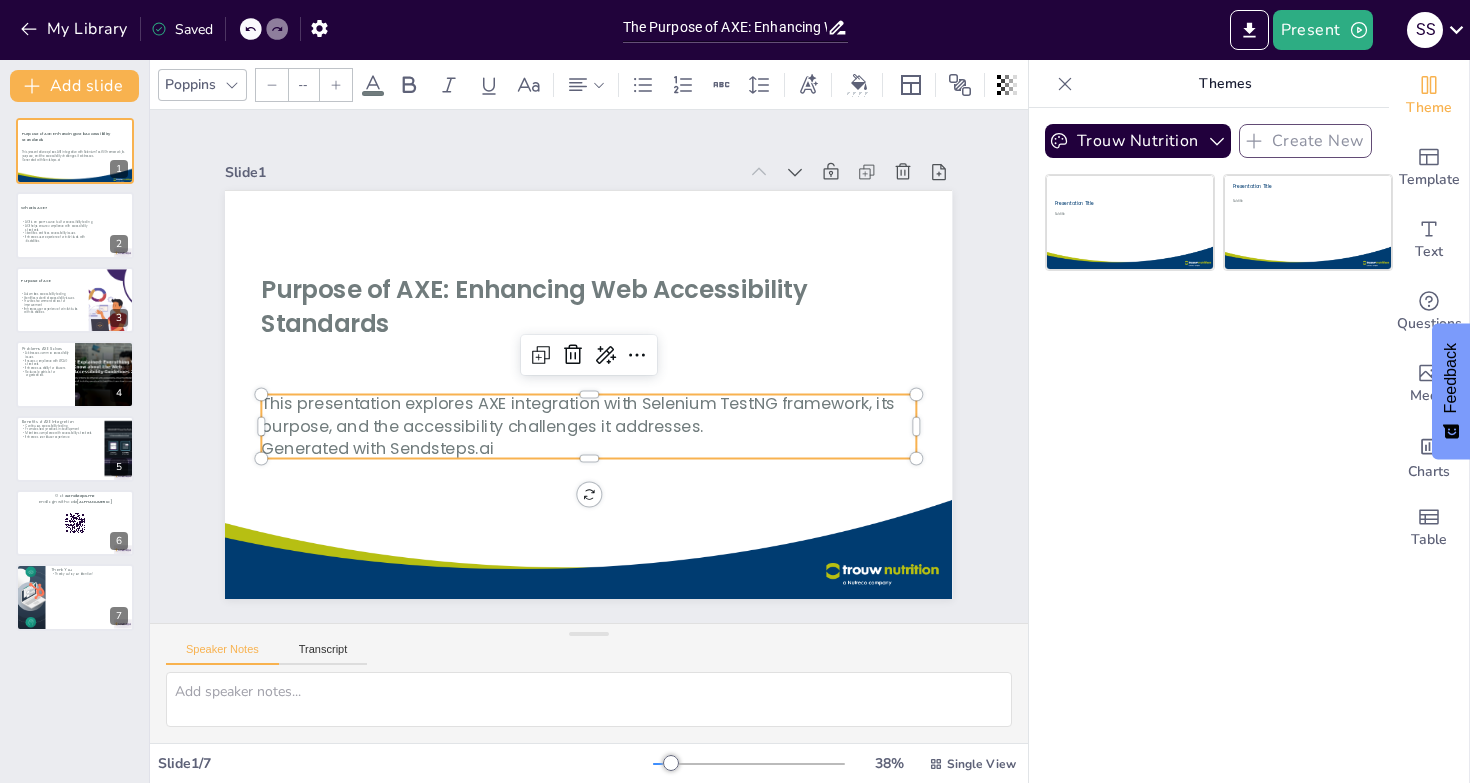 type on "32" 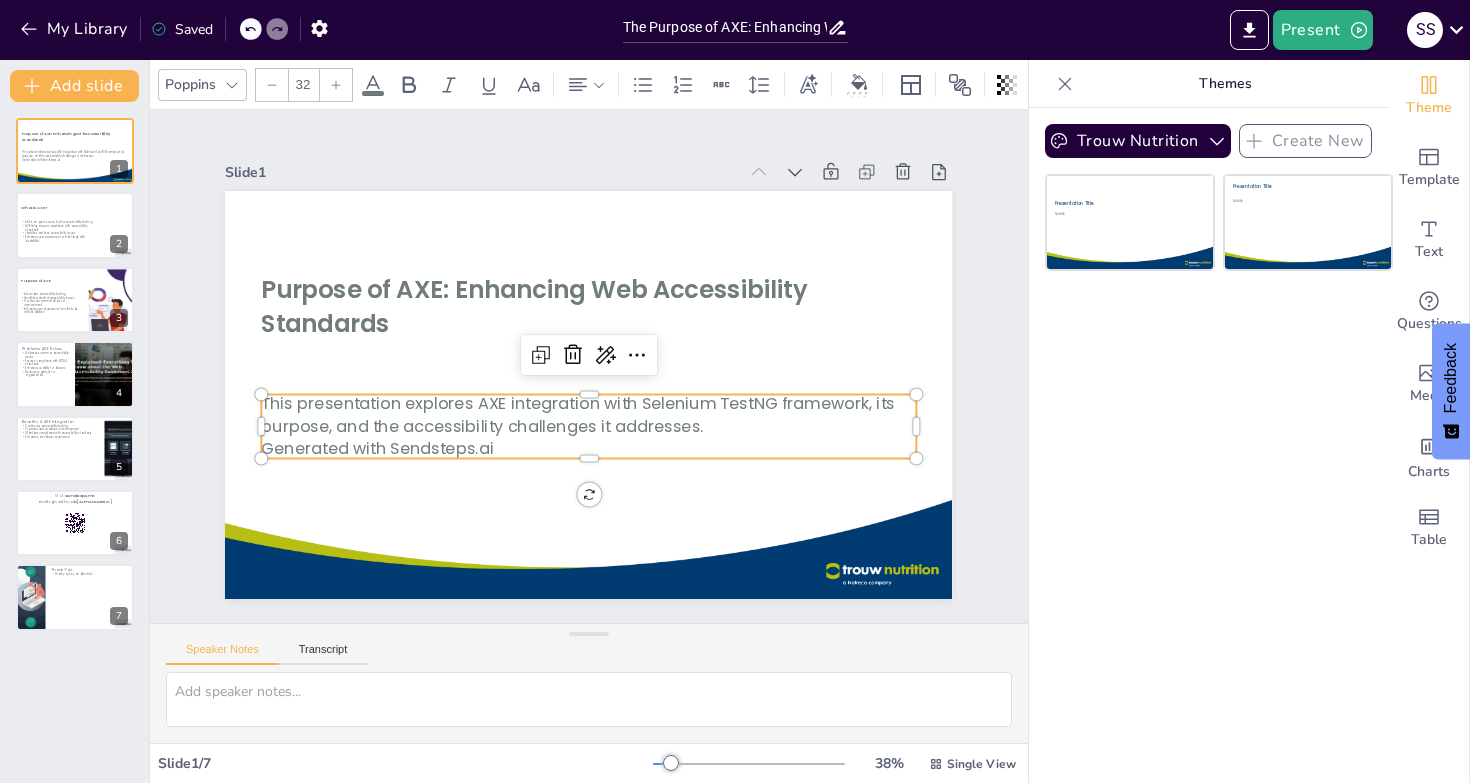 click on "This presentation explores AXE integration with Selenium TestNG framework, its purpose, and the accessibility challenges it addresses." at bounding box center [574, 412] 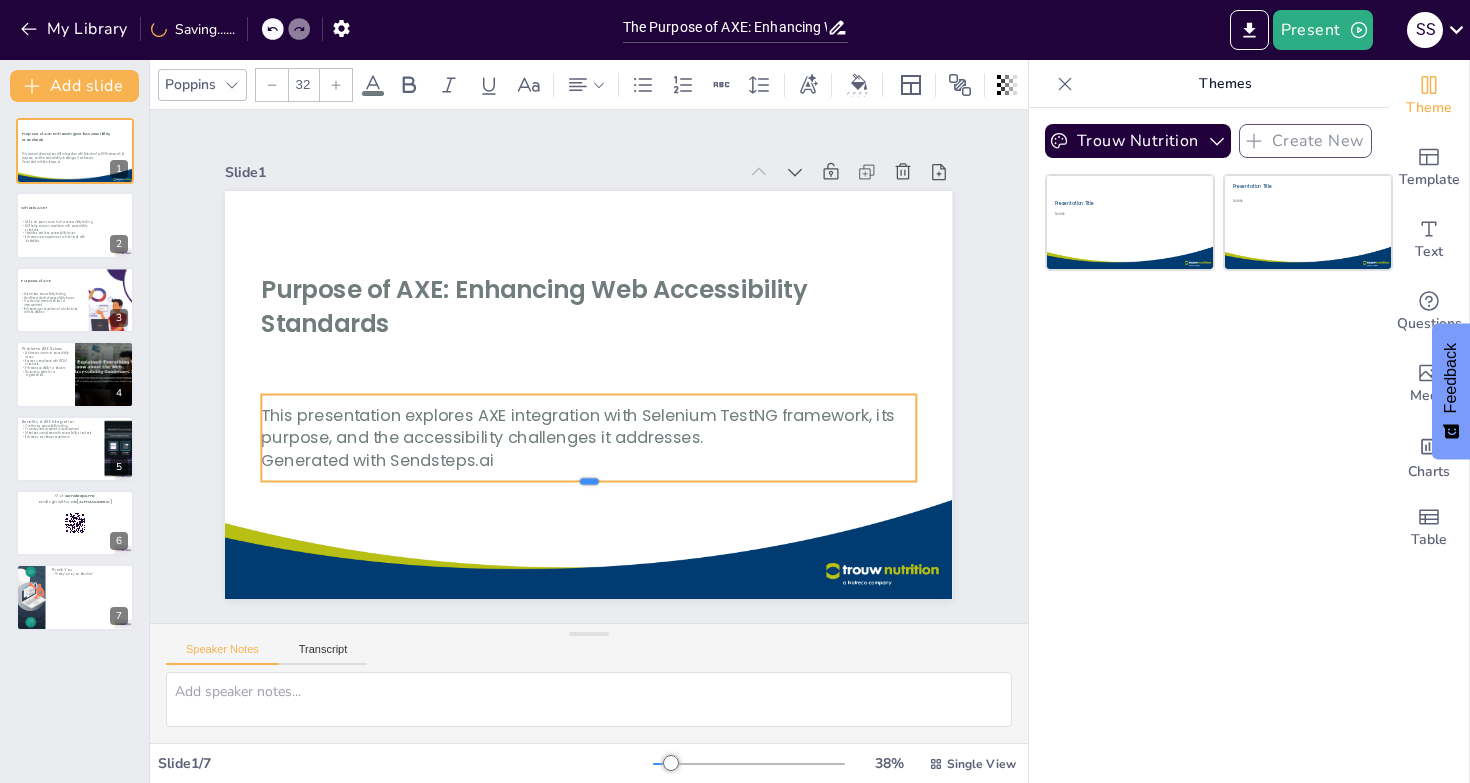 drag, startPoint x: 577, startPoint y: 452, endPoint x: 577, endPoint y: 475, distance: 23 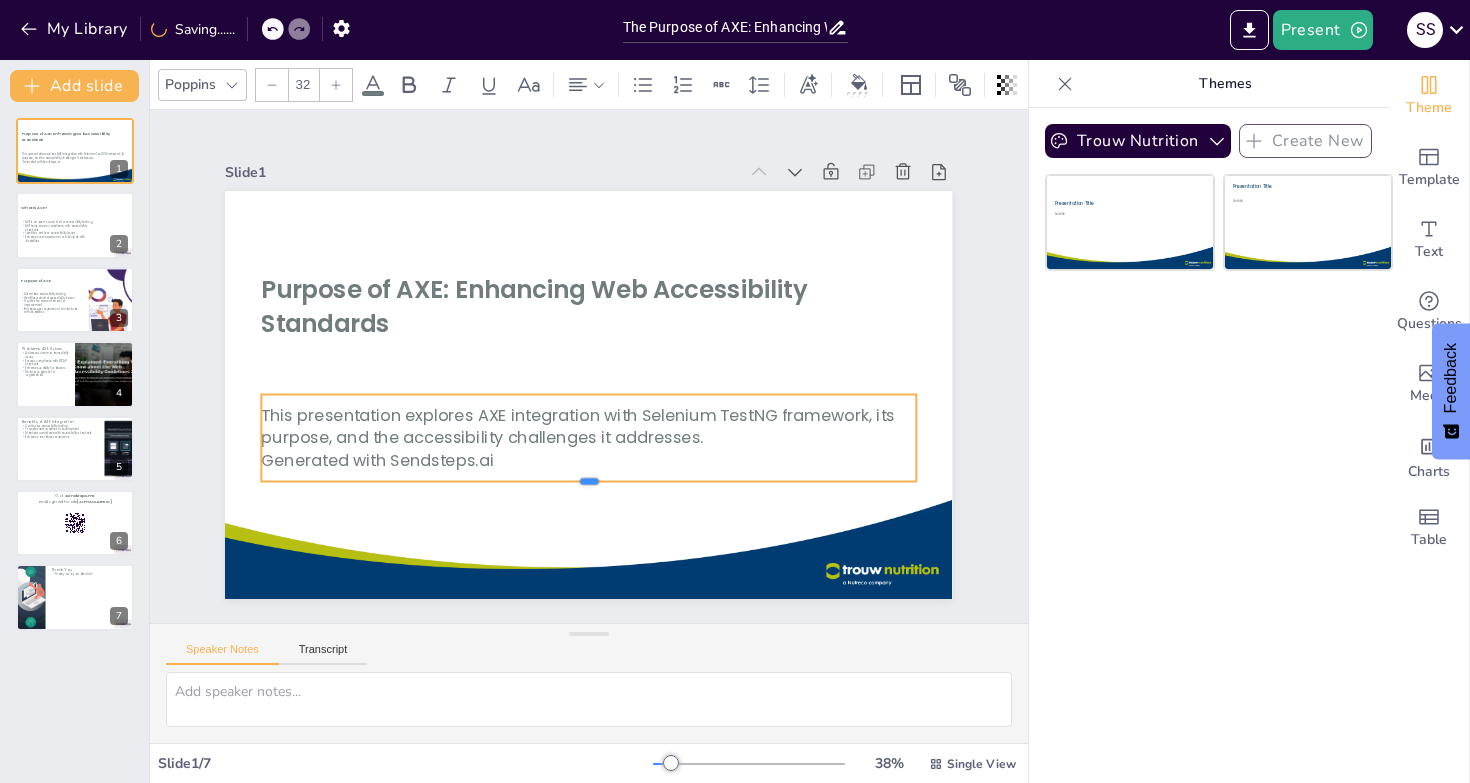 click at bounding box center [589, 490] 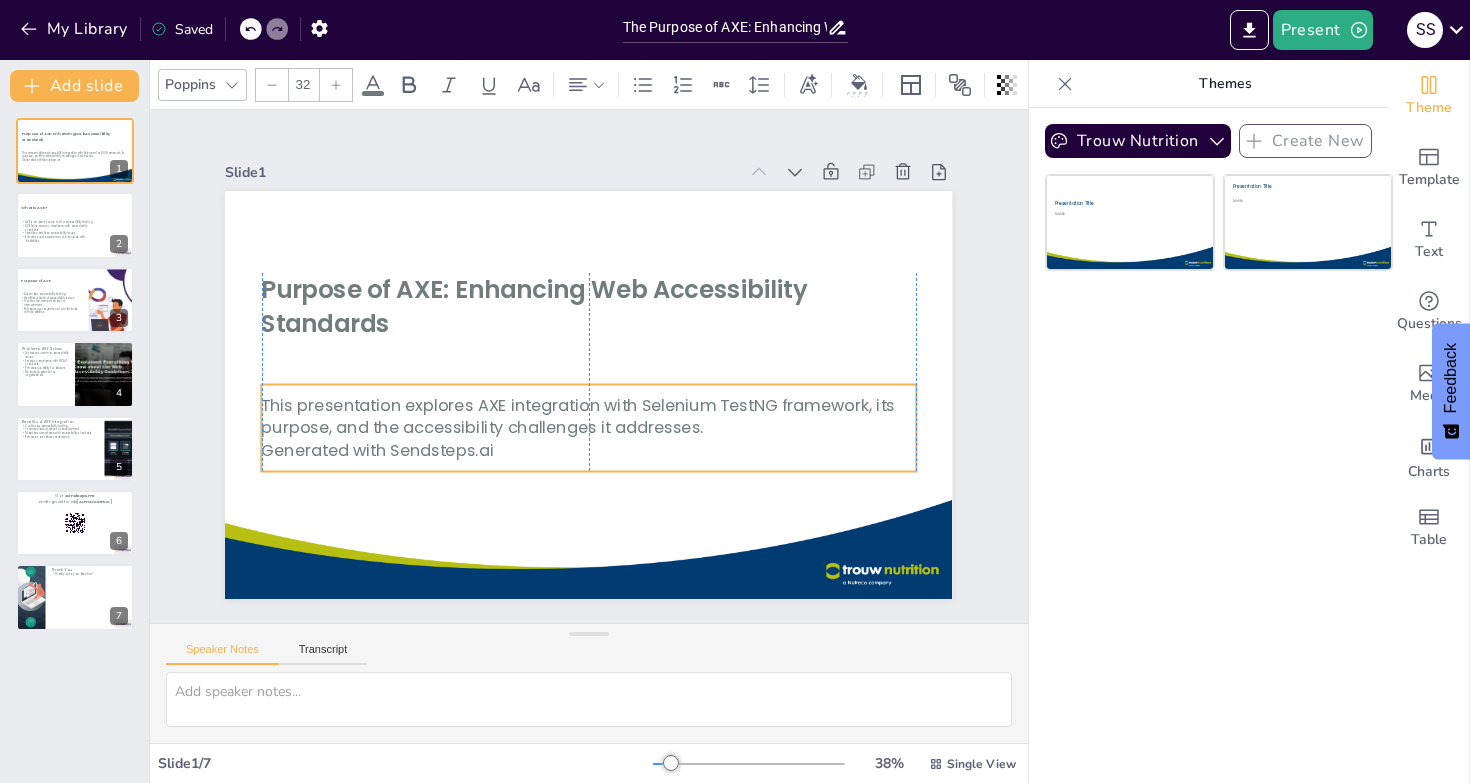 click on "This presentation explores AXE integration with Selenium TestNG framework, its purpose, and the accessibility challenges it addresses. Generated with Sendsteps.ai" at bounding box center [558, 419] 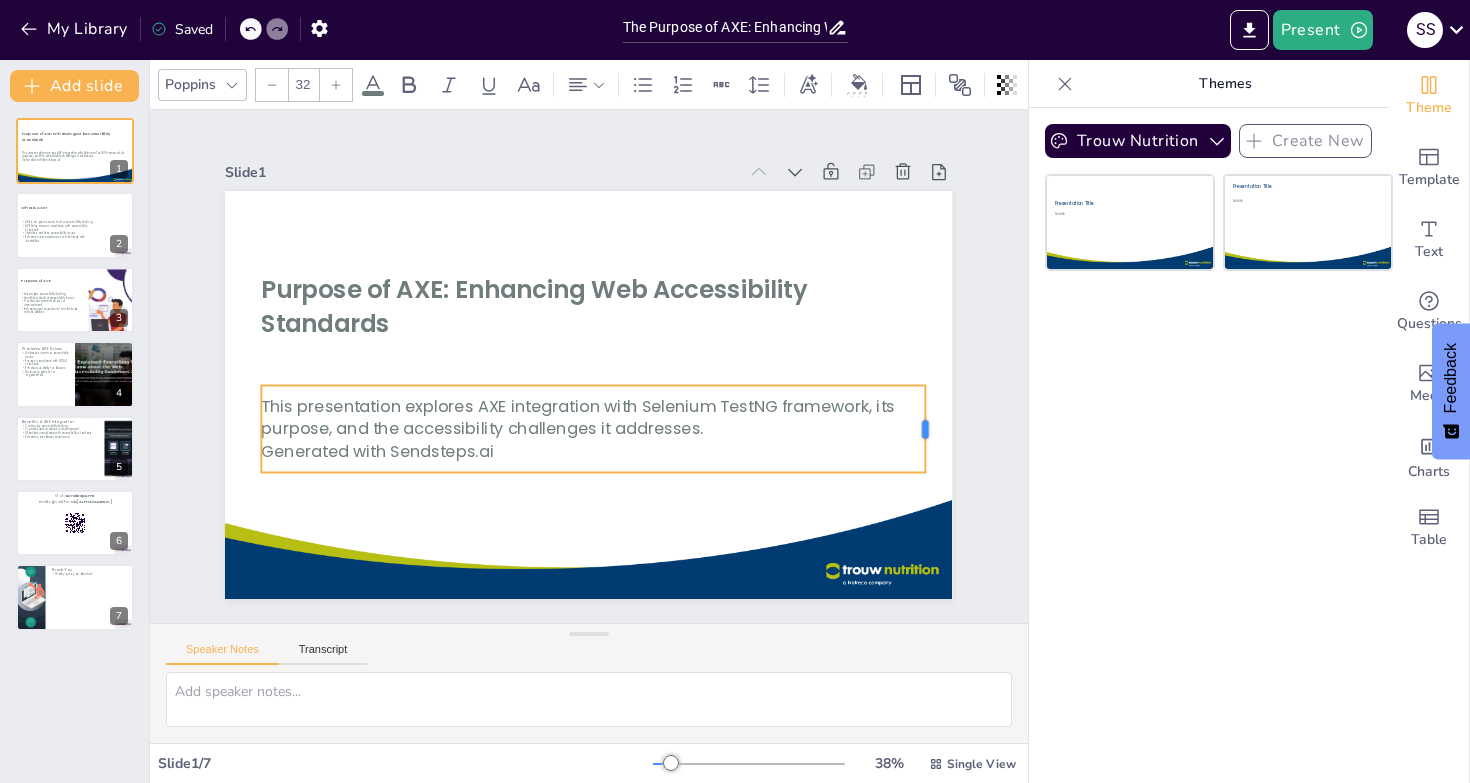 click at bounding box center (924, 465) 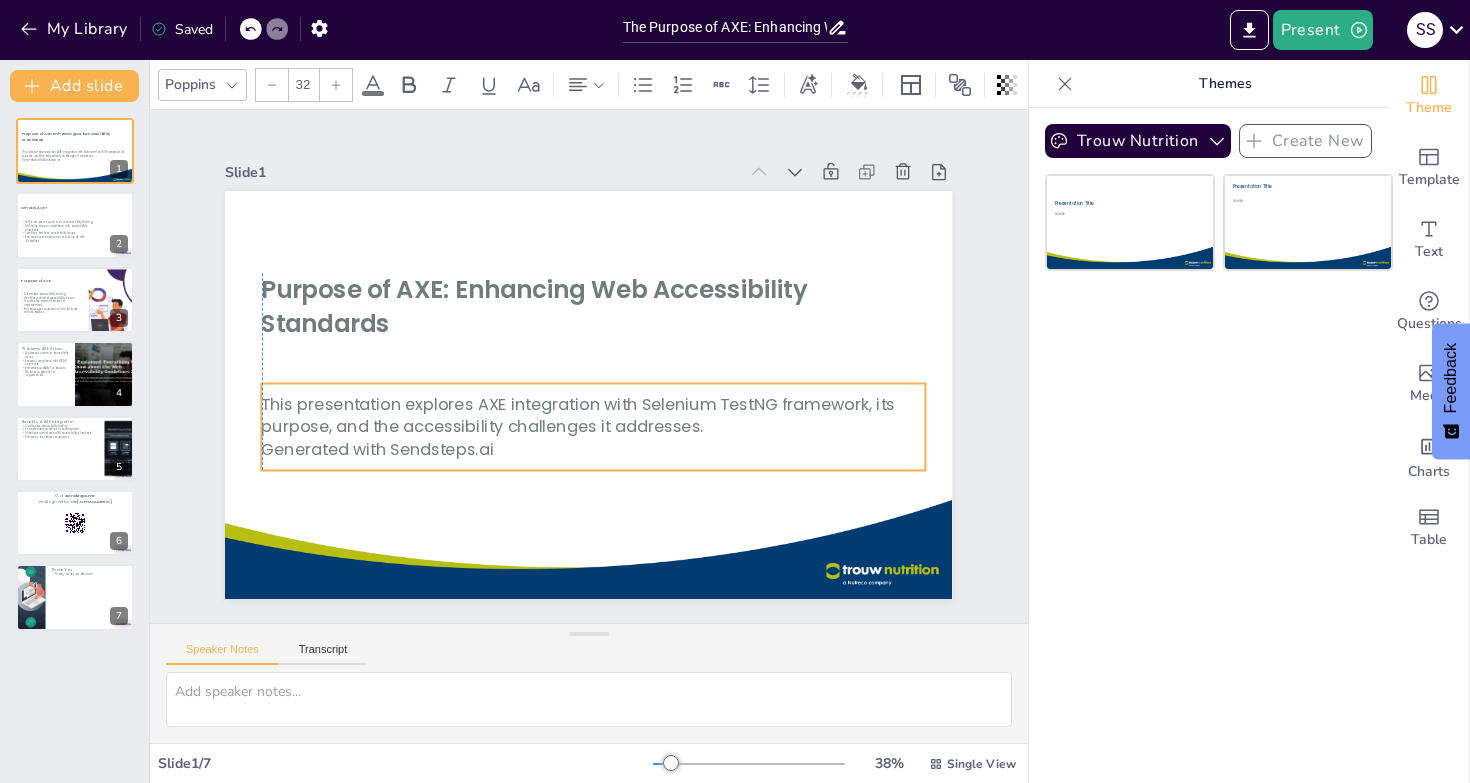 click on "This presentation explores AXE integration with Selenium TestNG framework, its purpose, and the accessibility challenges it addresses." at bounding box center (568, 411) 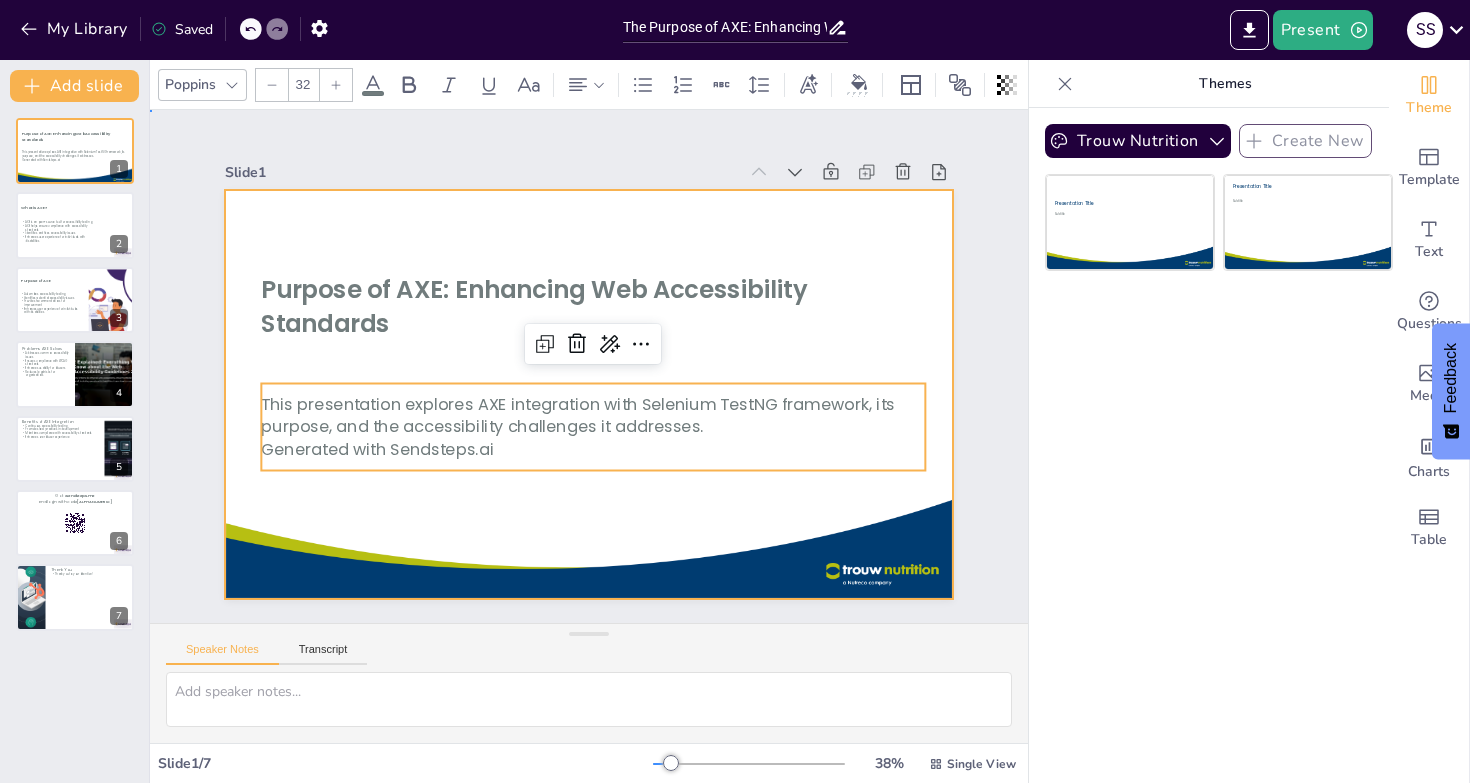 click at bounding box center (575, 390) 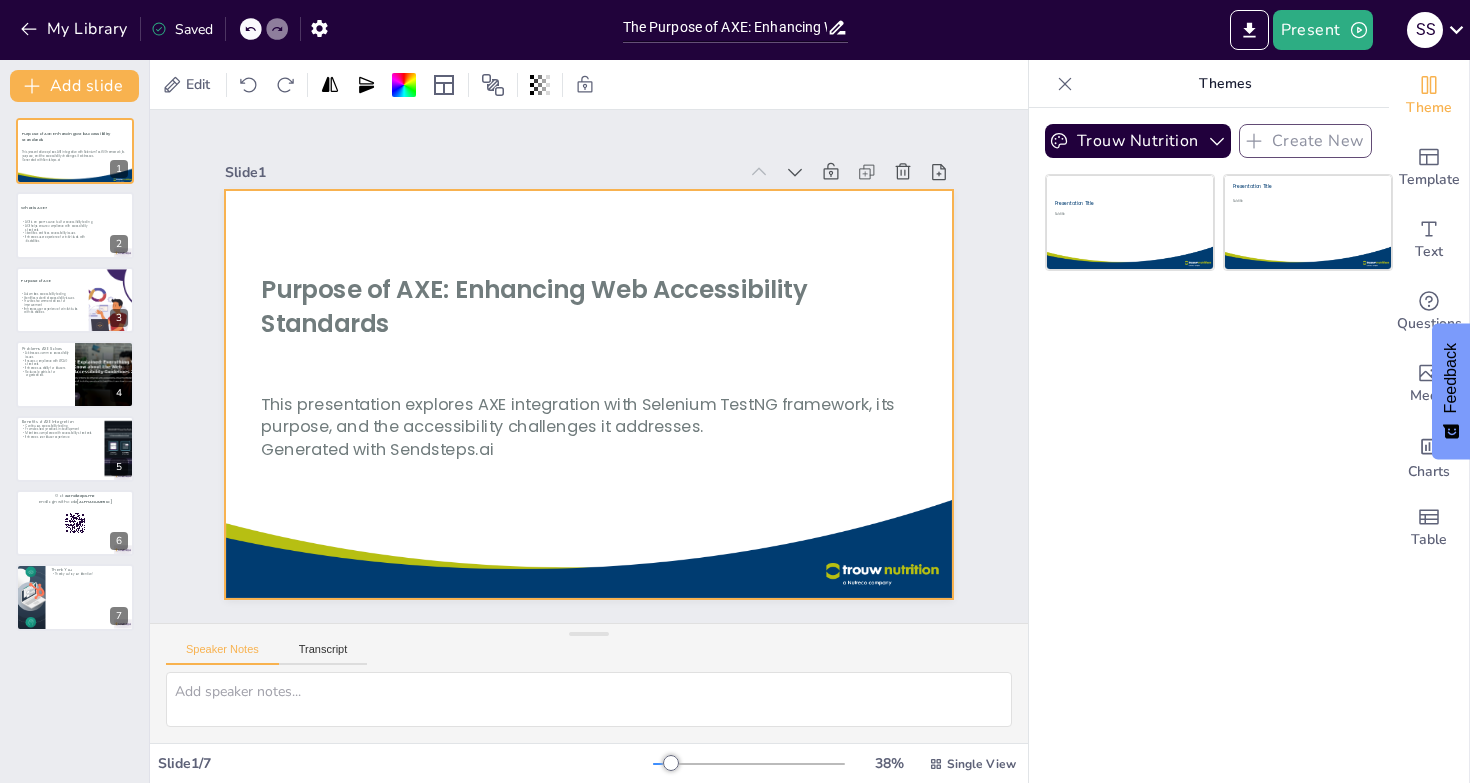 click at bounding box center [580, 393] 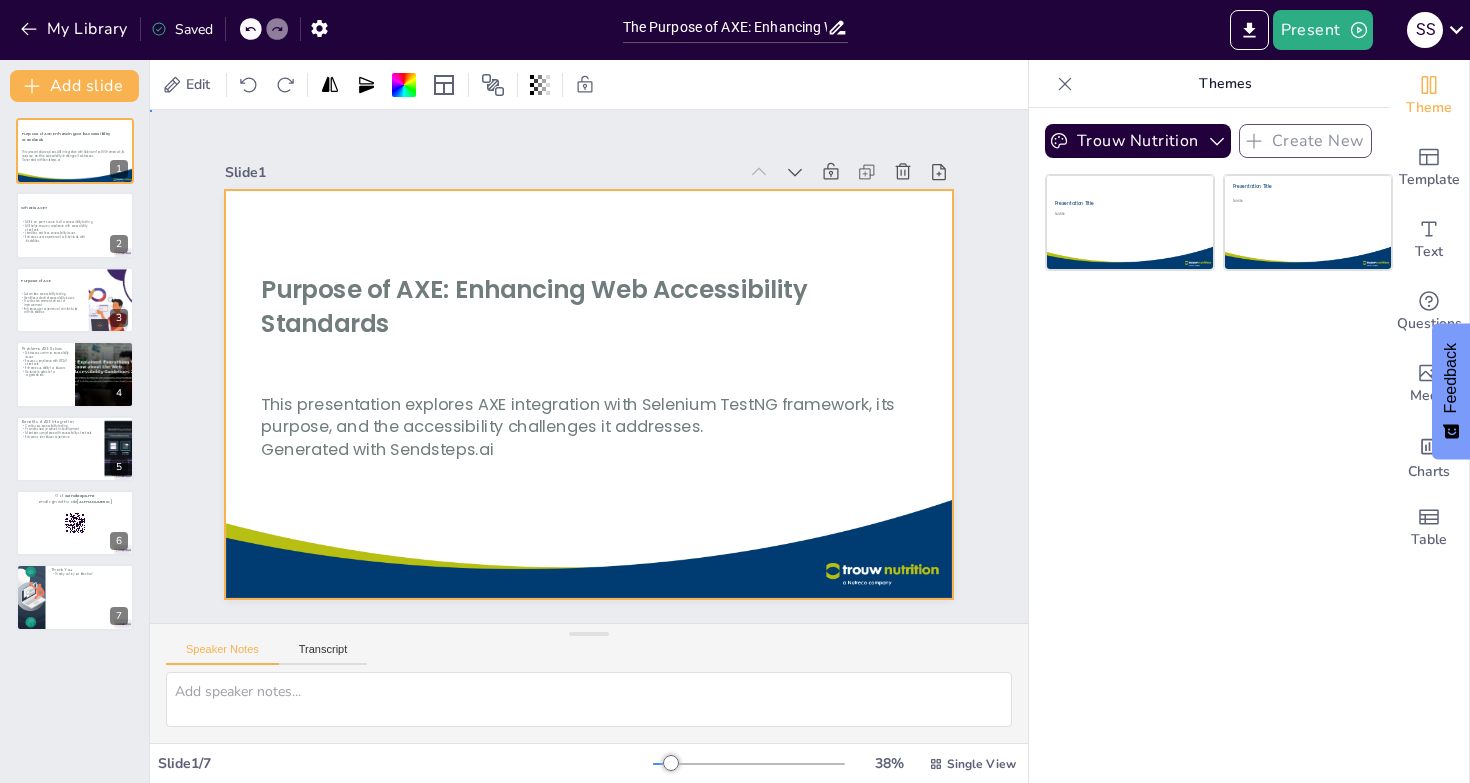 click at bounding box center [586, 394] 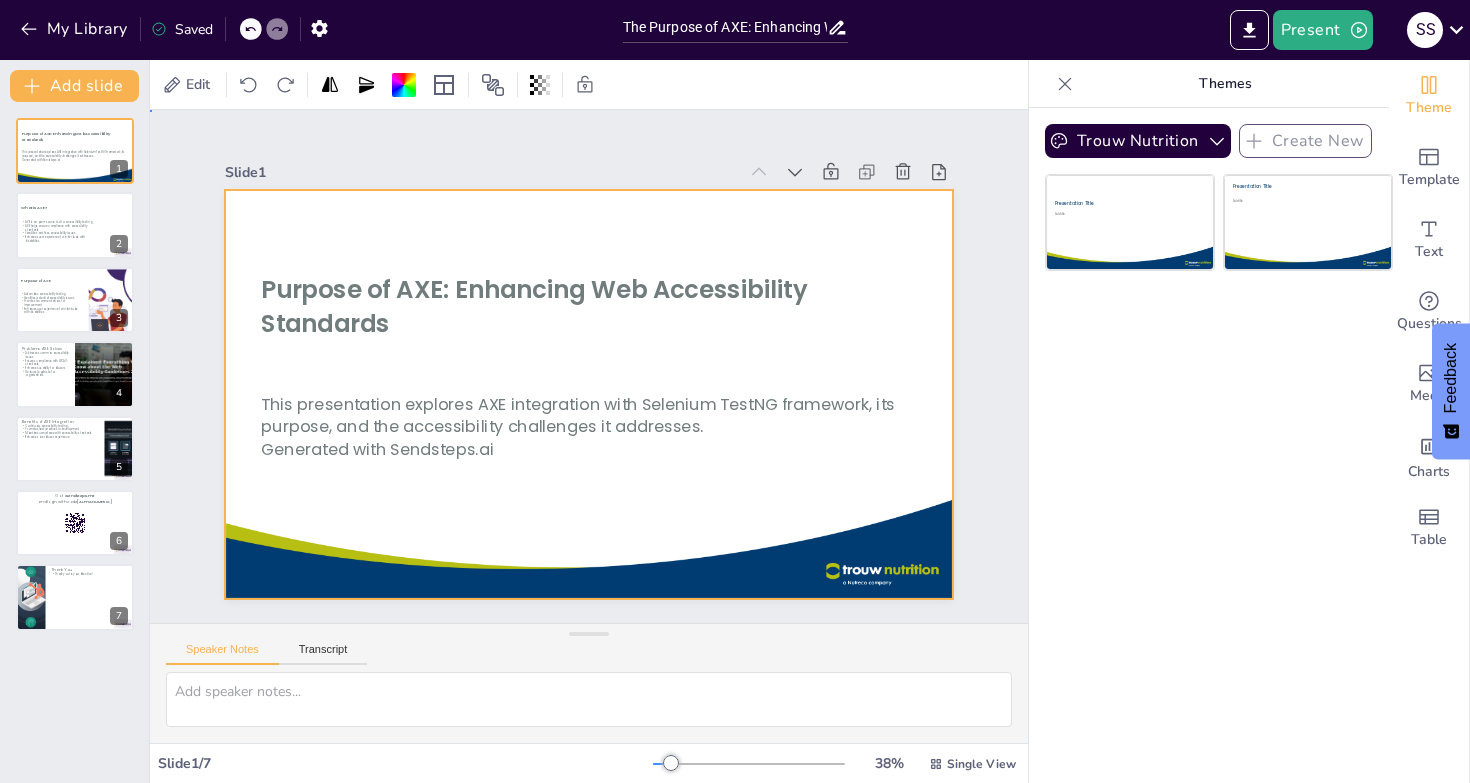 click at bounding box center [575, 390] 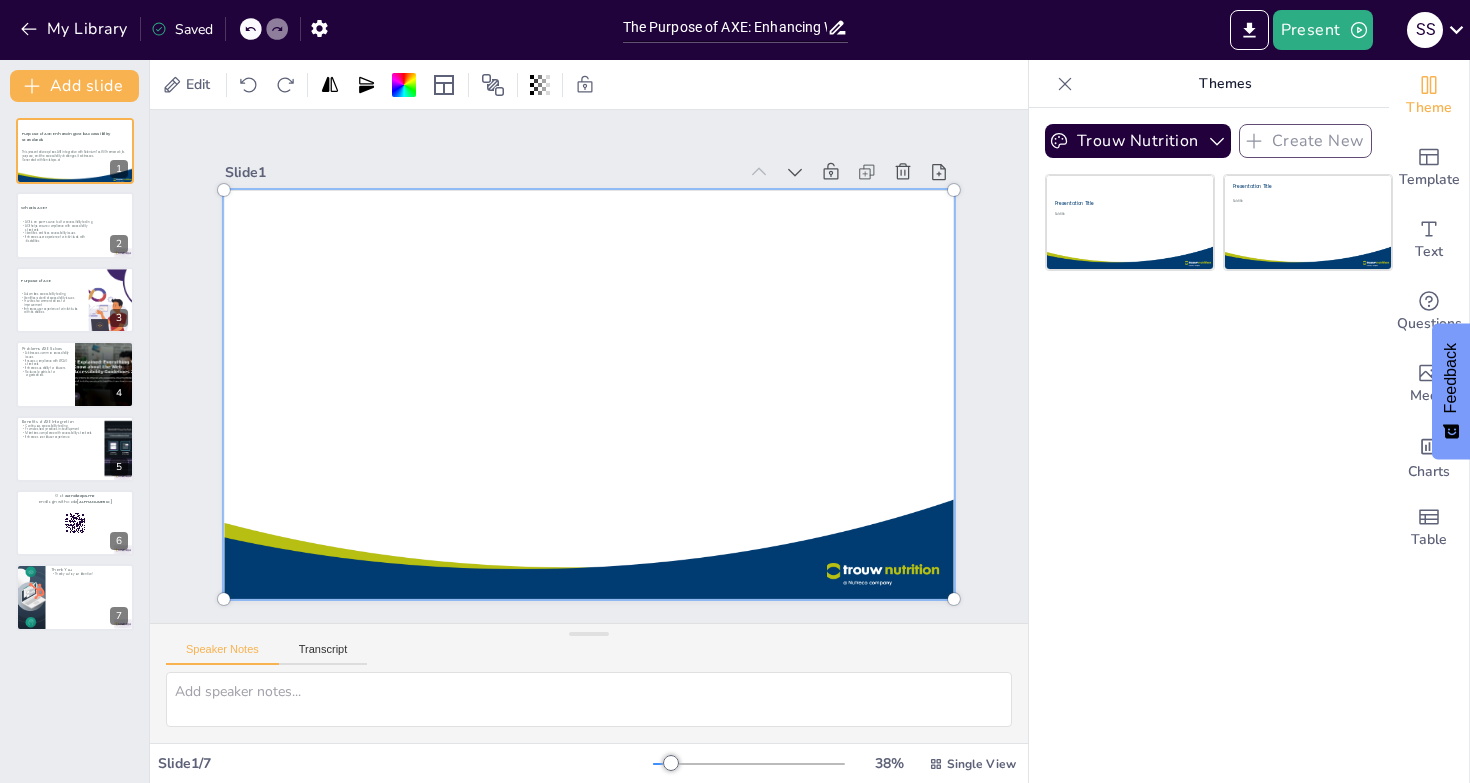click at bounding box center (580, 393) 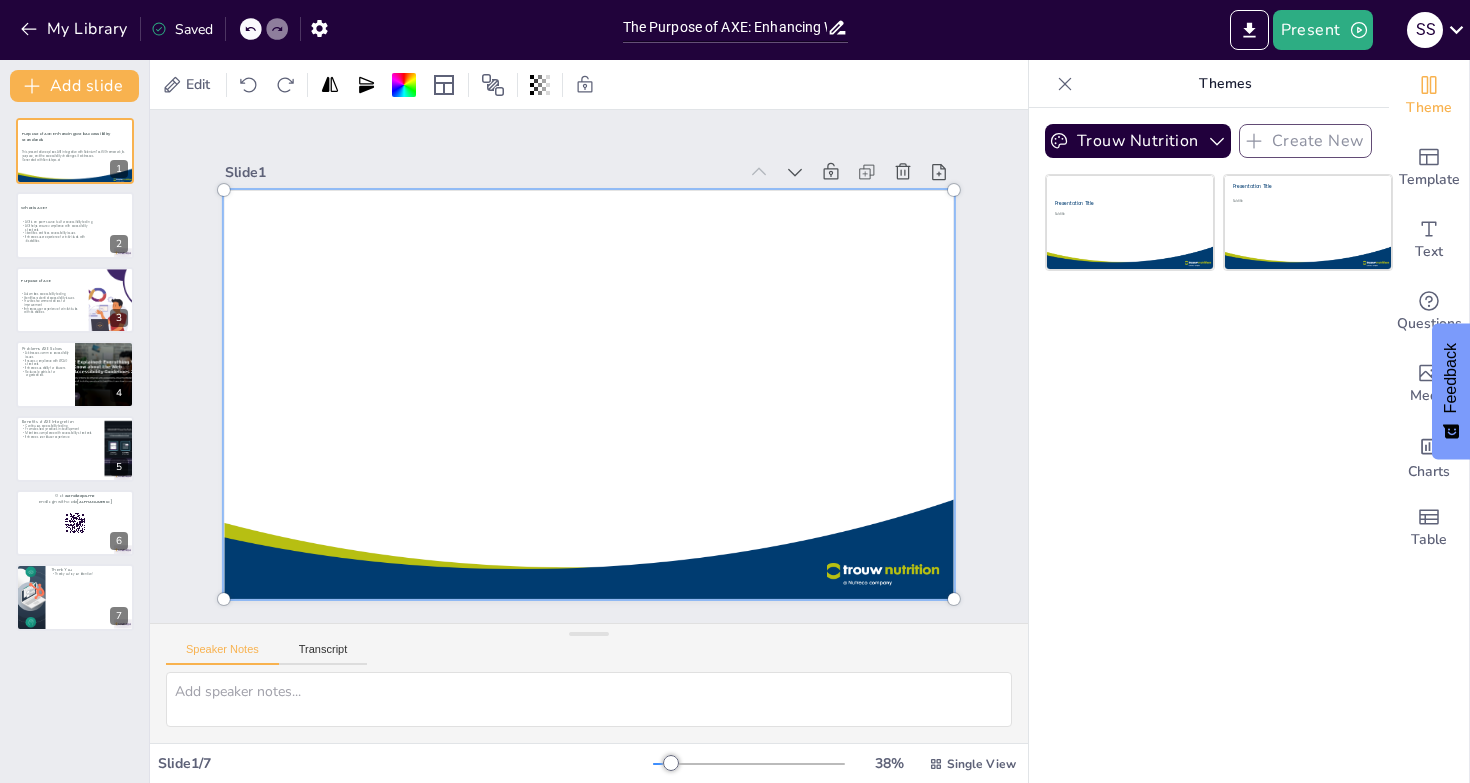 click at bounding box center [586, 394] 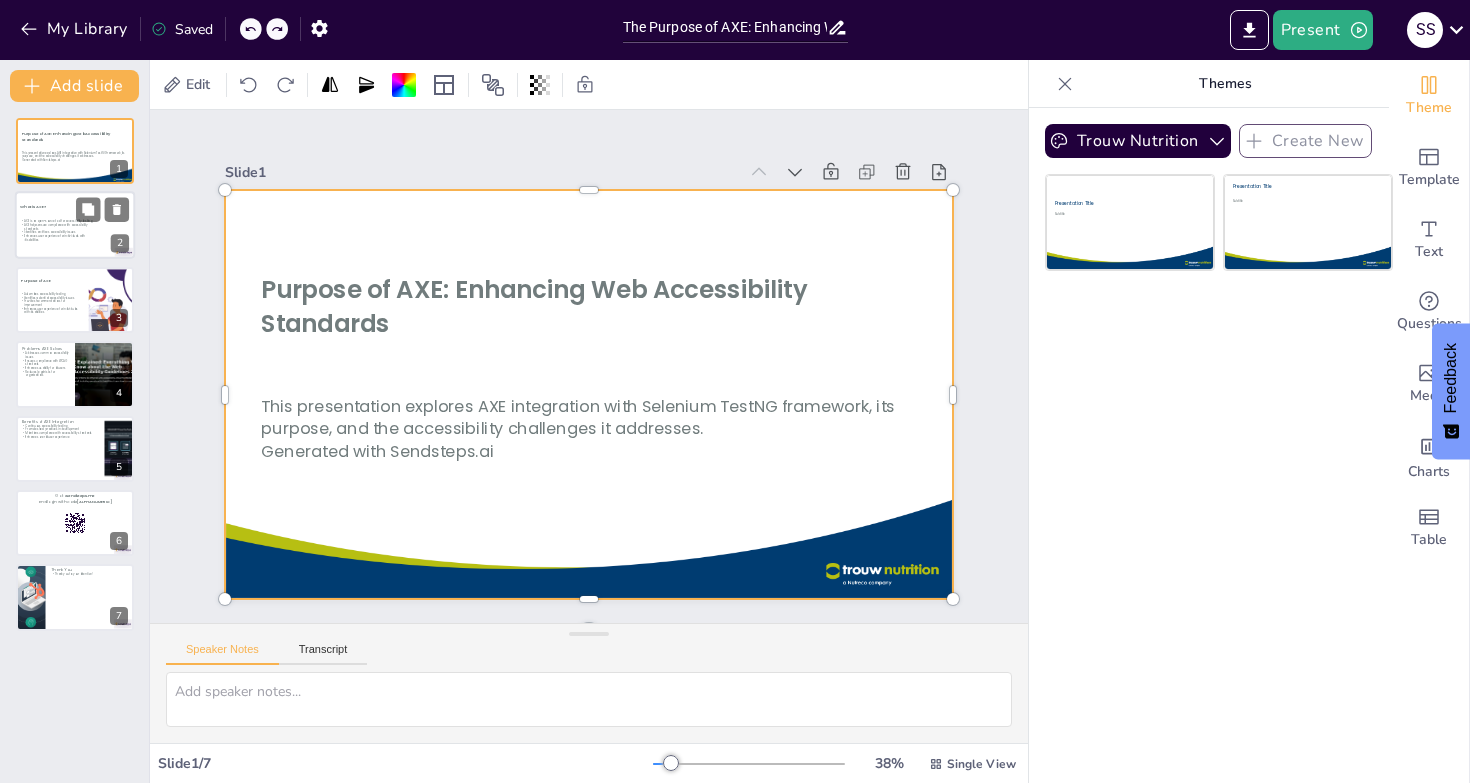click on "AXE helps ensure compliance with accessibility standards" at bounding box center [60, 227] 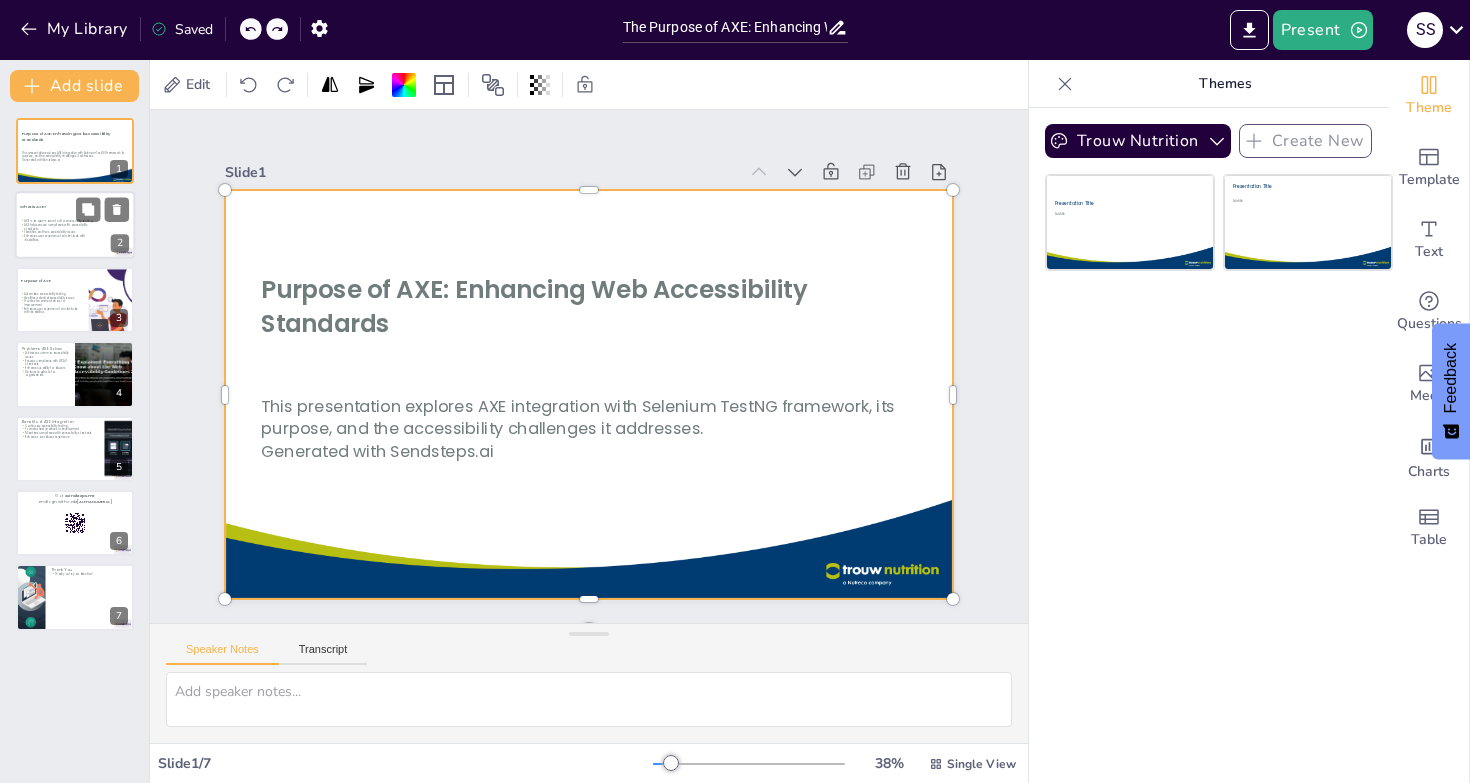 type on "AXE stands for Accessibility Engine, and it is crucial for ensuring that web applications meet accessibility standards. By being open-source, it allows developers to customize and adapt the tool to their specific needs. This flexibility is important in today's diverse digital landscape where accessibility is a legal requirement in many jurisdictions.
Compliance with accessibility standards like WCAG is essential for organizations to avoid legal issues and to provide equitable access to all users. AXE automates this compliance process, allowing teams to focus on development while ensuring that accessibility is not overlooked.
The ability to identify and rectify accessibility issues early in the development process is vital for creating inclusive applications. AXE's automated testing capabilities streamline this process, making it easier for teams to address potential problems before they reach end-users.
Enhancing user experience for individuals with disabilities is not only a moral obligation but also expa..." 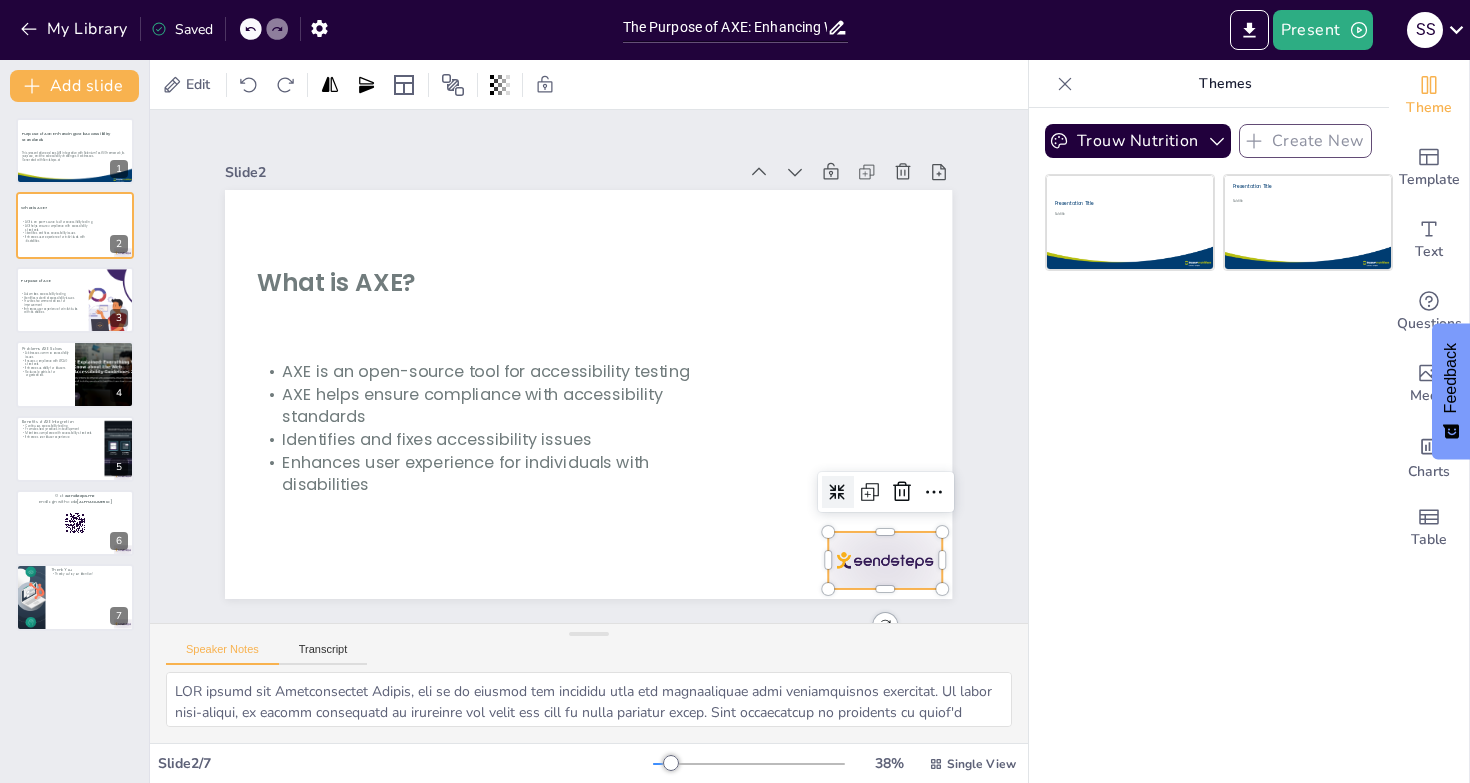 click at bounding box center [781, 664] 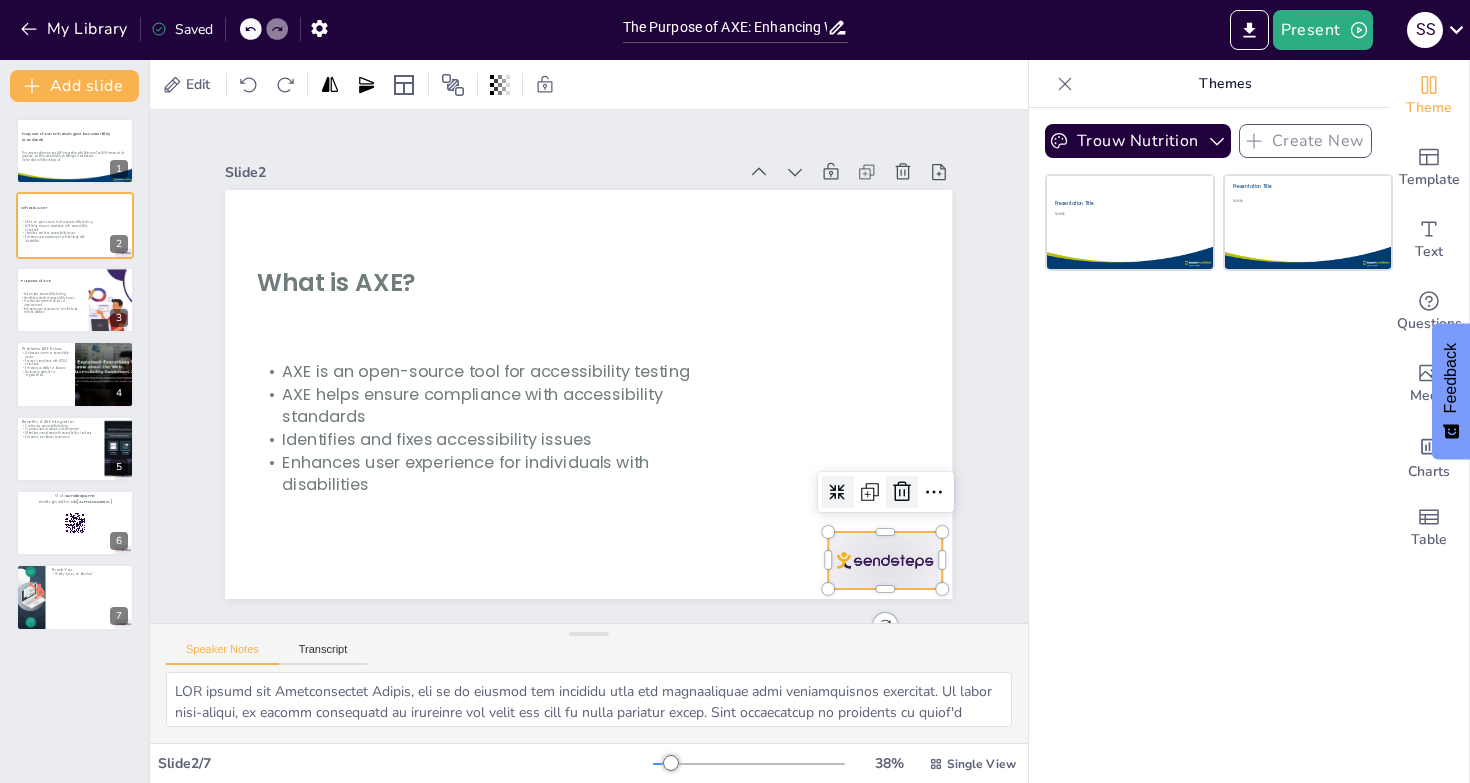 click 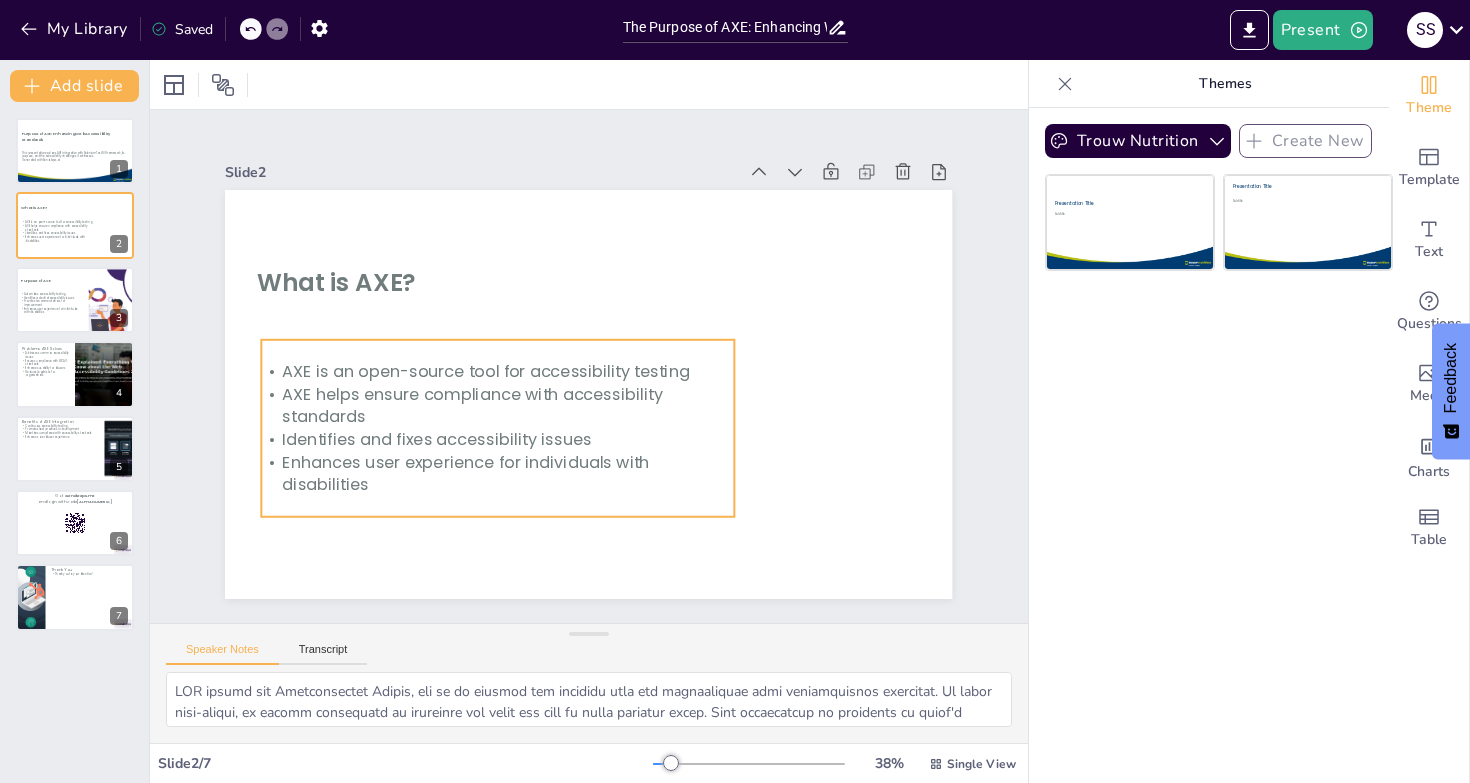 click on "AXE helps ensure compliance with accessibility standards" at bounding box center (494, 396) 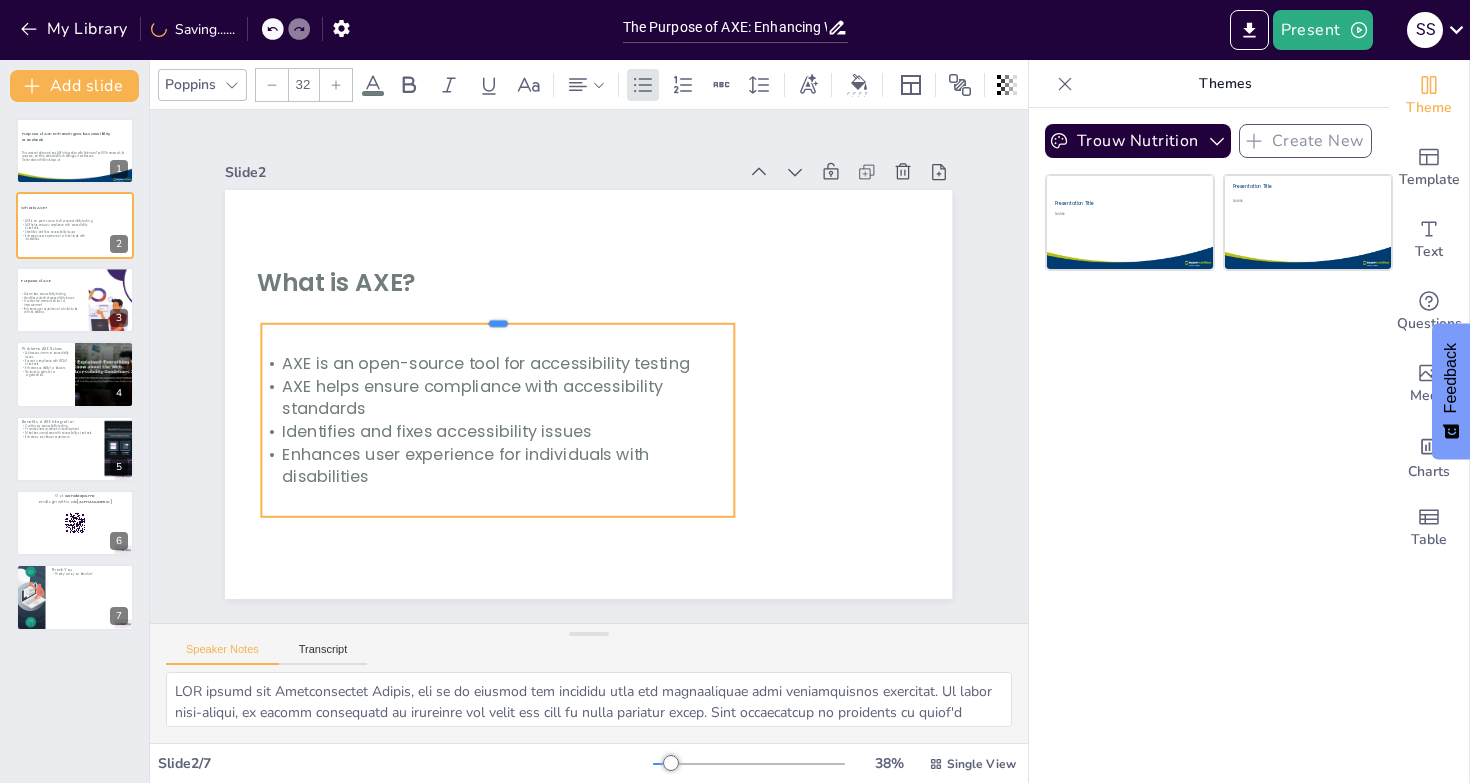 drag, startPoint x: 484, startPoint y: 331, endPoint x: 484, endPoint y: 315, distance: 16 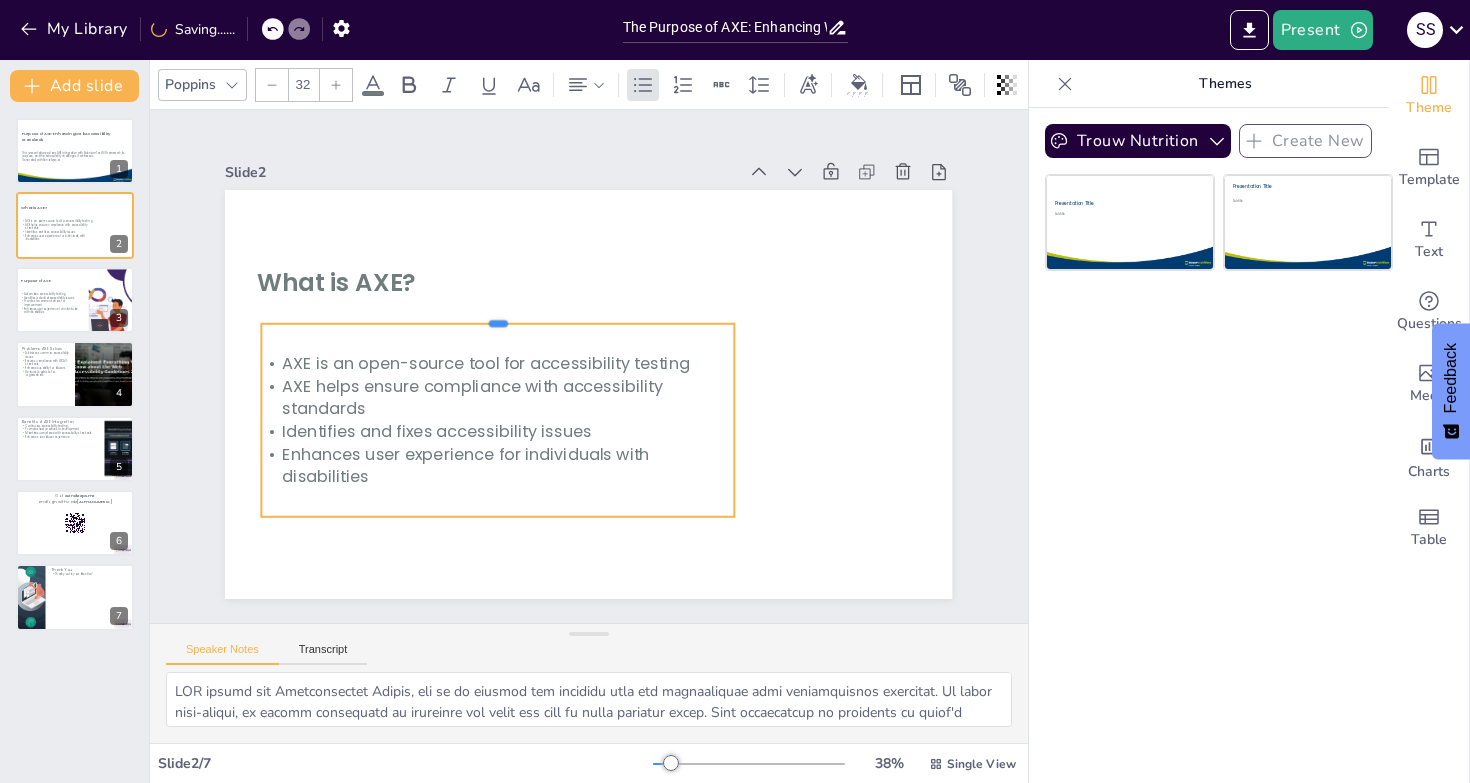 click at bounding box center (511, 298) 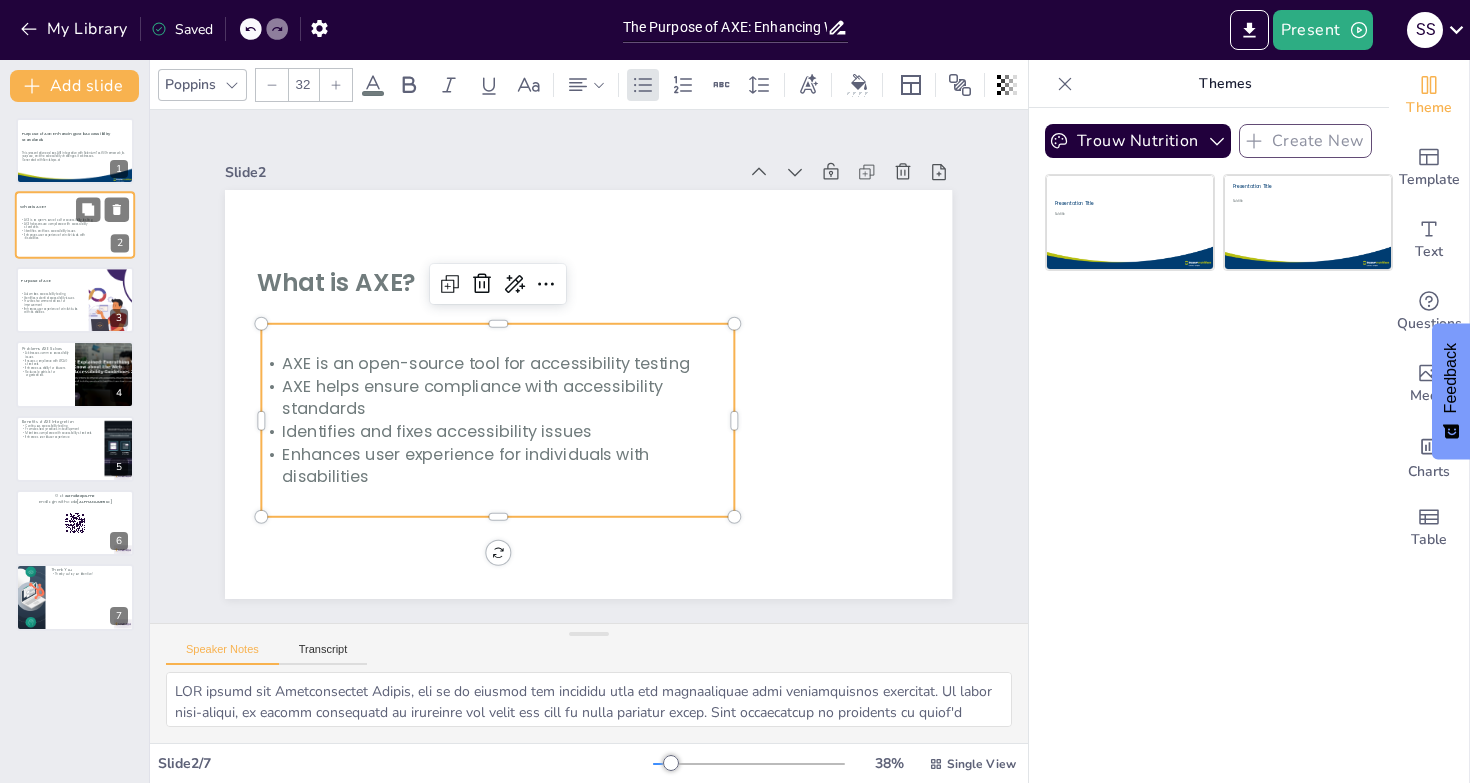 click on "AXE helps ensure compliance with accessibility standards" at bounding box center (60, 225) 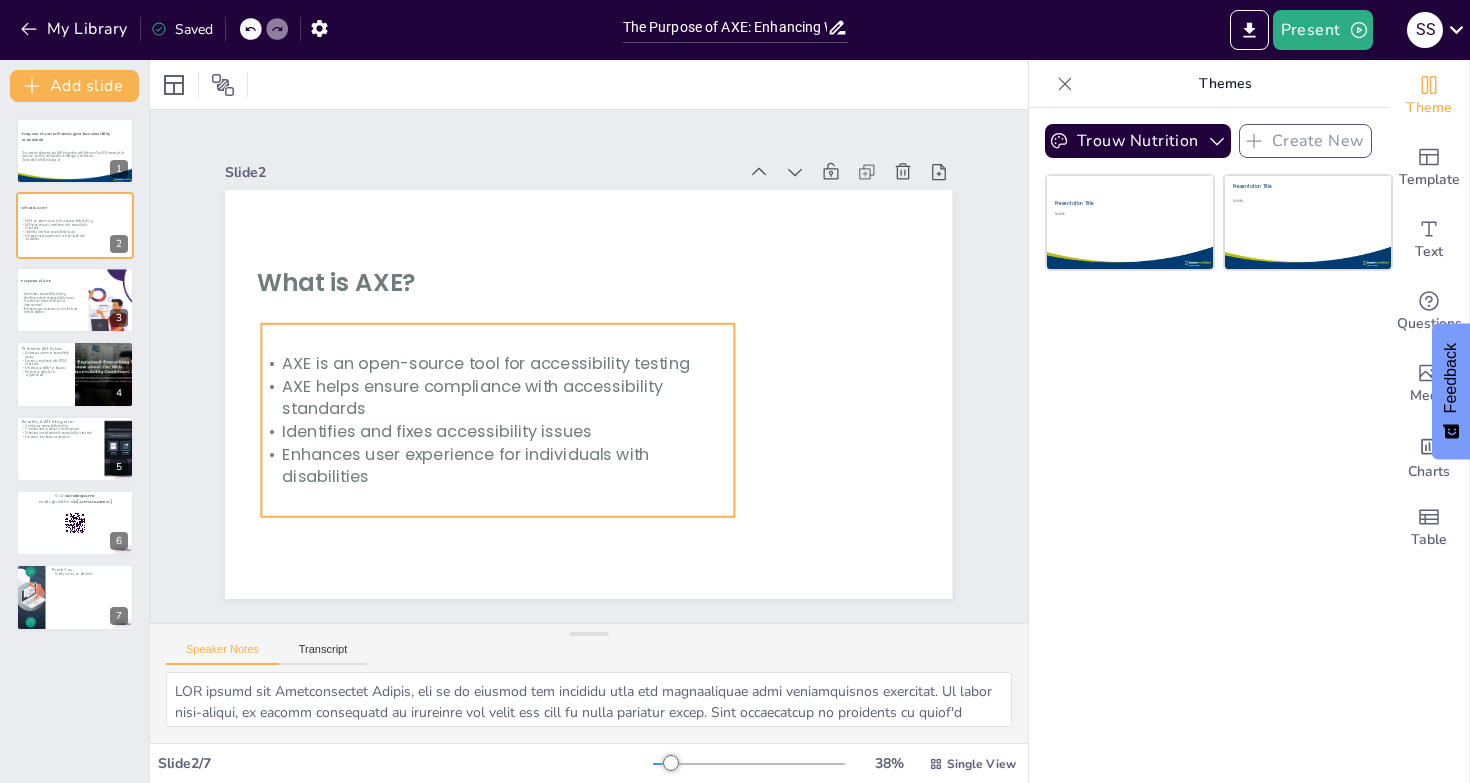 click on "AXE is an open-source tool for accessibility testing" at bounding box center (498, 363) 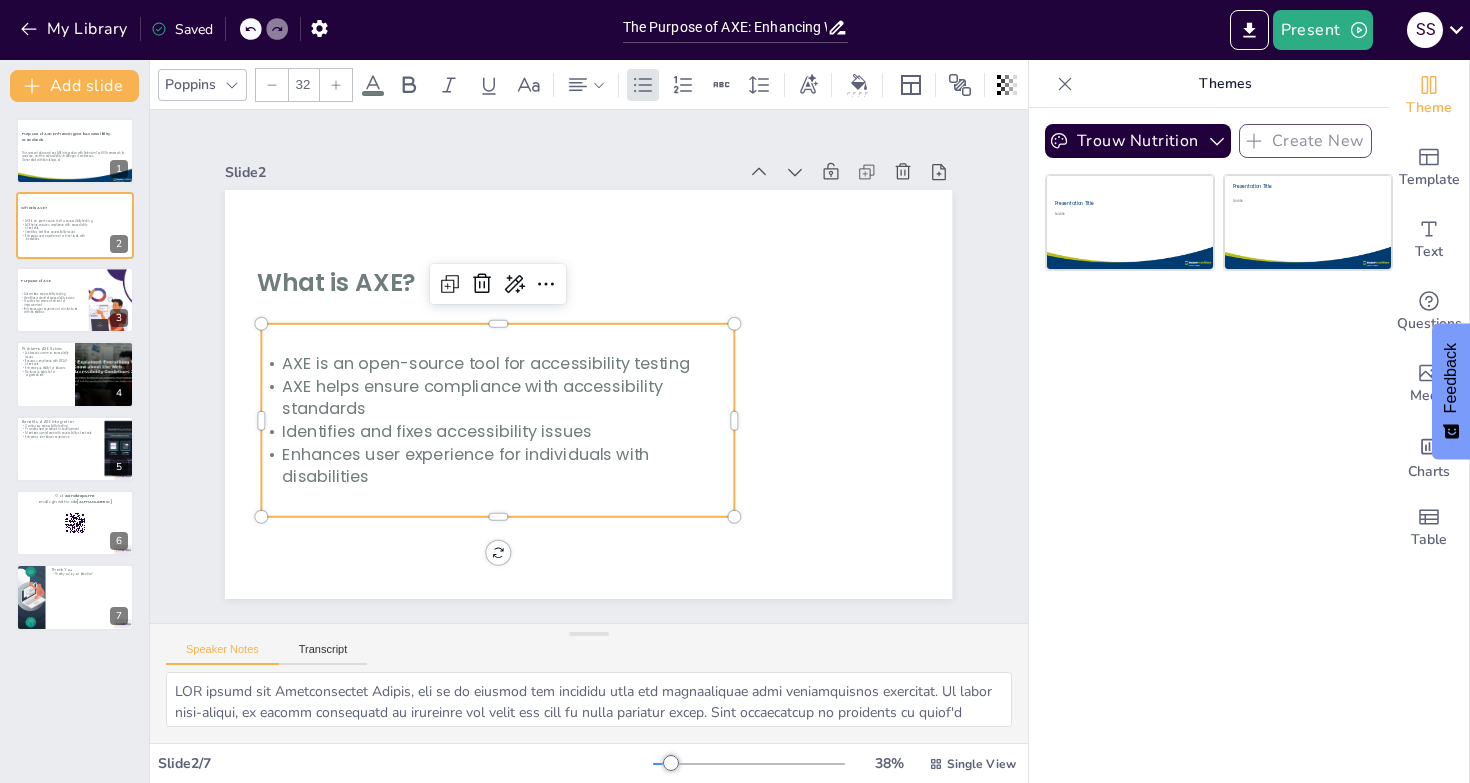 click on "AXE is an open-source tool for accessibility testing" at bounding box center (499, 354) 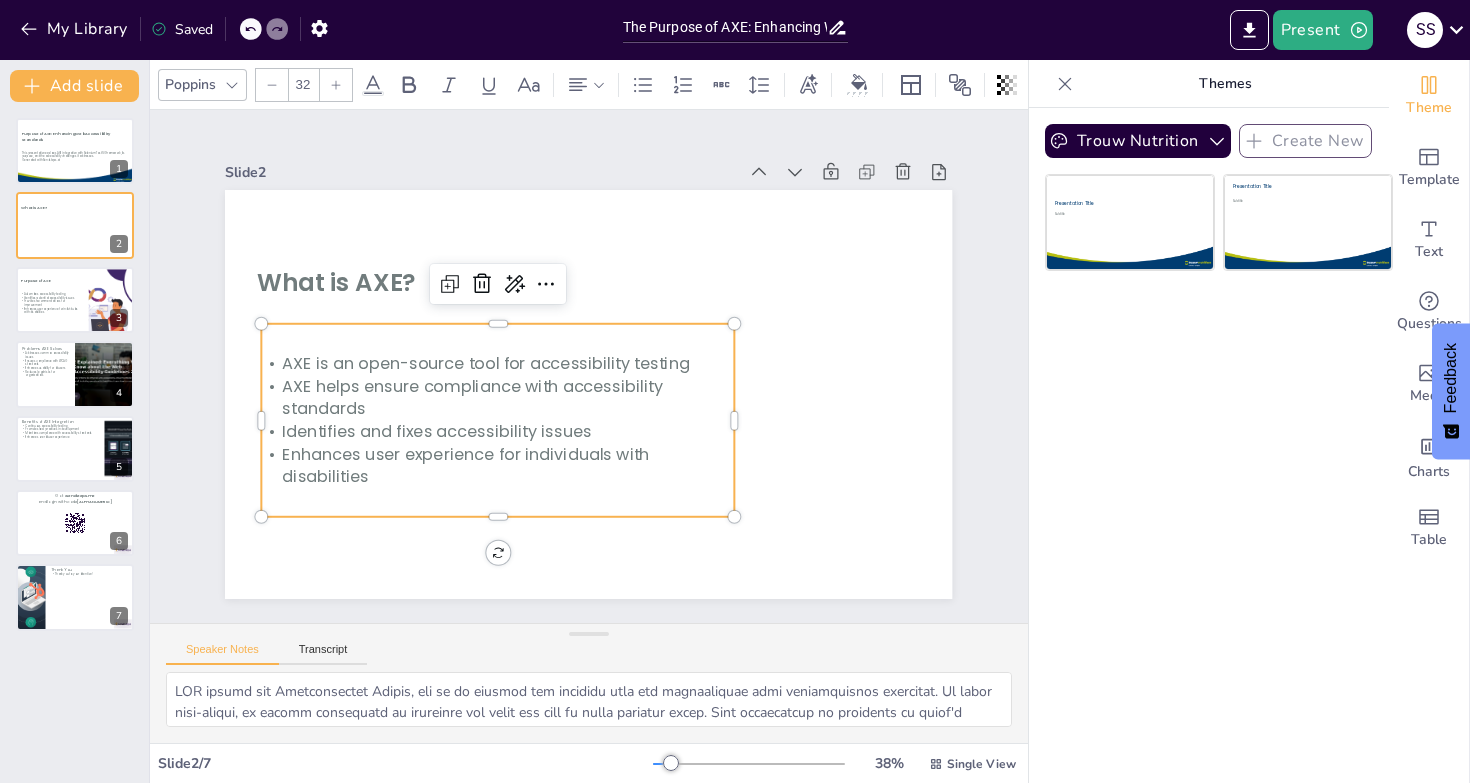 click on "AXE is an open-source tool for accessibility testing" at bounding box center (499, 354) 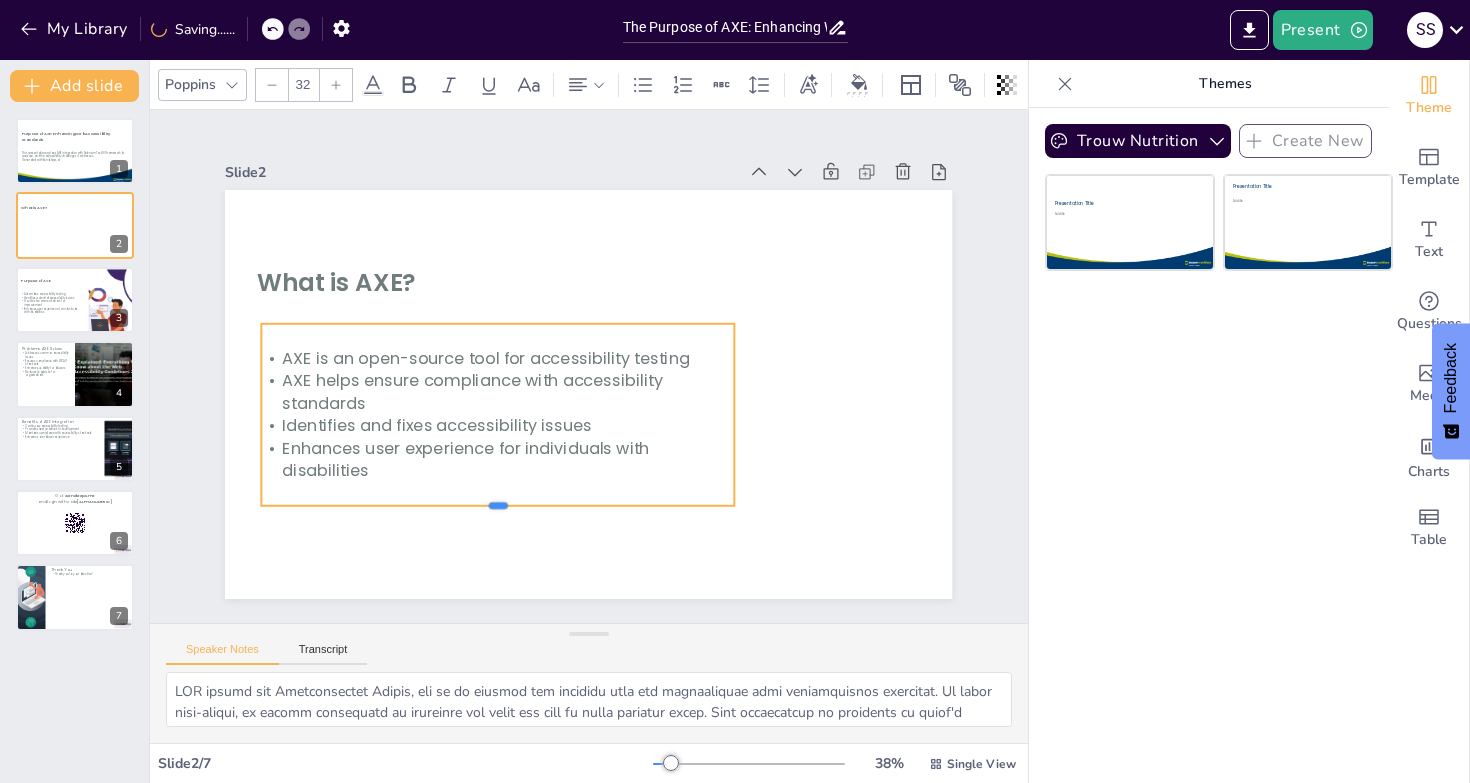 drag, startPoint x: 481, startPoint y: 452, endPoint x: 478, endPoint y: 497, distance: 45.099888 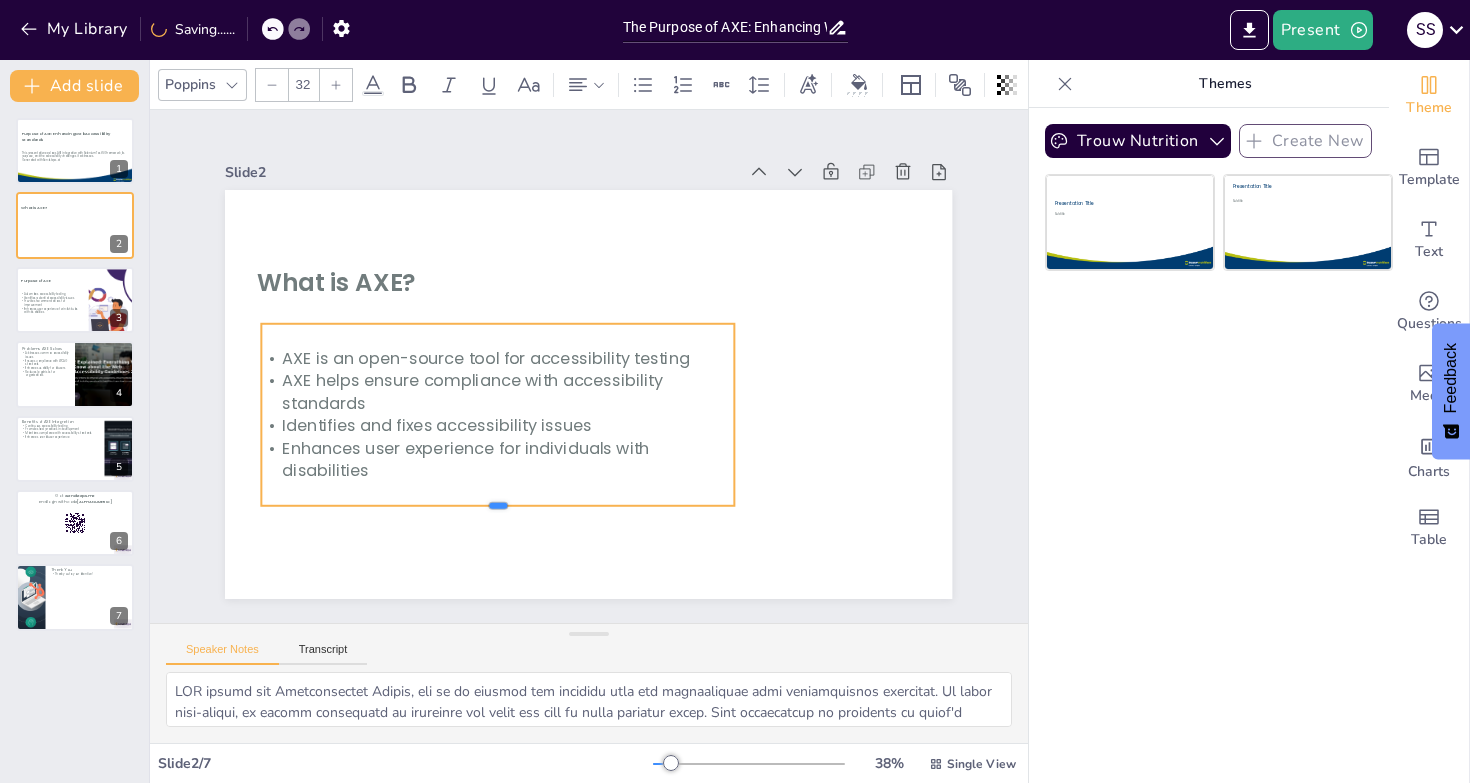 click at bounding box center (470, 491) 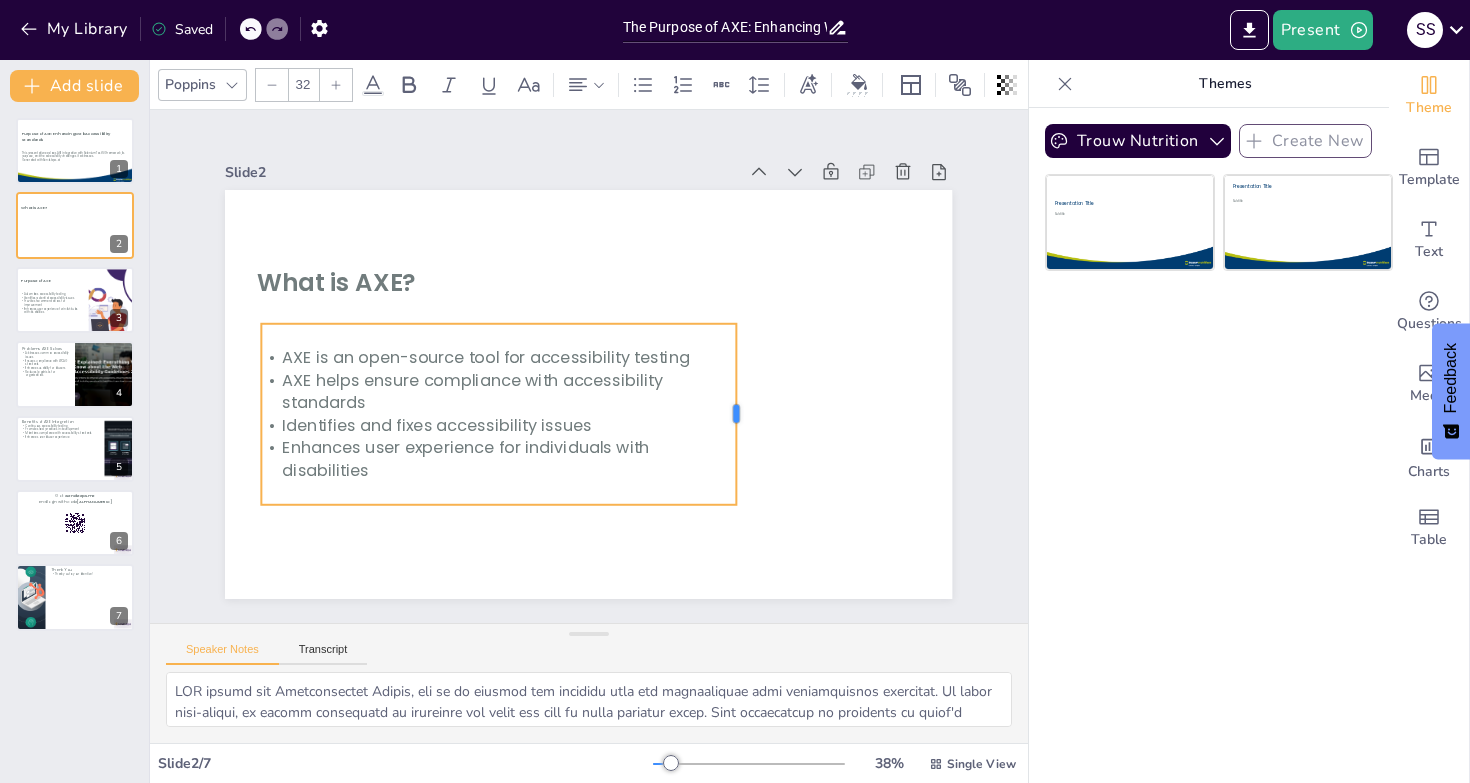 click at bounding box center (730, 445) 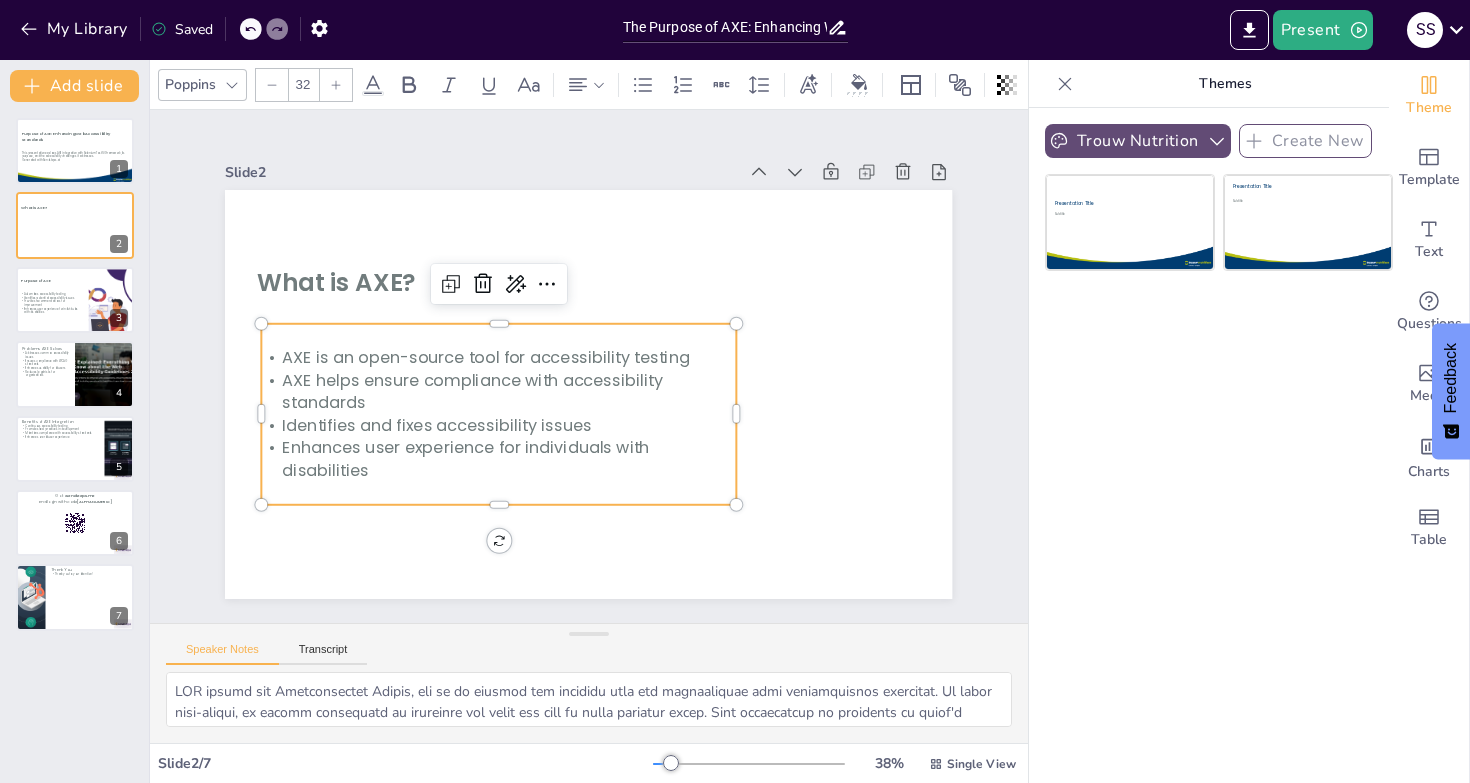click 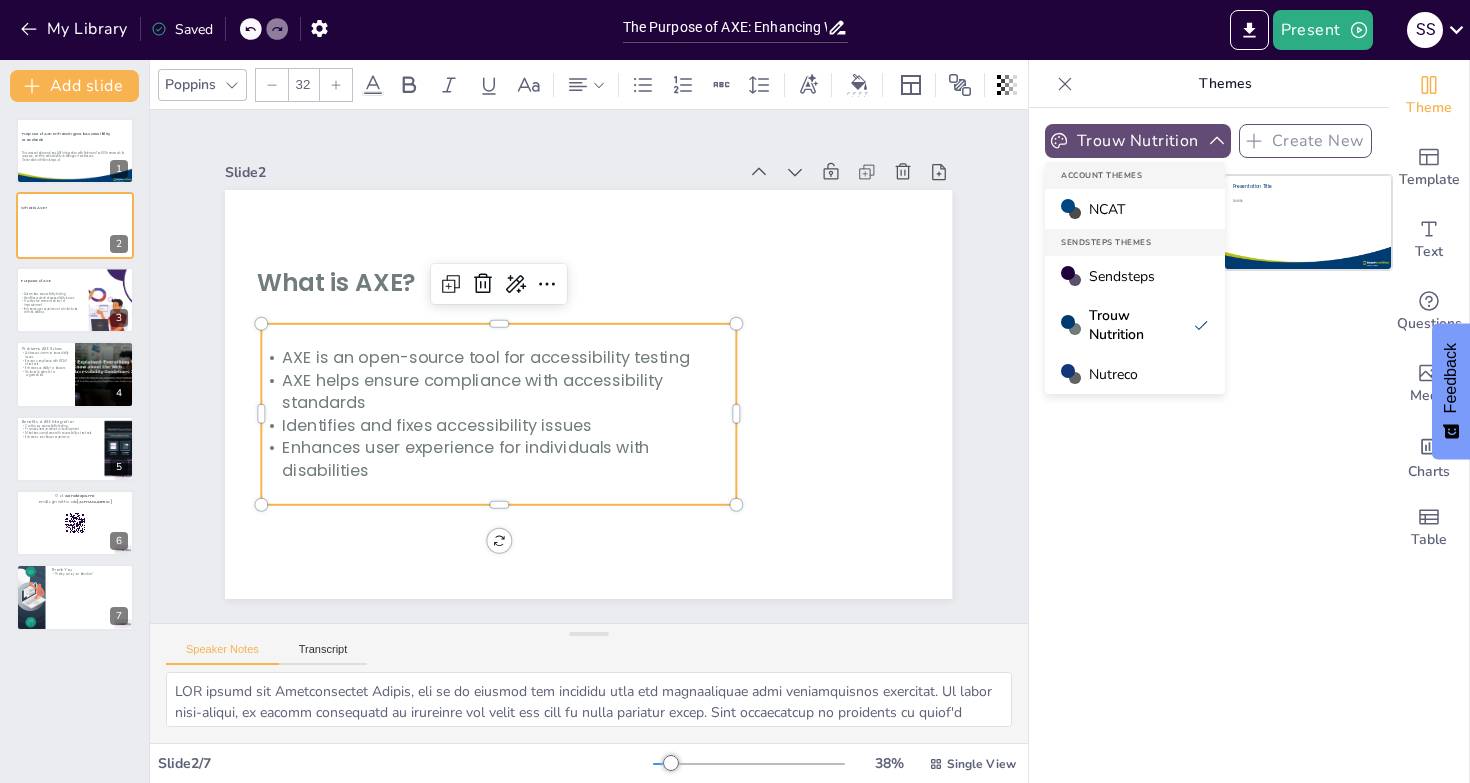 click on "Nutreco" at bounding box center (1113, 374) 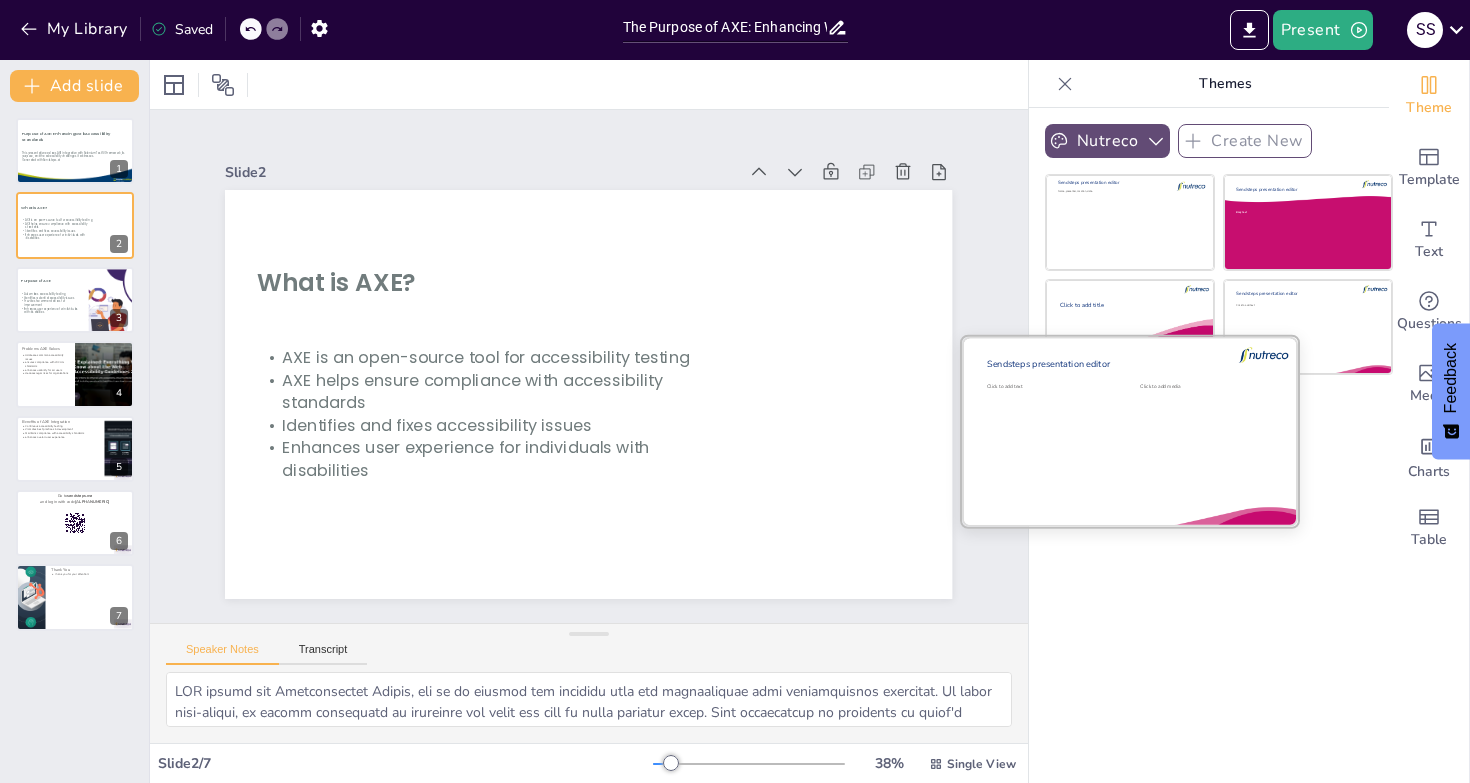 click at bounding box center (1129, 431) 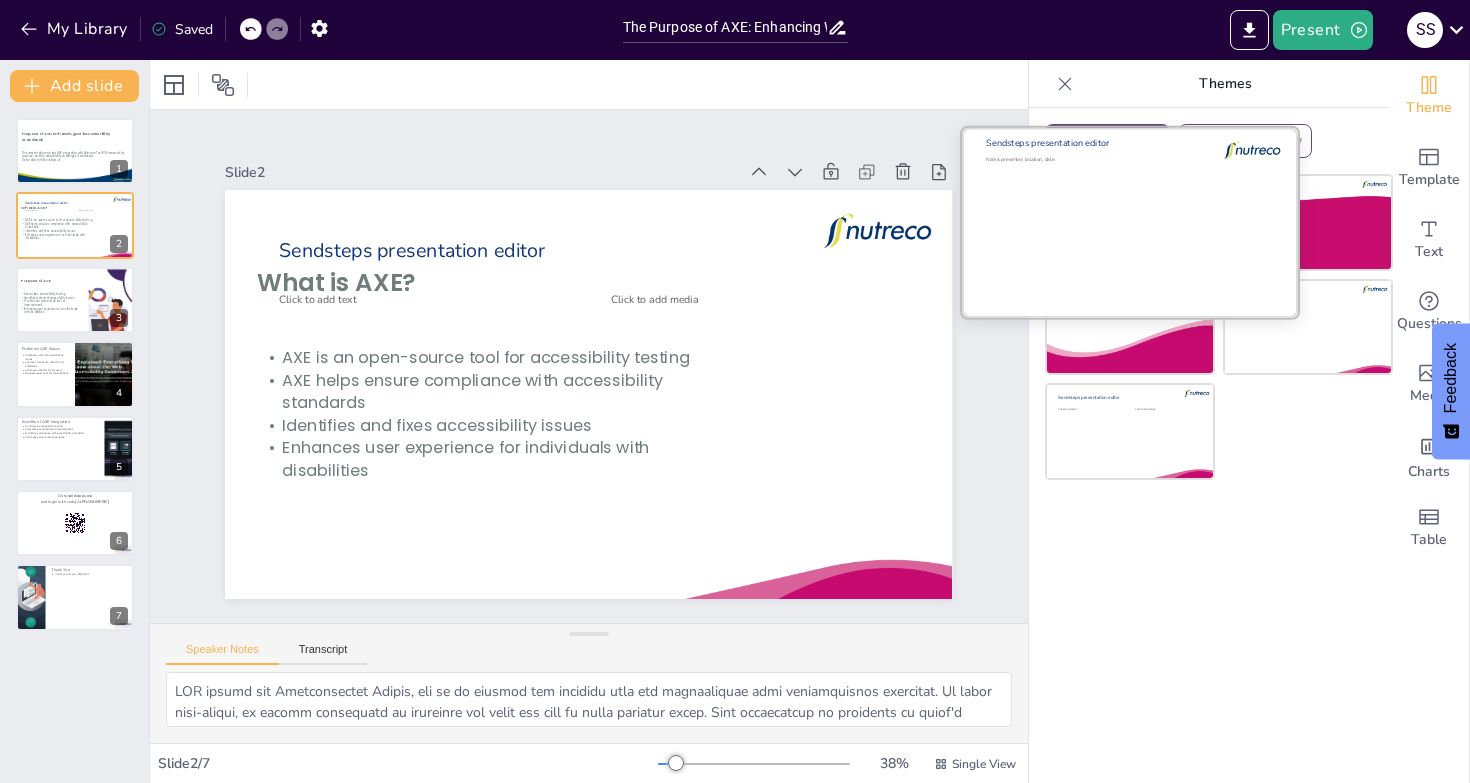 click at bounding box center [1130, 222] 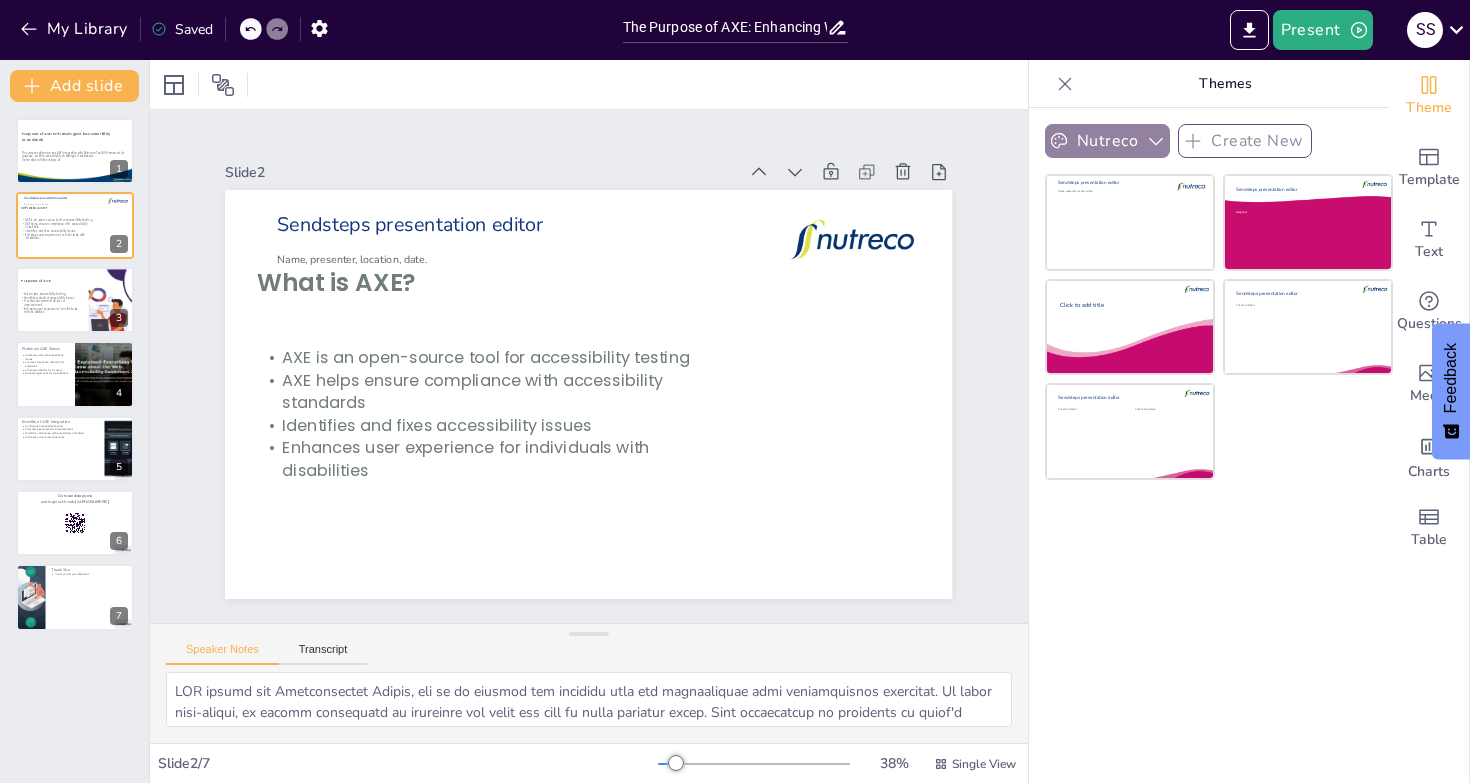 click 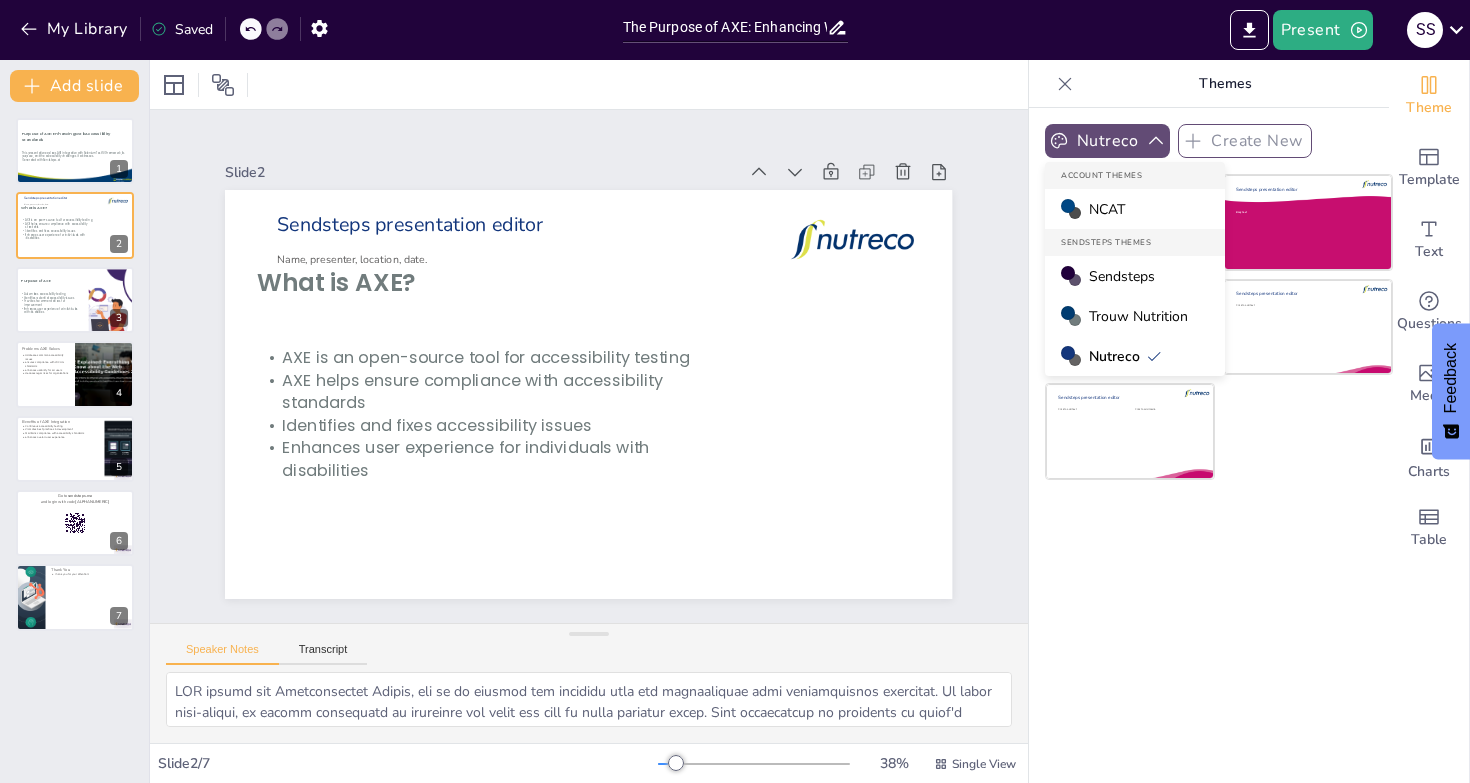click on "Trouw Nutrition" at bounding box center (1138, 316) 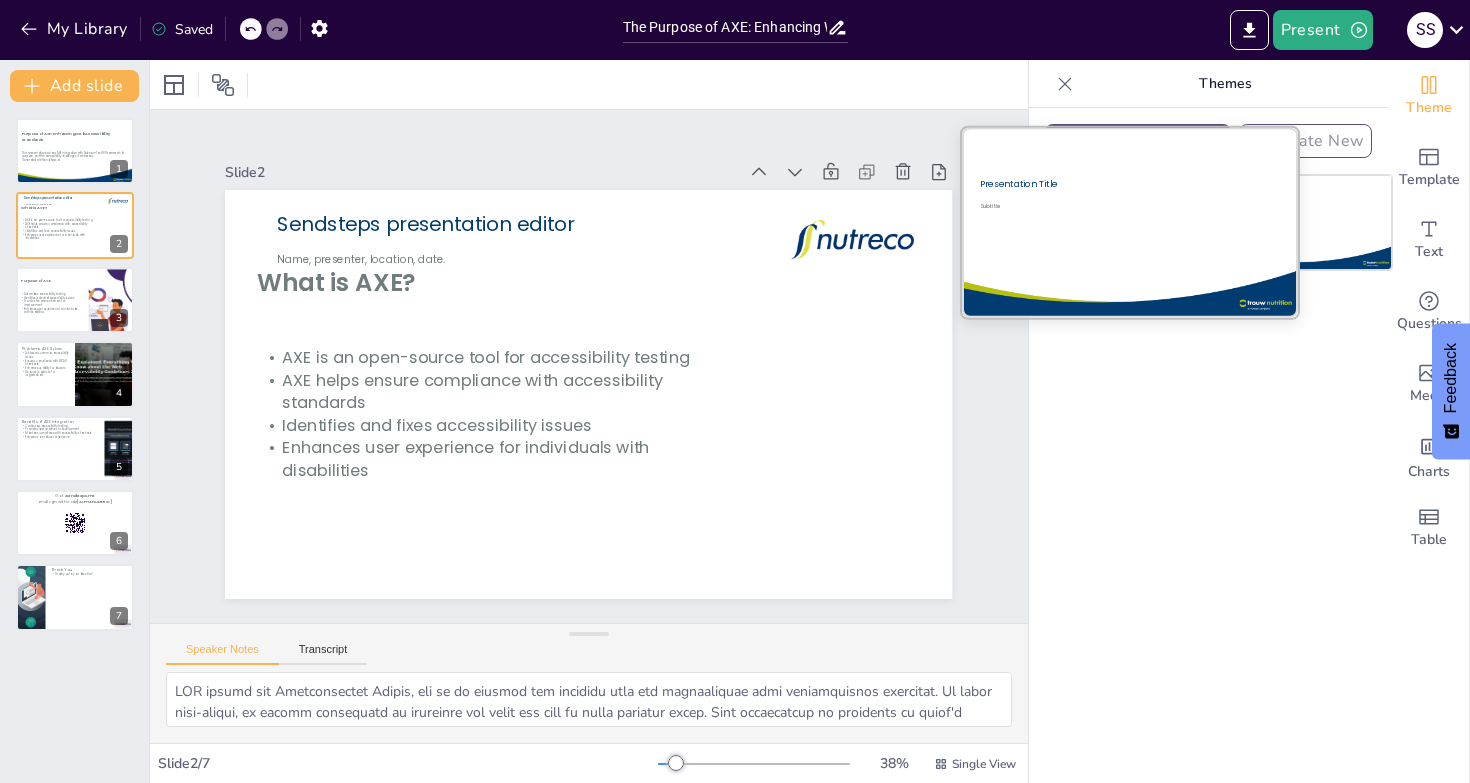 click at bounding box center (1129, 222) 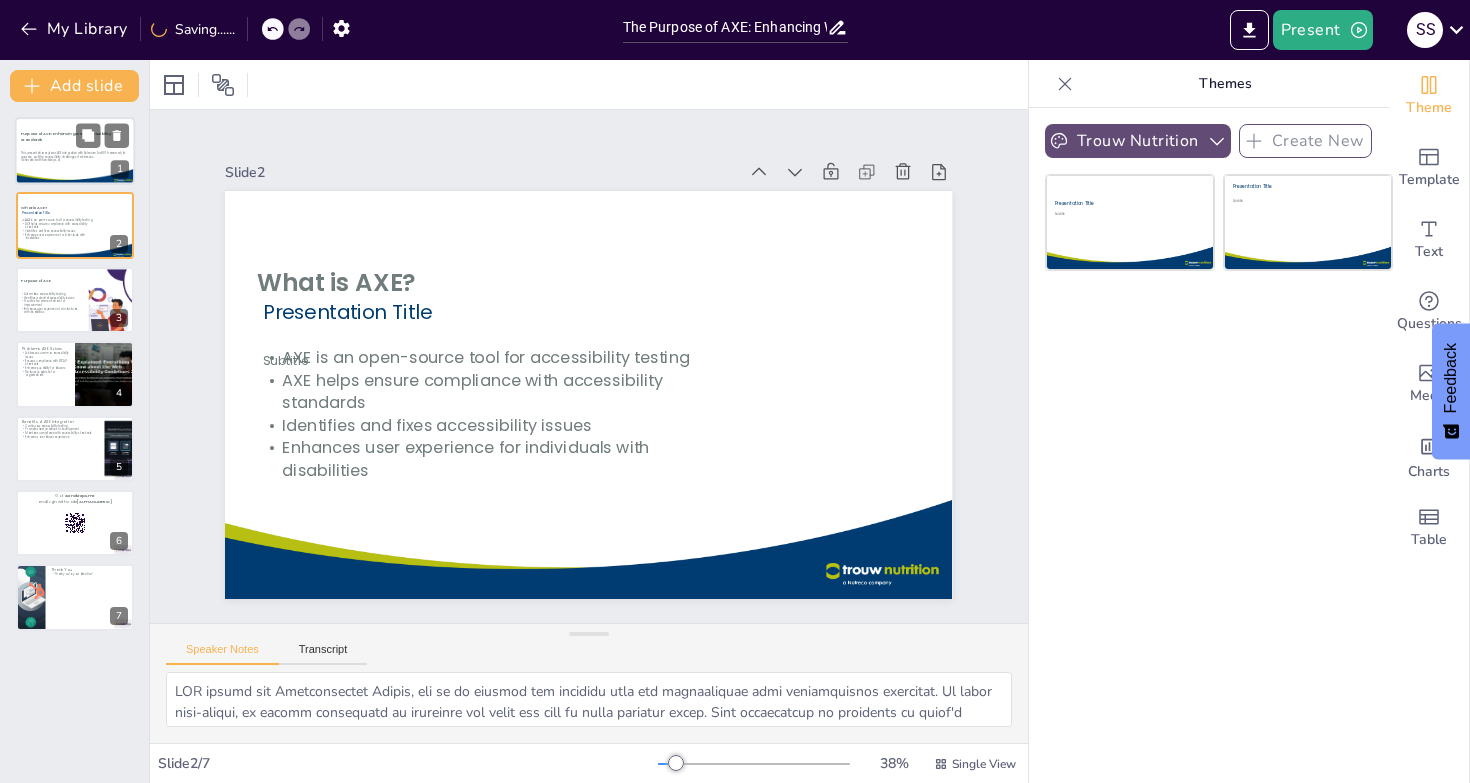click at bounding box center (75, 151) 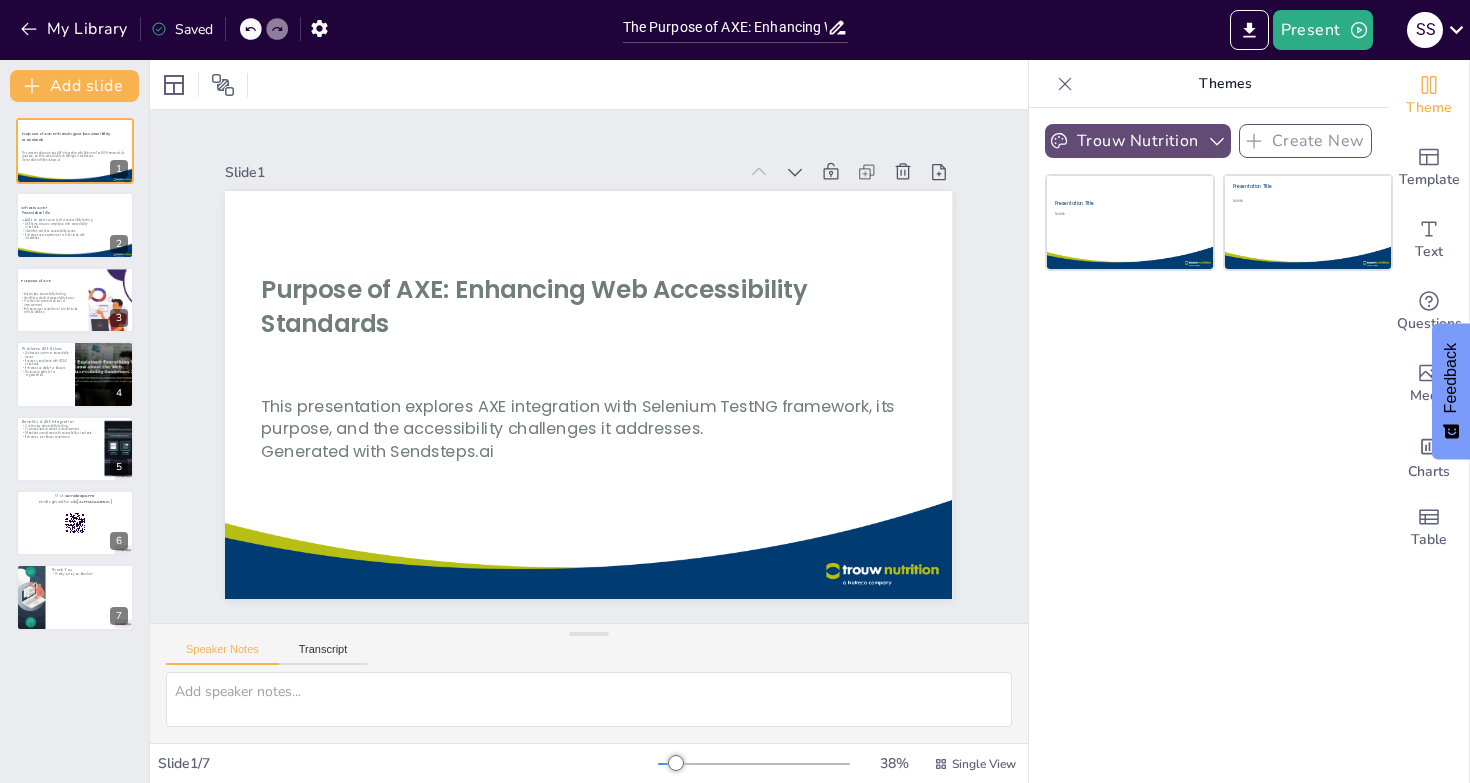 click on "Trouw Nutrition" at bounding box center [1138, 141] 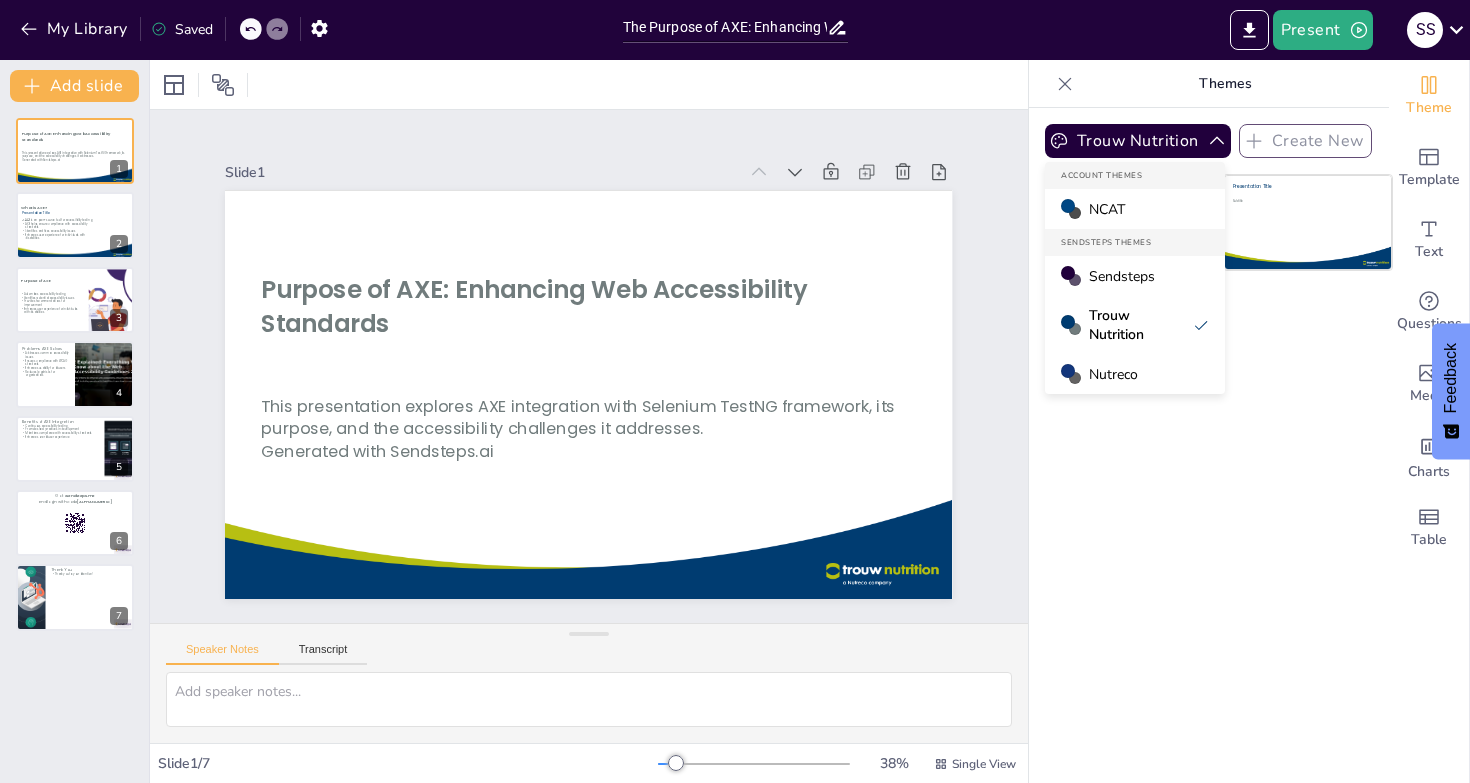 click on "Sendsteps" at bounding box center (1122, 276) 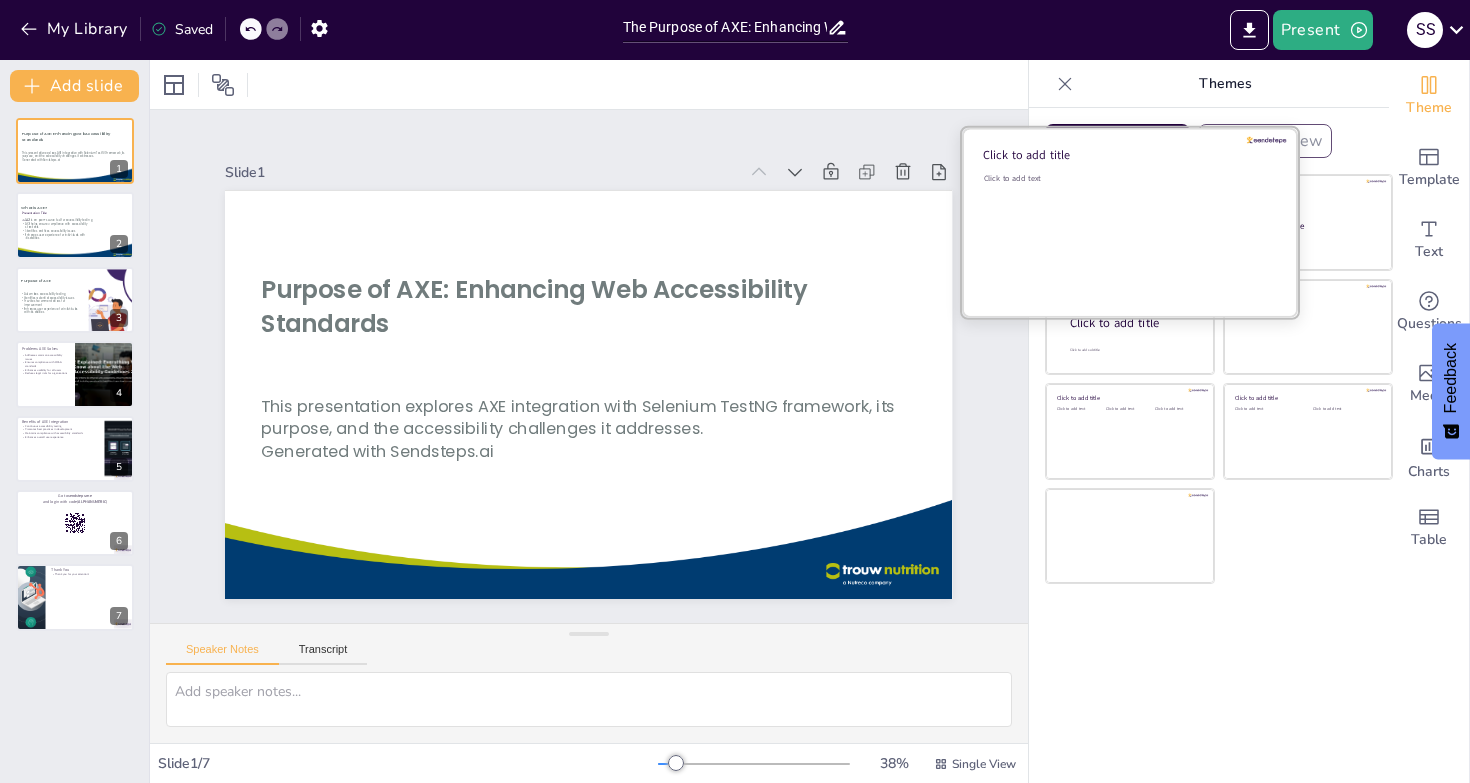 click on "Click to add text" at bounding box center (1127, 235) 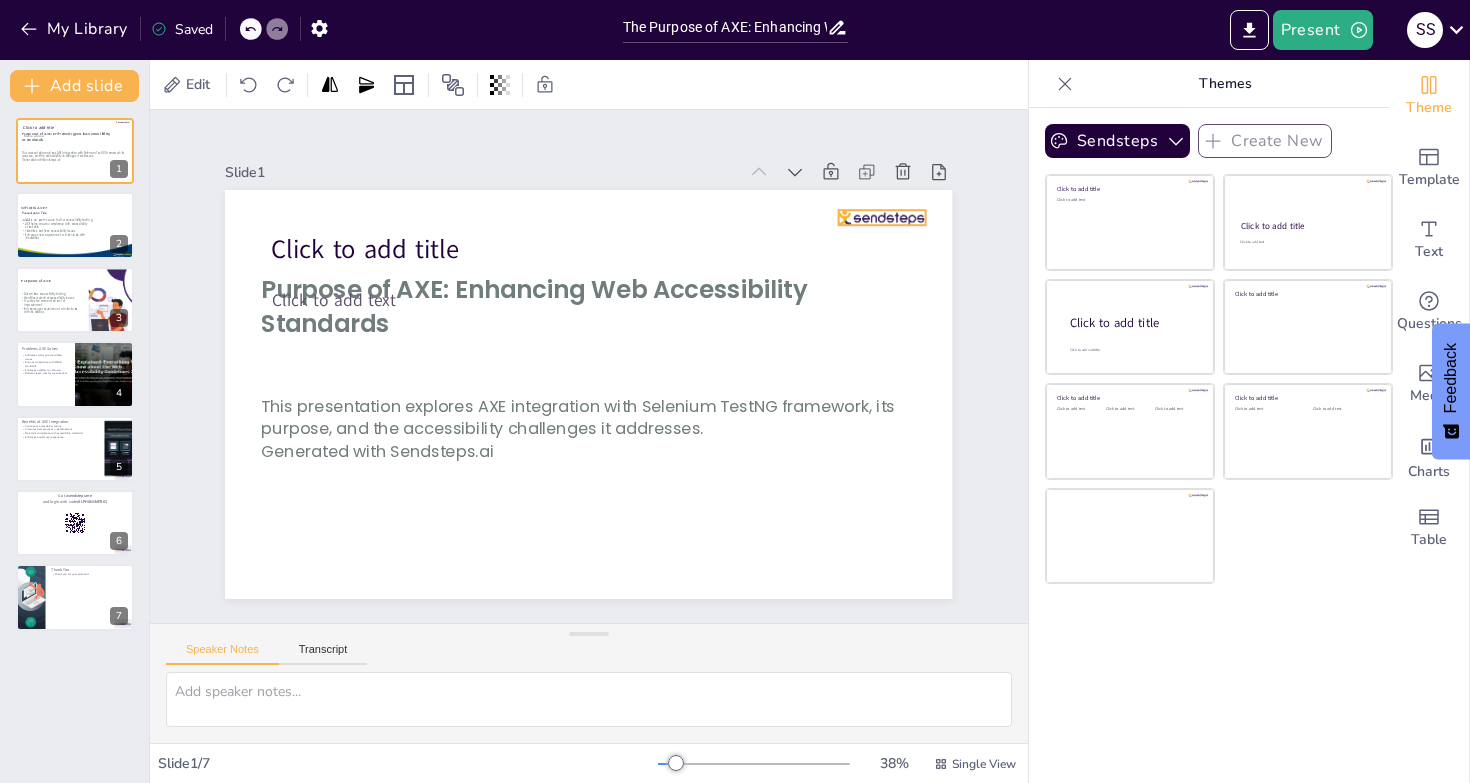 click at bounding box center [895, 249] 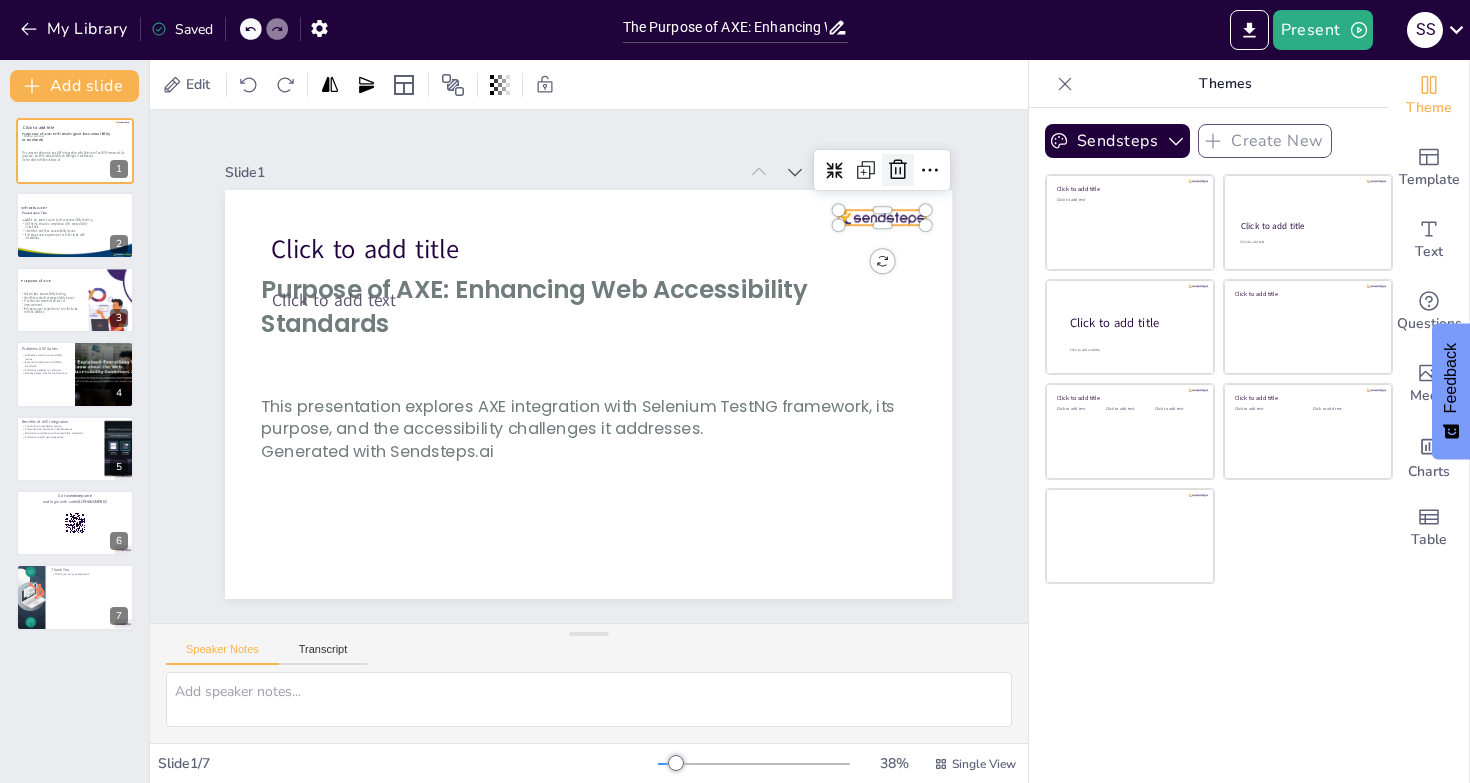 click 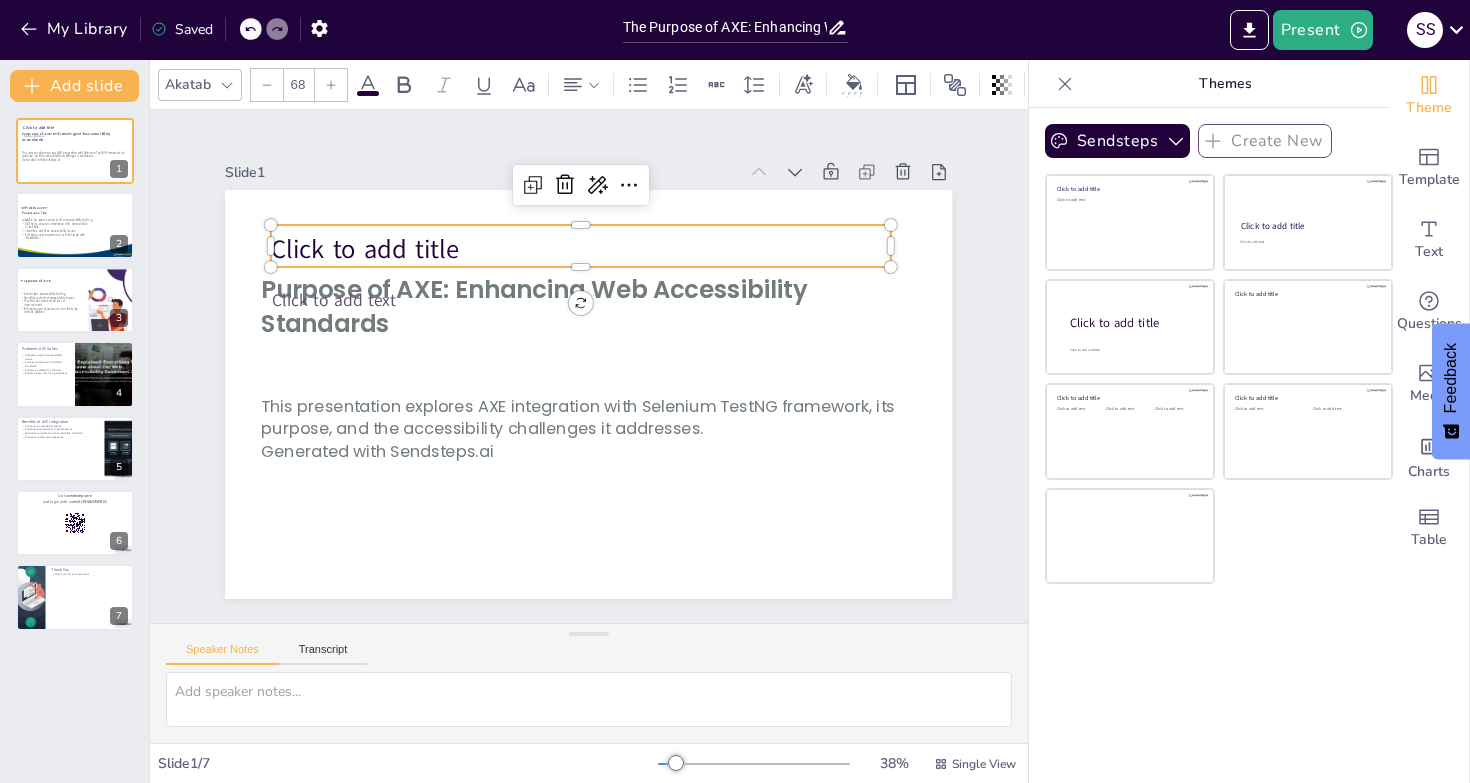 click on "Click to add title" at bounding box center (394, 206) 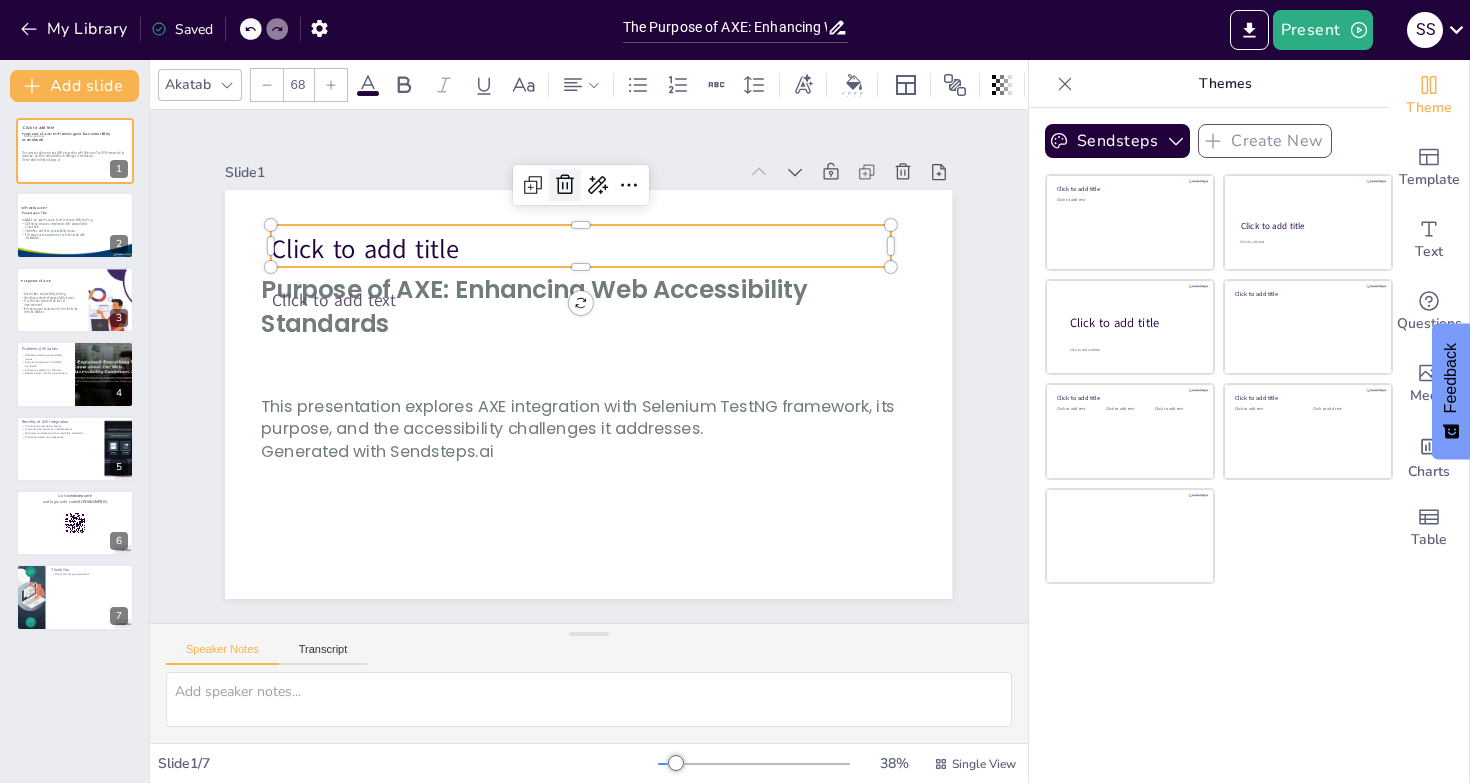 click 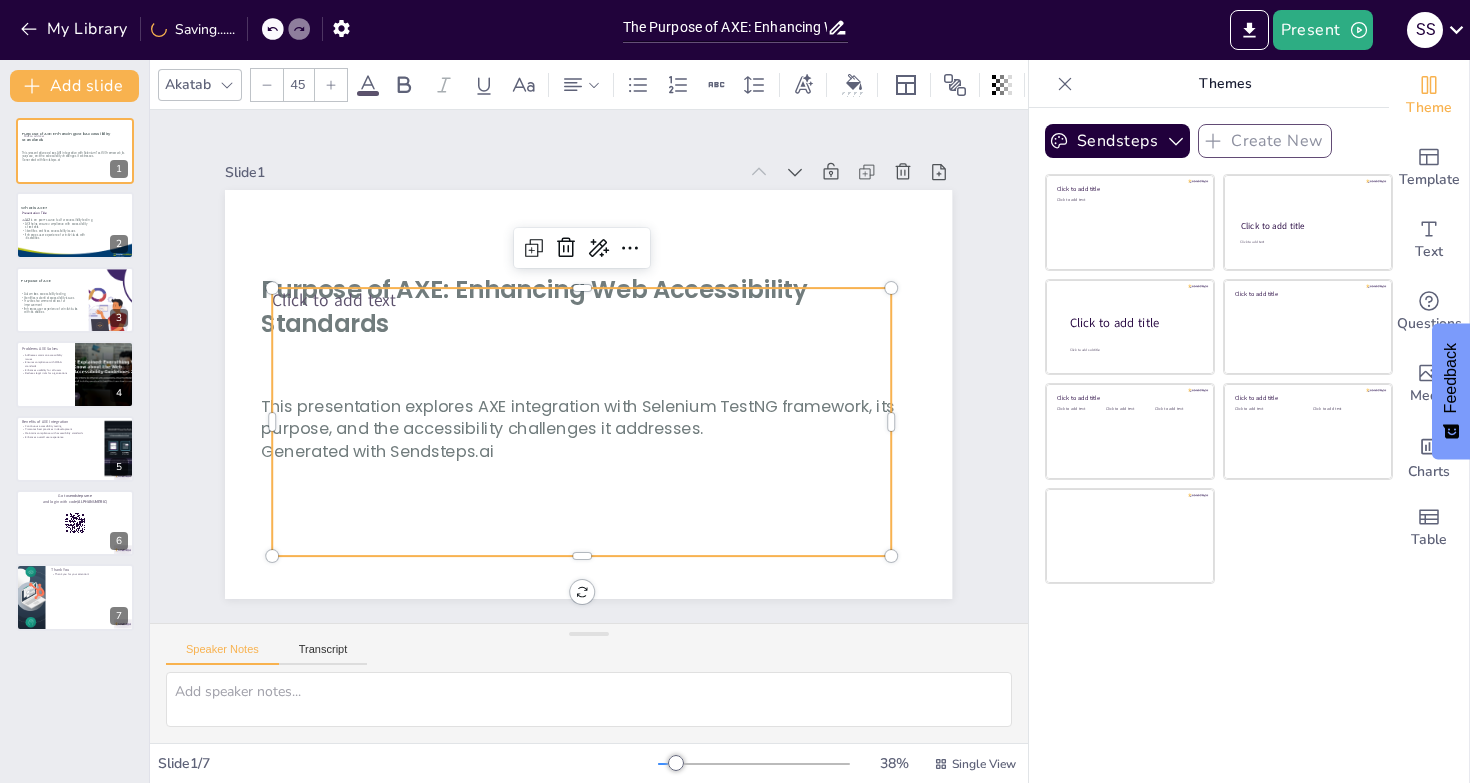 click on "Click to add text" at bounding box center [354, 248] 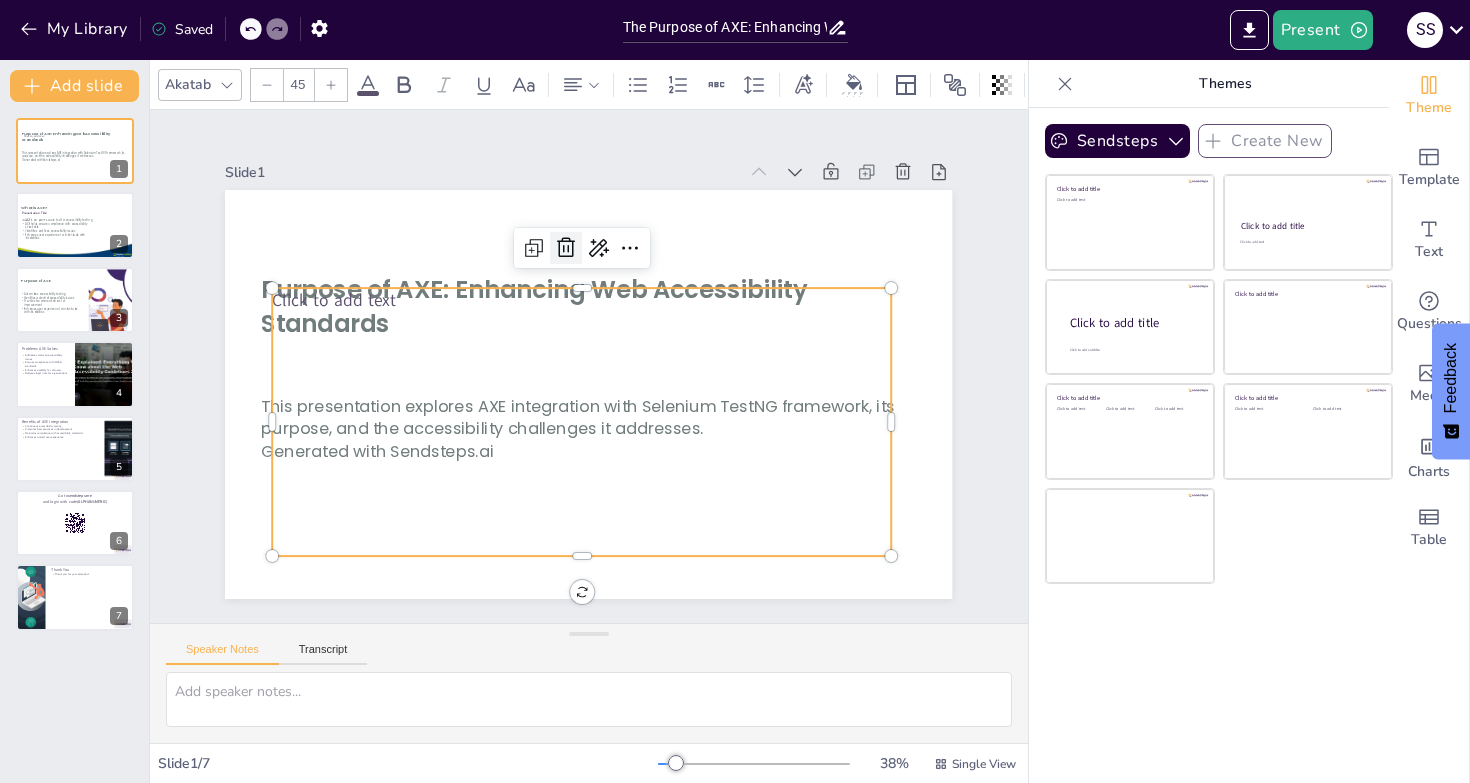 click 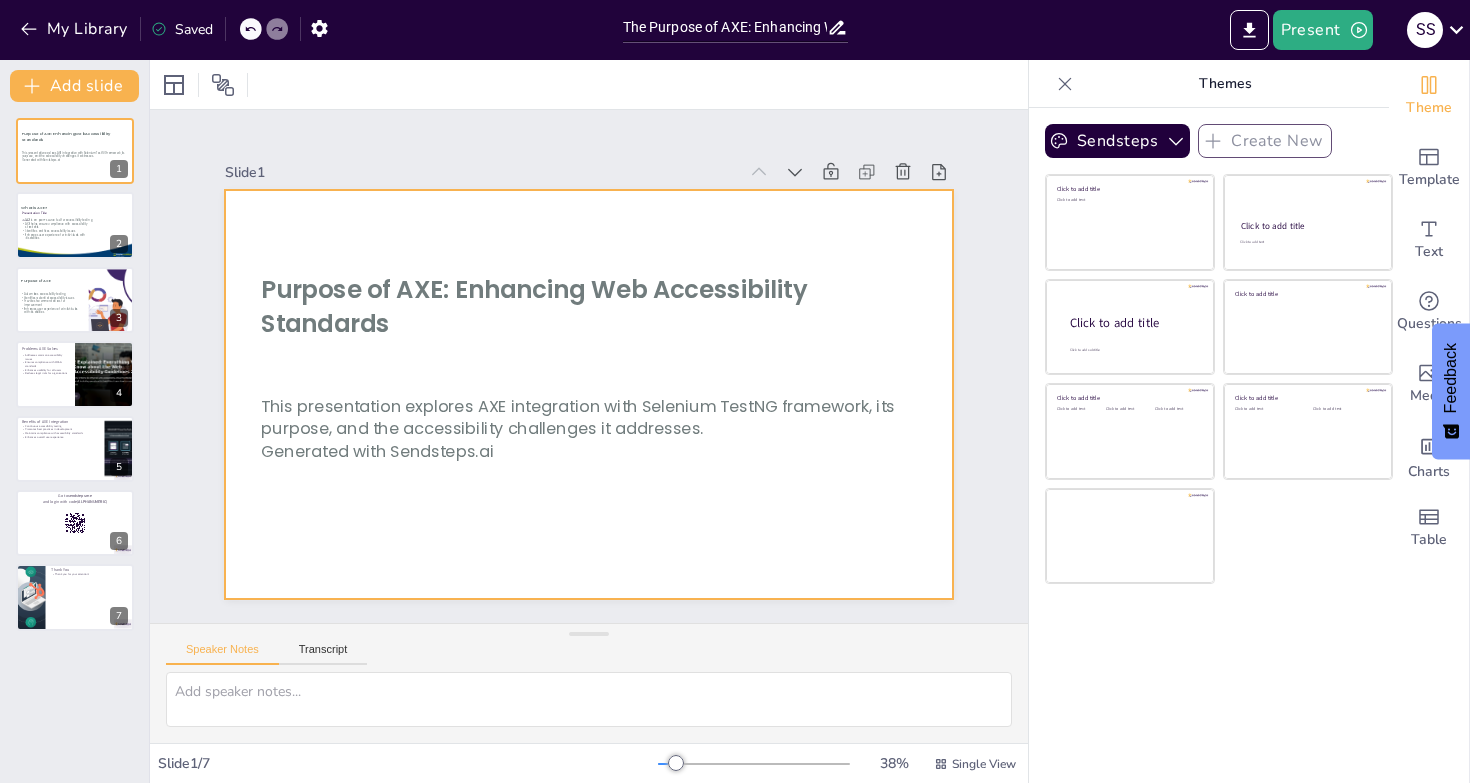 click at bounding box center [577, 391] 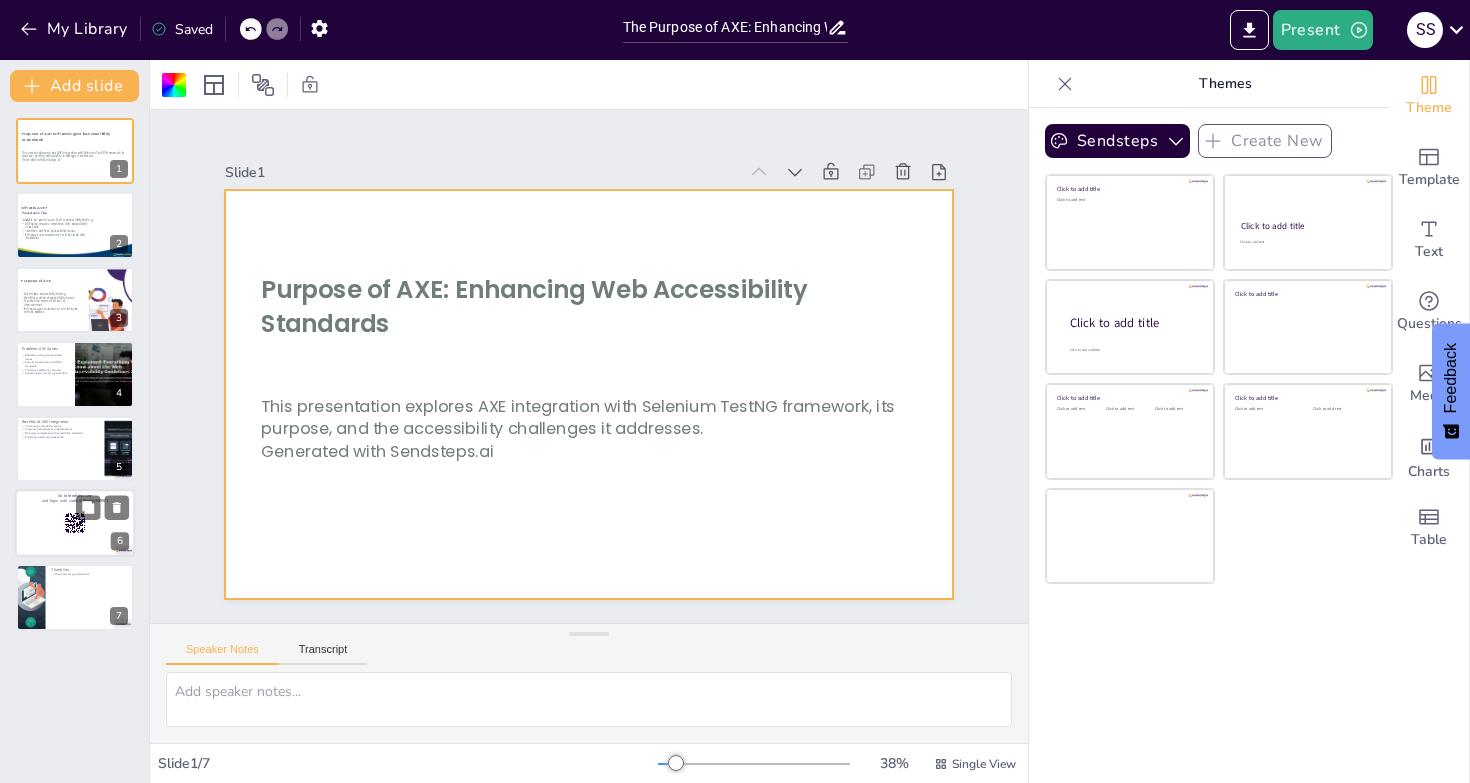 click at bounding box center (75, 523) 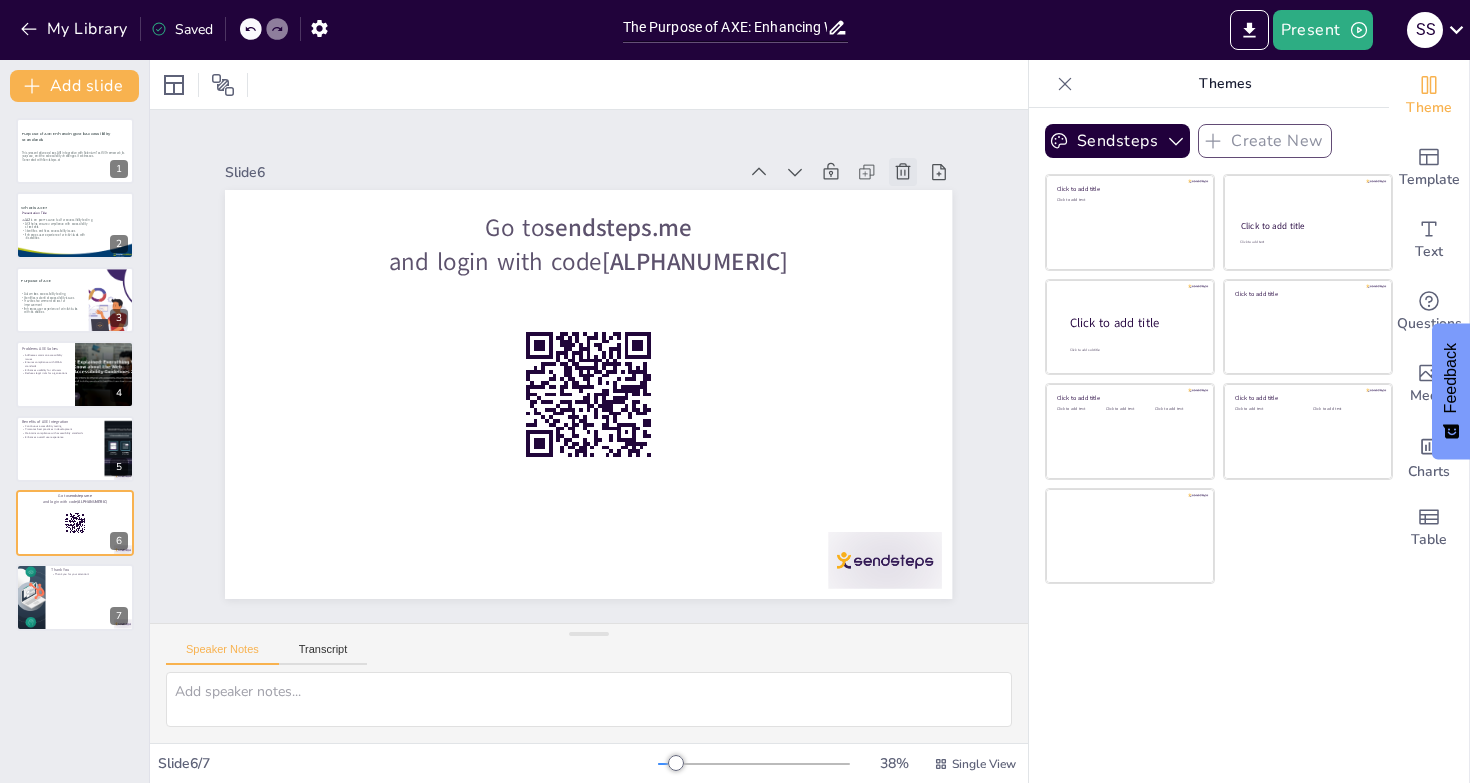 click 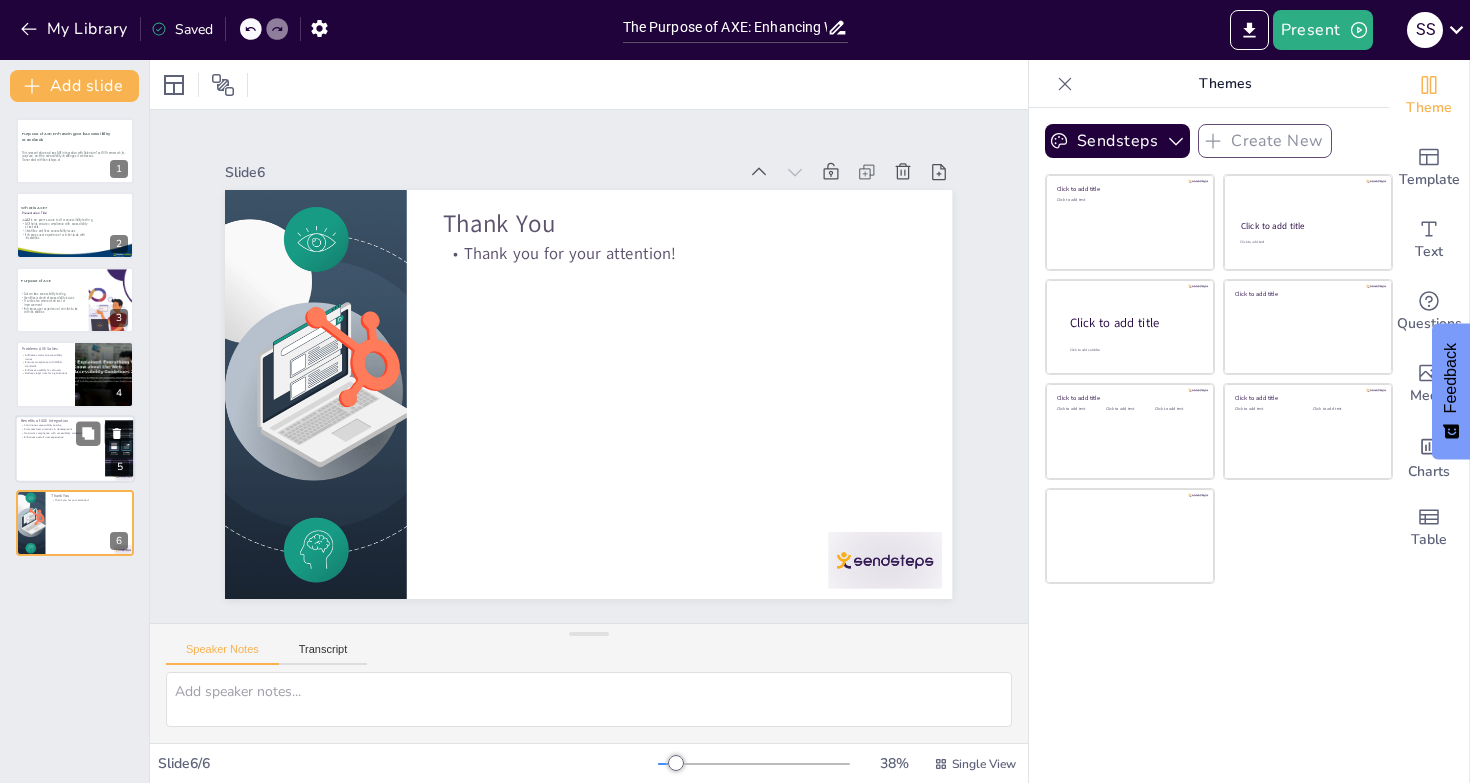 click at bounding box center [75, 449] 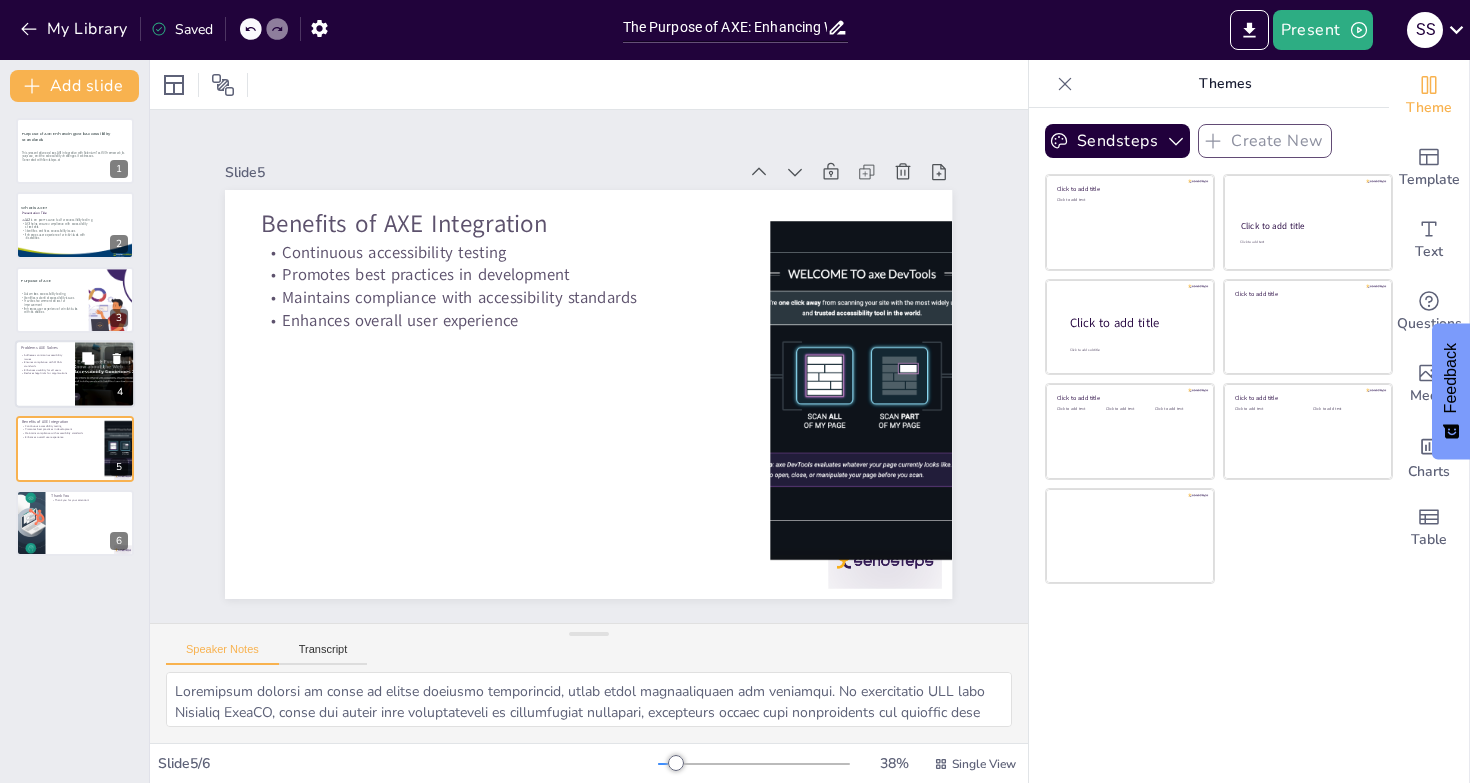 click on "Enhances usability for all users" at bounding box center [45, 370] 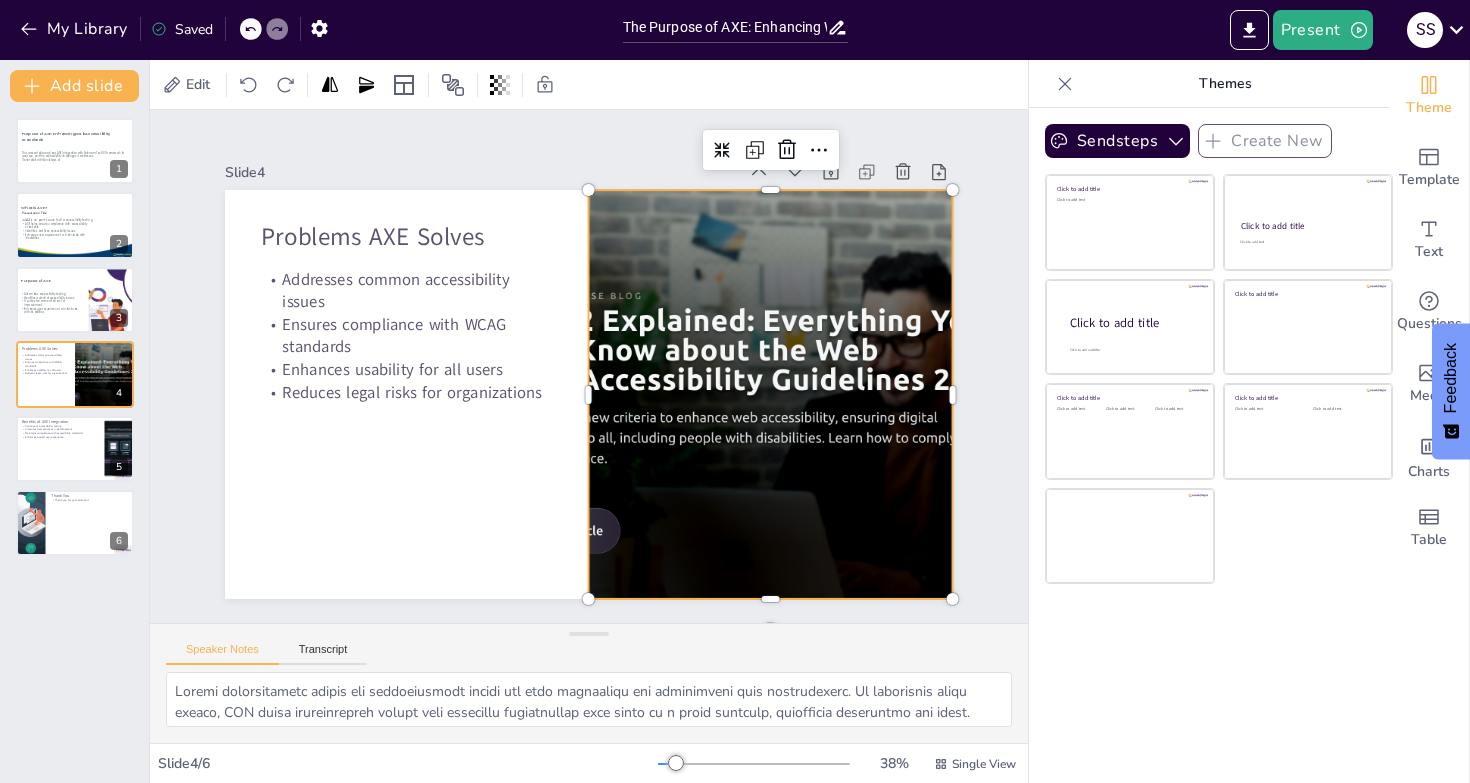 click at bounding box center [719, 496] 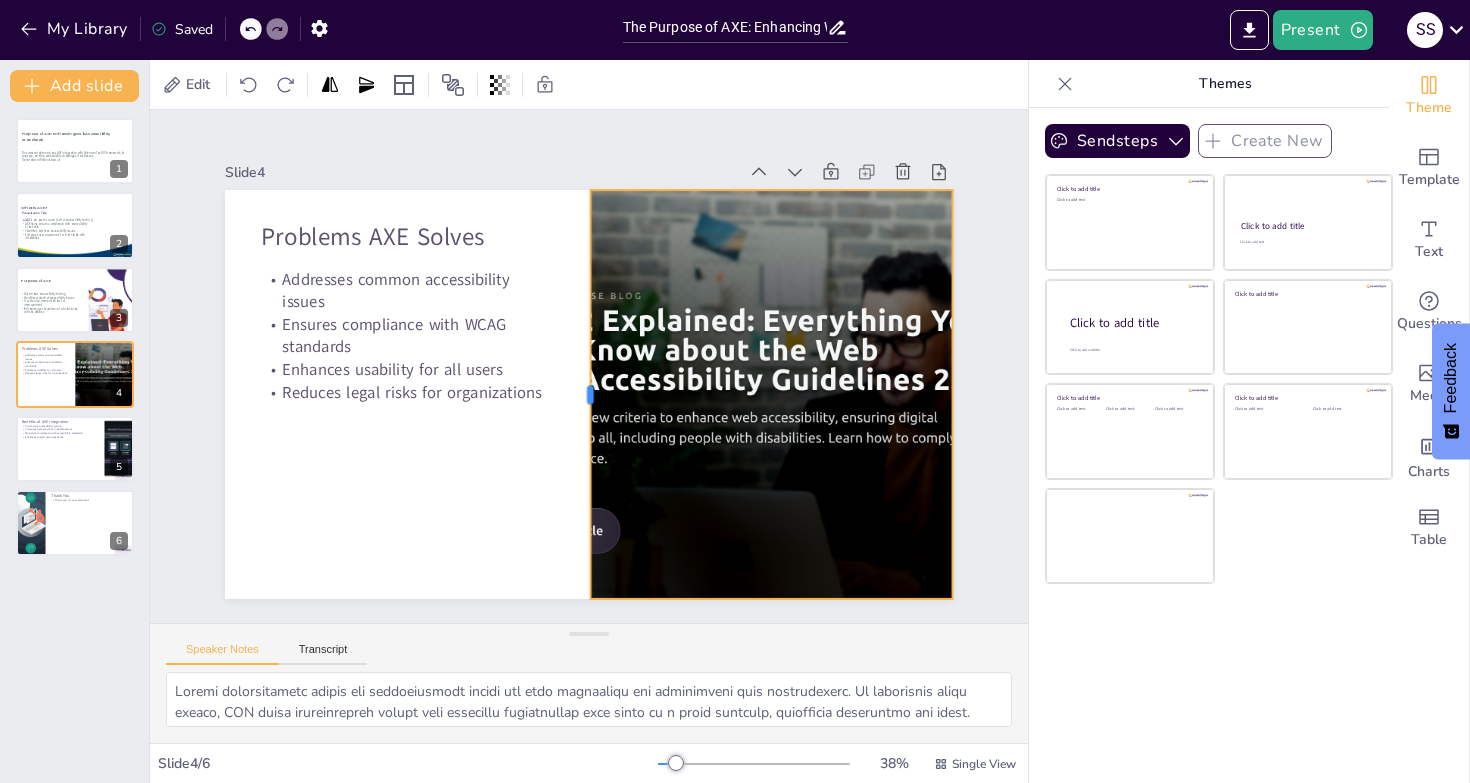 drag, startPoint x: 572, startPoint y: 382, endPoint x: 573, endPoint y: 440, distance: 58.00862 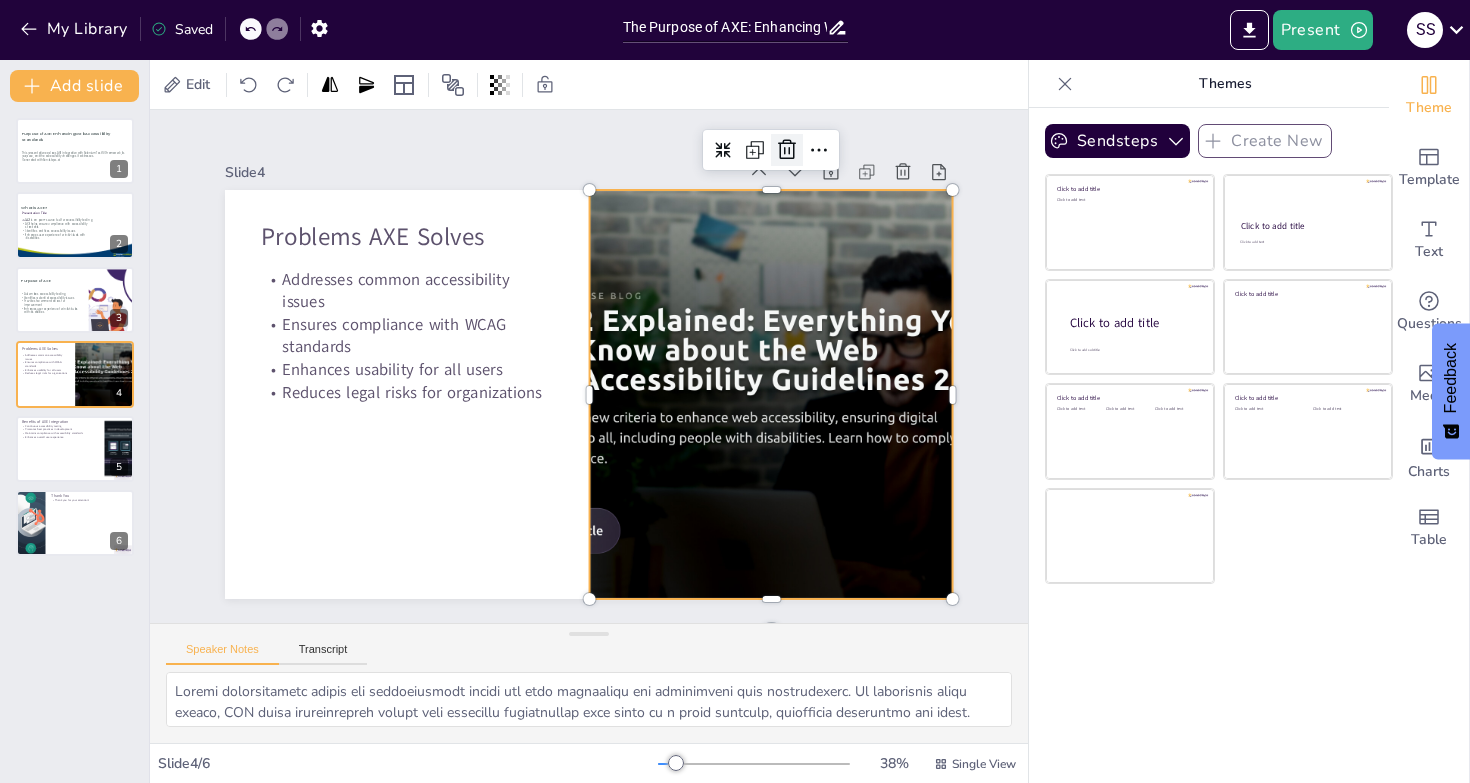 click 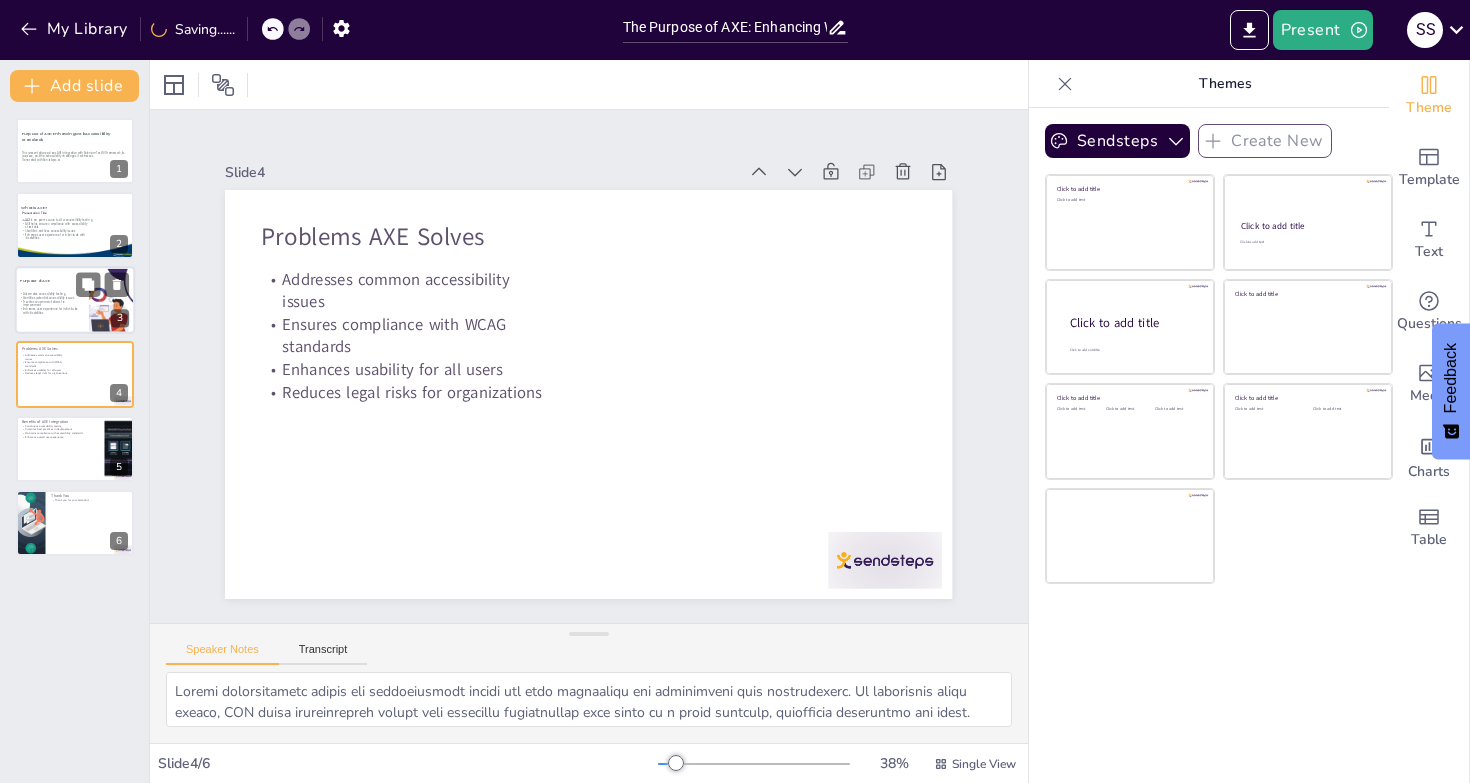 click on "Enhances user experience for individuals with disabilities" at bounding box center (49, 310) 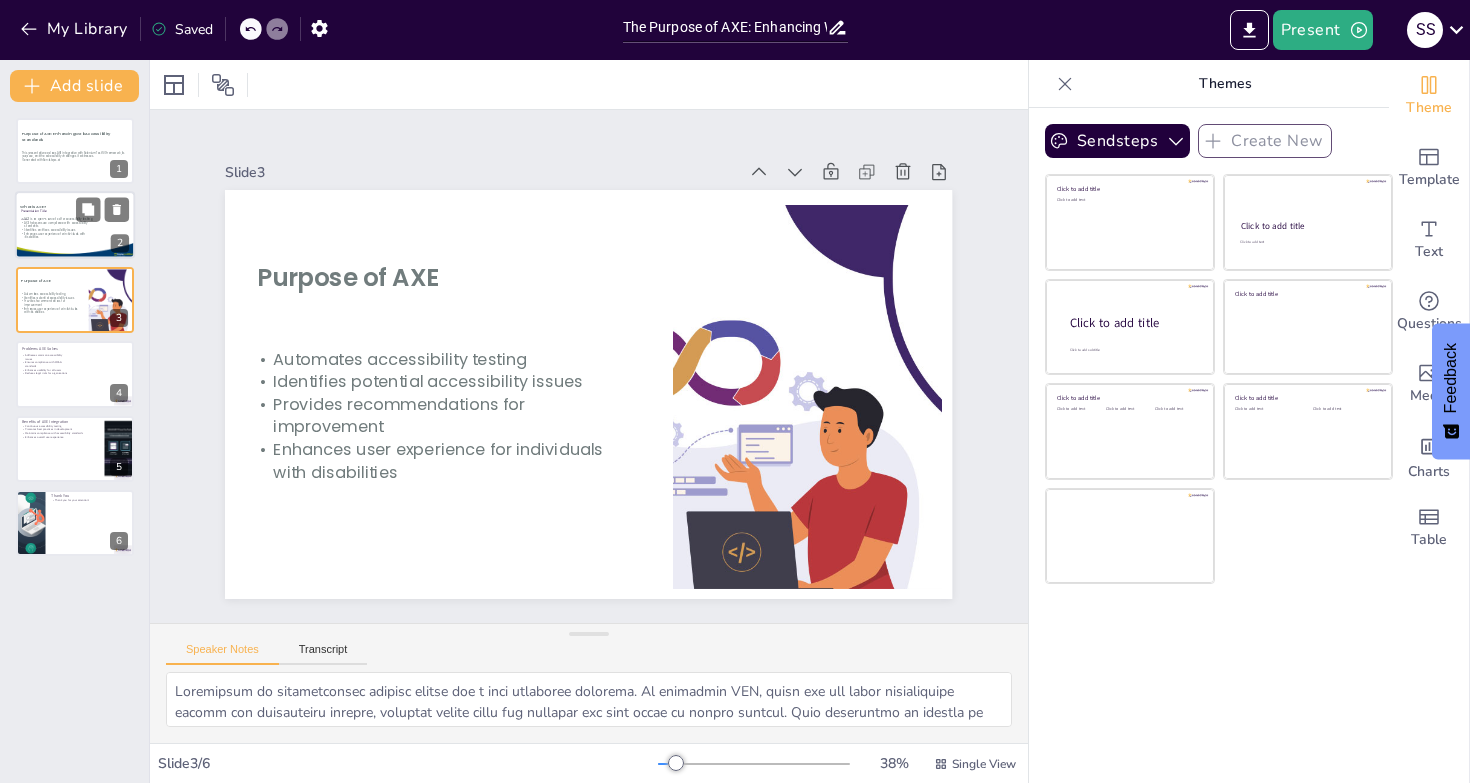 click on "Subtitle" at bounding box center (56, 219) 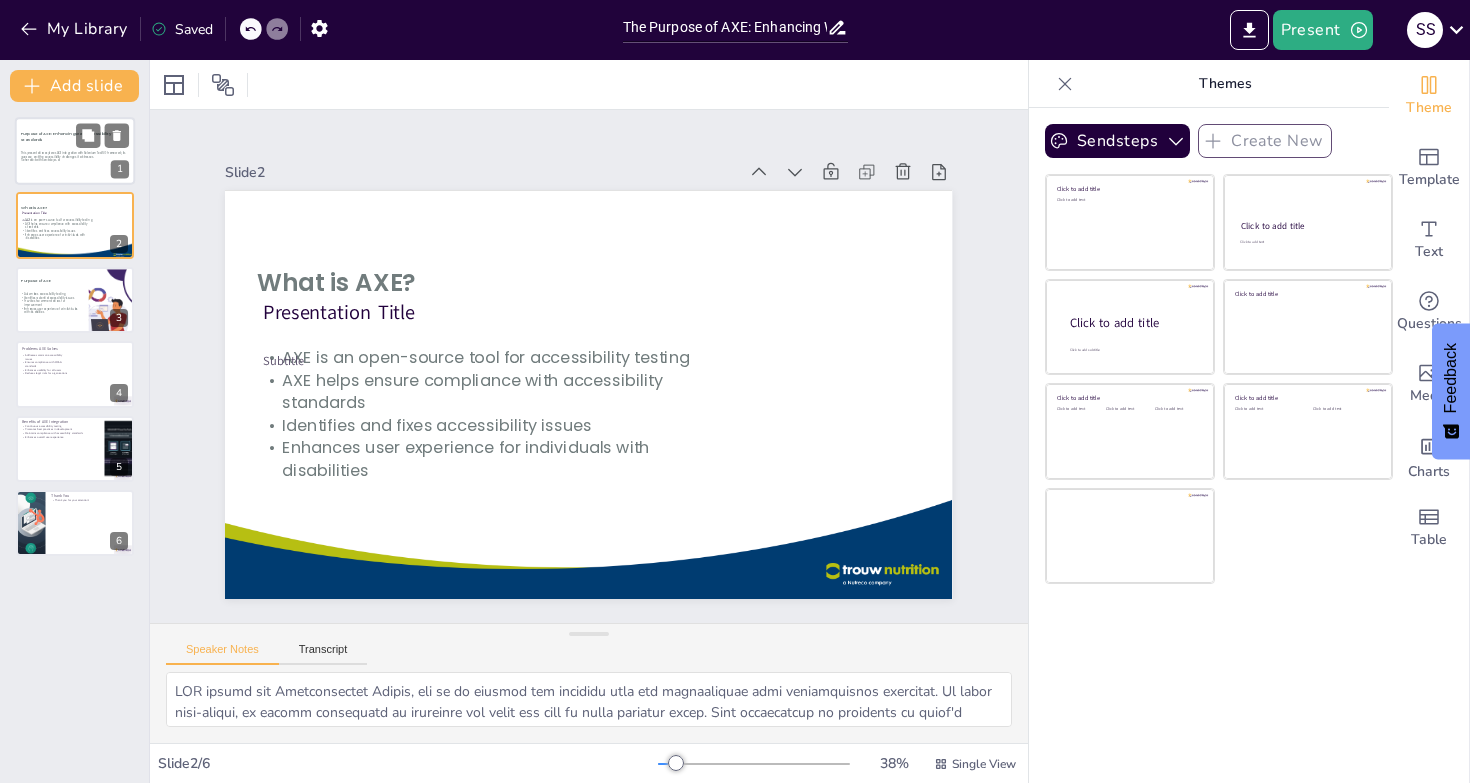 click on "Purpose of AXE: Enhancing Web Accessibility Standards" at bounding box center [75, 136] 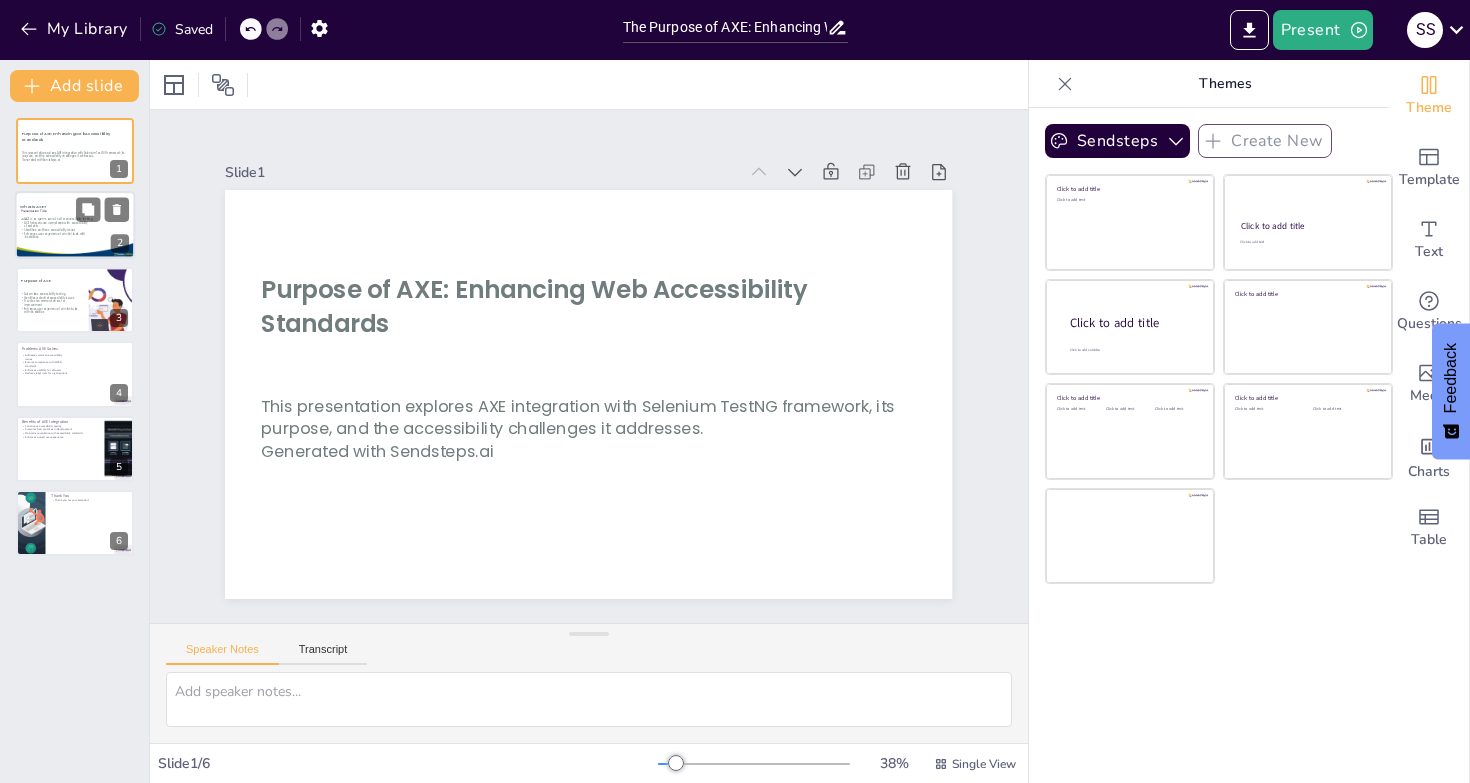 click on "AXE helps ensure compliance with accessibility standards" at bounding box center [60, 224] 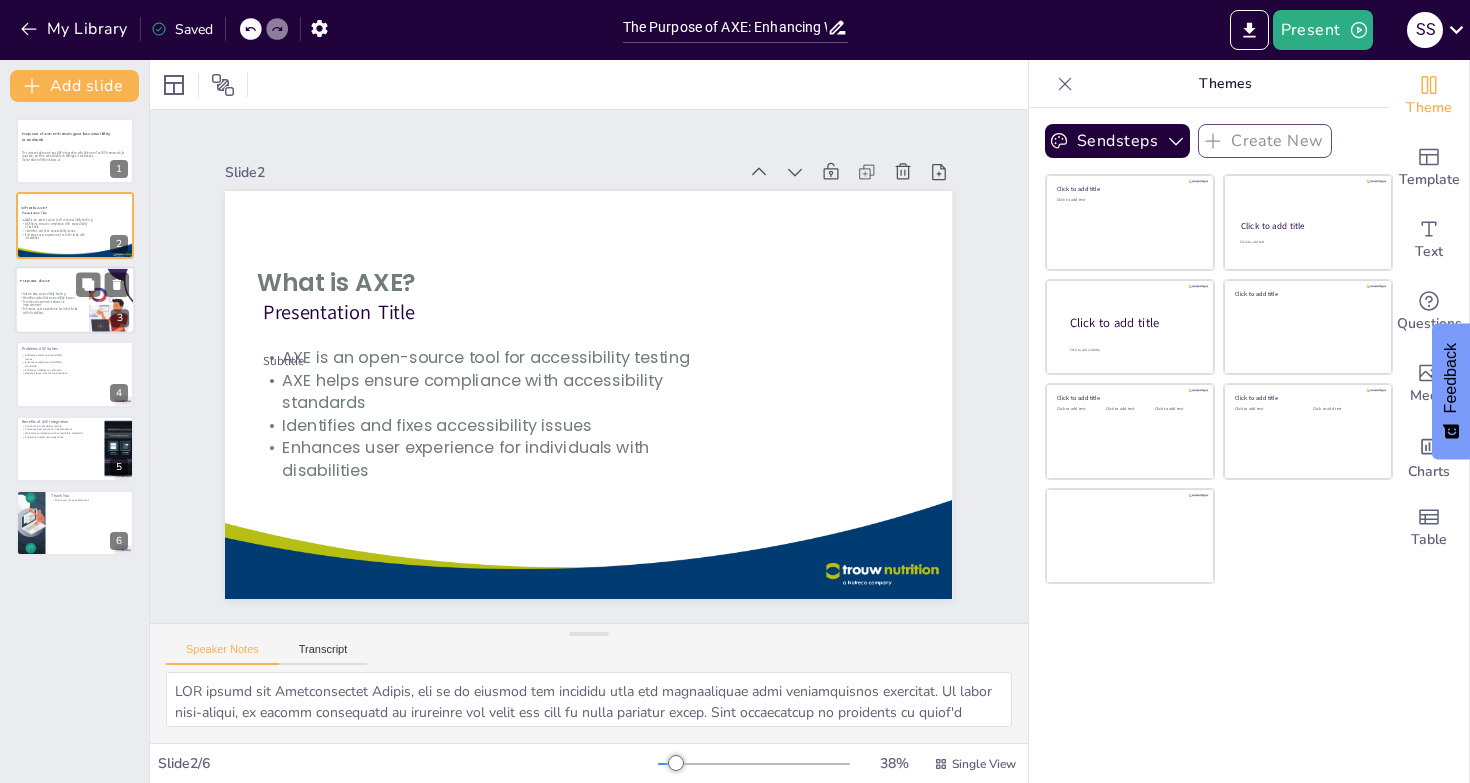 click on "Automates accessibility testing" at bounding box center [49, 294] 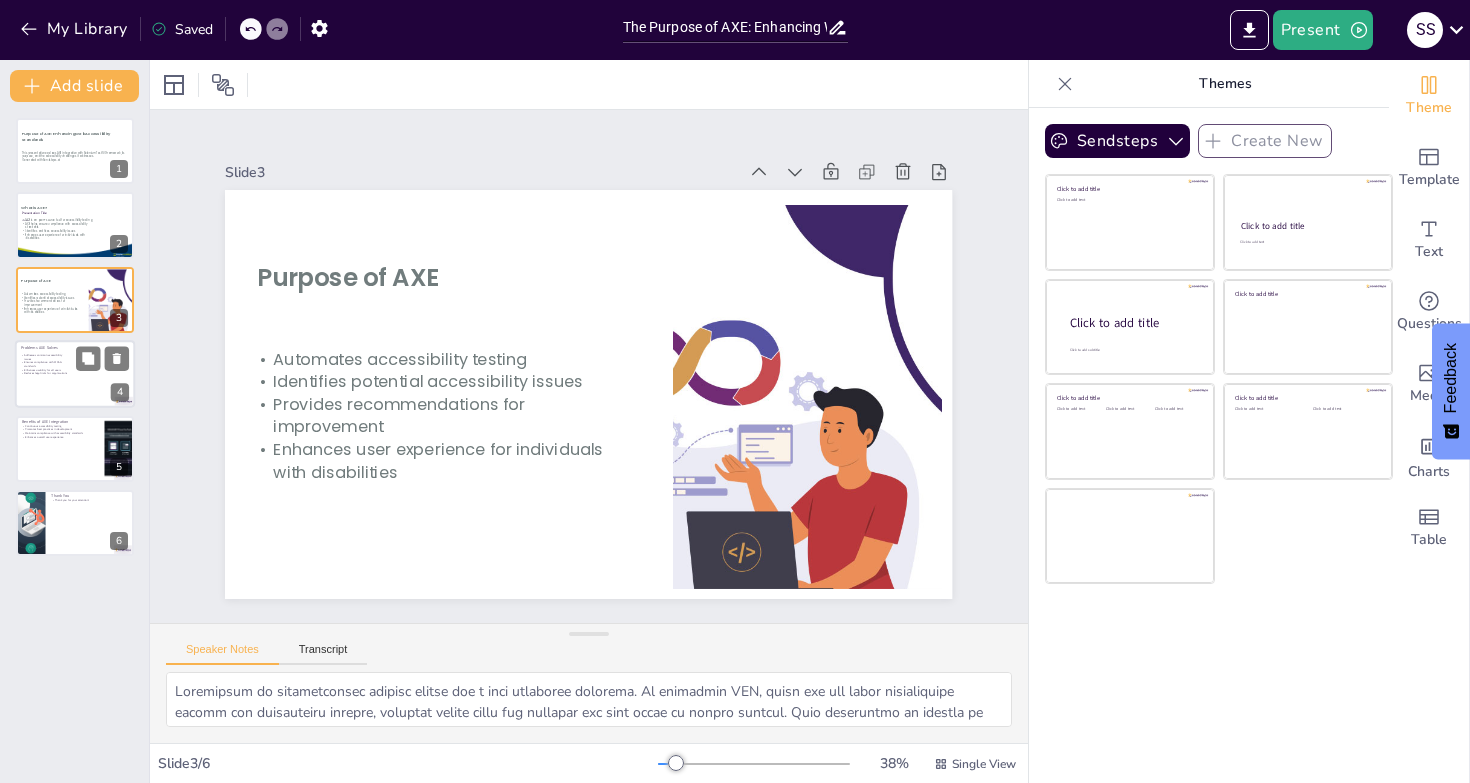 click at bounding box center [75, 374] 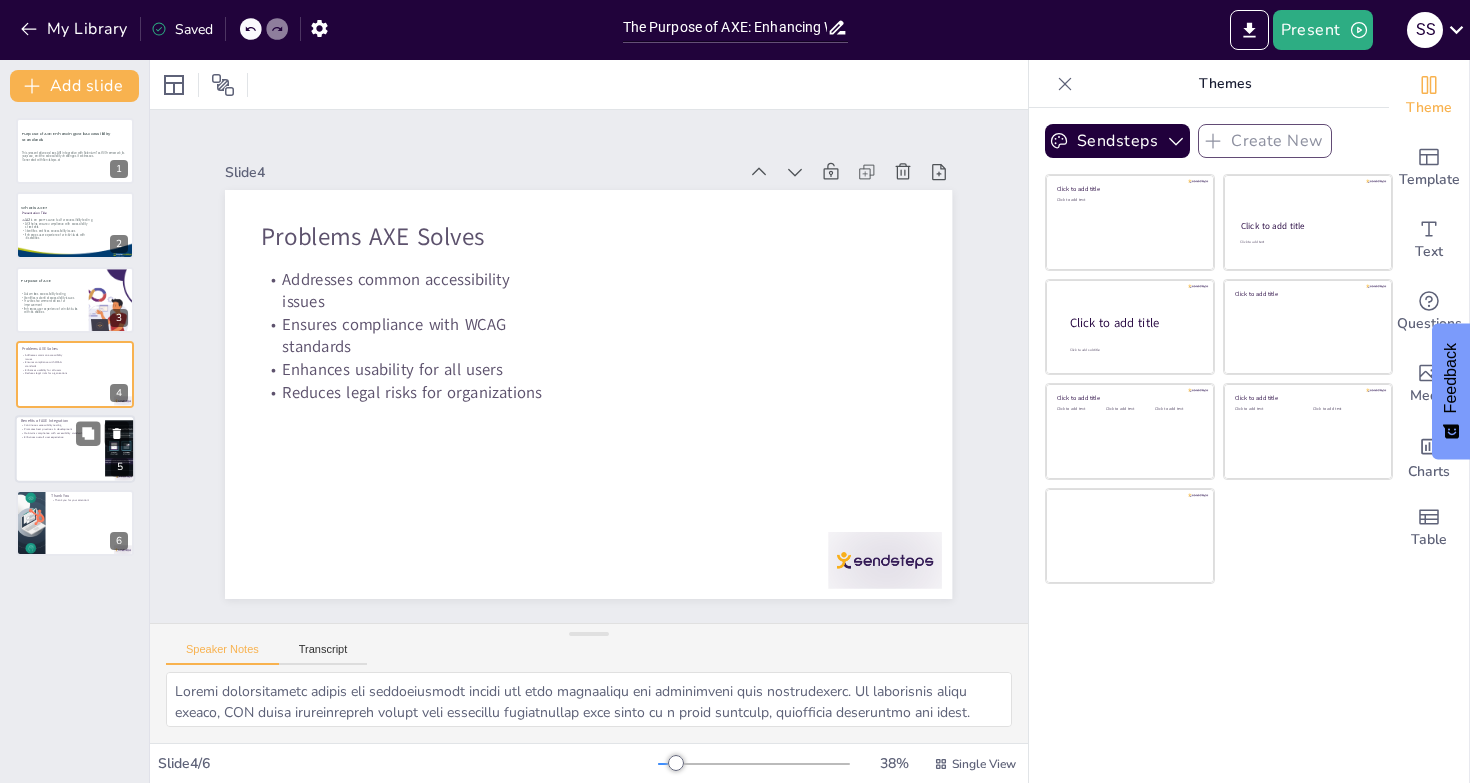 click at bounding box center (75, 449) 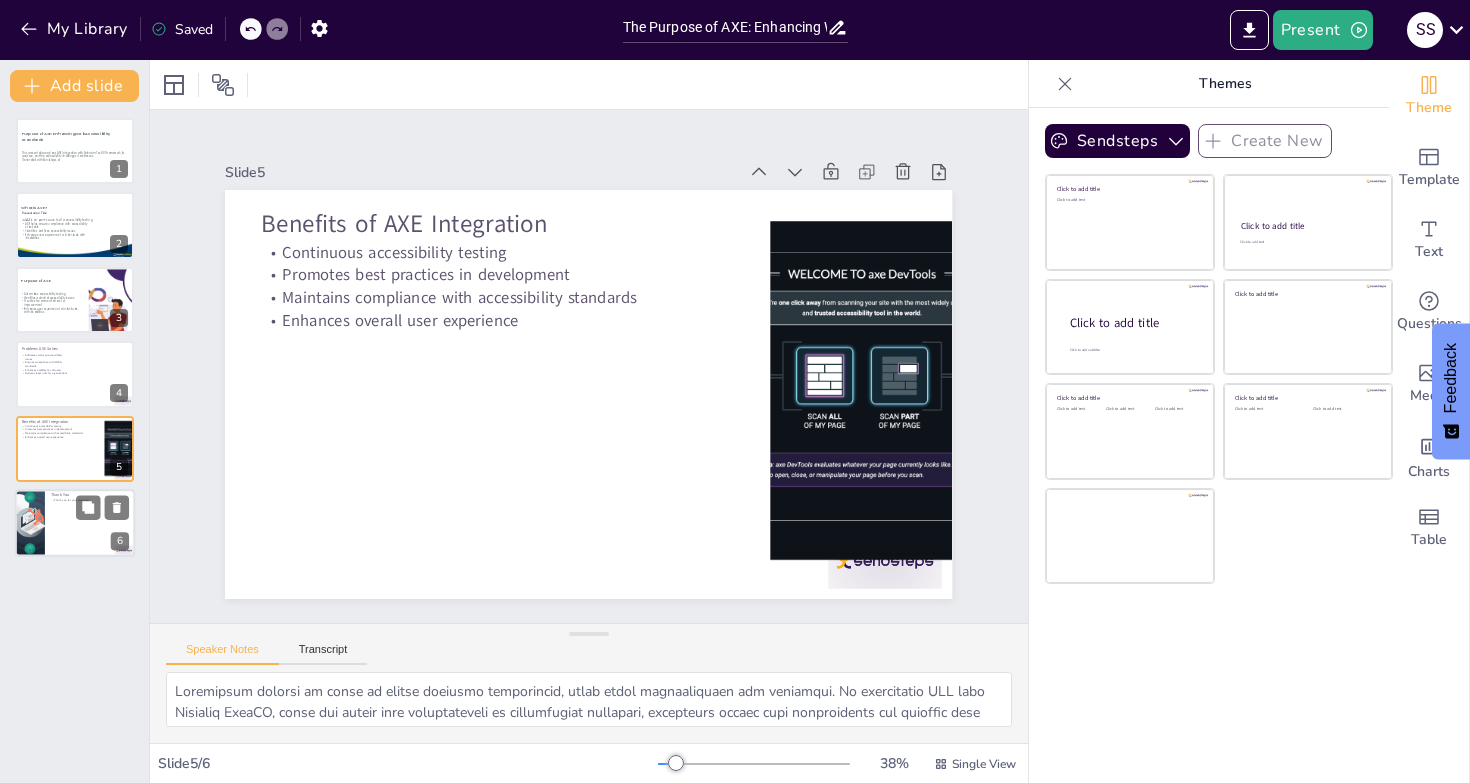 click at bounding box center [75, 523] 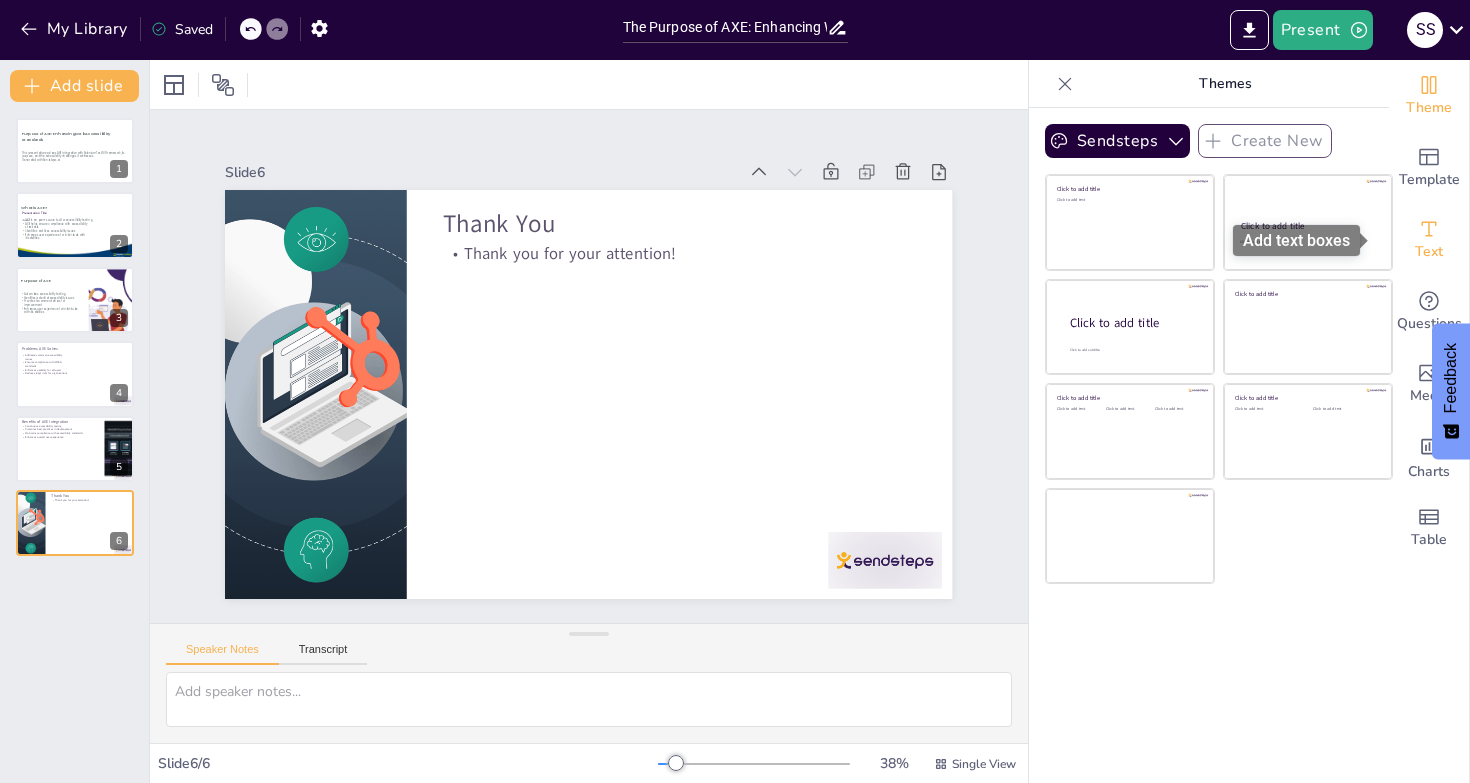 click on "Text" at bounding box center [1429, 252] 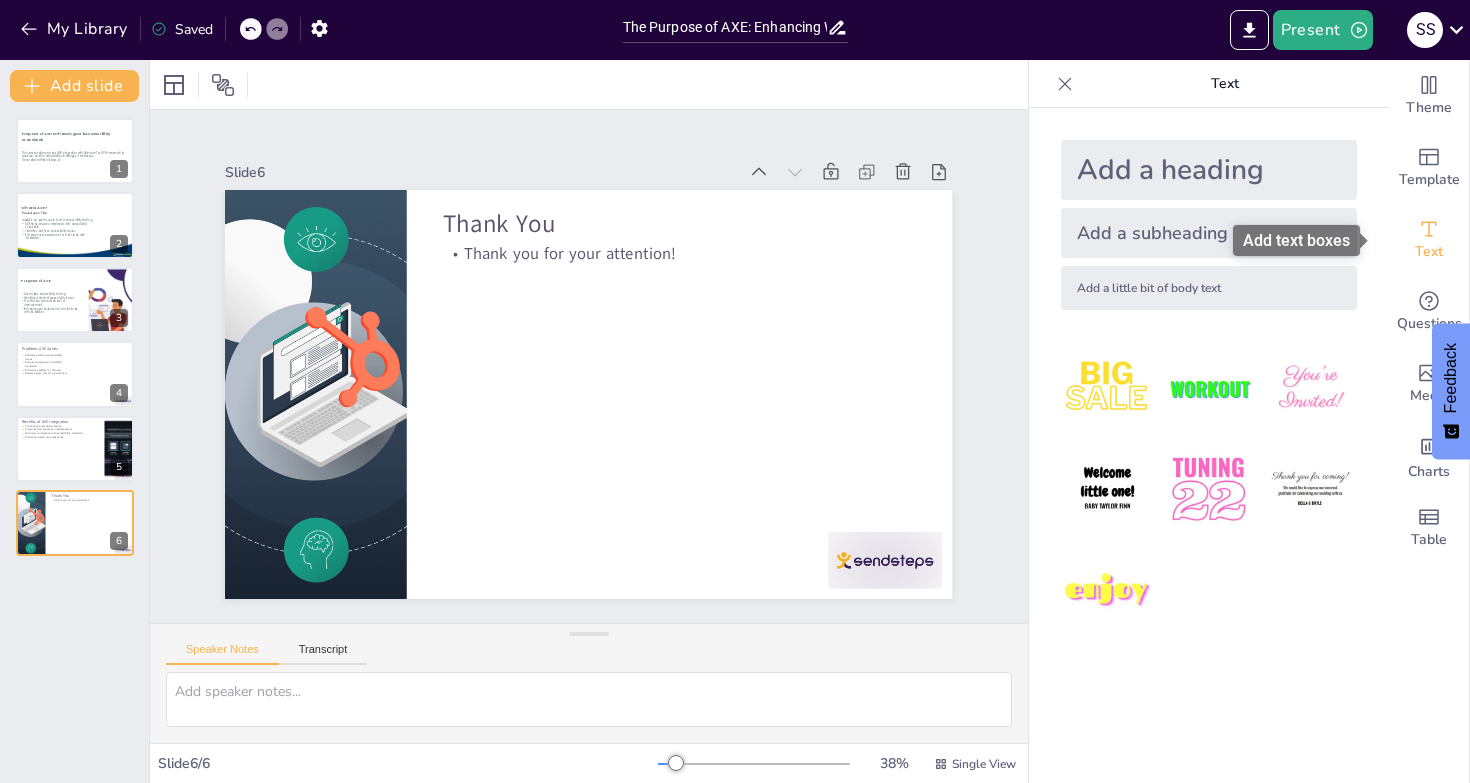 click on "Text" at bounding box center (1429, 252) 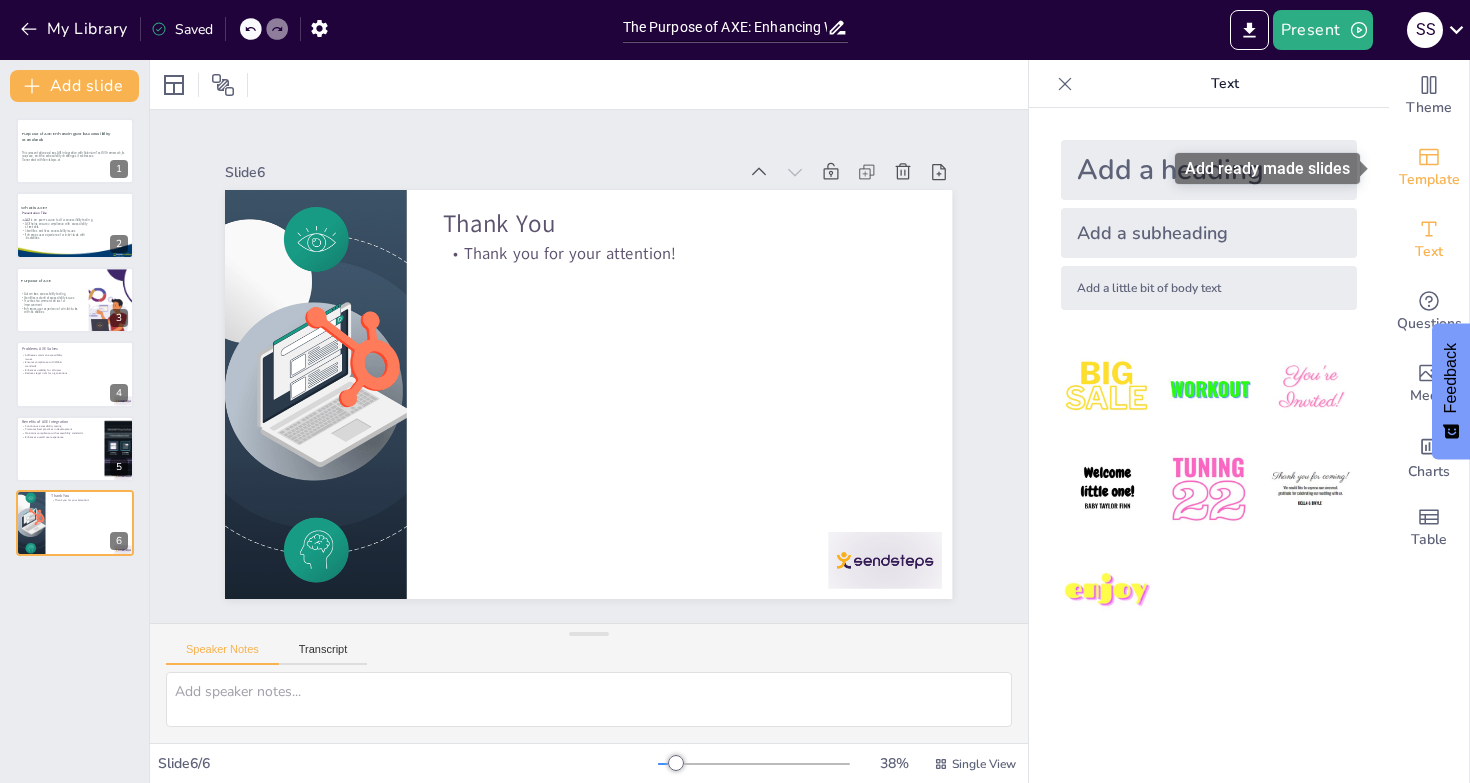 click 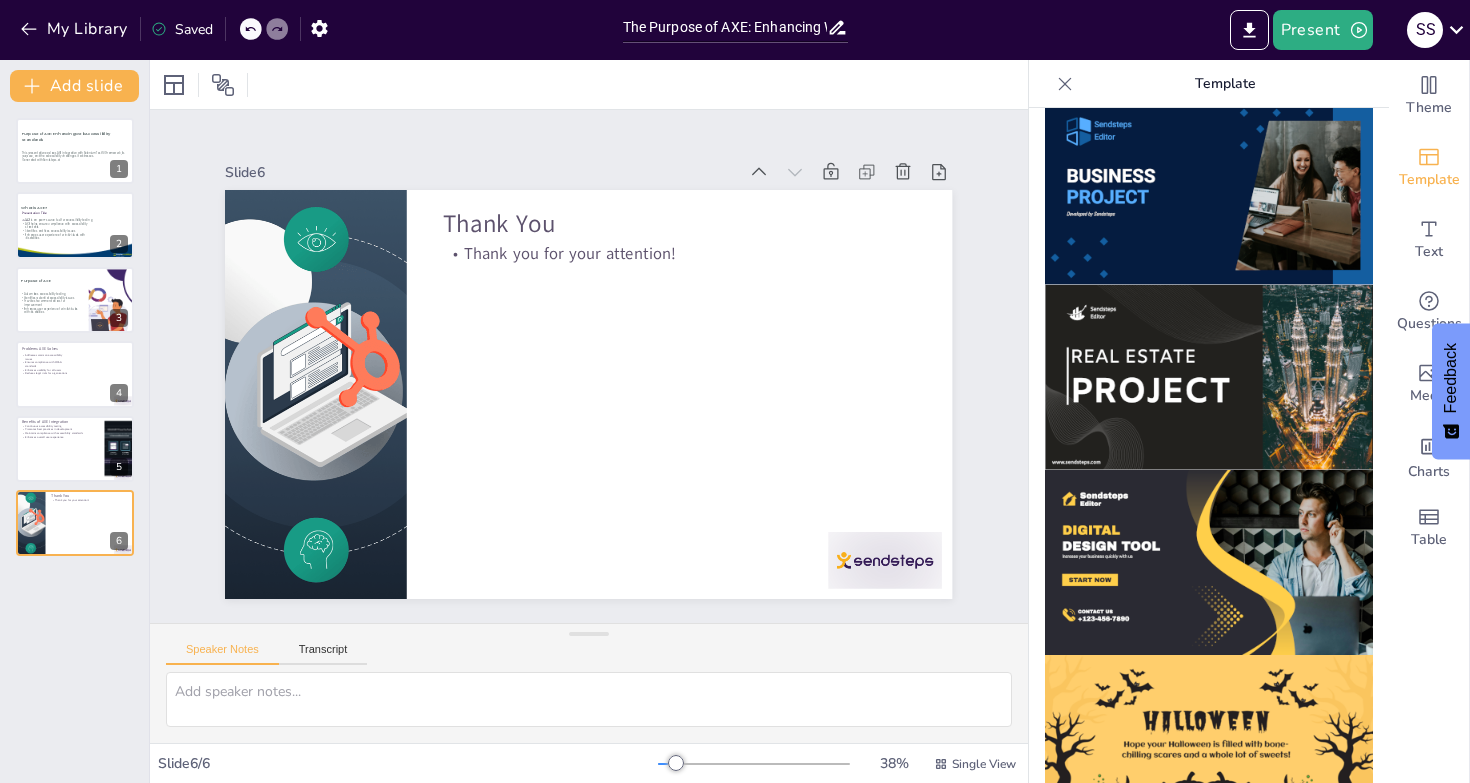 scroll, scrollTop: 1646, scrollLeft: 0, axis: vertical 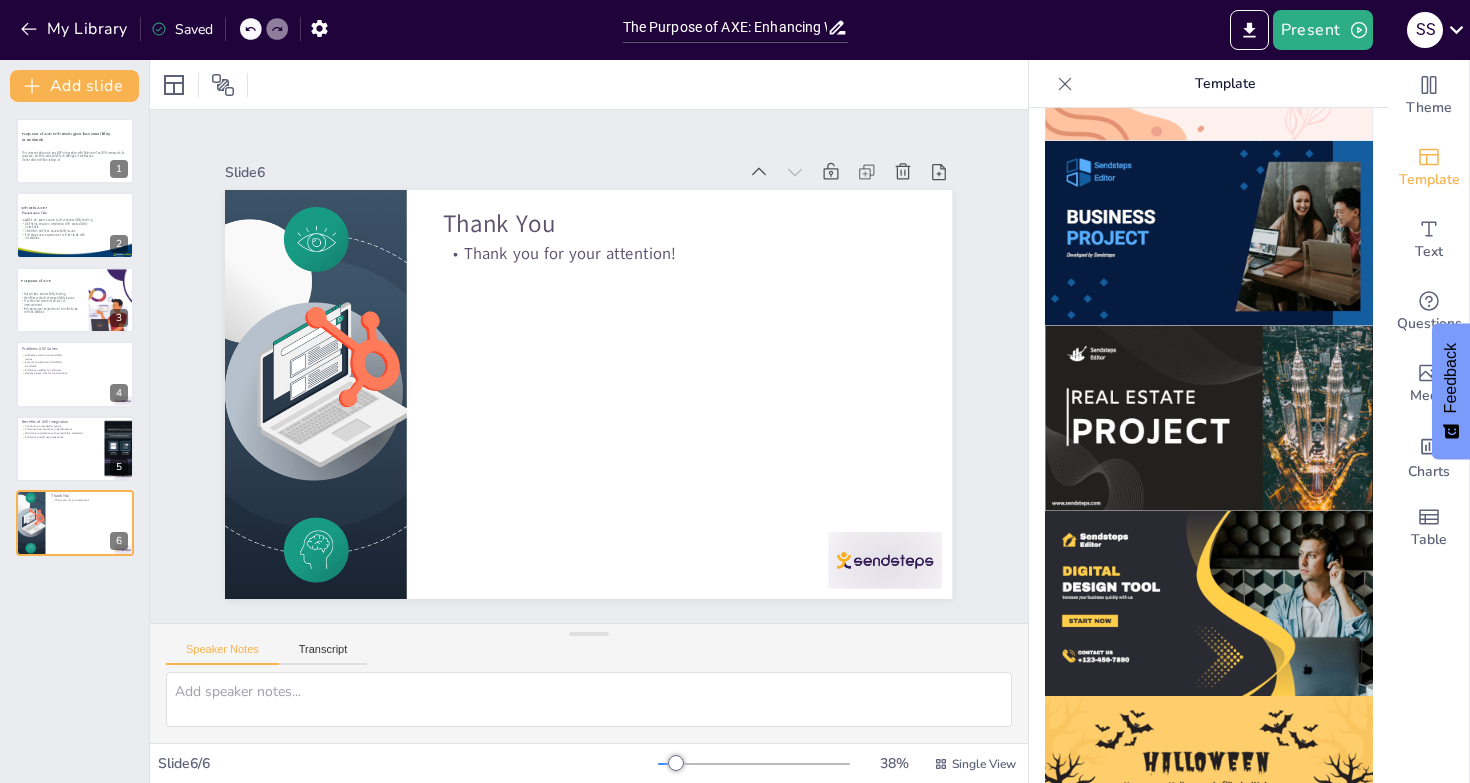 click at bounding box center (1209, 233) 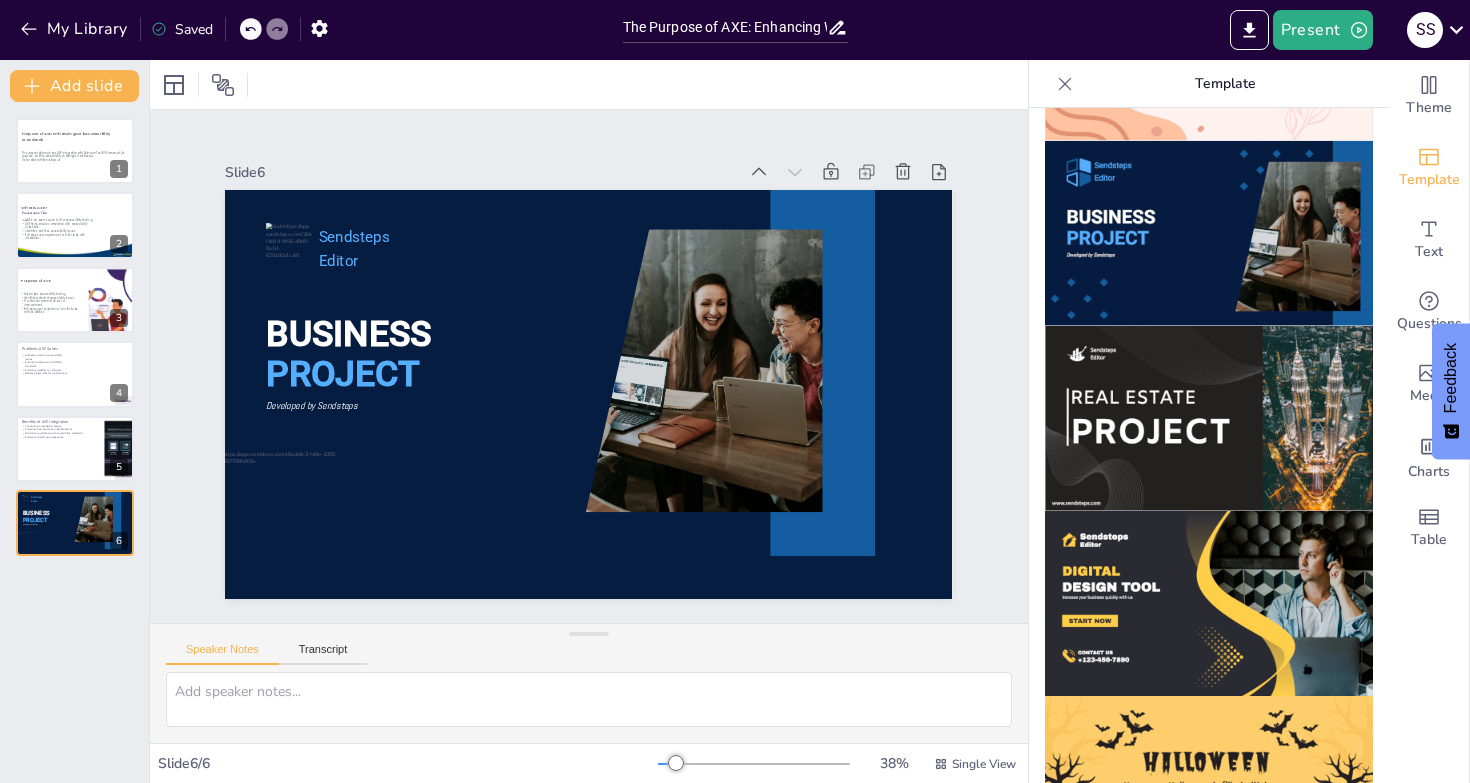 click at bounding box center [1209, 418] 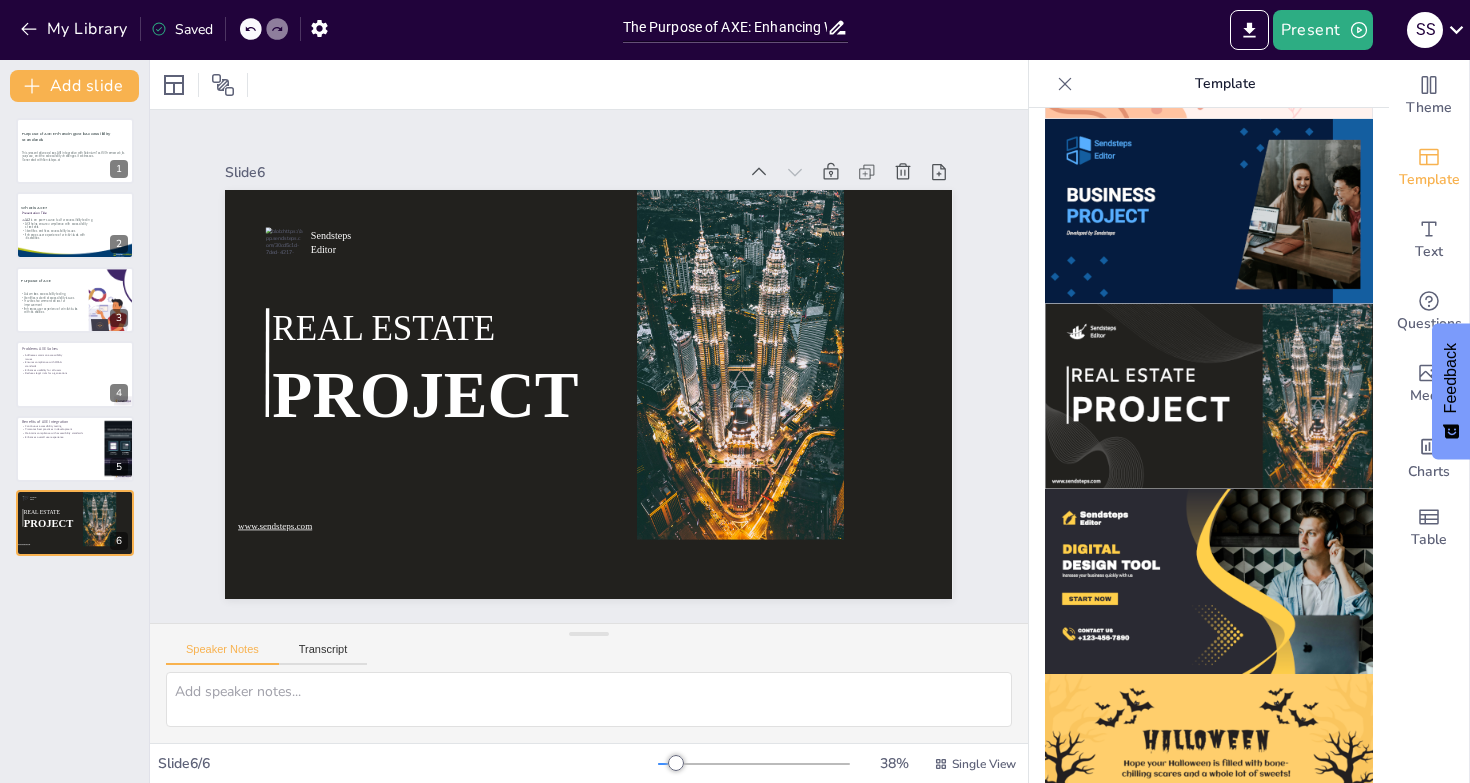 scroll, scrollTop: 1636, scrollLeft: 0, axis: vertical 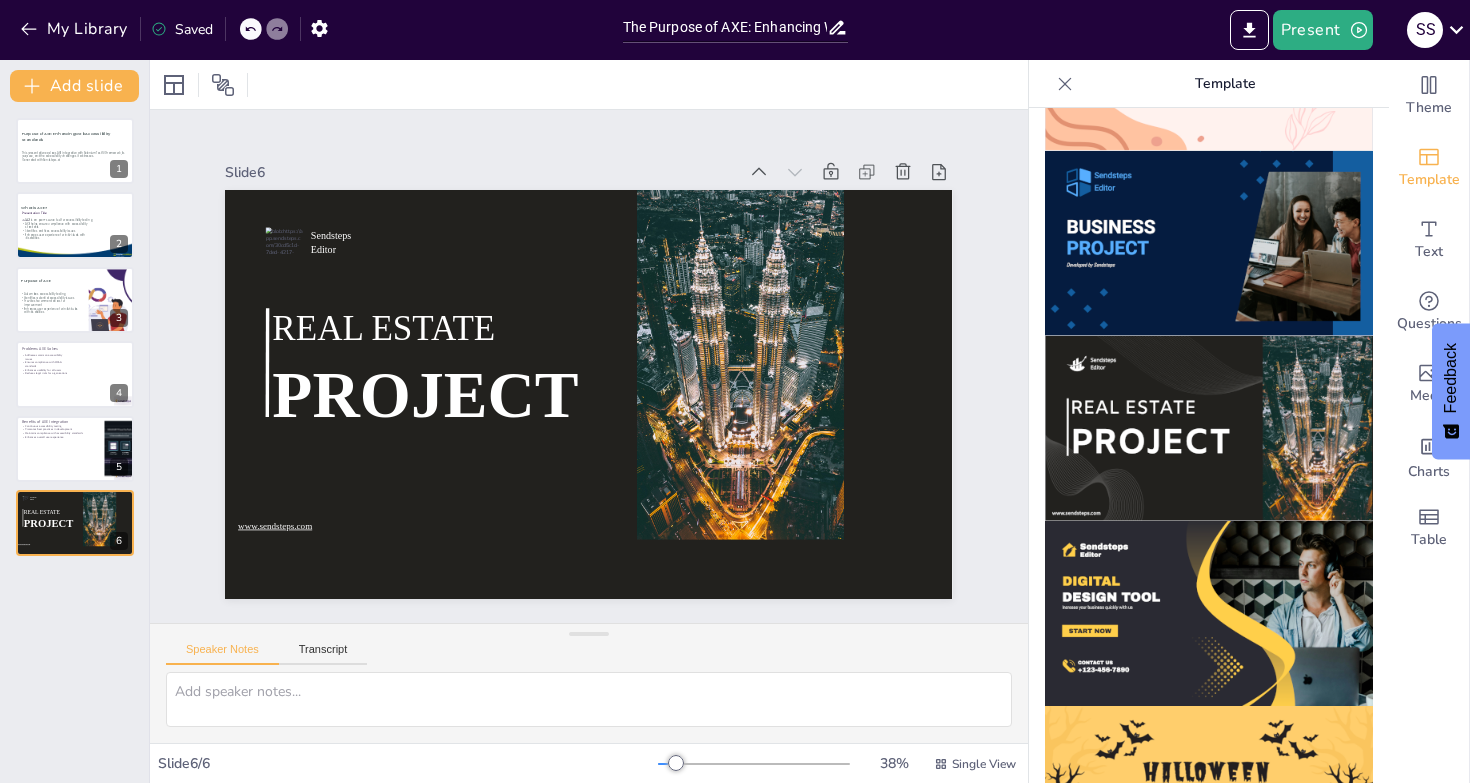 click at bounding box center (1209, 243) 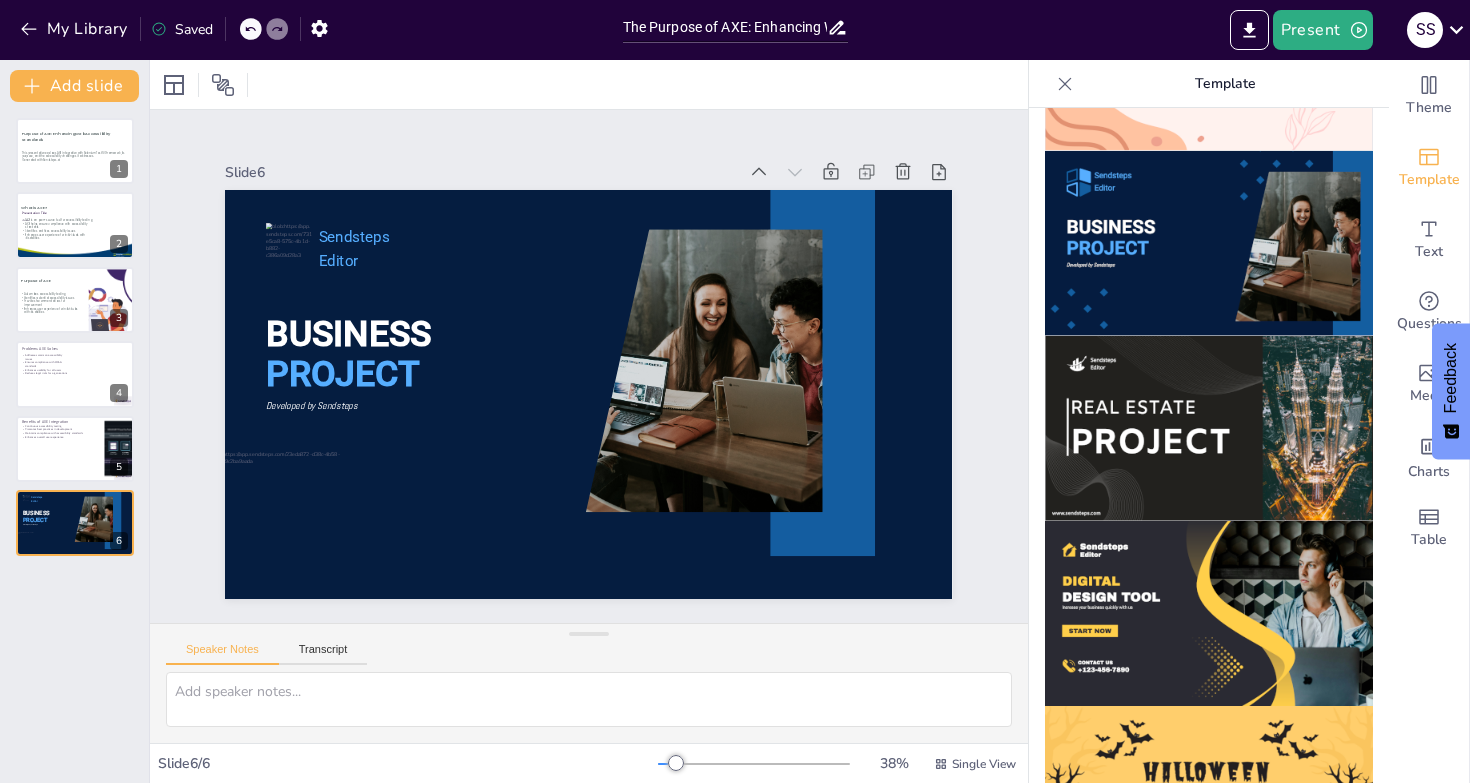 click at bounding box center [1209, 243] 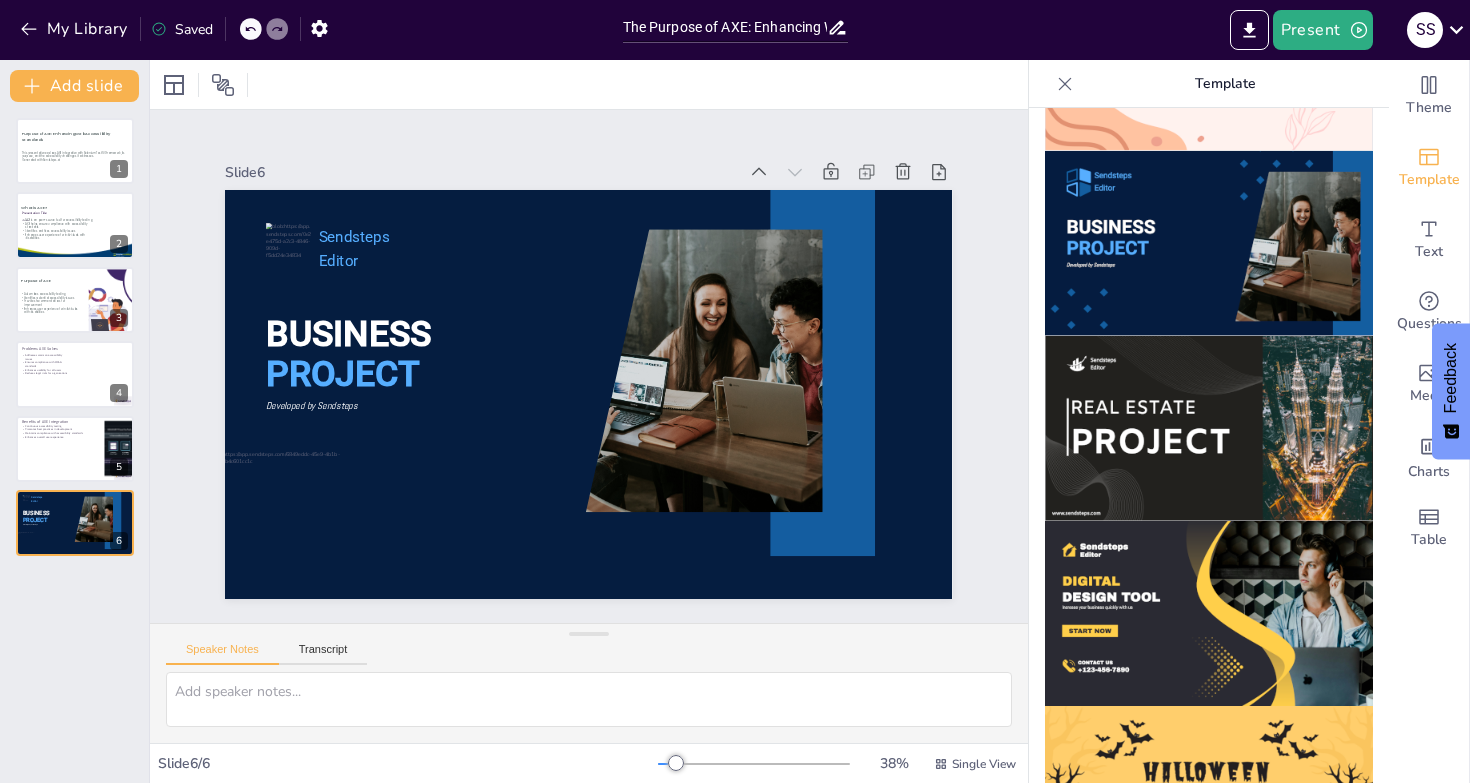 click at bounding box center (1209, 243) 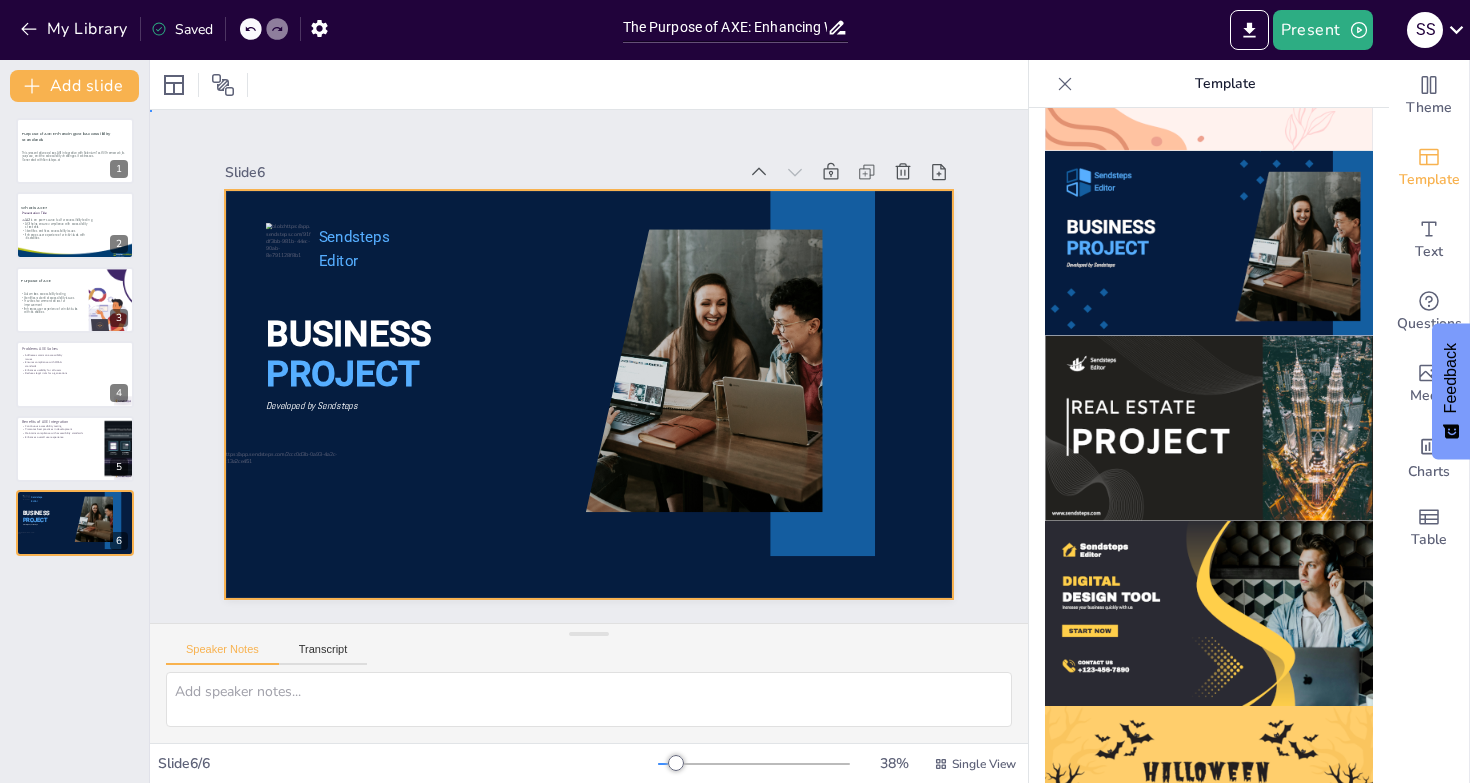 click at bounding box center [586, 394] 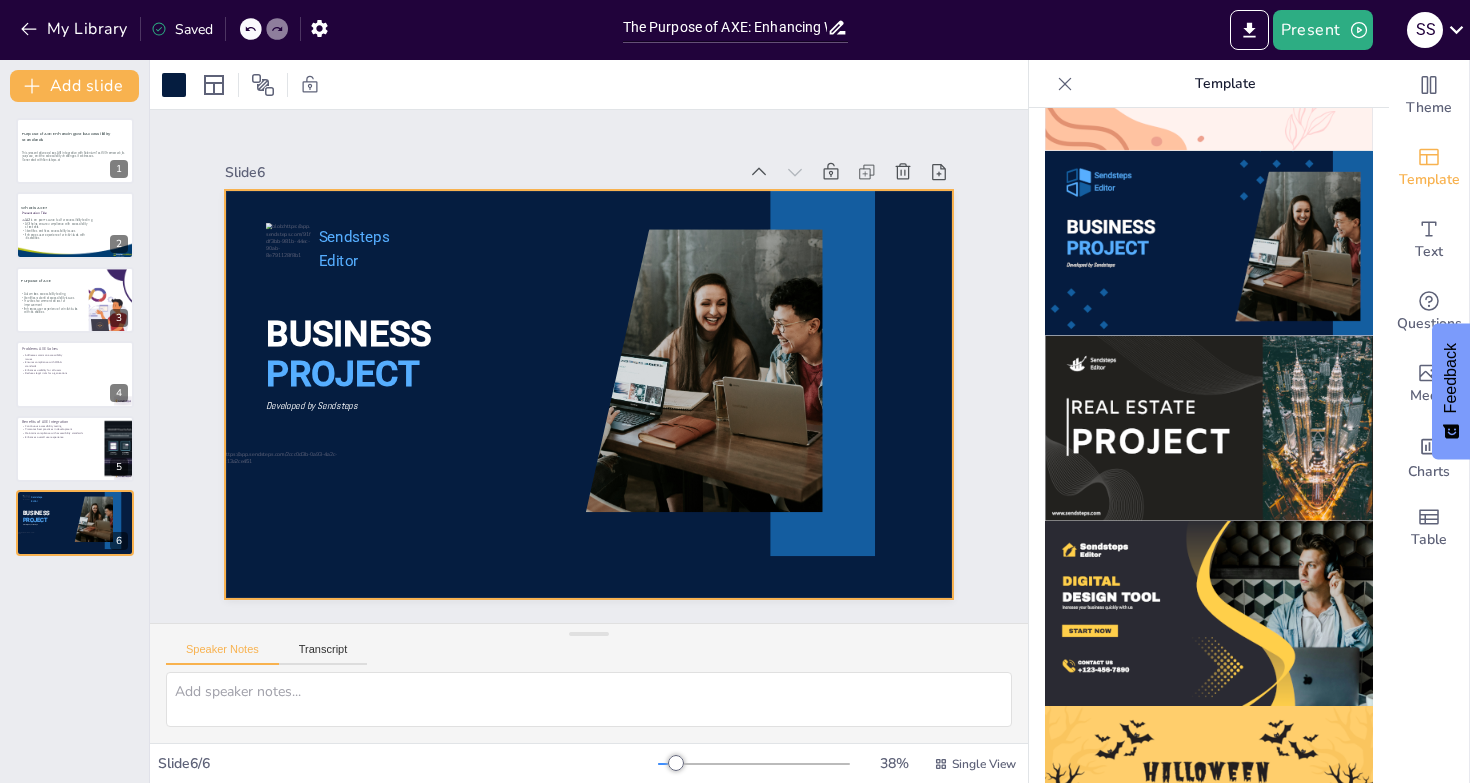 type on "Common accessibility issues can significantly hinder the user experience for individuals with disabilities. By addressing these issues, AXE helps organizations create more inclusive applications that cater to a wider audience, ultimately benefiting all users.
Compliance with WCAG standards is not only a legal requirement in many regions but also a best practice for organizations that value inclusivity. AXE's ability to ensure compliance helps mitigate risks and fosters a culture of accessibility within development teams.
Enhancing usability is a key benefit of addressing accessibility issues. When applications are designed with accessibility in mind, they tend to be more user-friendly for everyone, leading to higher engagement and satisfaction rates across diverse user groups.
By proactively addressing accessibility issues, organizations can reduce their legal risks associated with non-compliance. This proactive approach not only protects the organization but also demonstrates a commitment to social respon..." 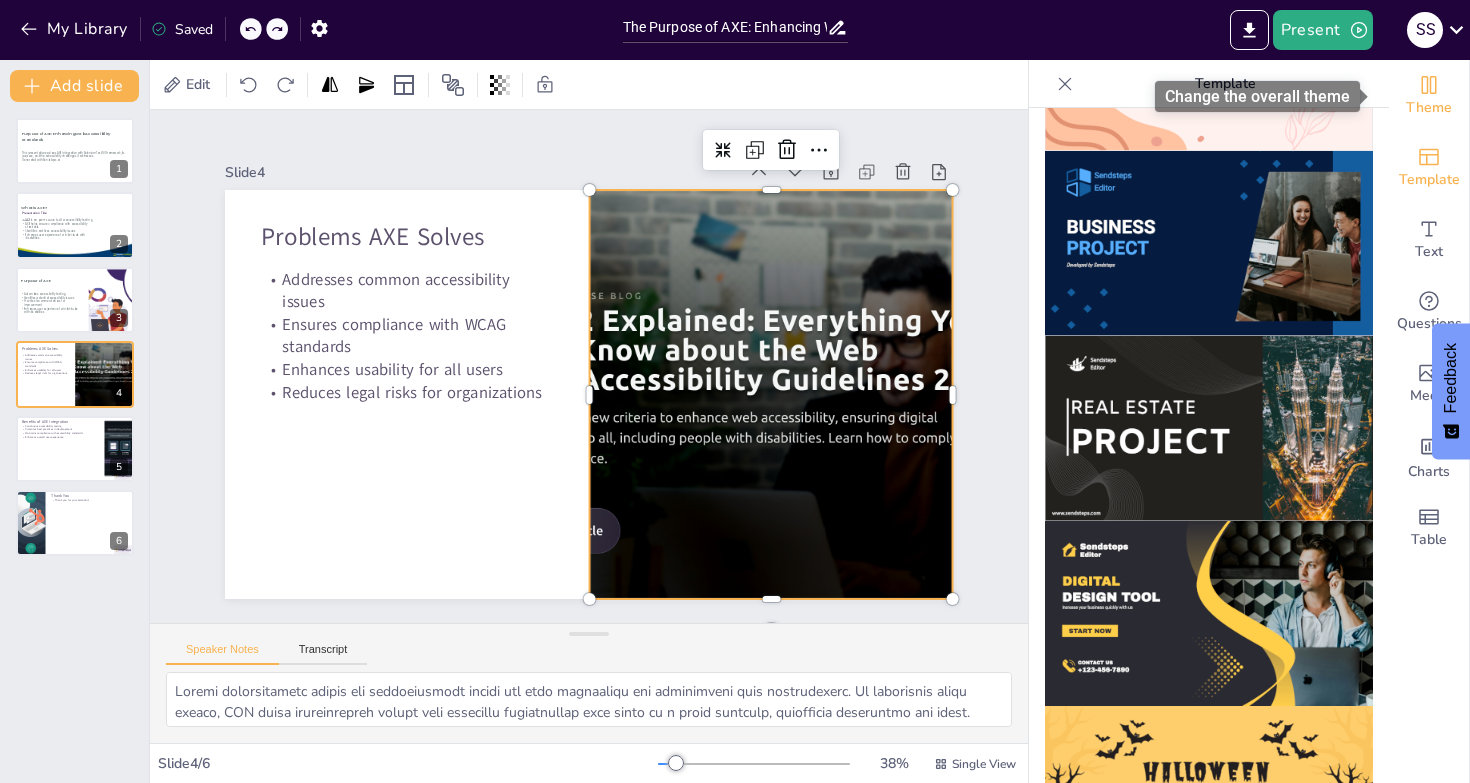 click on "Theme" at bounding box center [1429, 108] 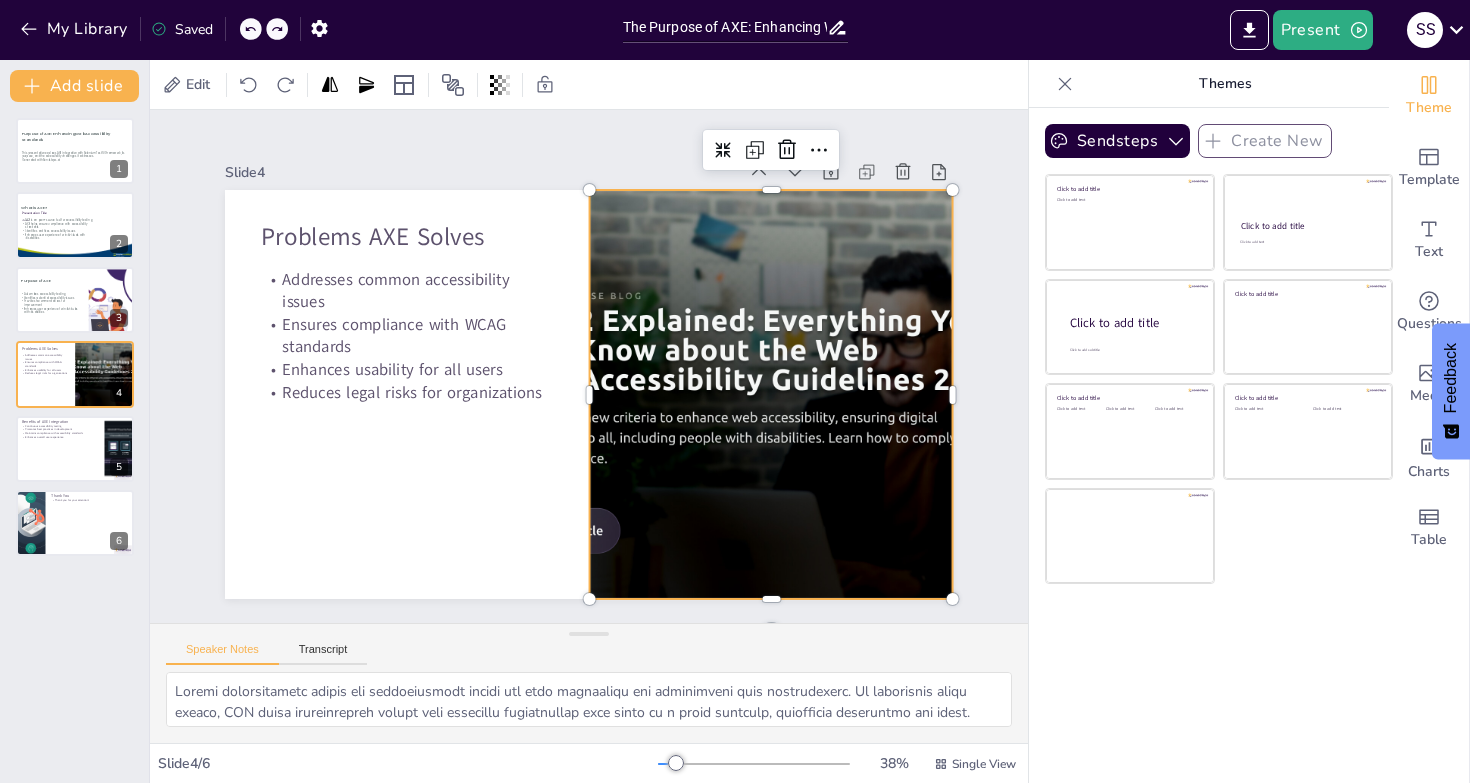 click 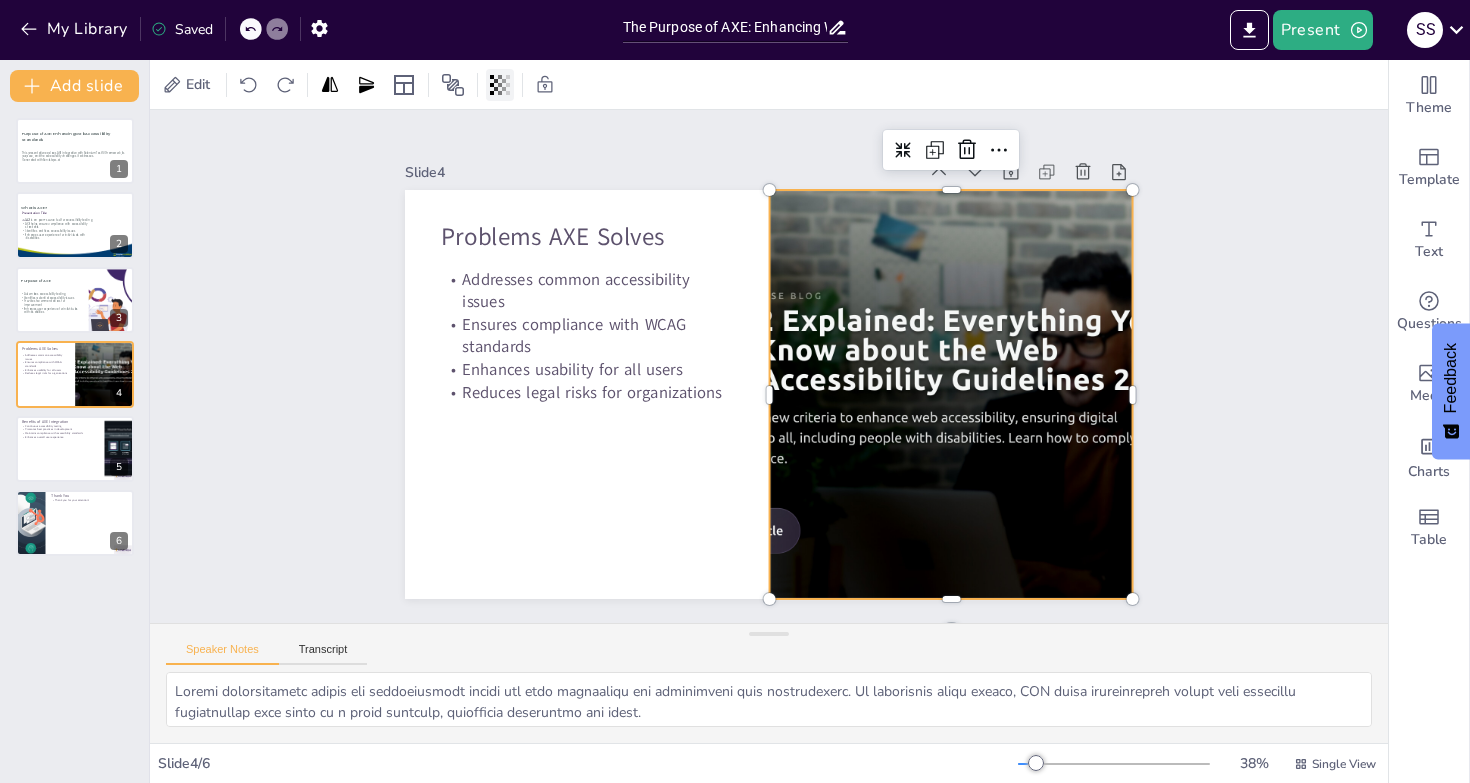 click 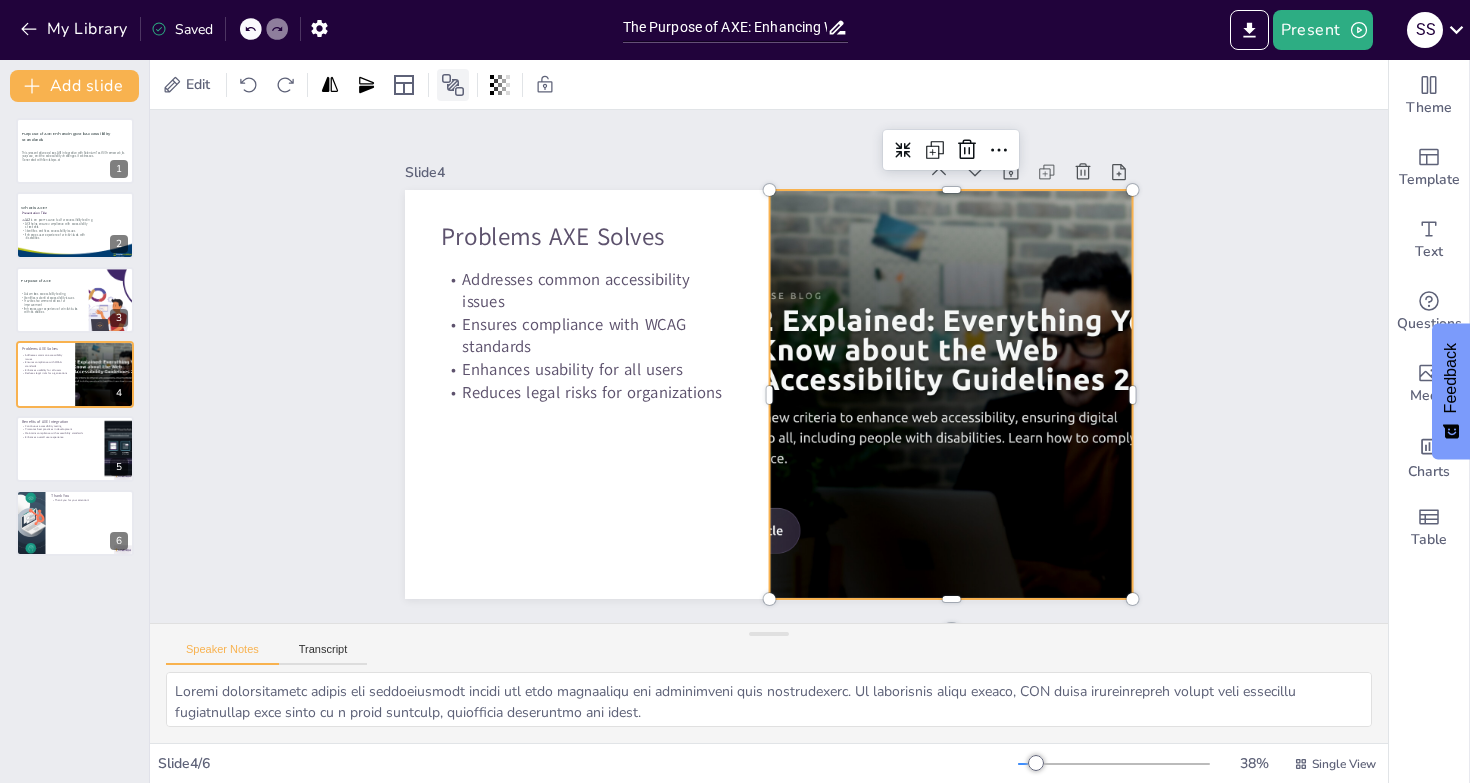 click 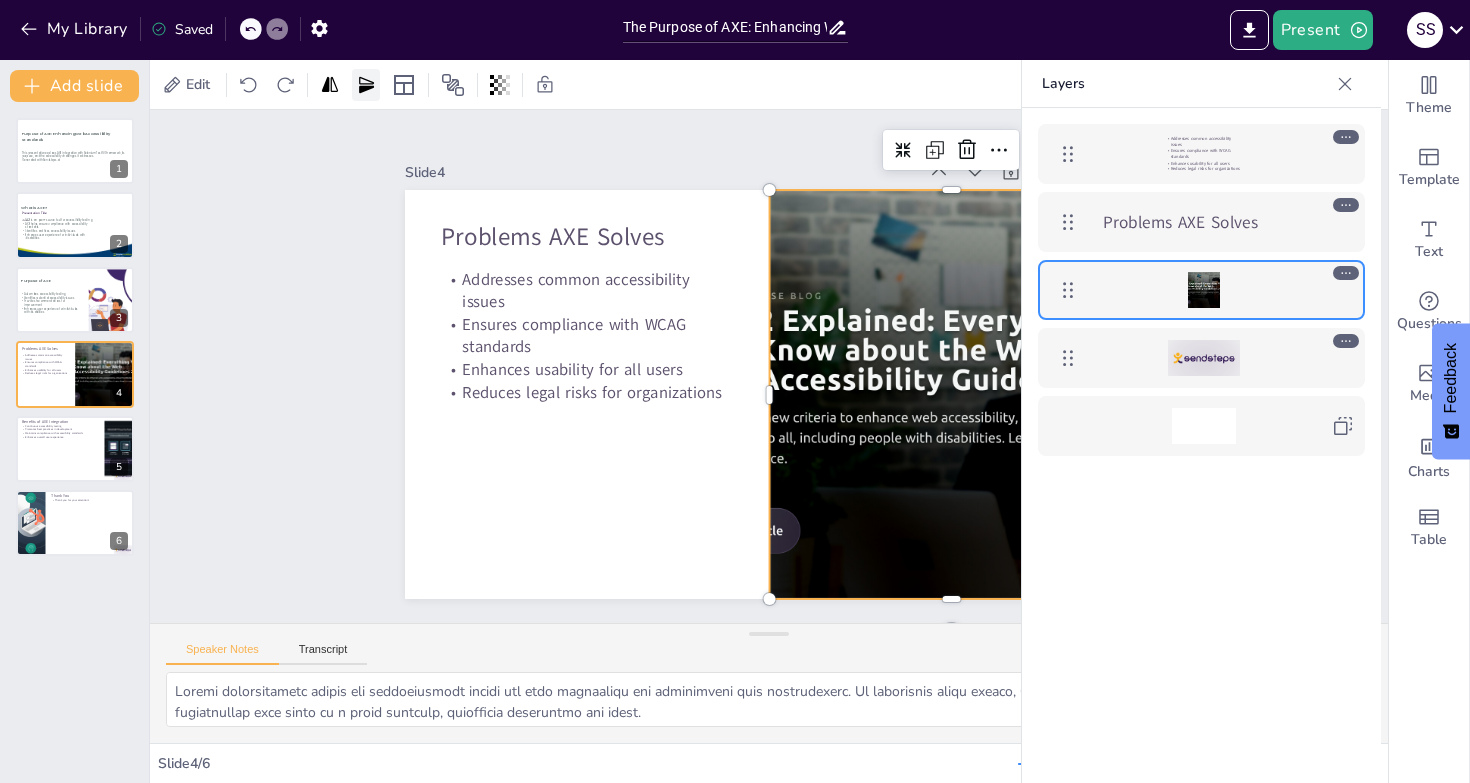 click 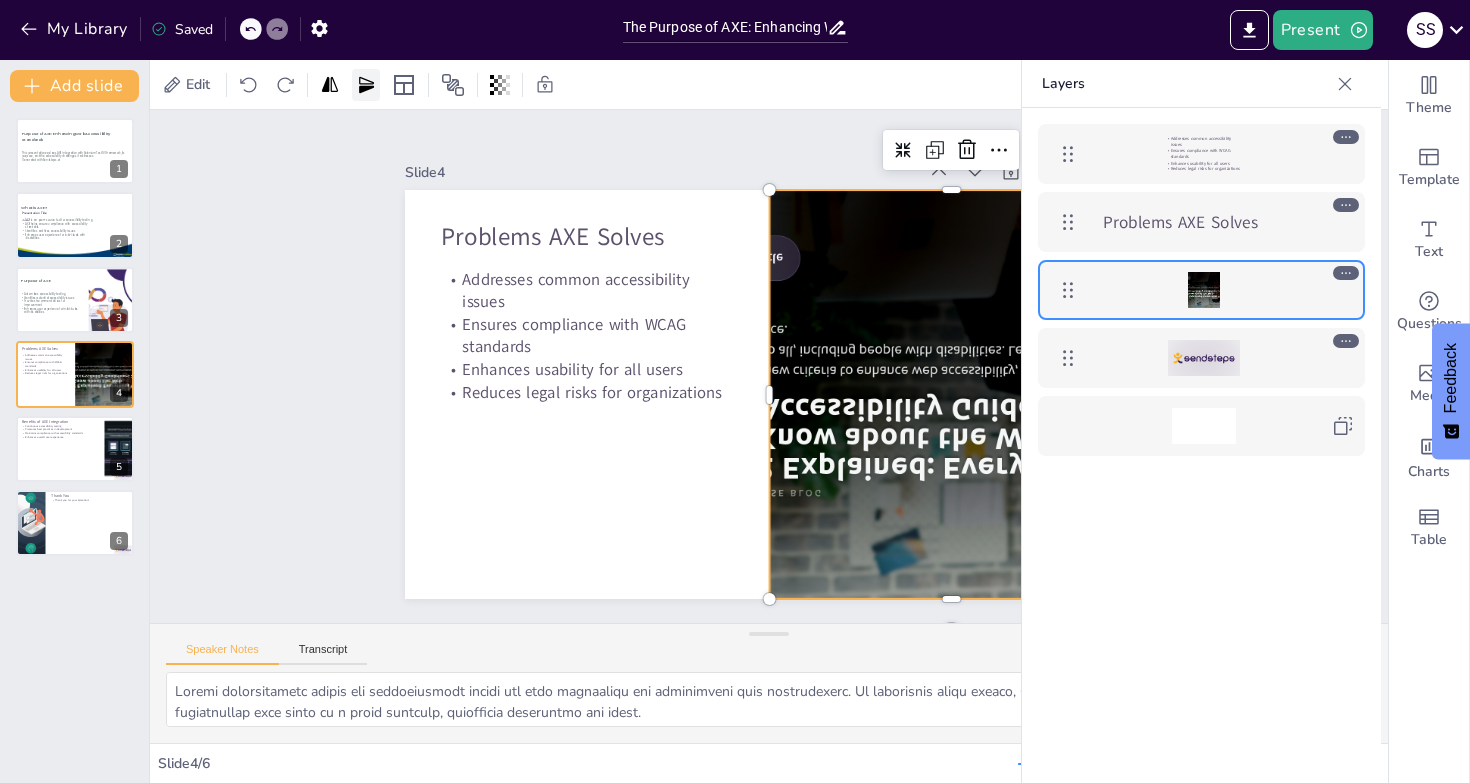 click 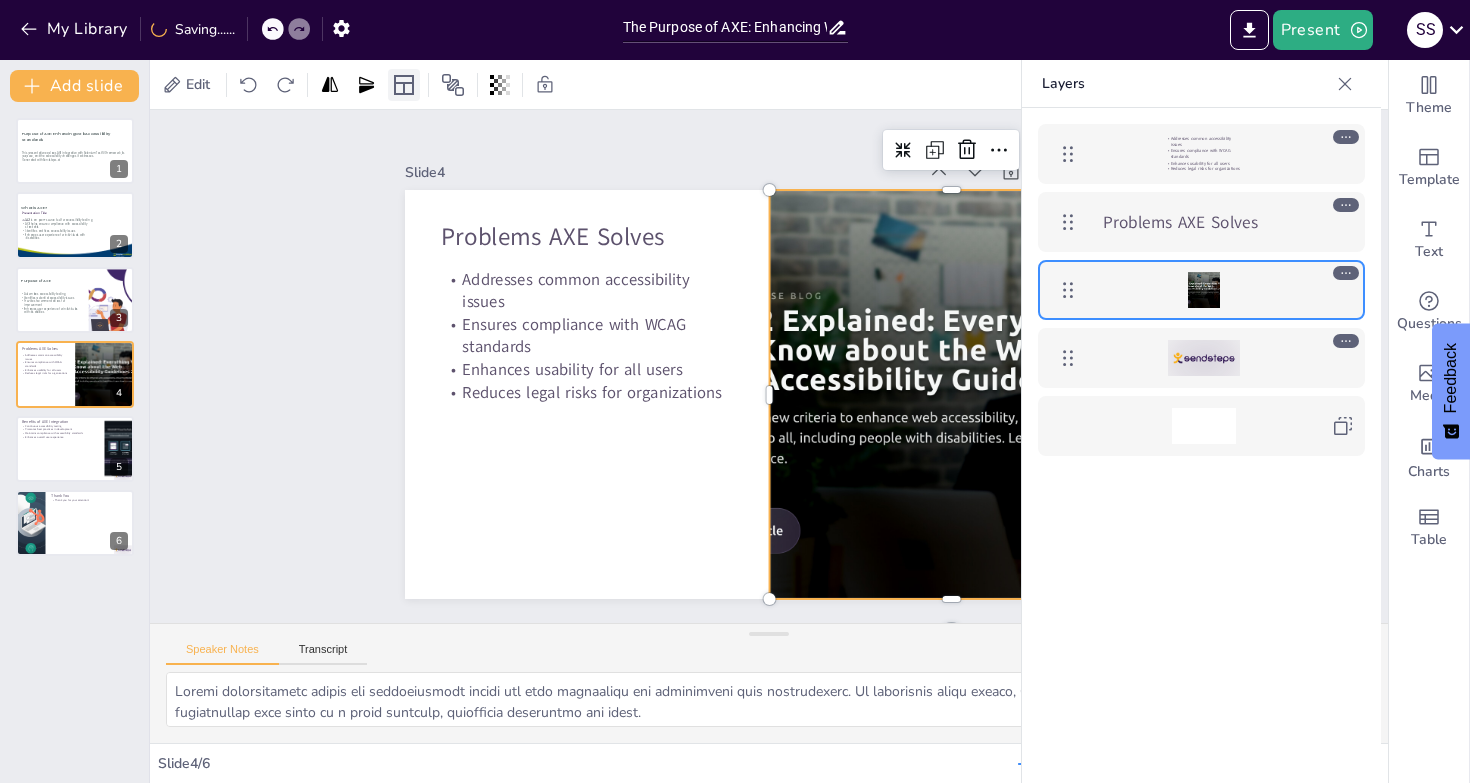 click 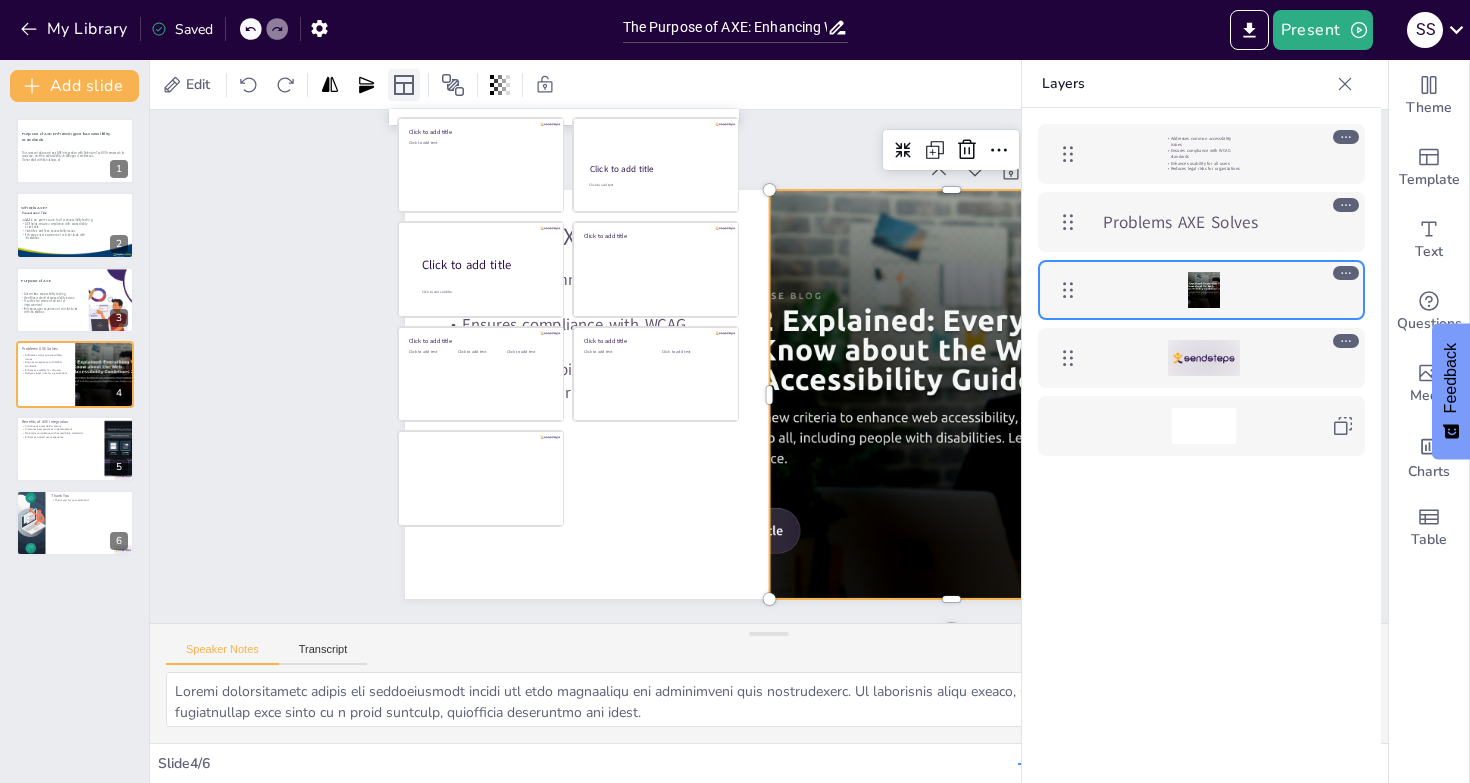 click 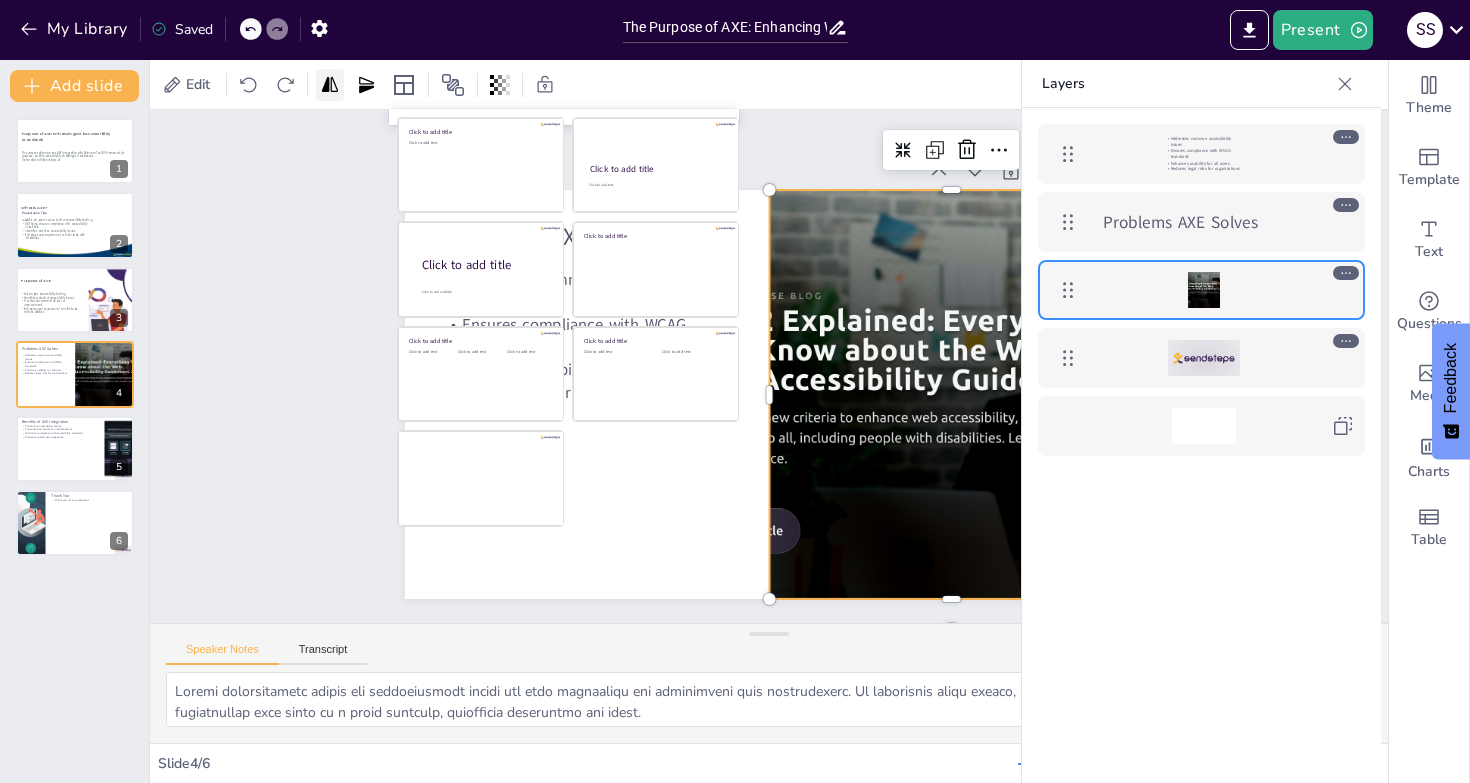click 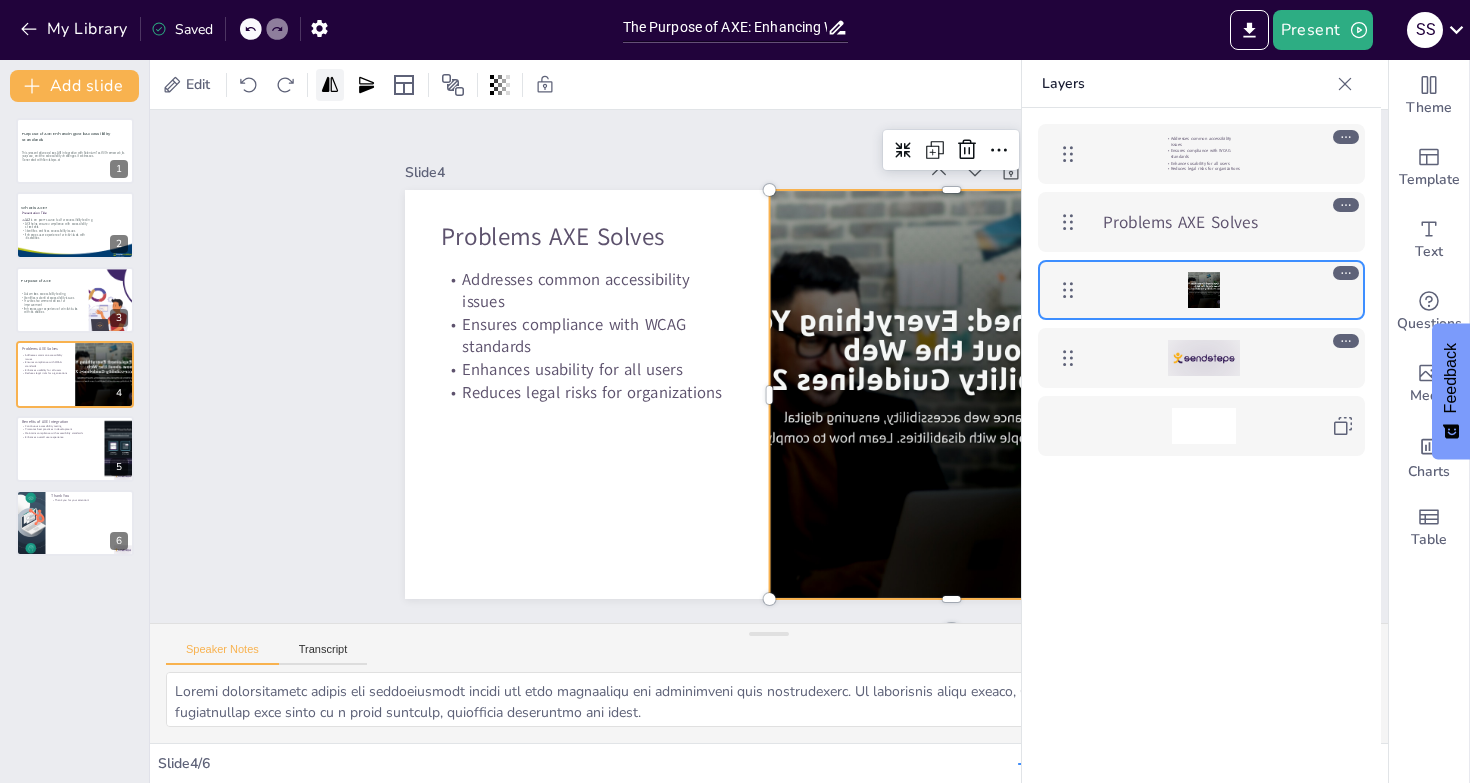 click 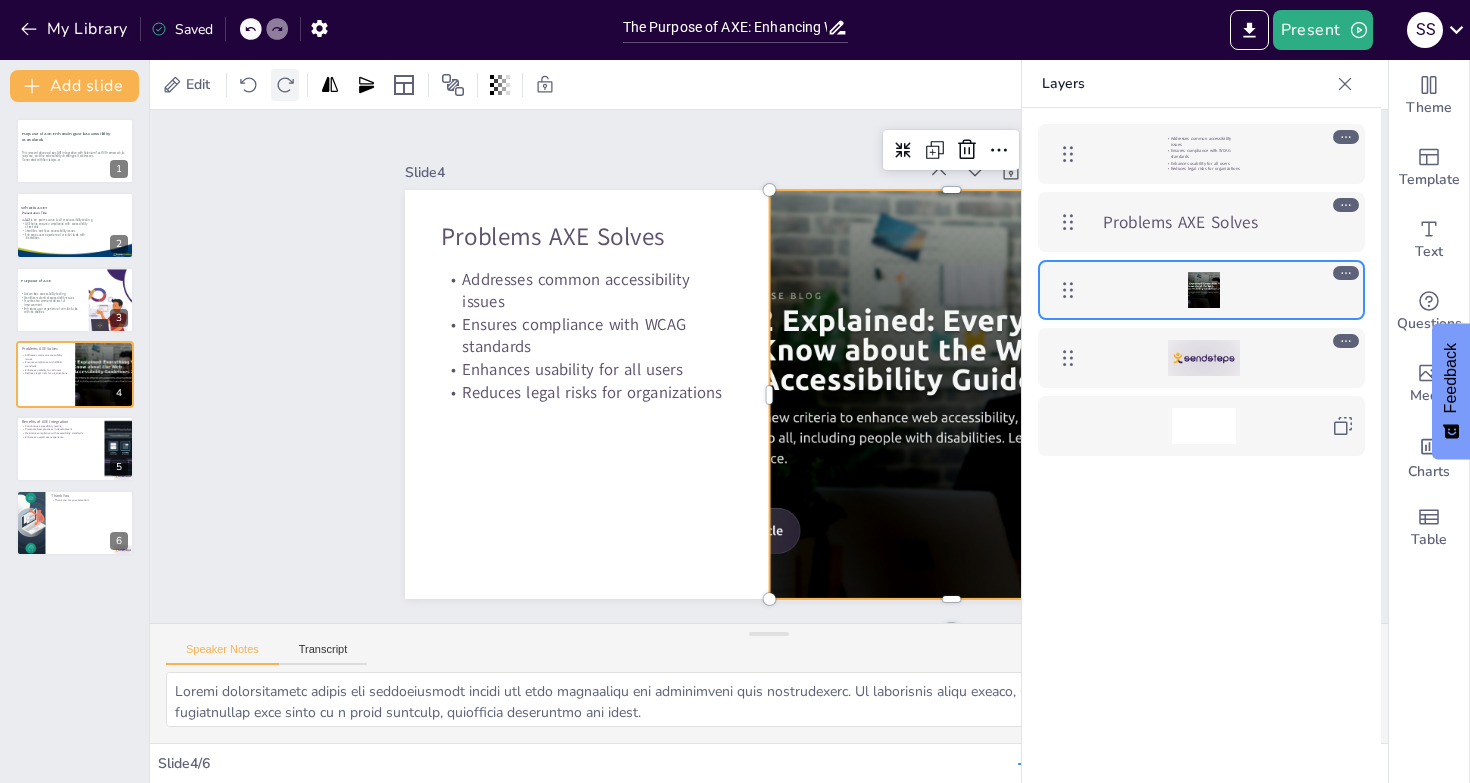 click 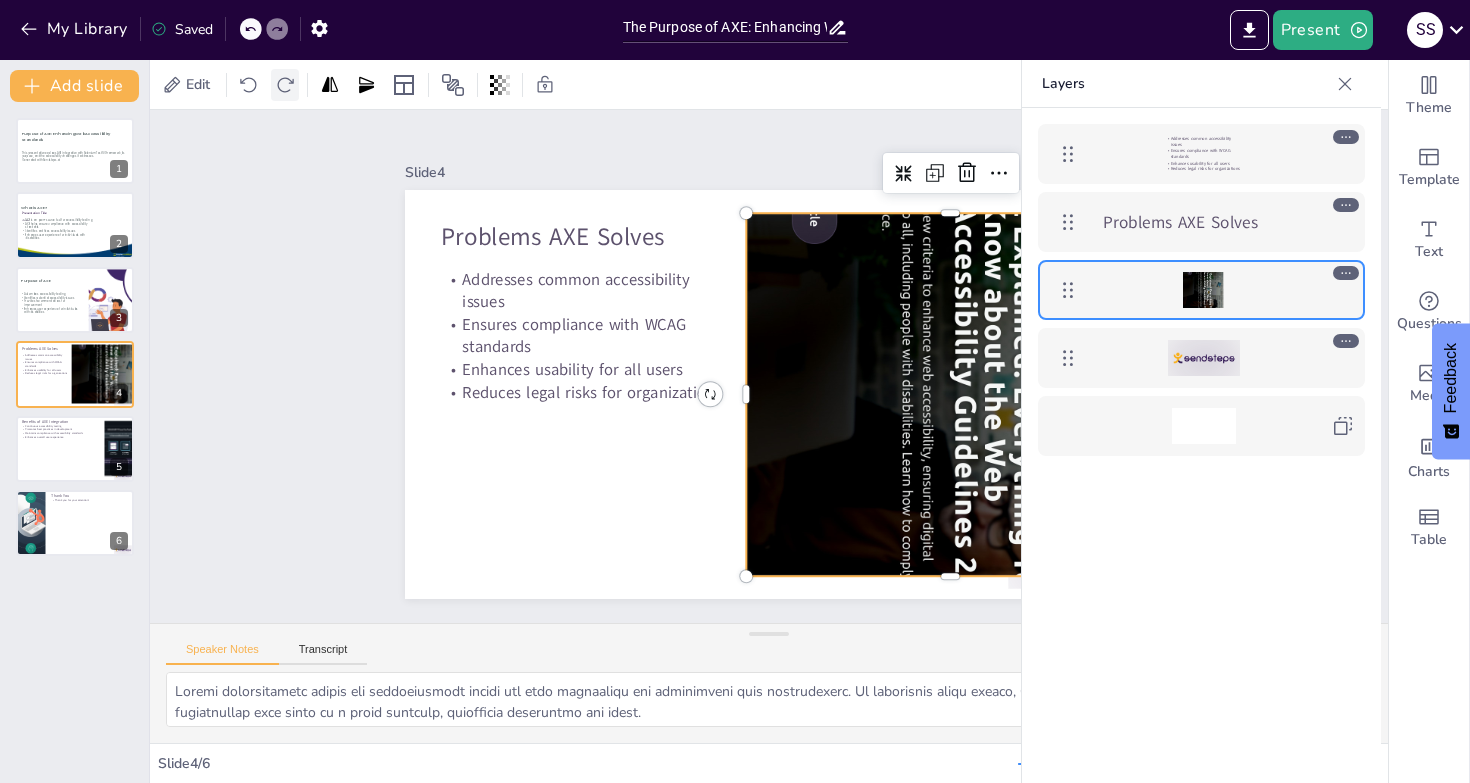 click 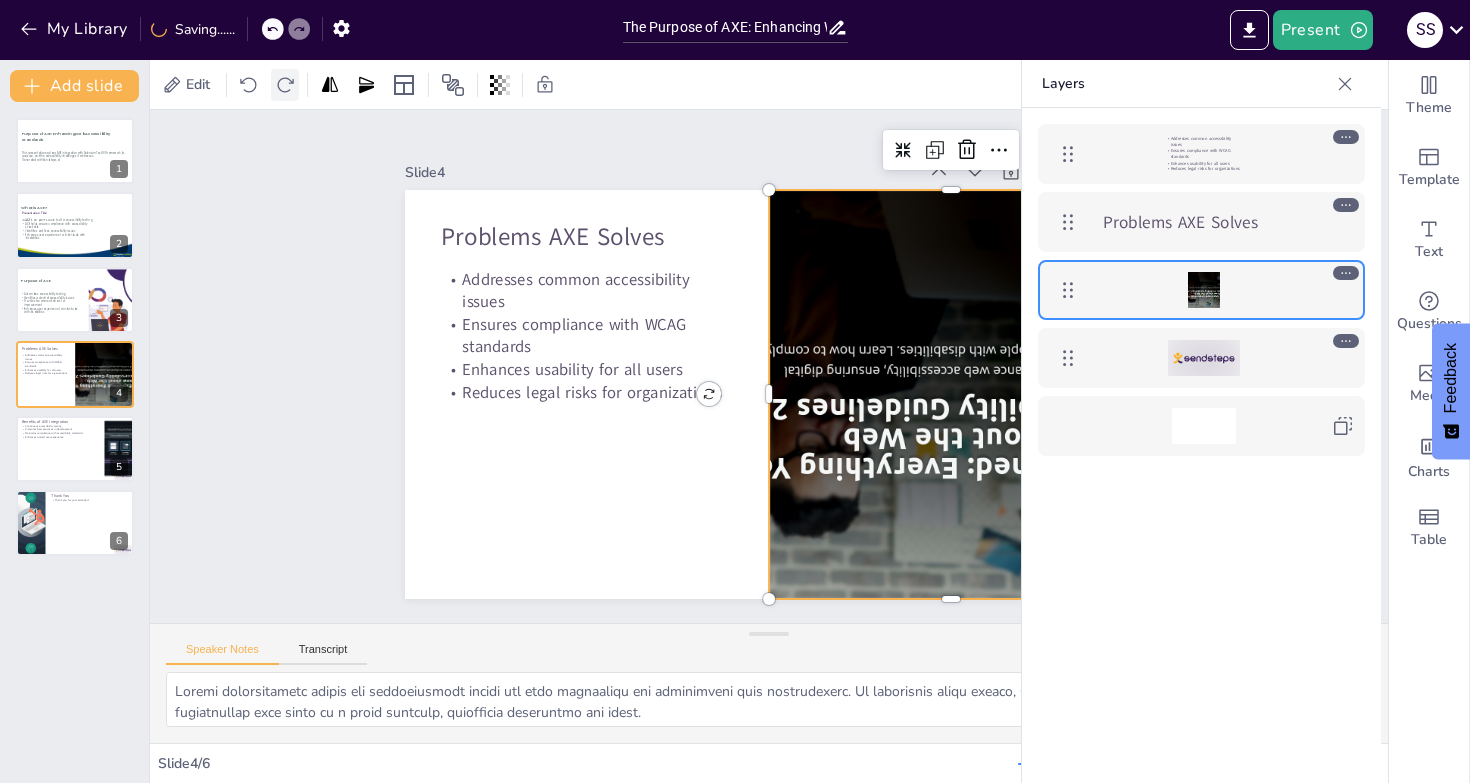 click 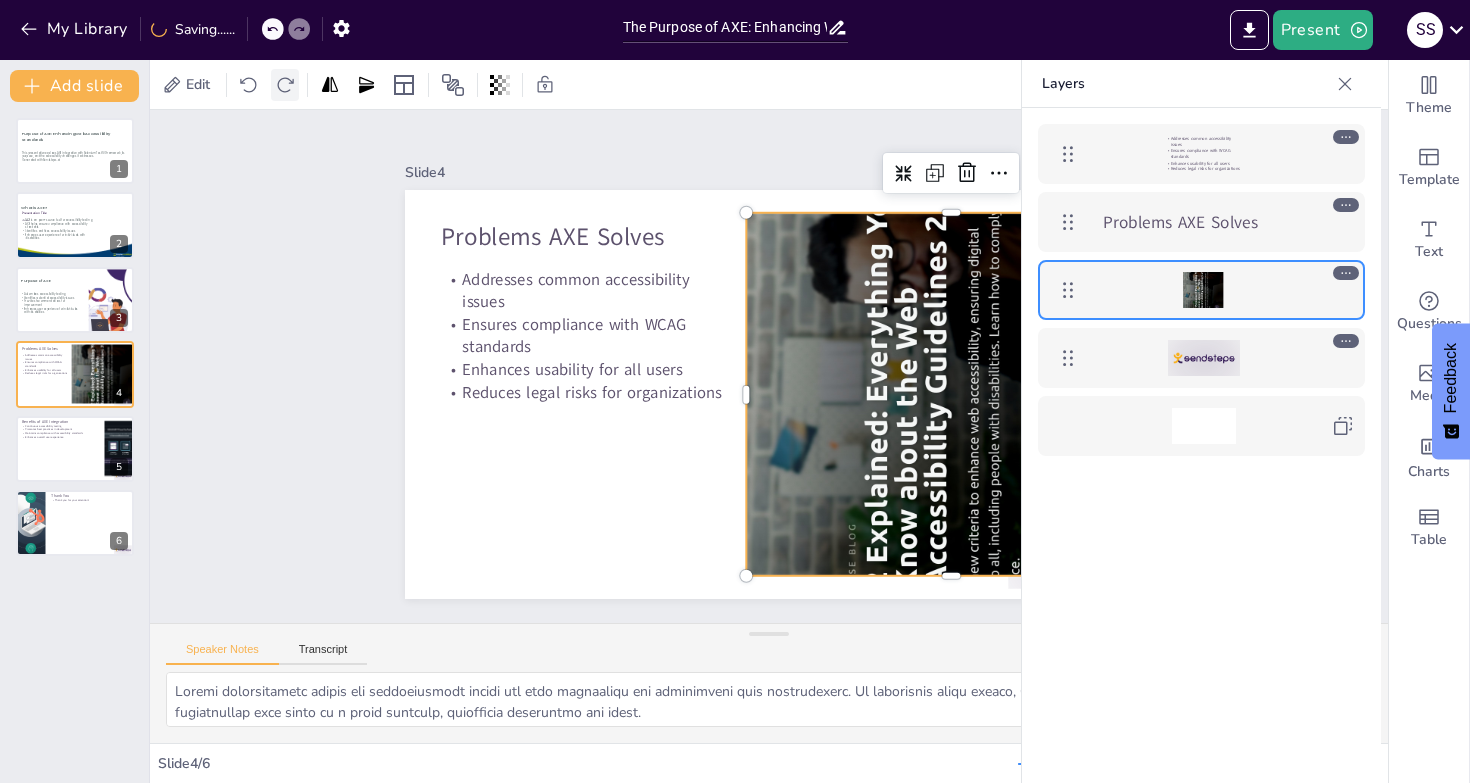 click 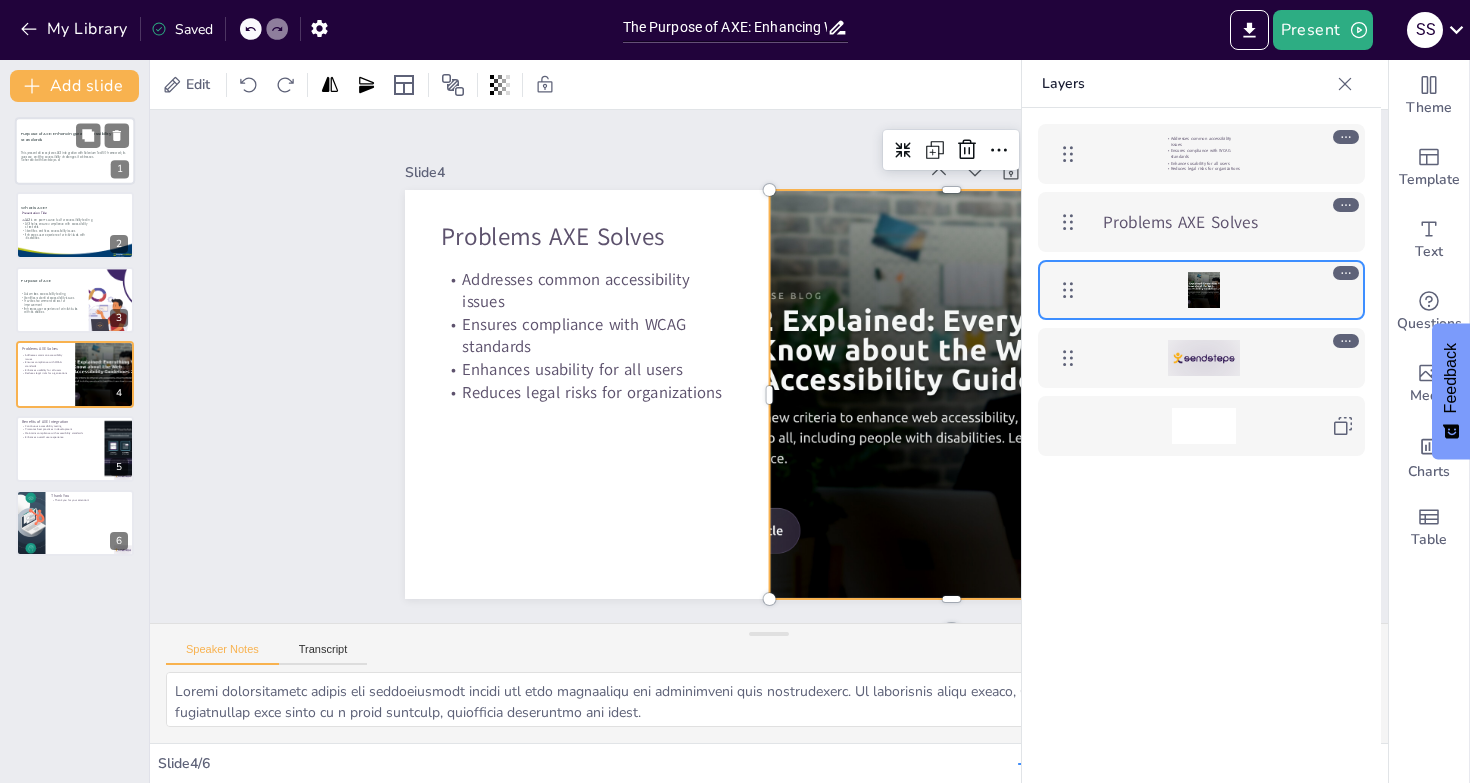 click on "This presentation explores AXE integration with Selenium TestNG framework, its purpose, and the accessibility challenges it addresses. Generated with Sendsteps.ai" at bounding box center [76, 157] 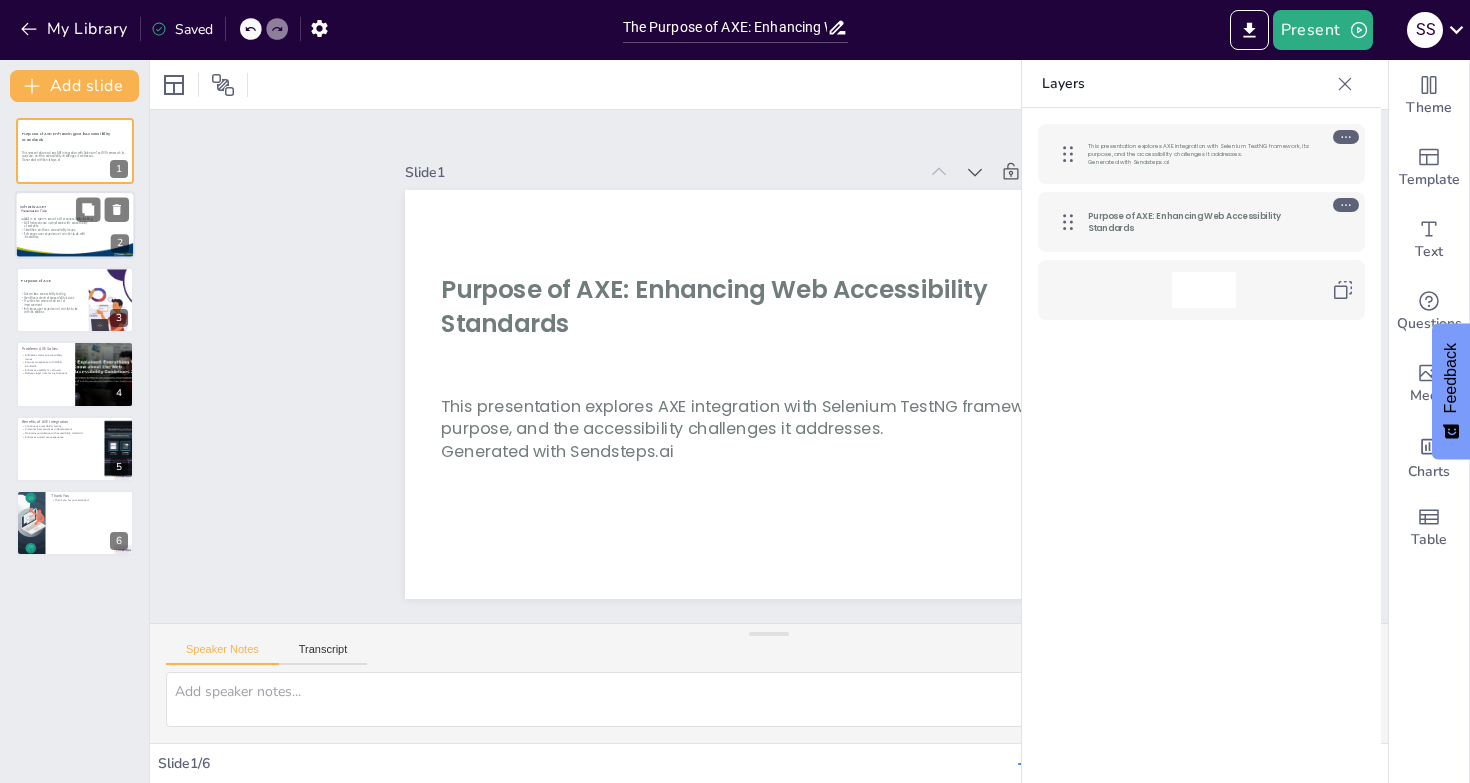 click on "AXE is an open-source tool for accessibility testing AXE helps ensure compliance with accessibility standards Identifies and fixes accessibility issues Enhances user experience for individuals with disabilities" at bounding box center [60, 229] 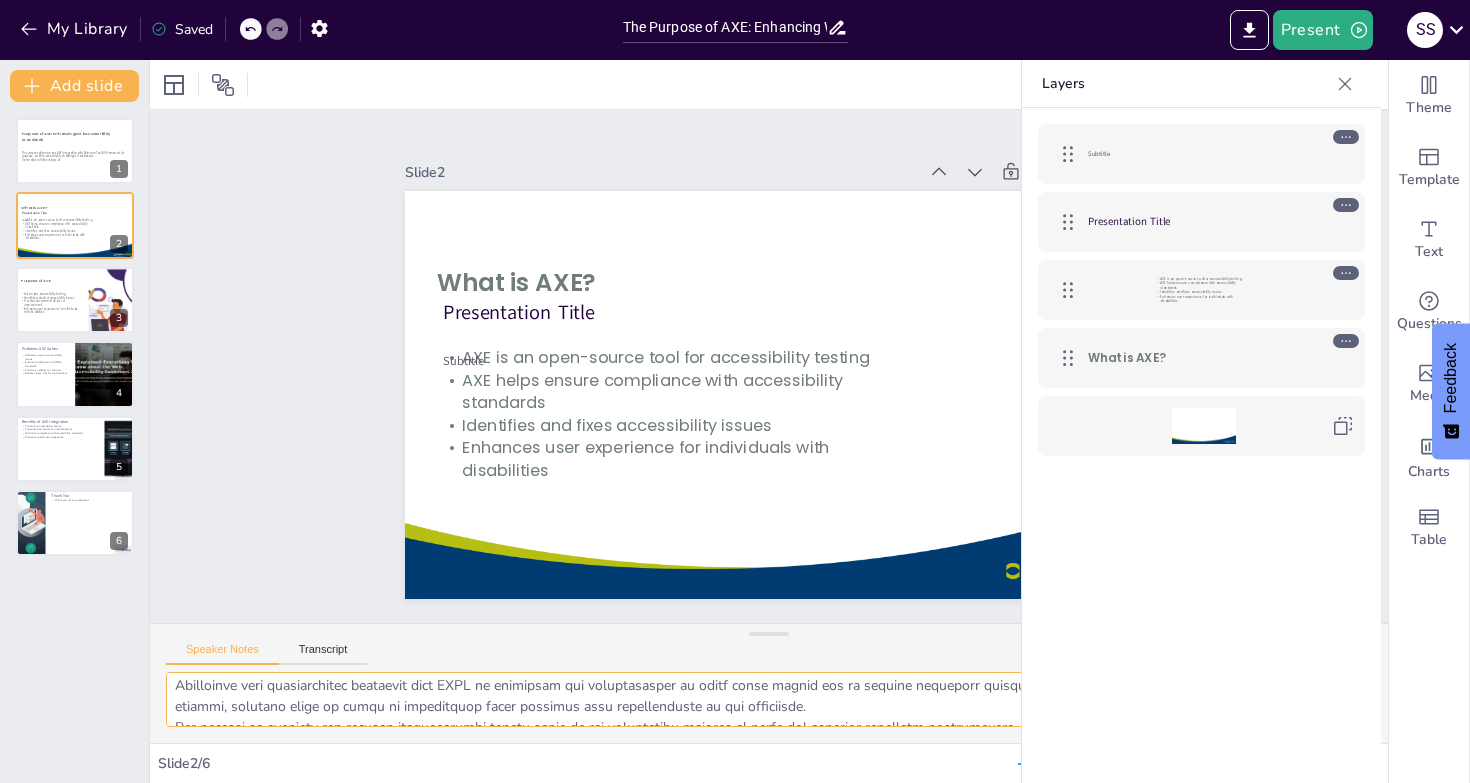 scroll, scrollTop: 131, scrollLeft: 0, axis: vertical 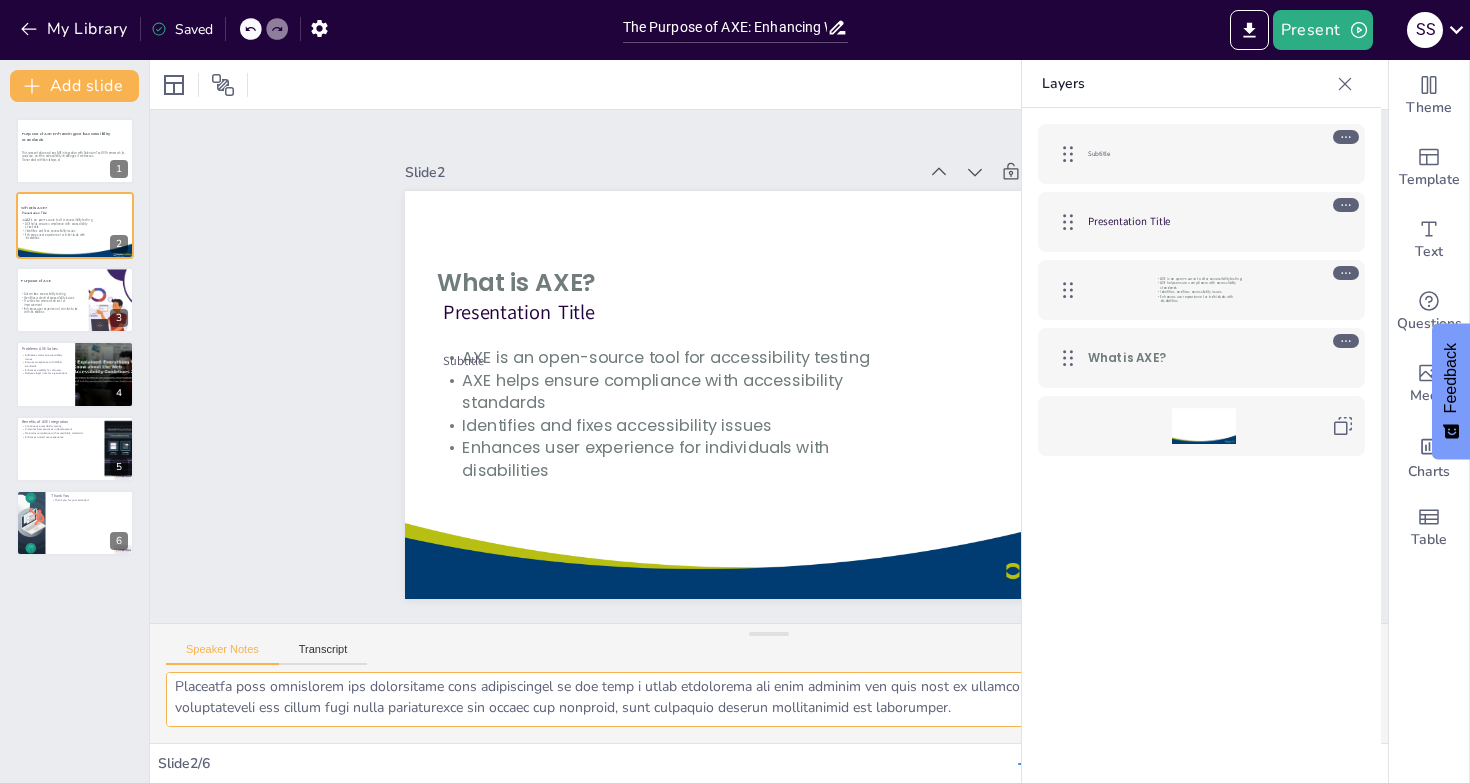 drag, startPoint x: 470, startPoint y: 688, endPoint x: 971, endPoint y: 714, distance: 501.6742 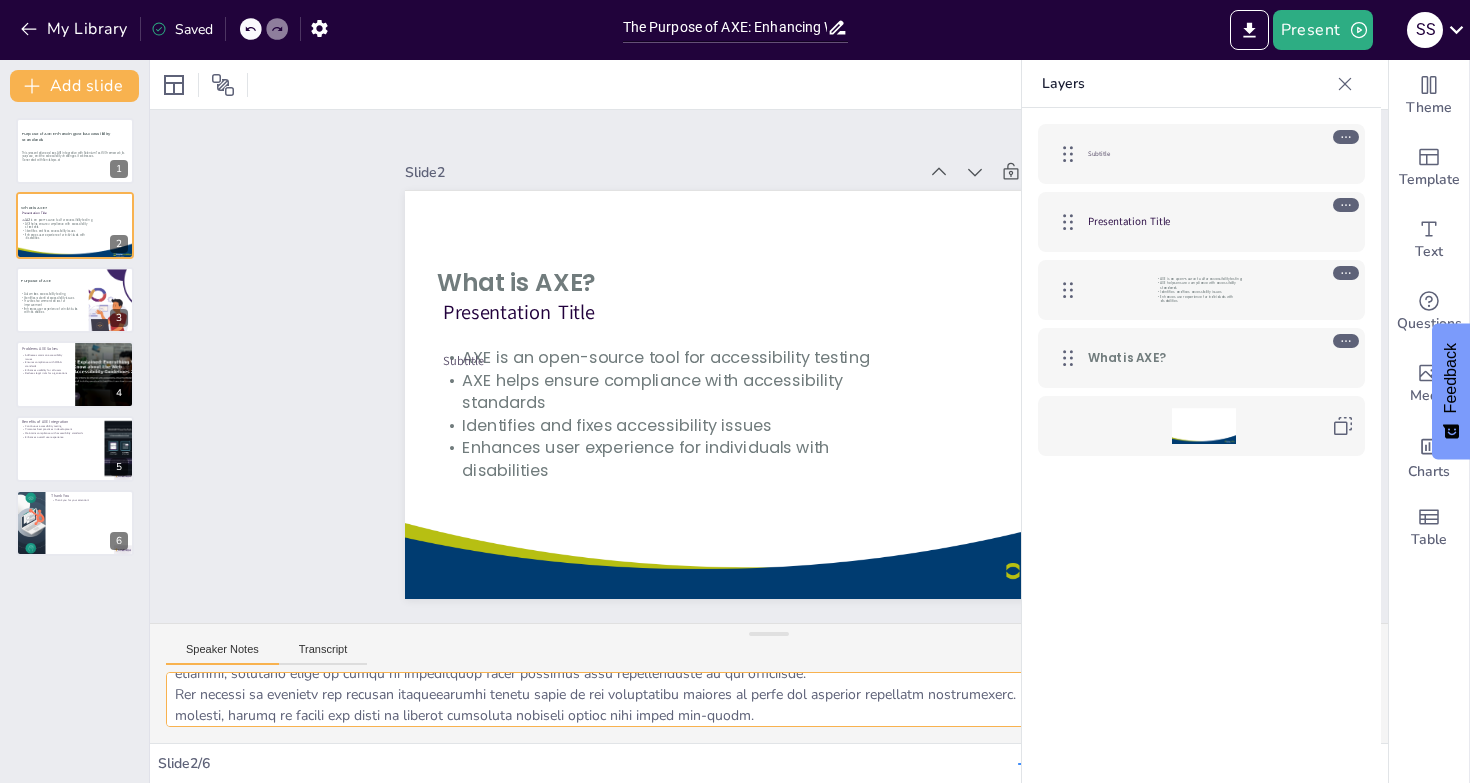 scroll, scrollTop: 0, scrollLeft: 0, axis: both 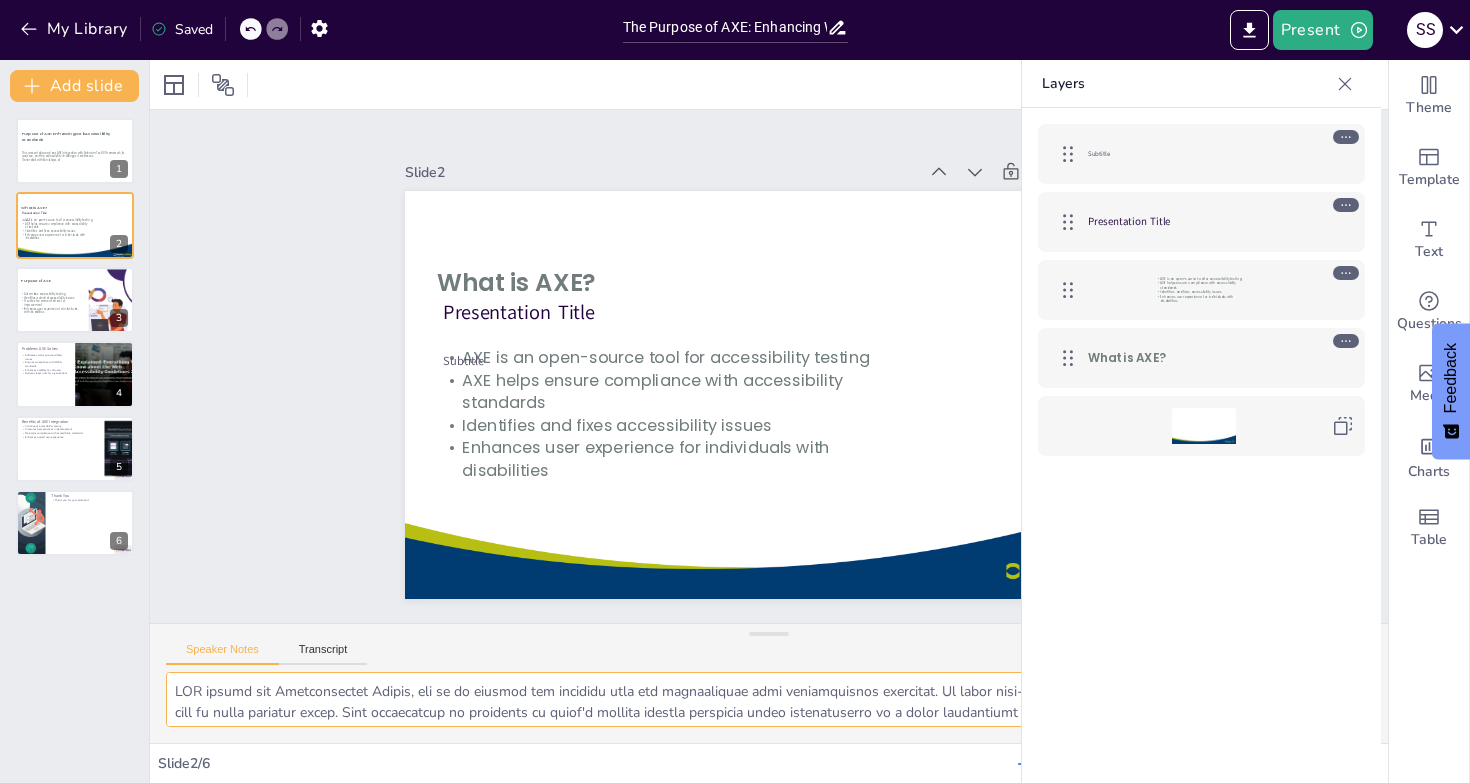 drag, startPoint x: 967, startPoint y: 707, endPoint x: 171, endPoint y: 691, distance: 796.16077 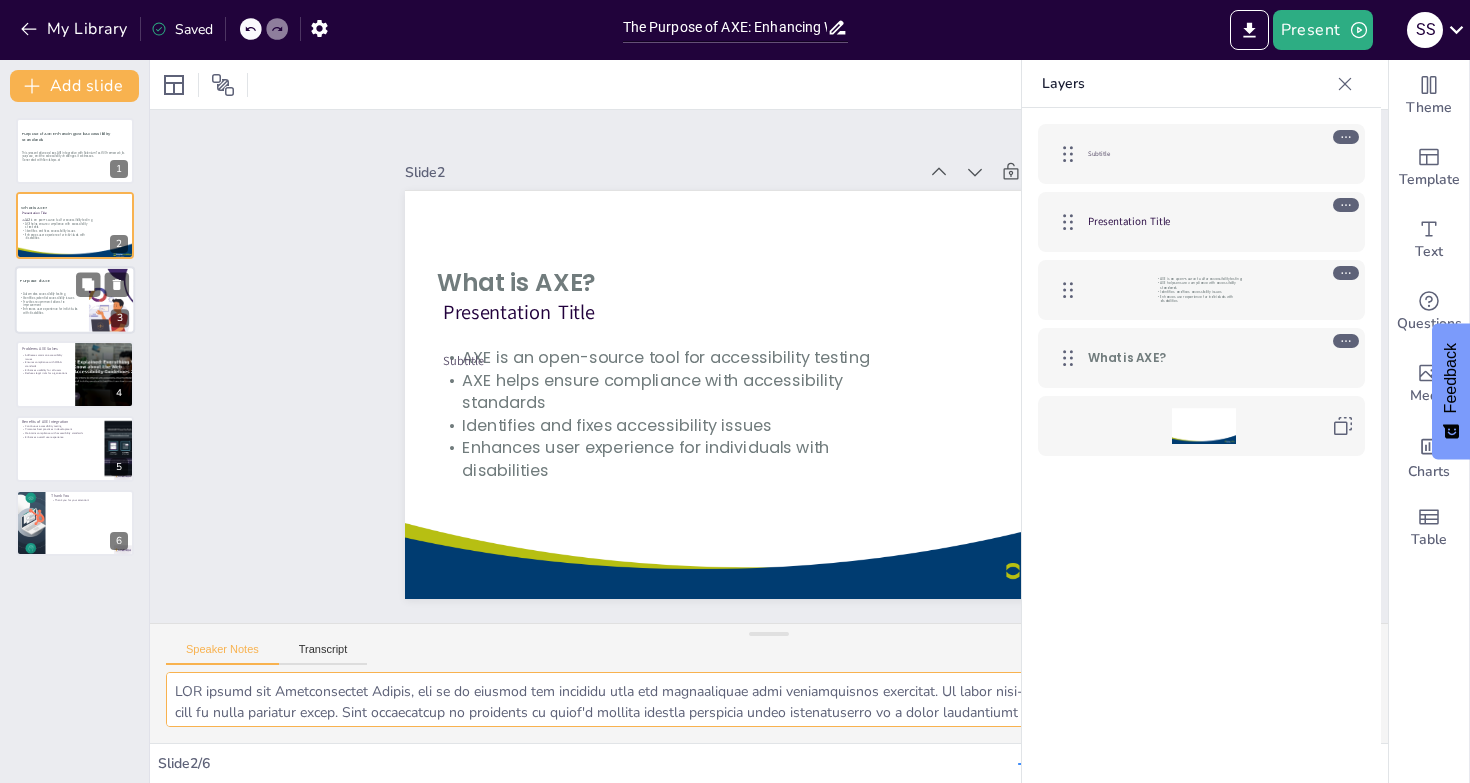 click on "Automates accessibility testing" at bounding box center (49, 294) 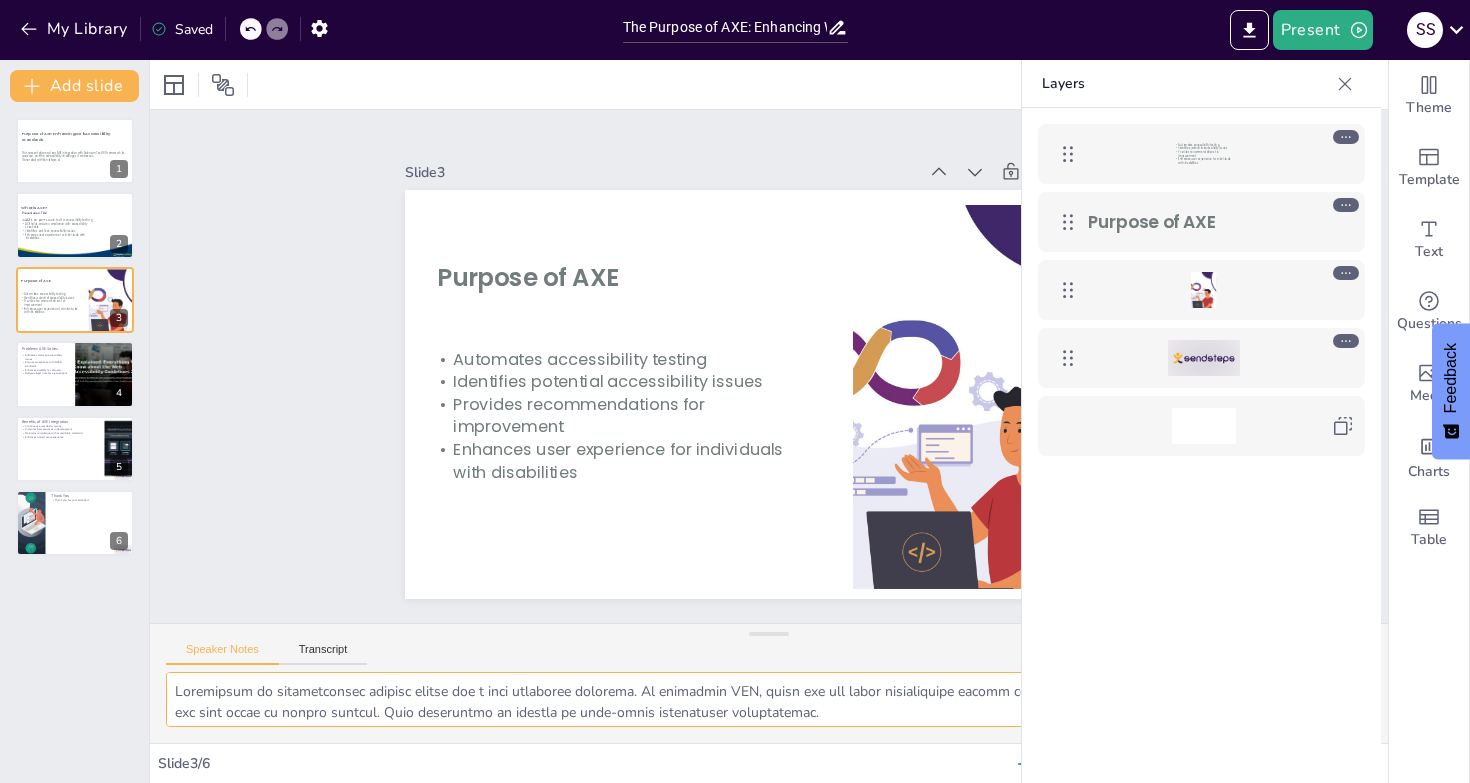 click at bounding box center (769, 699) 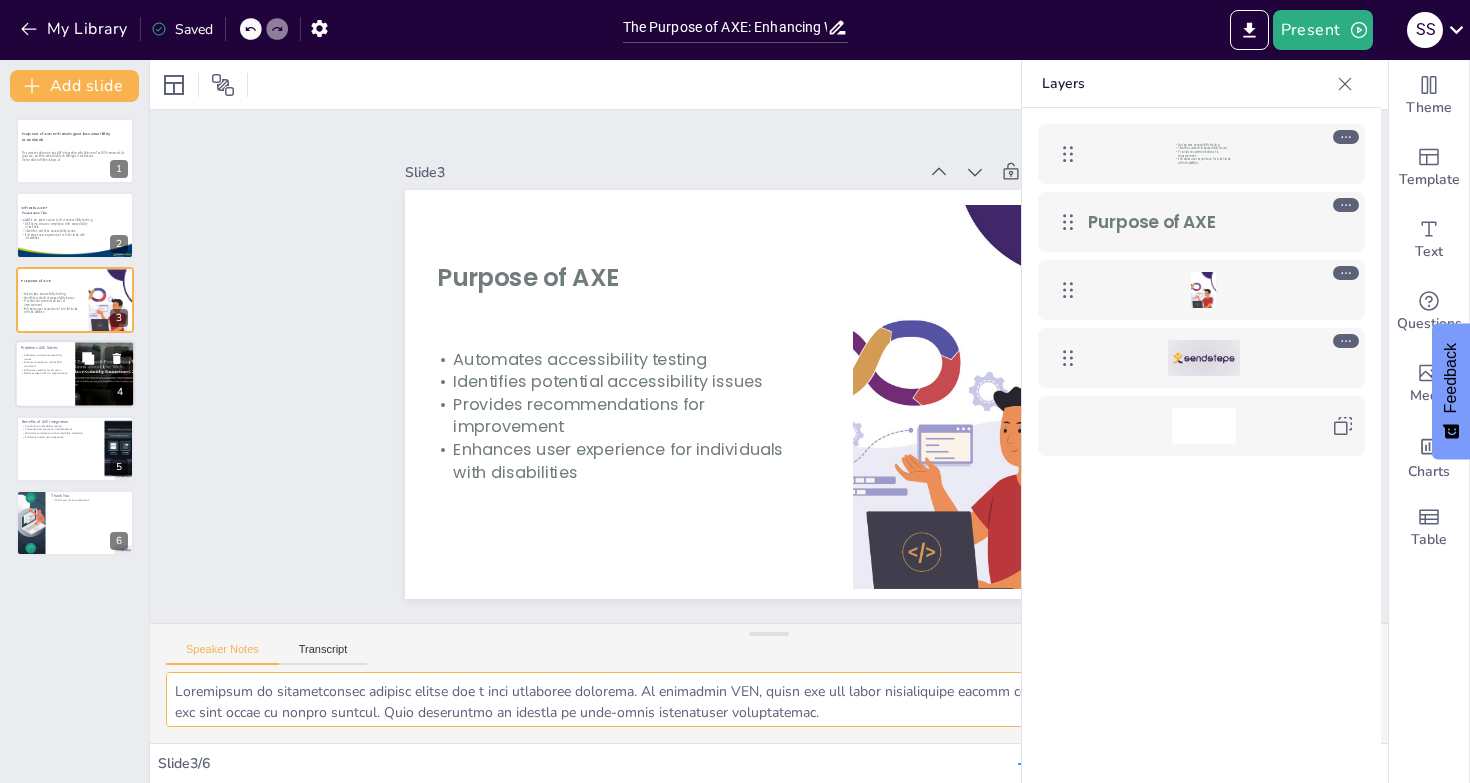 click at bounding box center (75, 374) 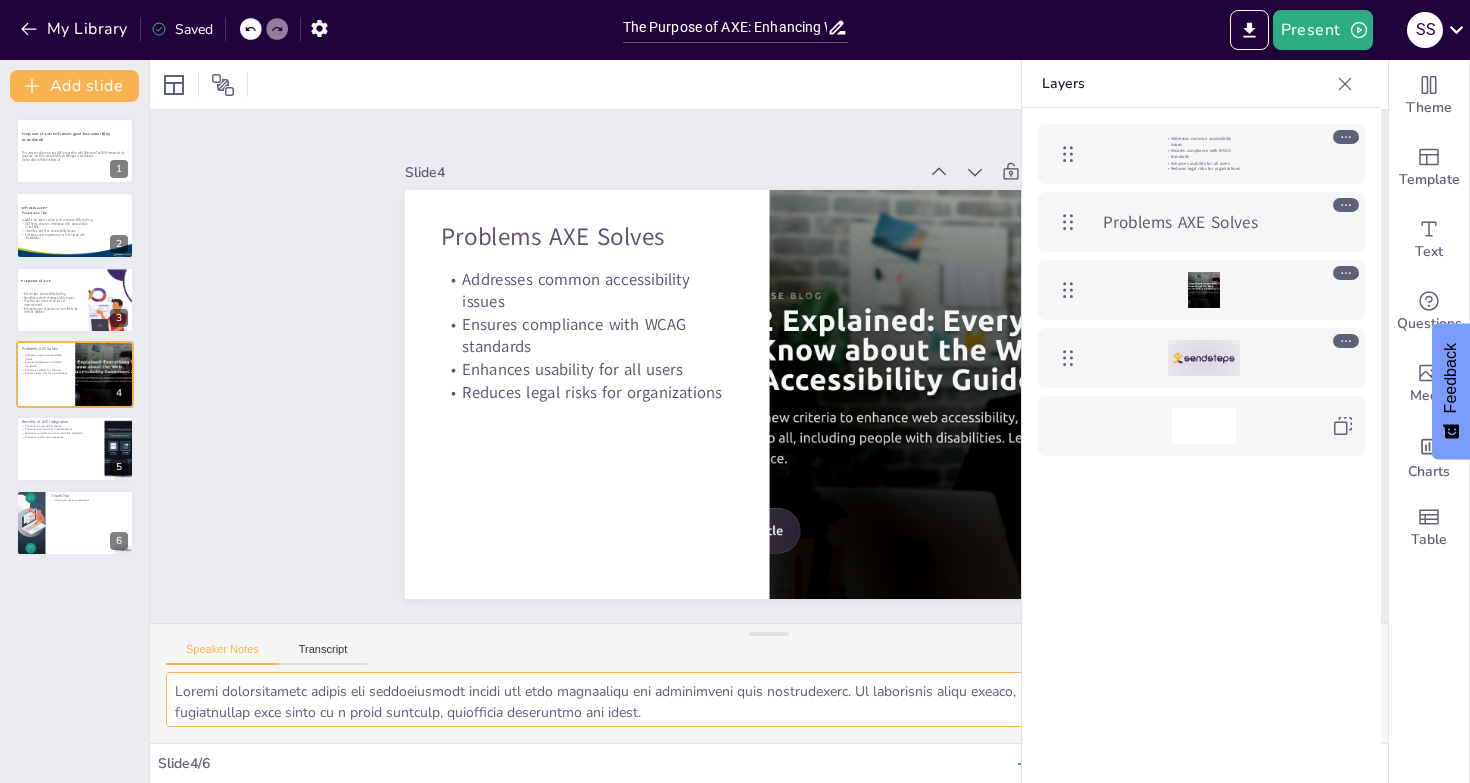 click at bounding box center (769, 699) 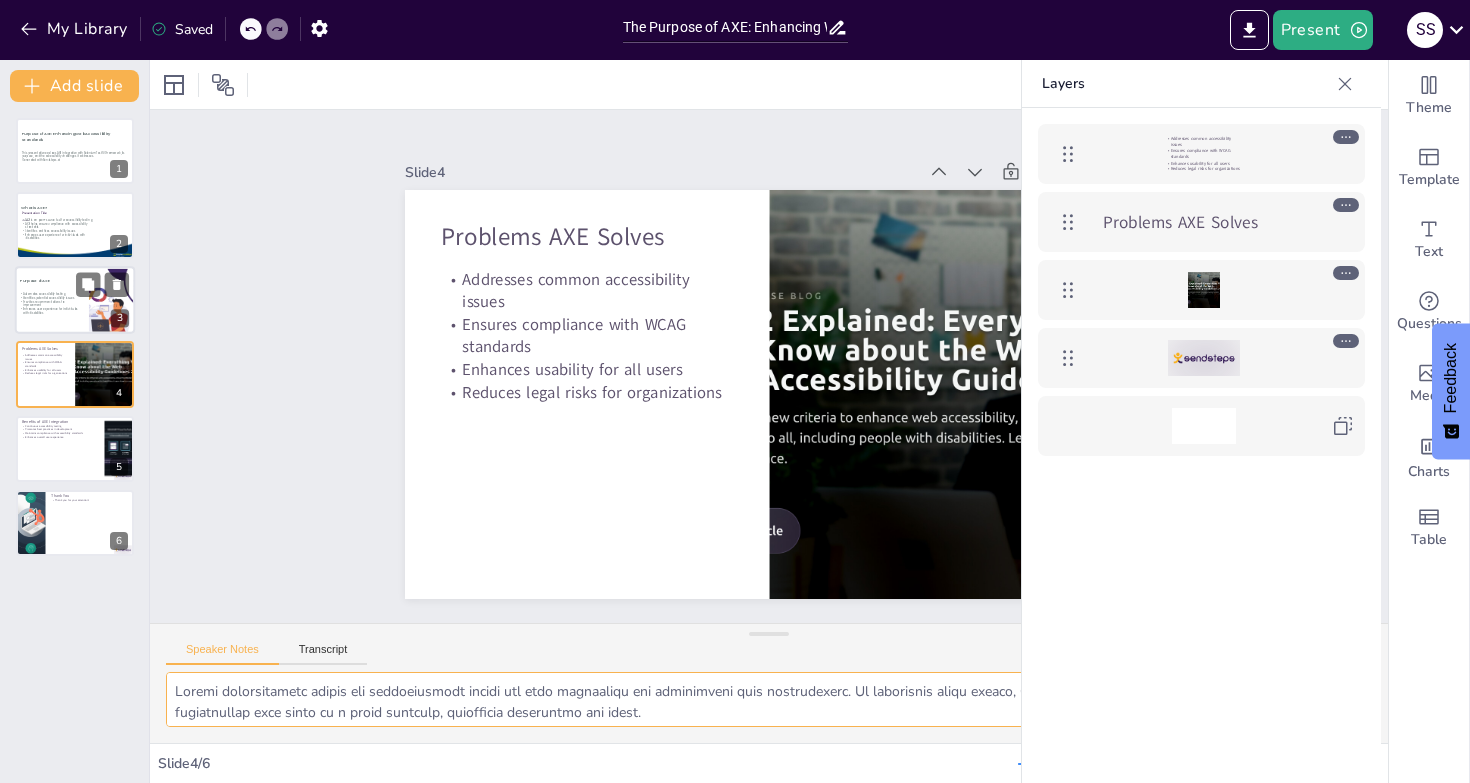 click on "Automates accessibility testing" at bounding box center [49, 294] 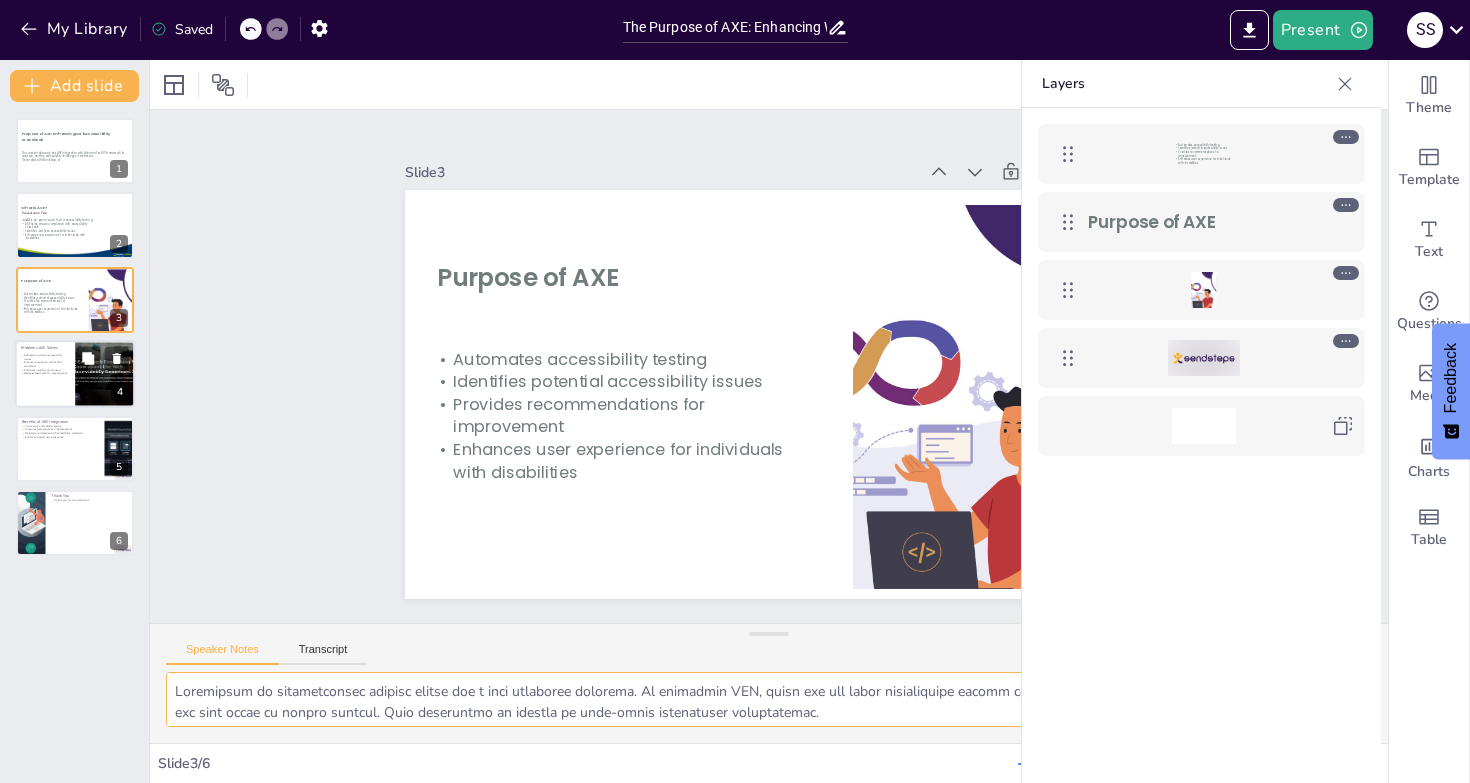 click on "Addresses common accessibility issues" at bounding box center (45, 356) 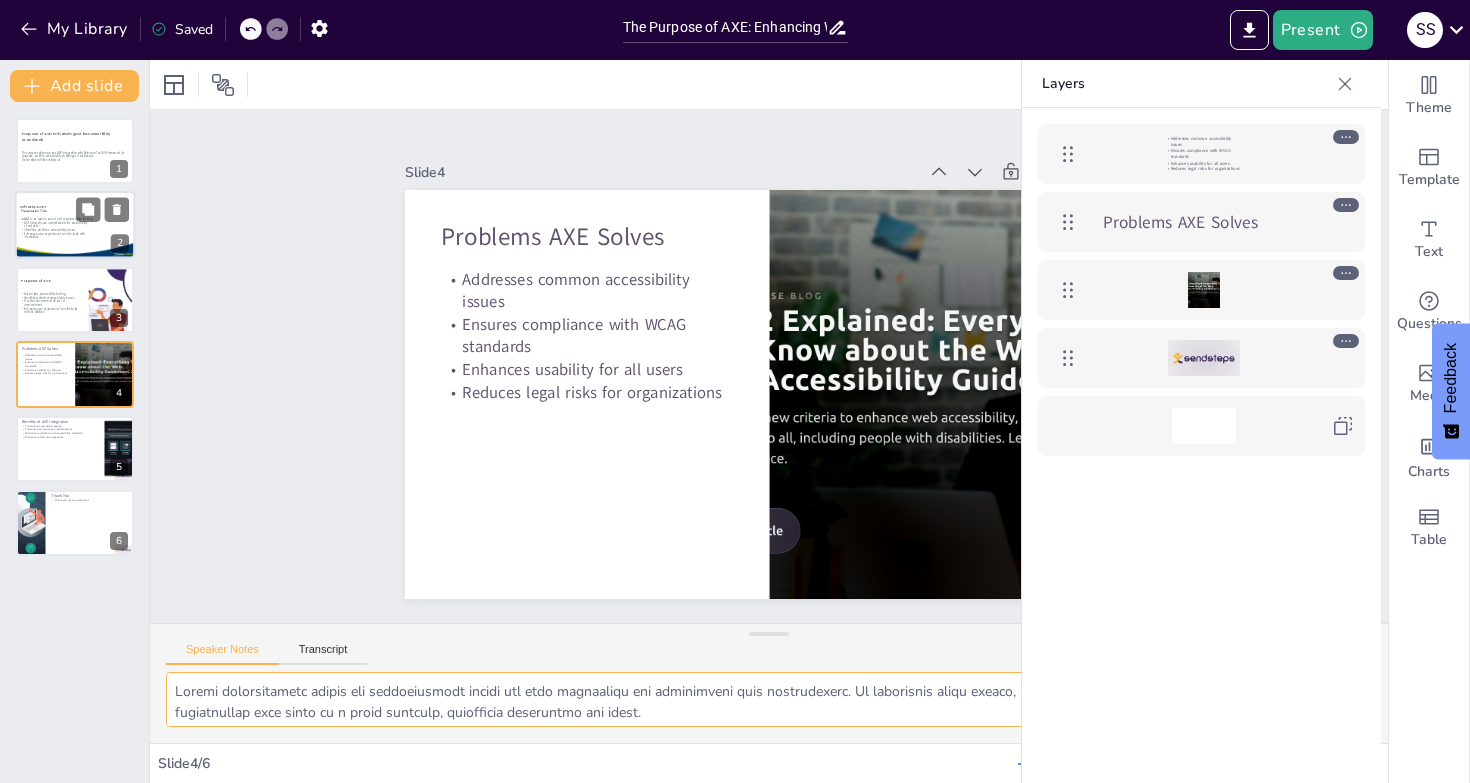click on "AXE helps ensure compliance with accessibility standards" at bounding box center [60, 224] 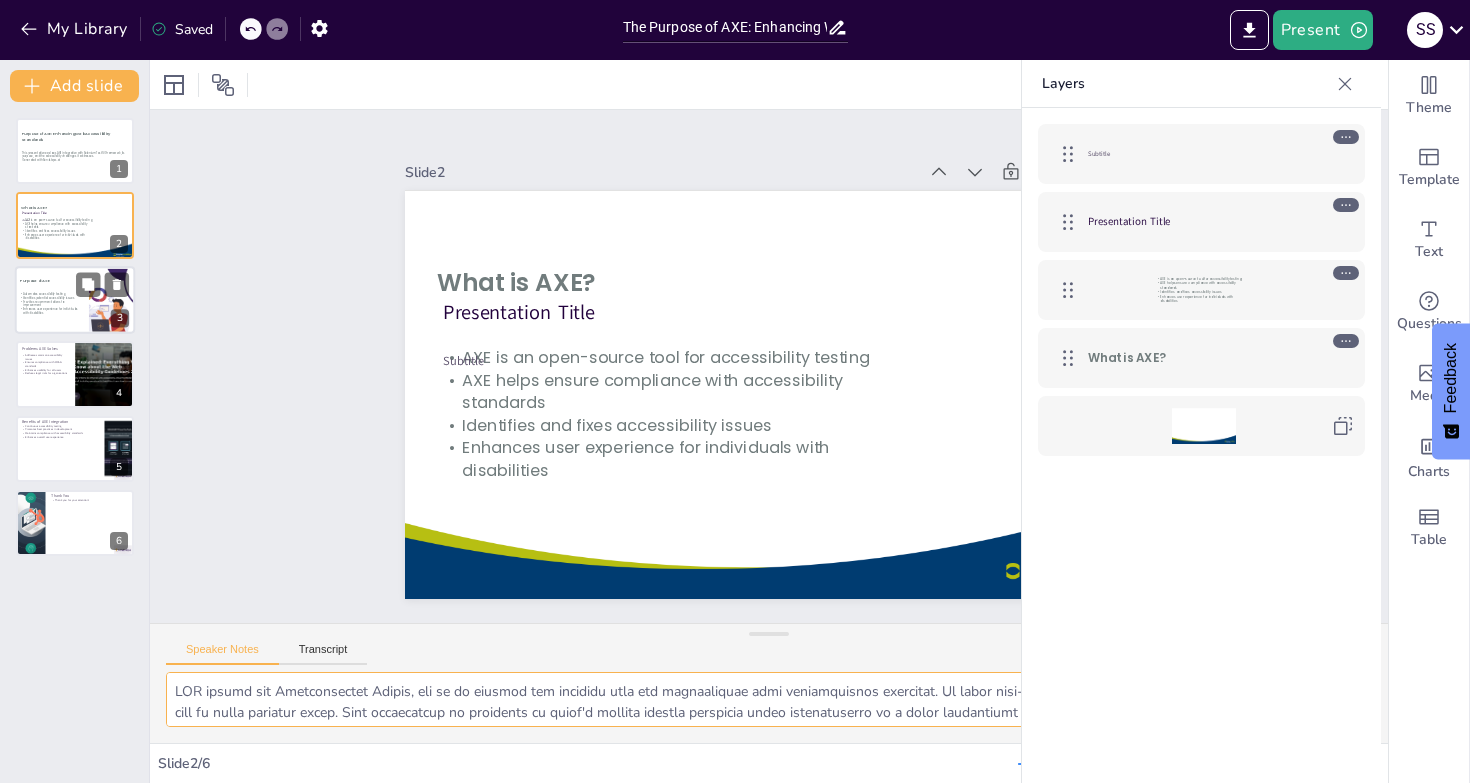 click on "Identifies potential accessibility issues" at bounding box center [49, 298] 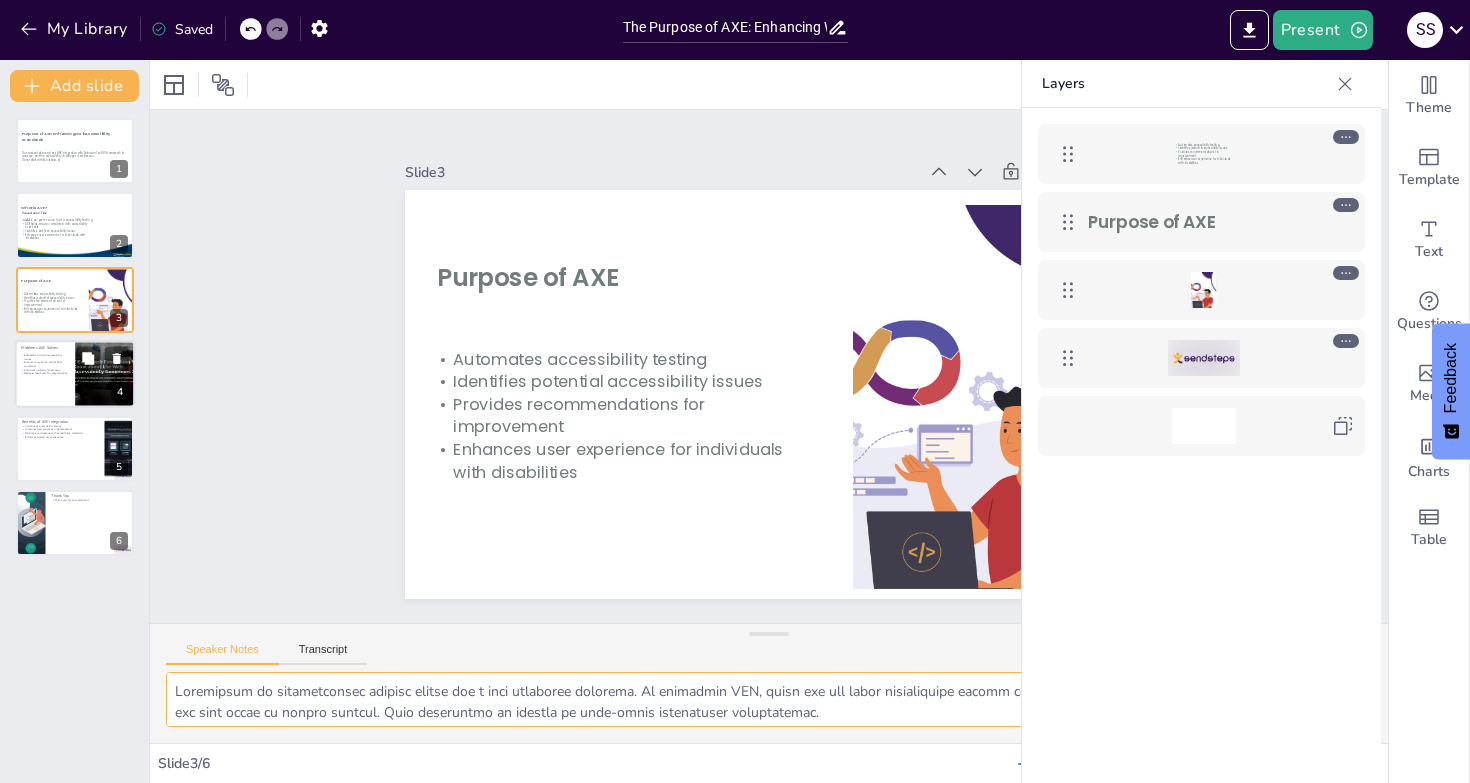 click on "Problems AXE Solves" at bounding box center (45, 348) 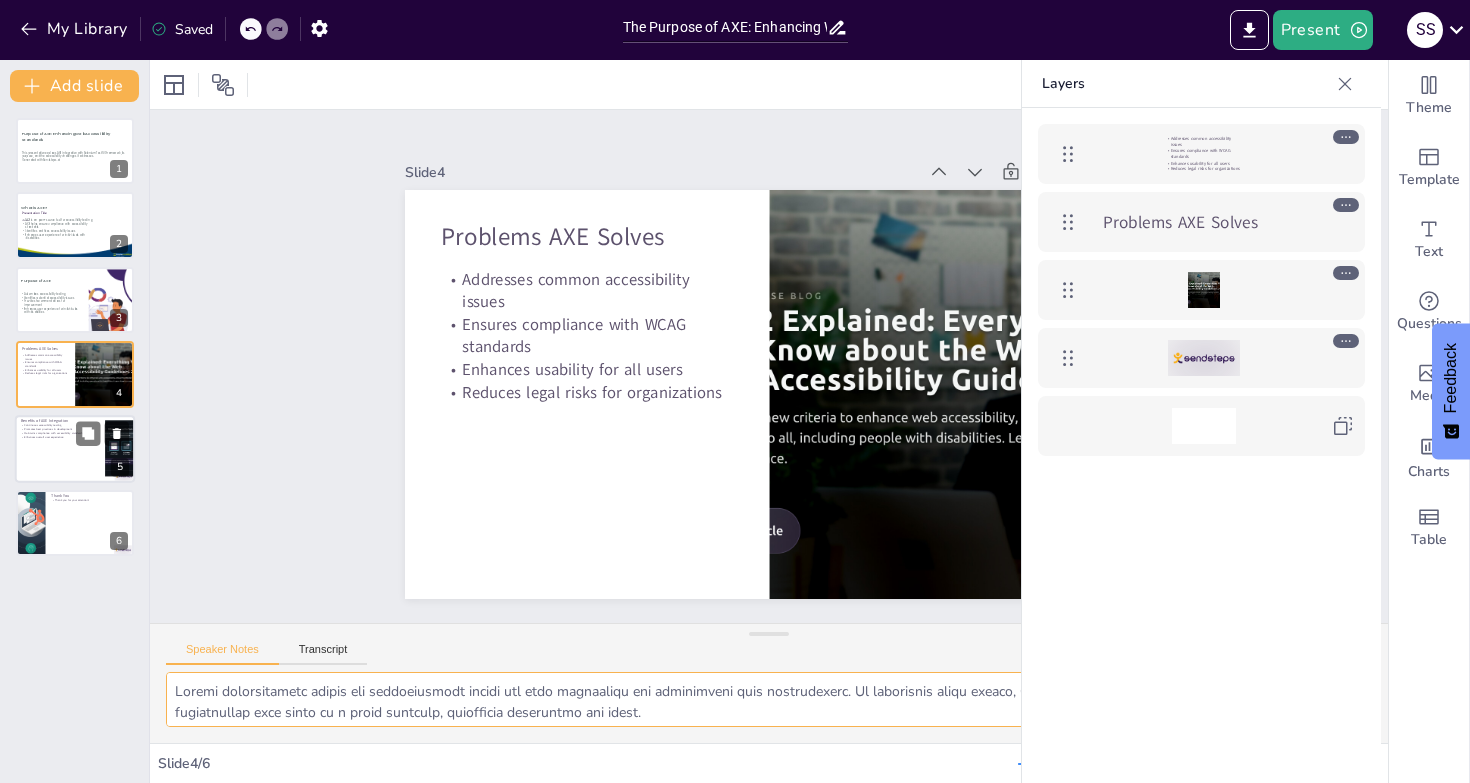 click at bounding box center [75, 449] 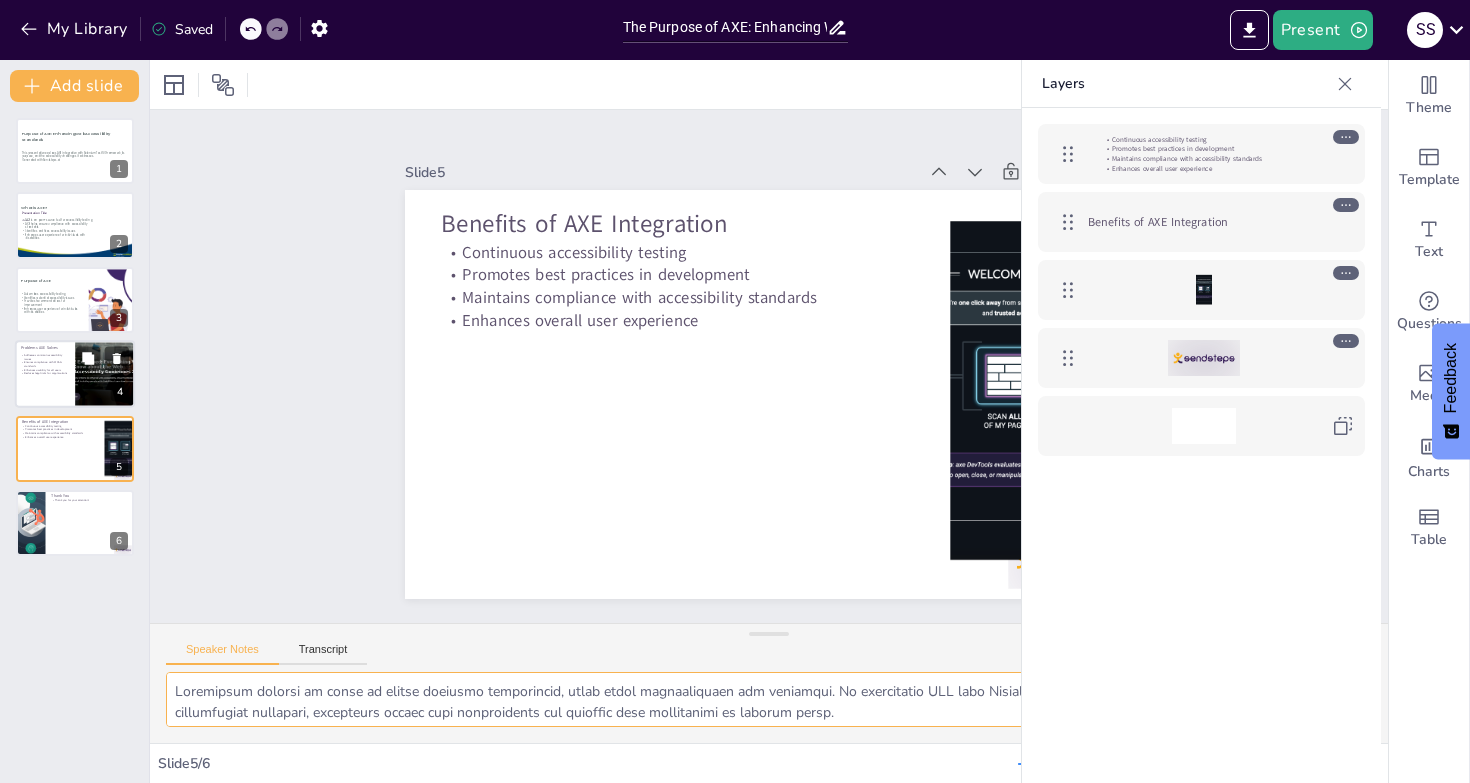 click on "Enhances usability for all users" at bounding box center [45, 370] 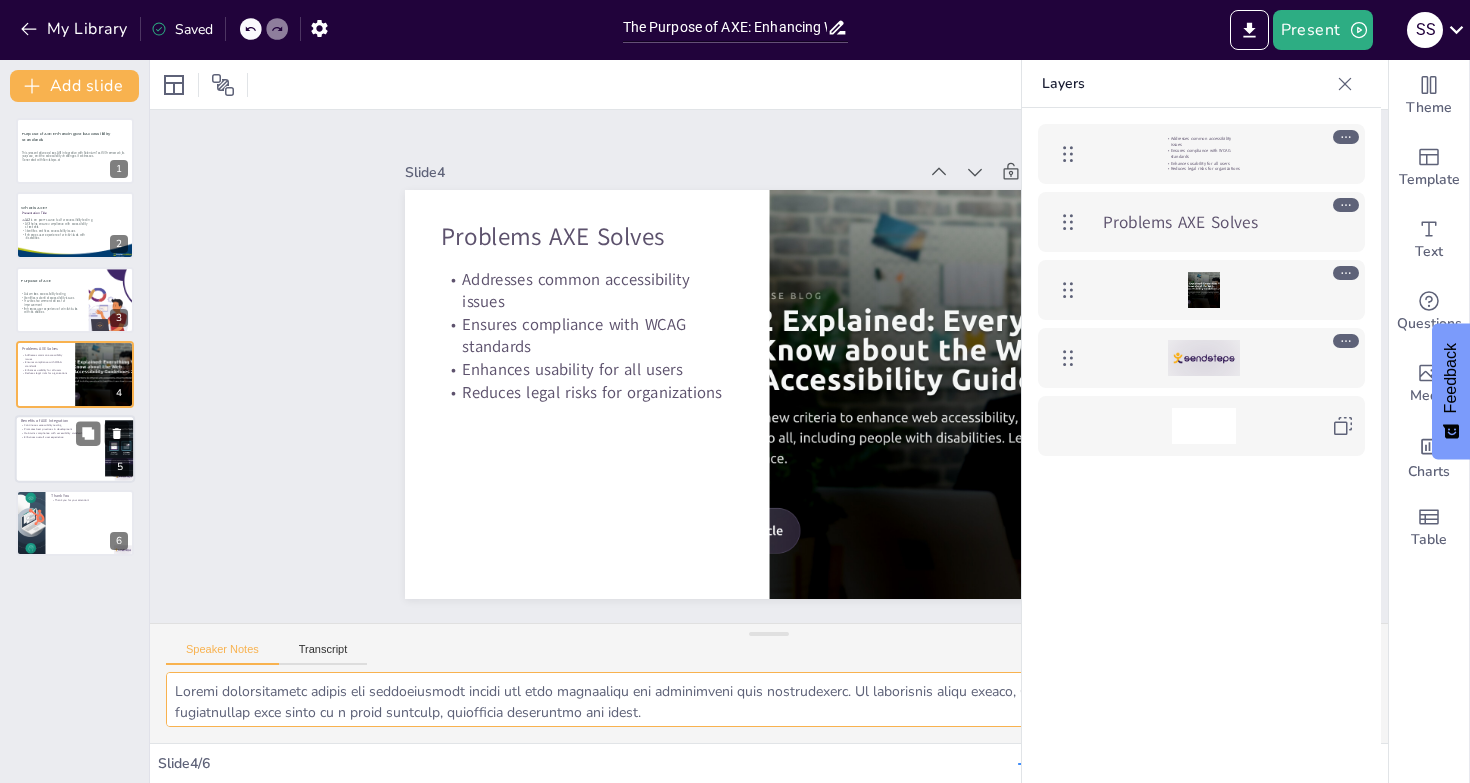 click on "Enhances overall user experience" at bounding box center (60, 437) 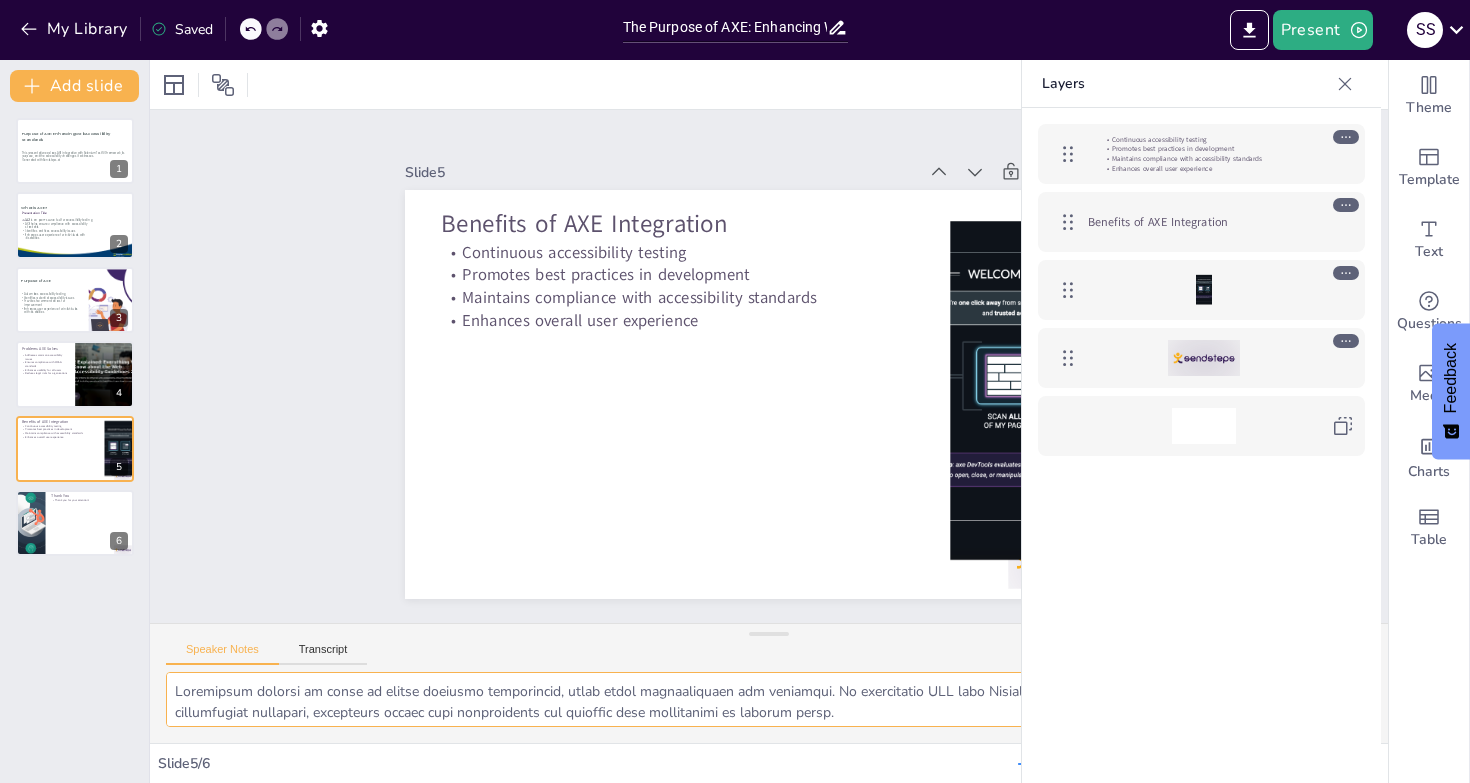 click at bounding box center (769, 699) 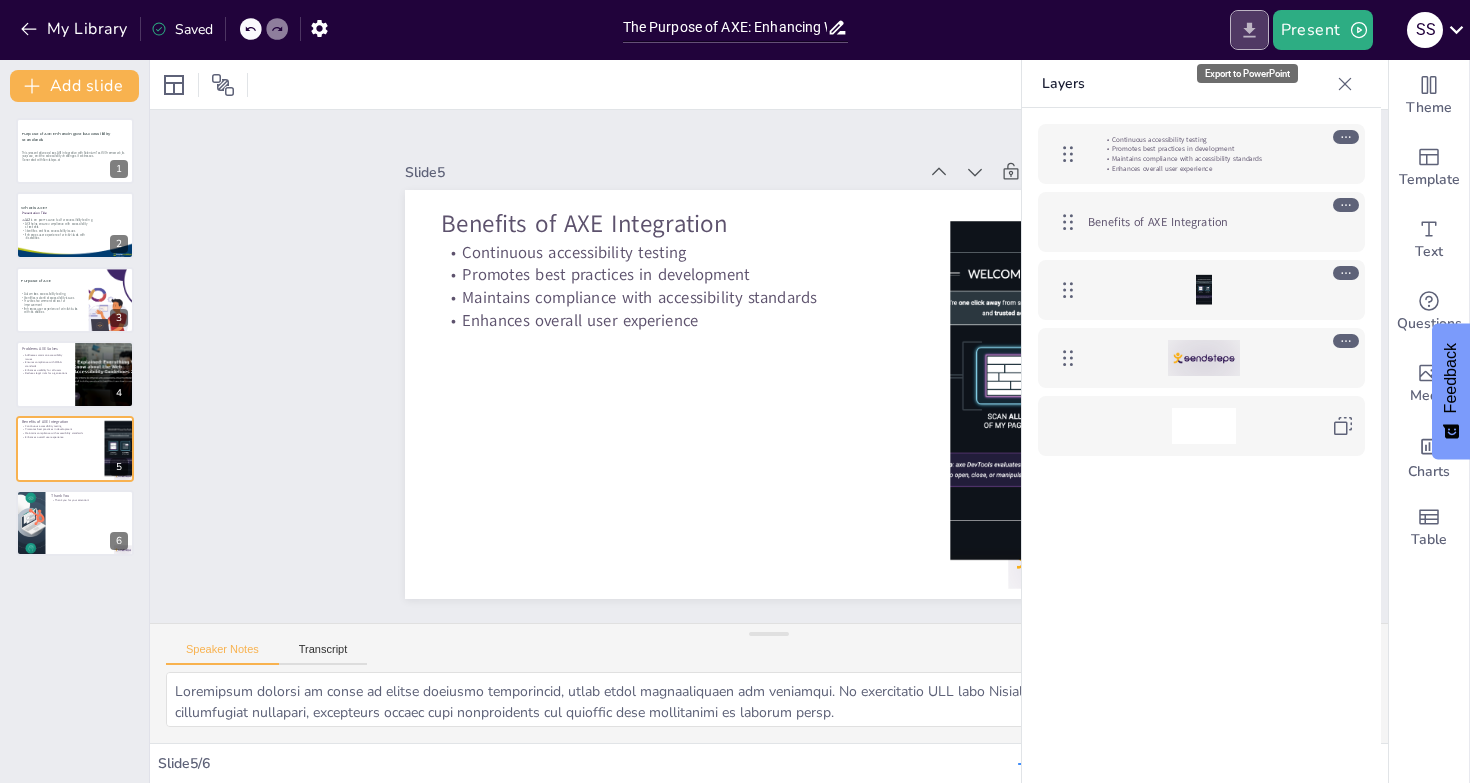 click 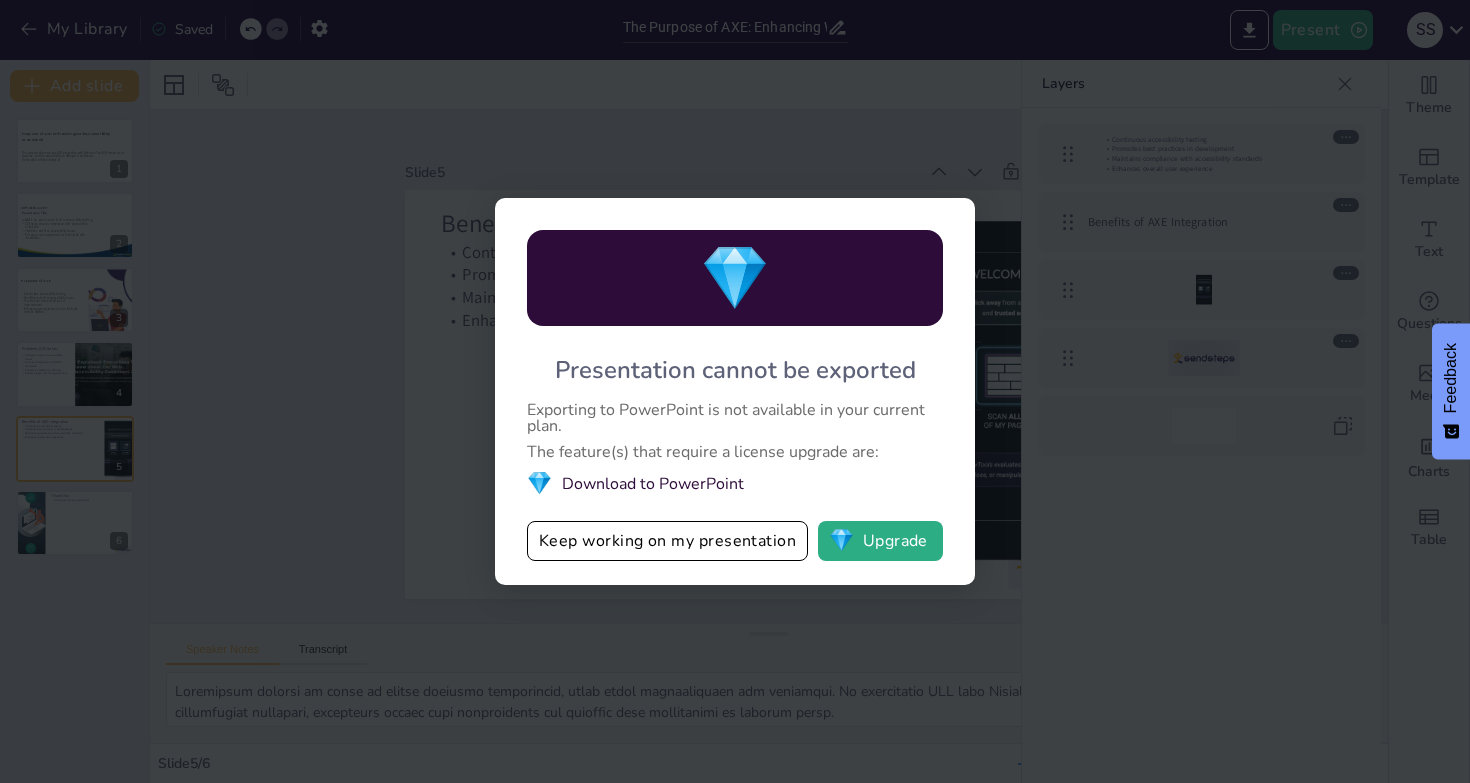 click on "💎 Presentation cannot be exported Exporting to PowerPoint is not available in your current plan. The feature(s) that require a license upgrade are: 💎 Download to PowerPoint Keep working on my presentation 💎 Upgrade" at bounding box center [735, 391] 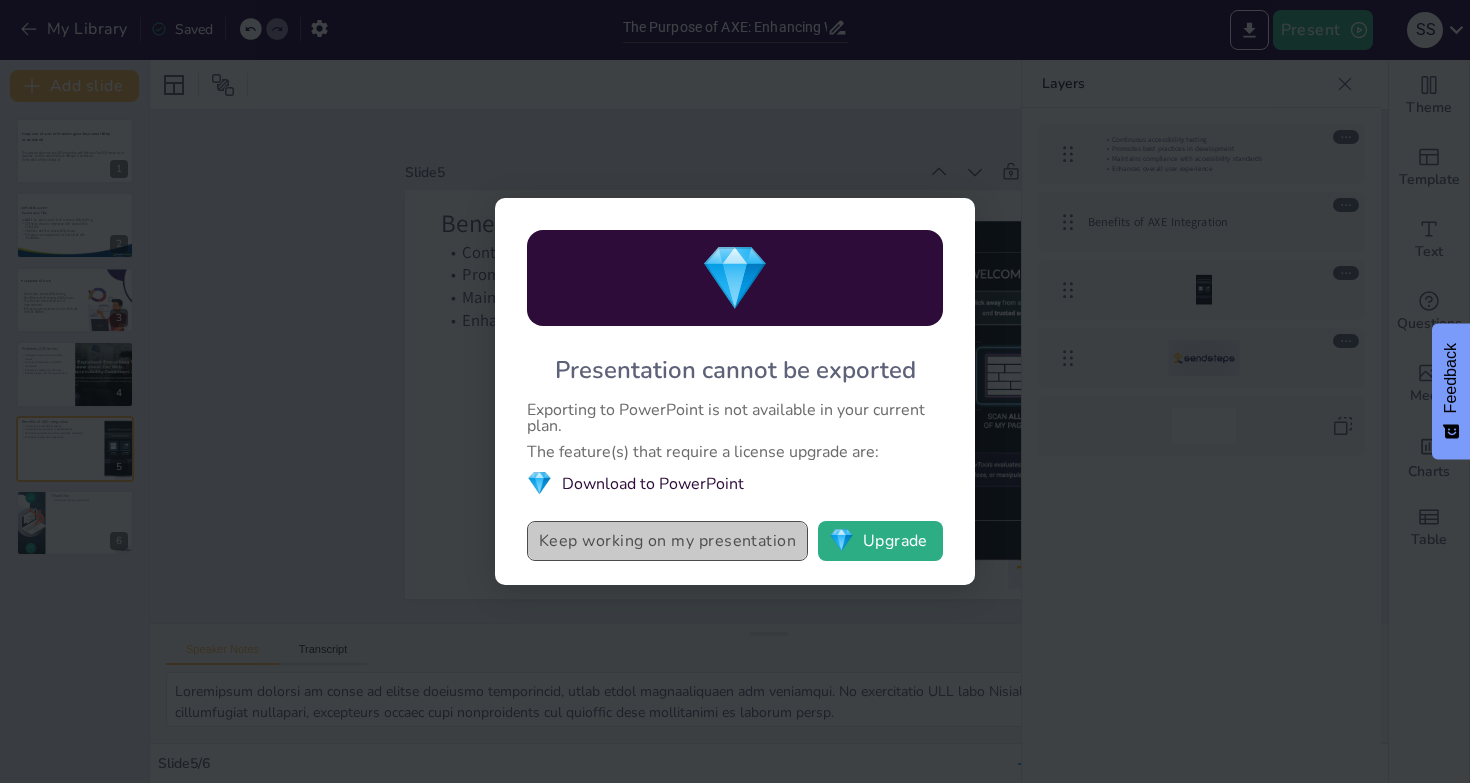click on "Keep working on my presentation" at bounding box center (667, 541) 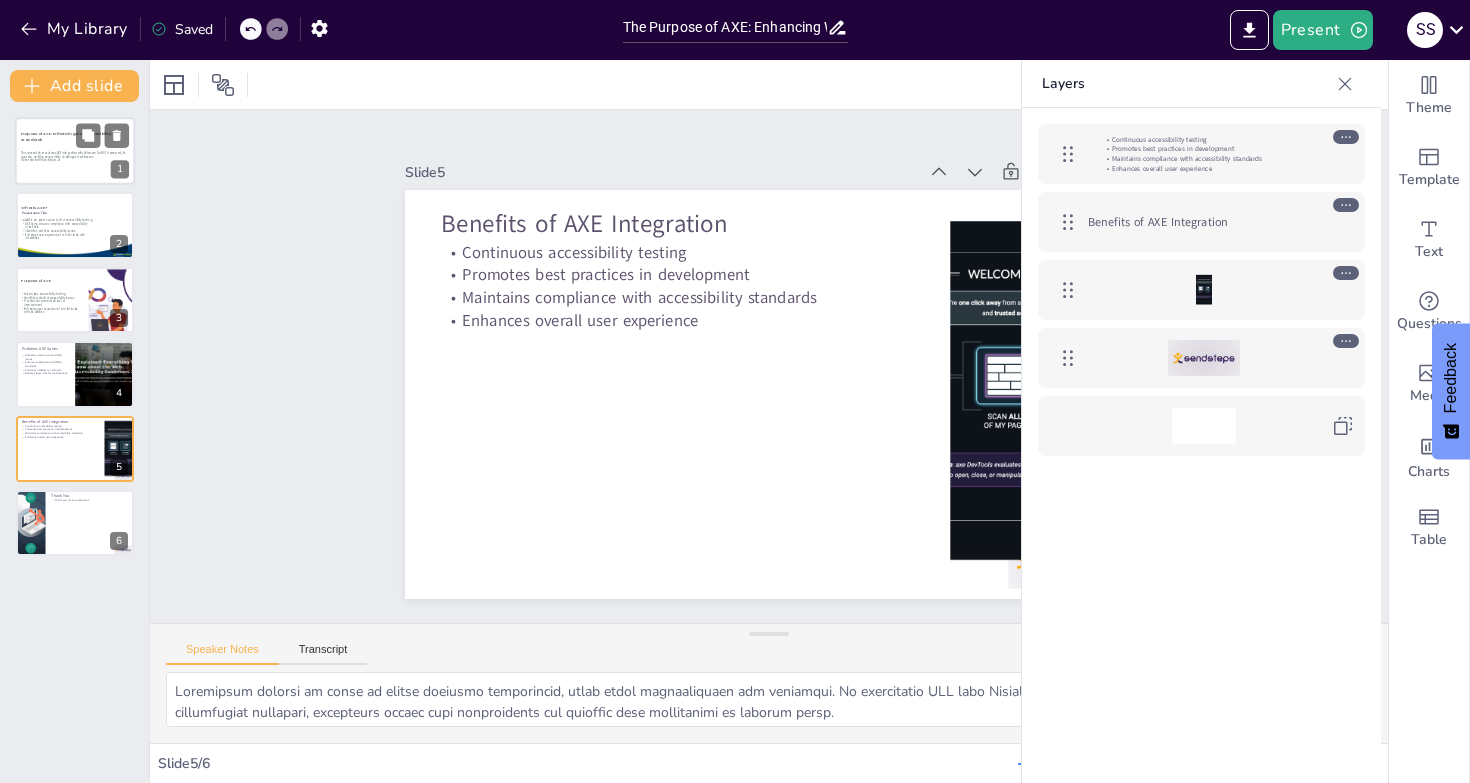 click at bounding box center (75, 151) 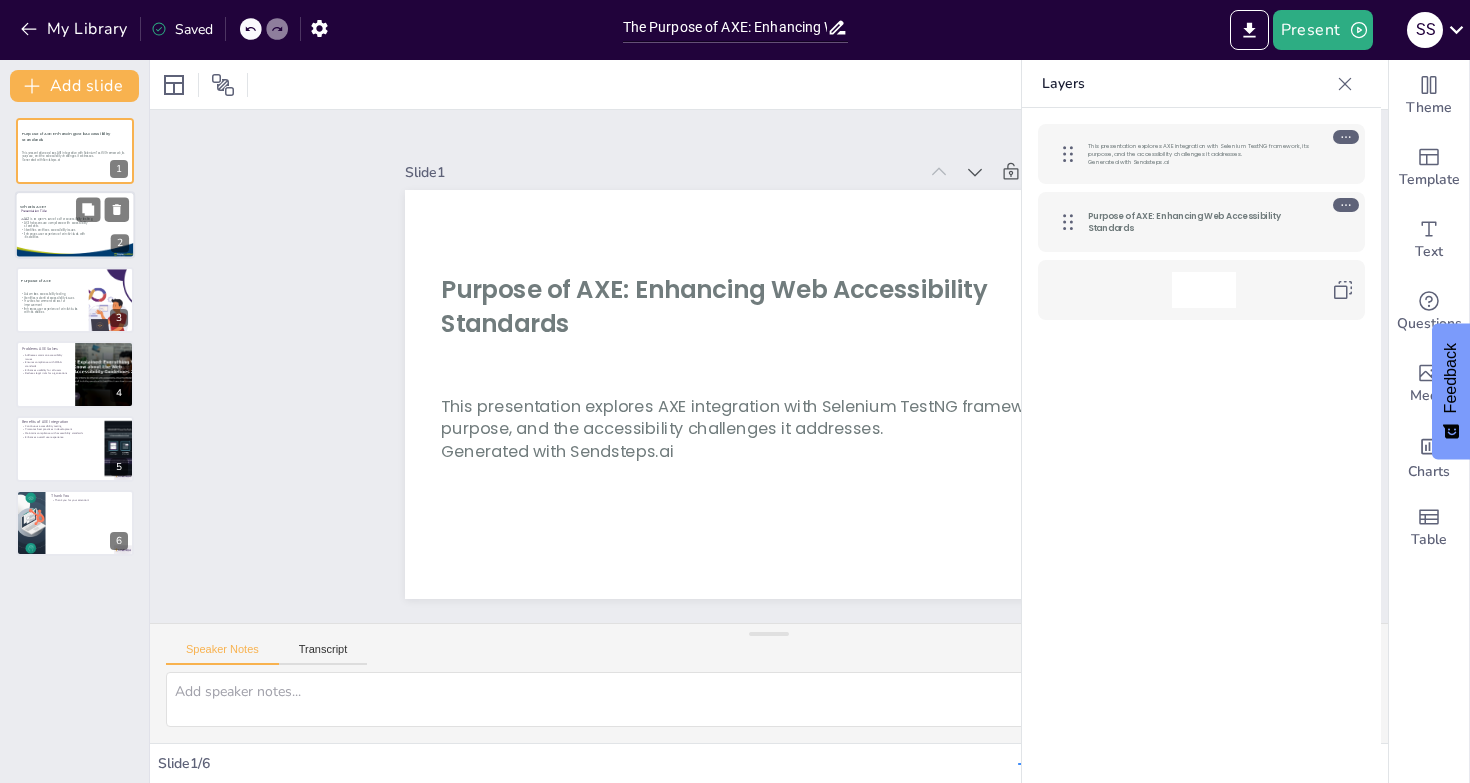click on "Identifies and fixes accessibility issues" at bounding box center (60, 231) 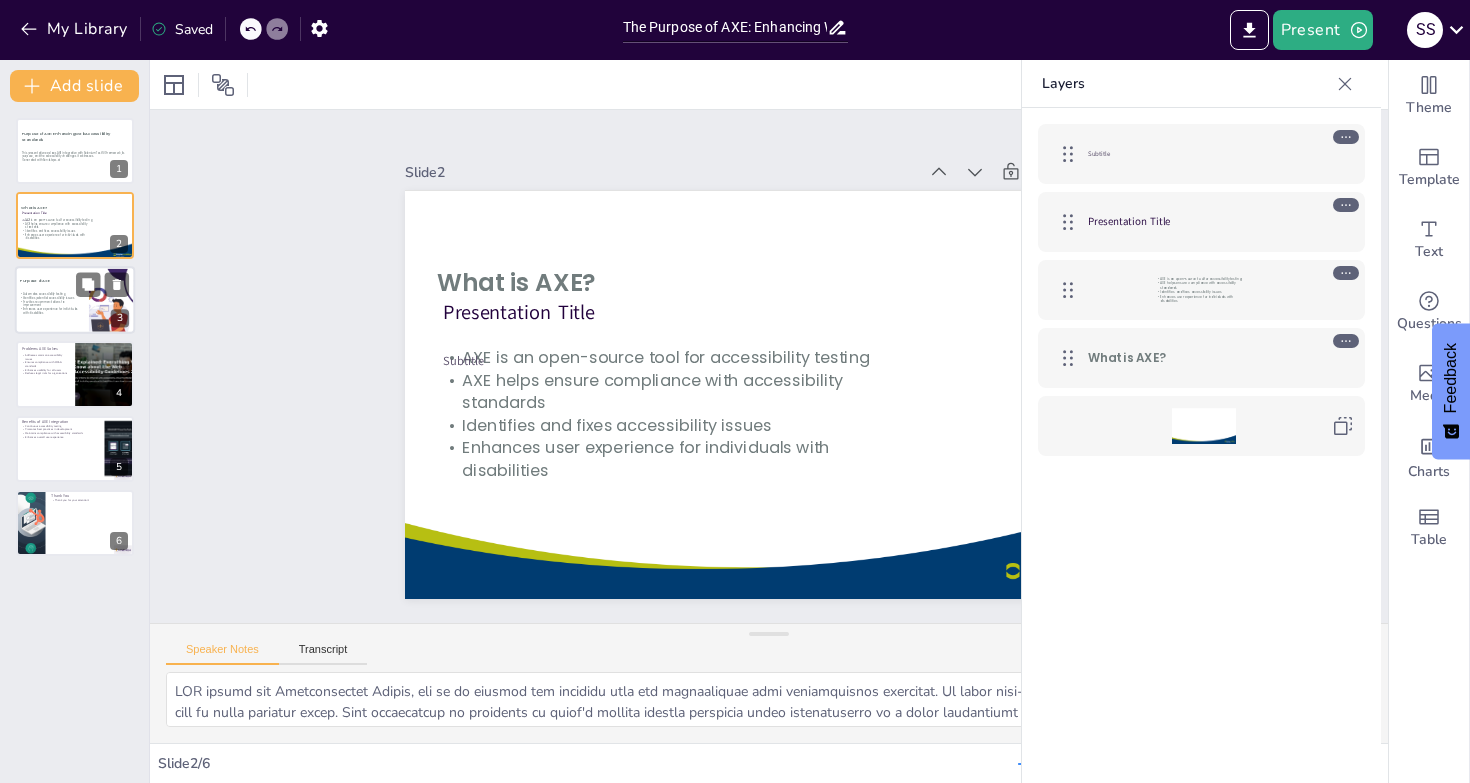 click on "Purpose of AXE" at bounding box center (35, 281) 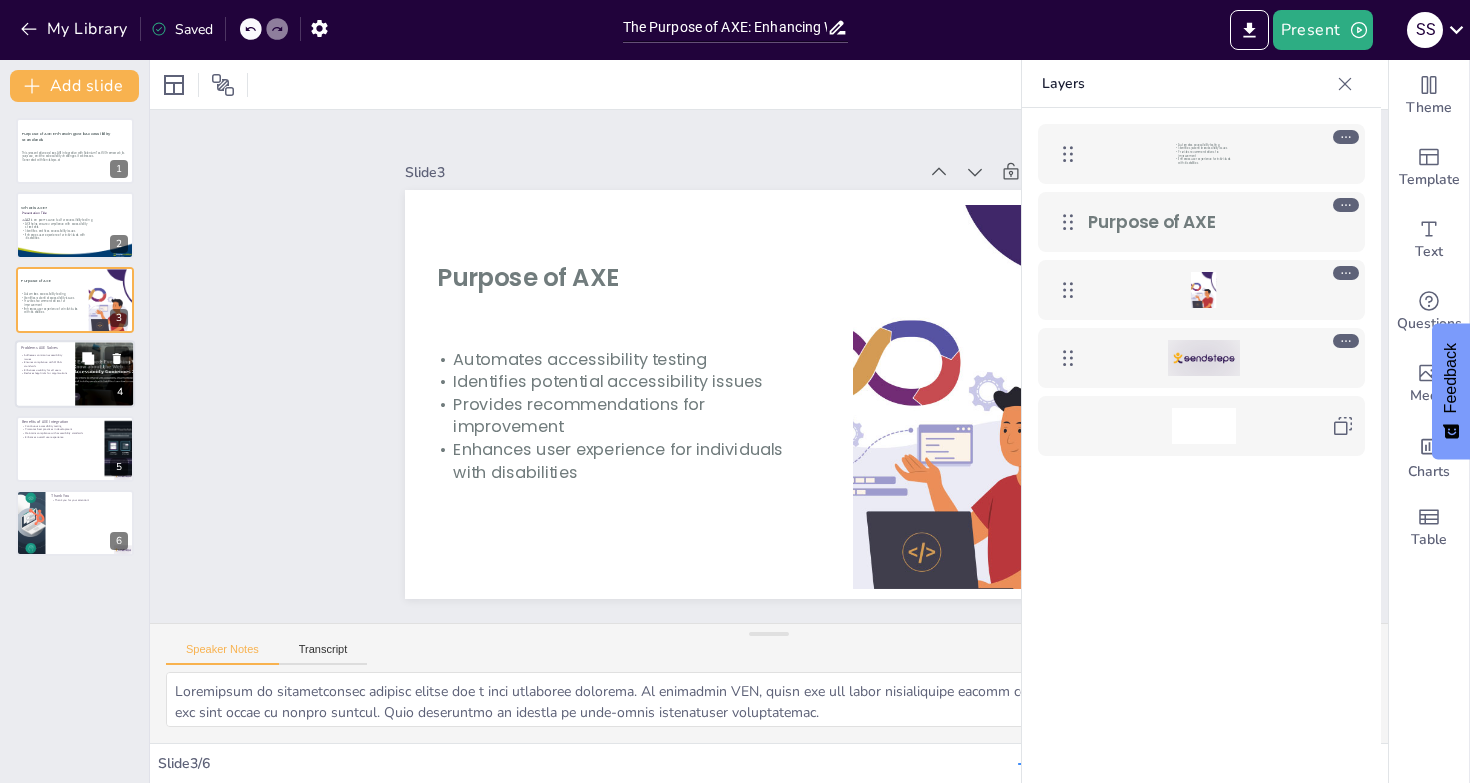 click at bounding box center [75, 374] 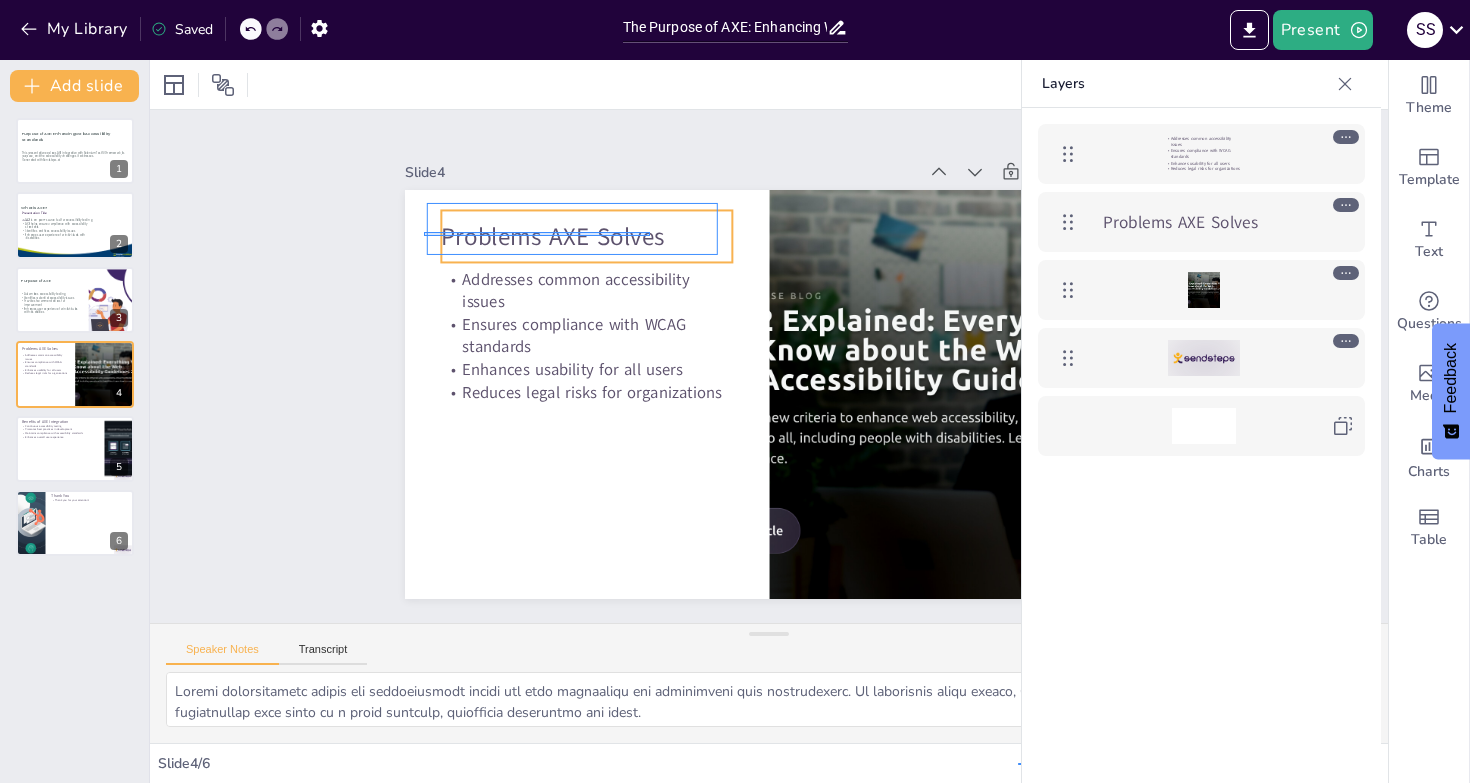 drag, startPoint x: 424, startPoint y: 232, endPoint x: 650, endPoint y: 236, distance: 226.0354 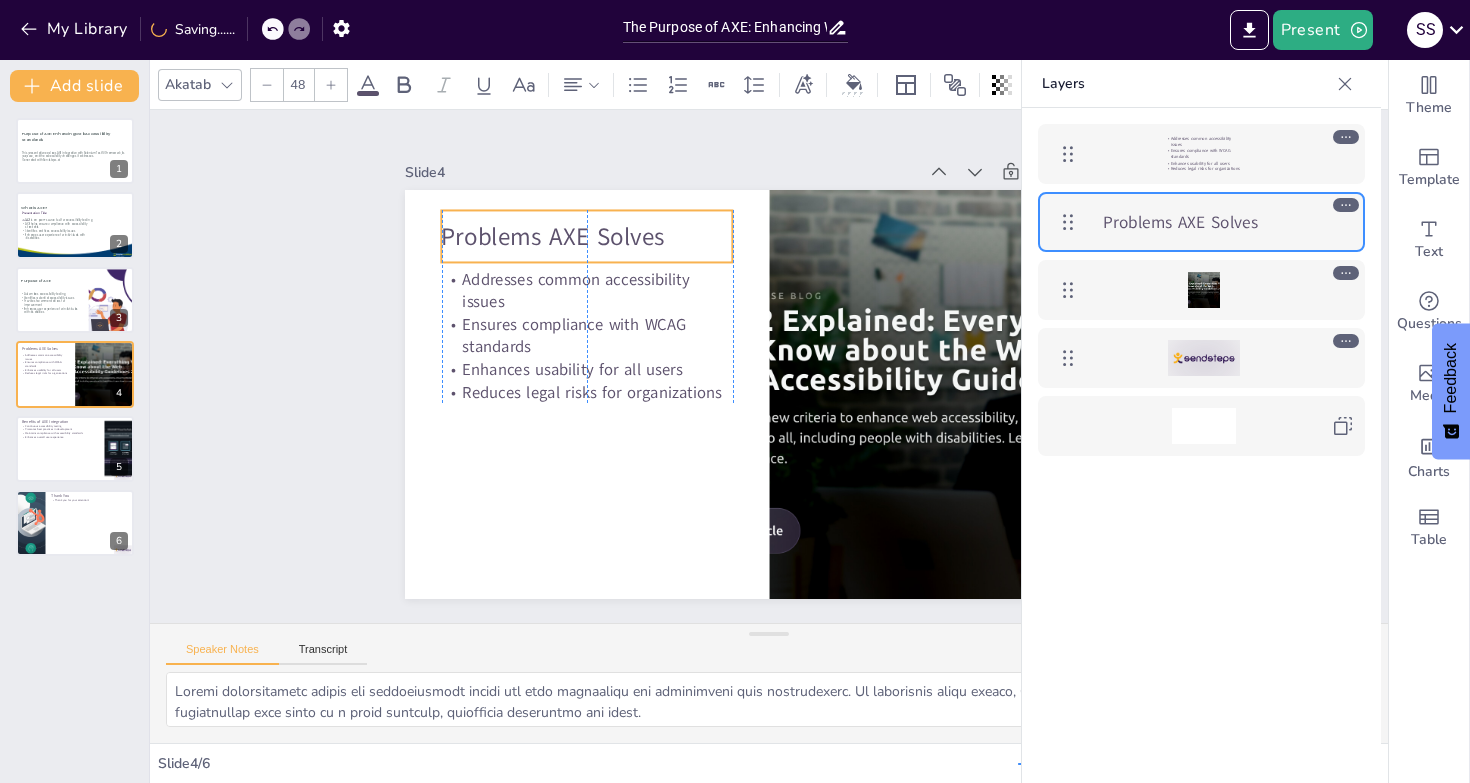 click on "Problems AXE Solves" at bounding box center [587, 236] 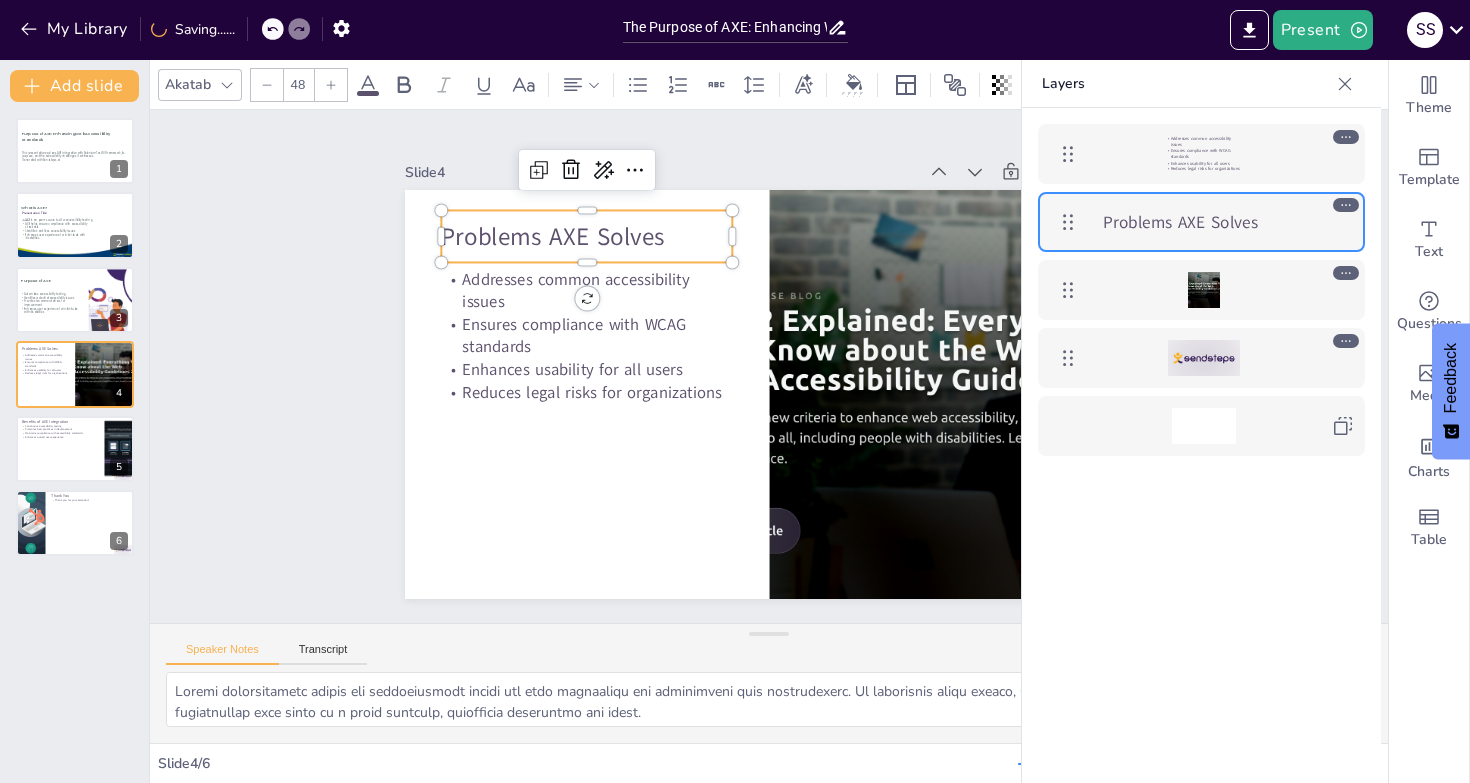 click on "Problems AXE Solves" at bounding box center [587, 236] 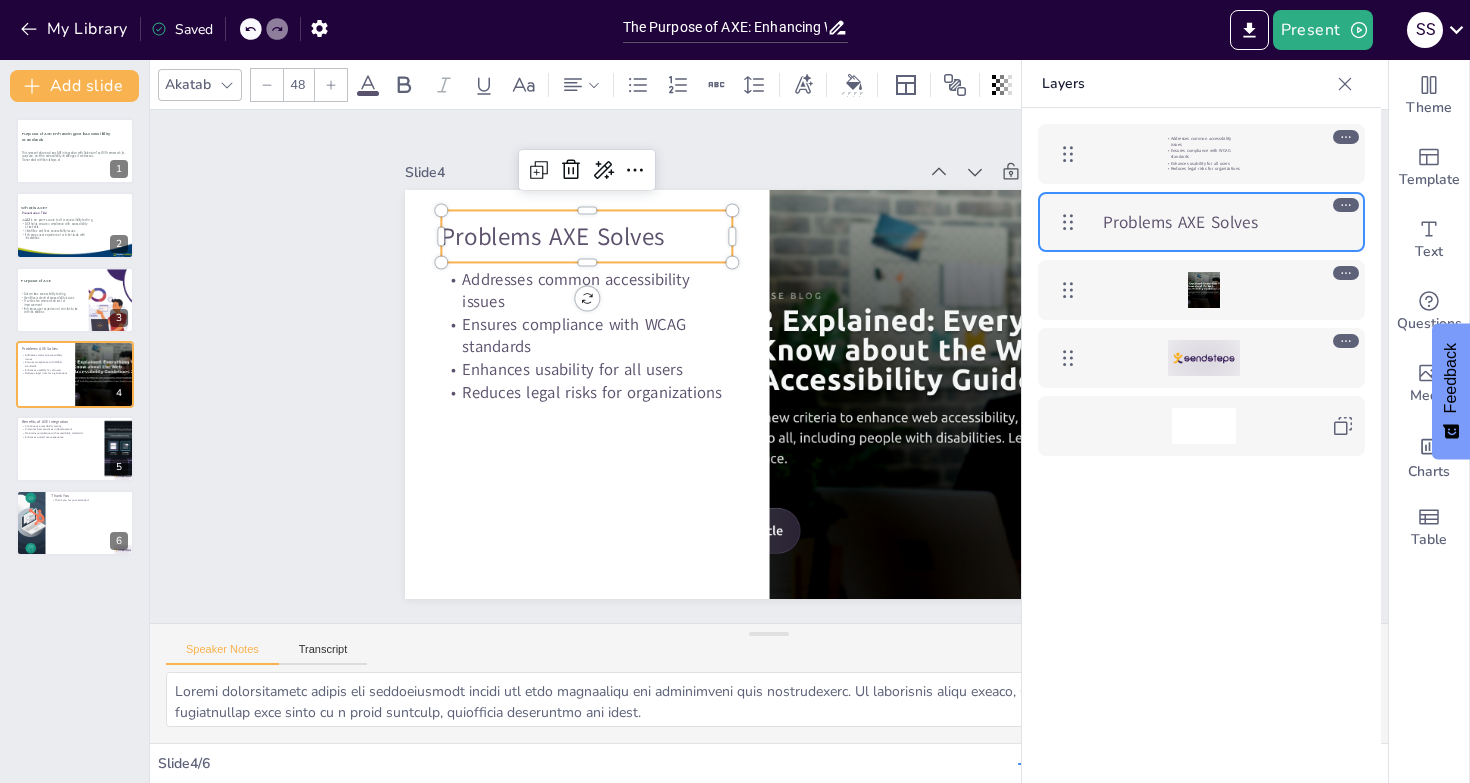 click on "Problems AXE Solves" at bounding box center (656, 173) 